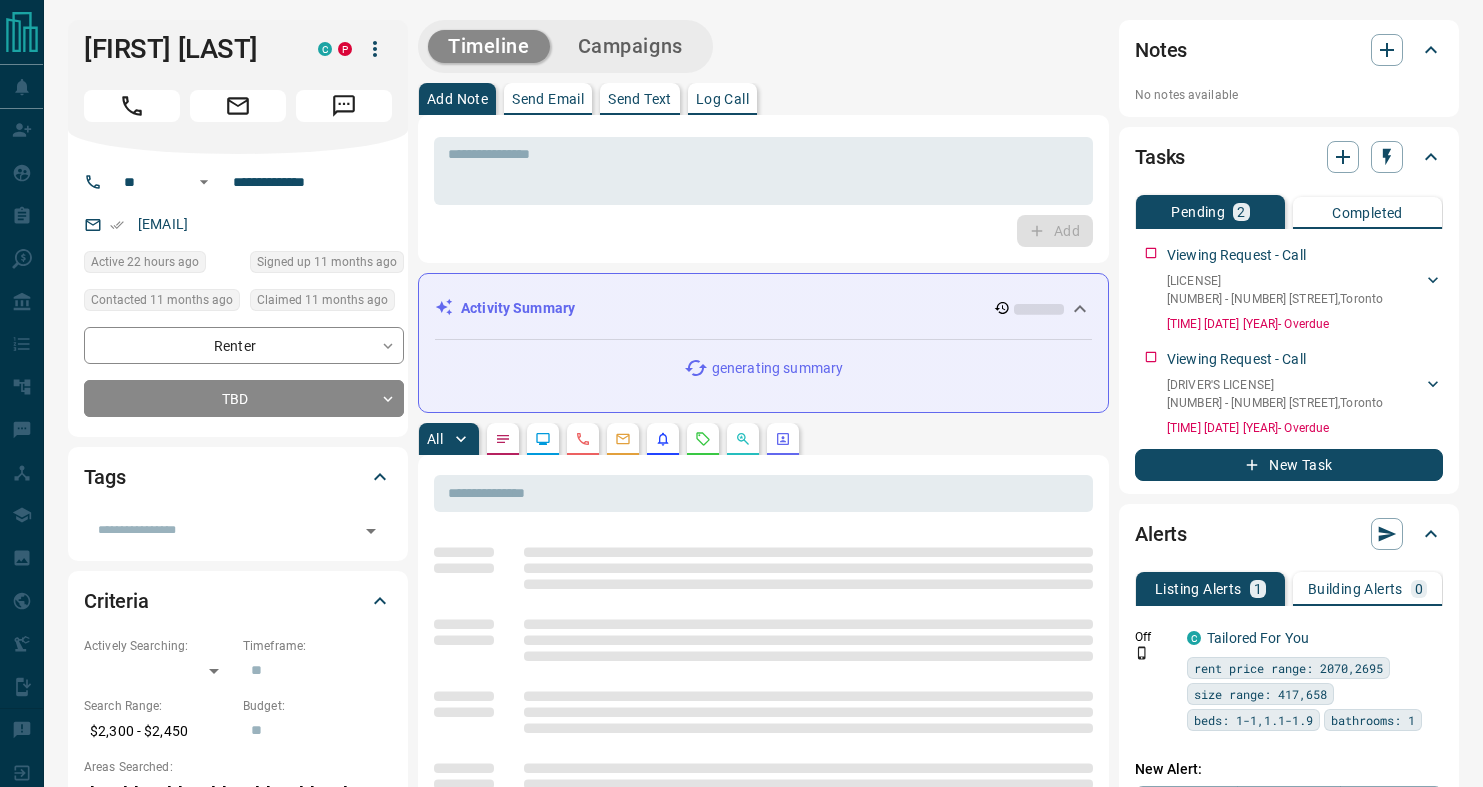 scroll, scrollTop: 0, scrollLeft: 0, axis: both 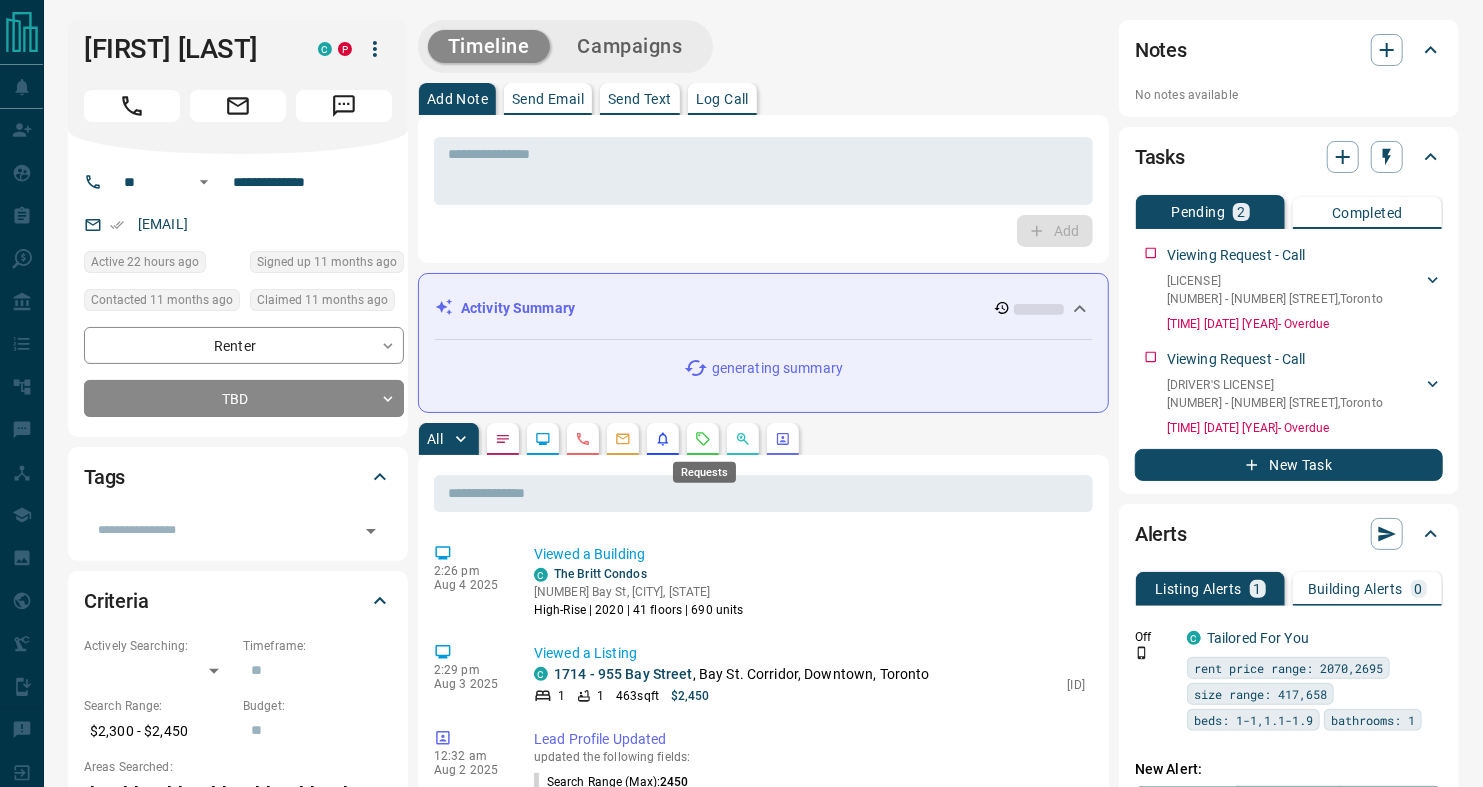 click 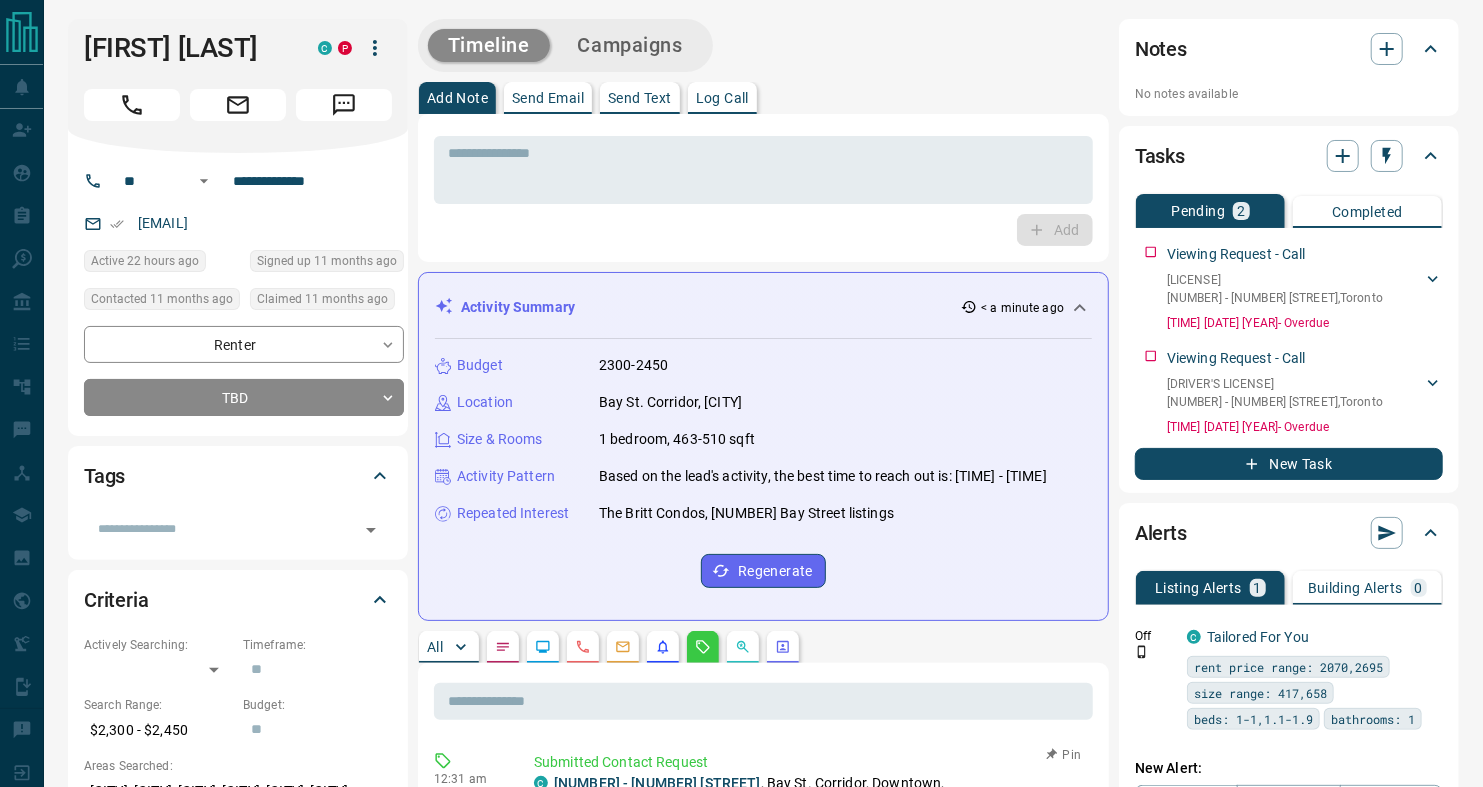 scroll, scrollTop: 0, scrollLeft: 0, axis: both 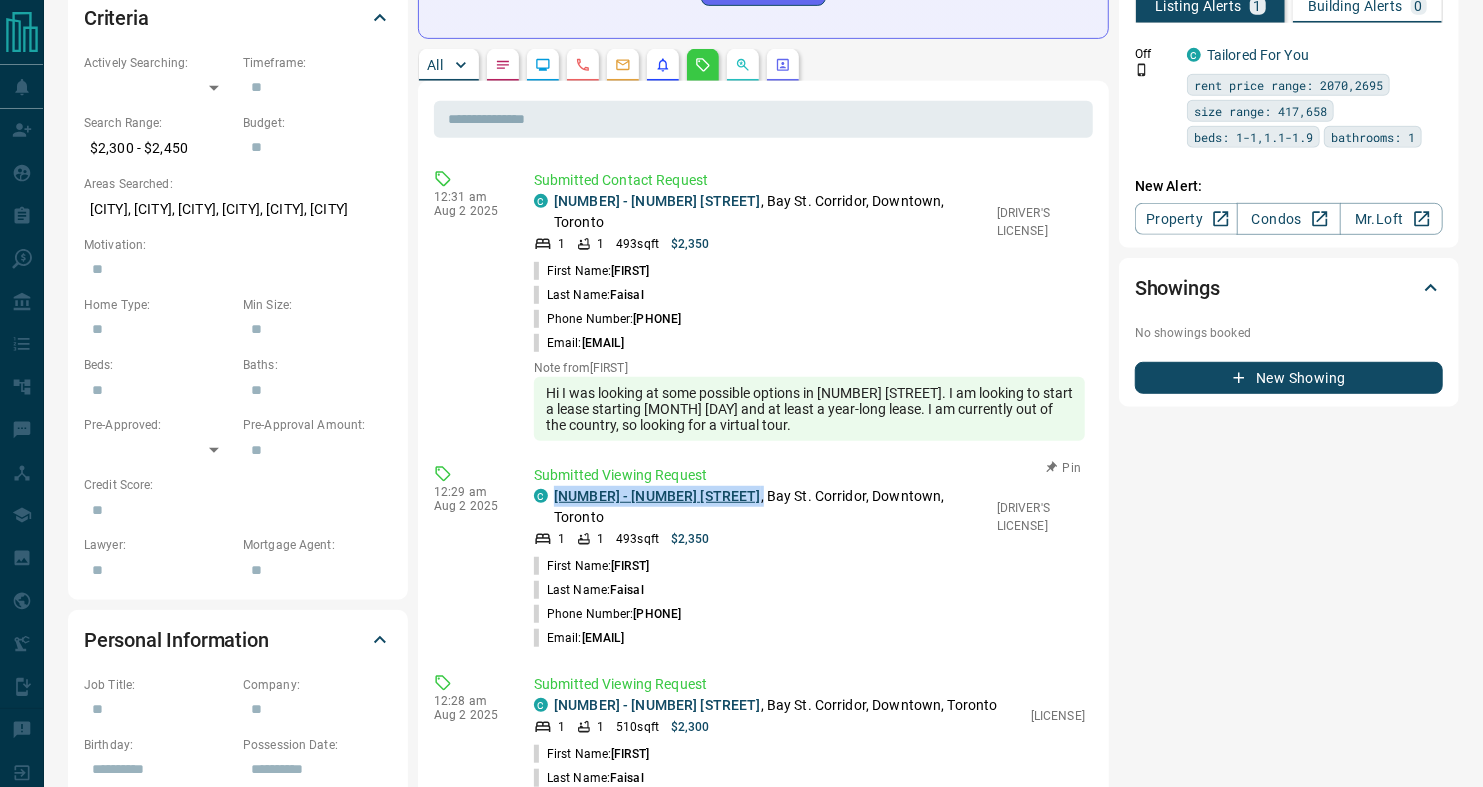 drag, startPoint x: 696, startPoint y: 477, endPoint x: 553, endPoint y: 477, distance: 143 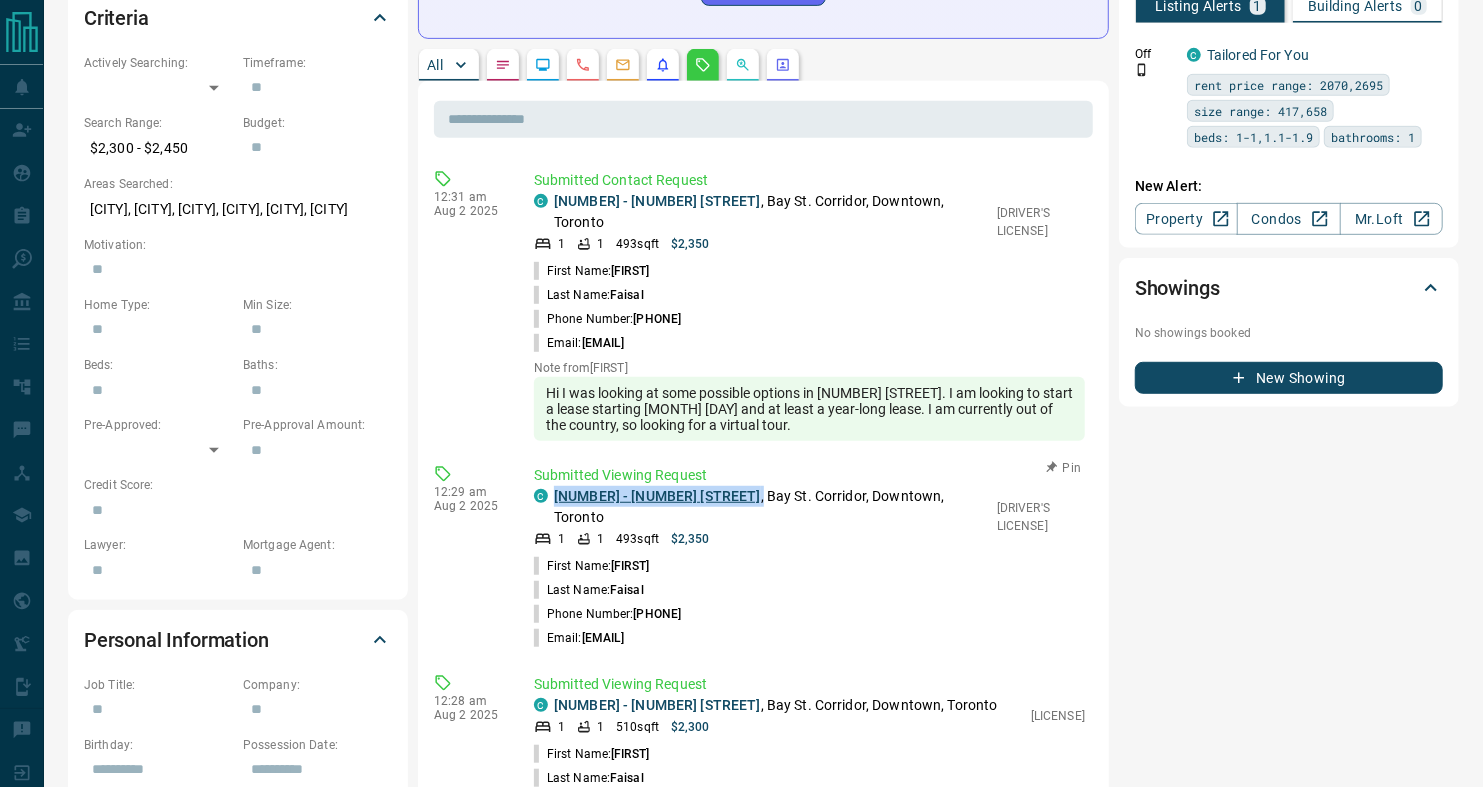 click on "[NUMBER] - [NUMBER] Bay Street , Bay St. Corridor, [CITY], [CITY]" at bounding box center (770, 507) 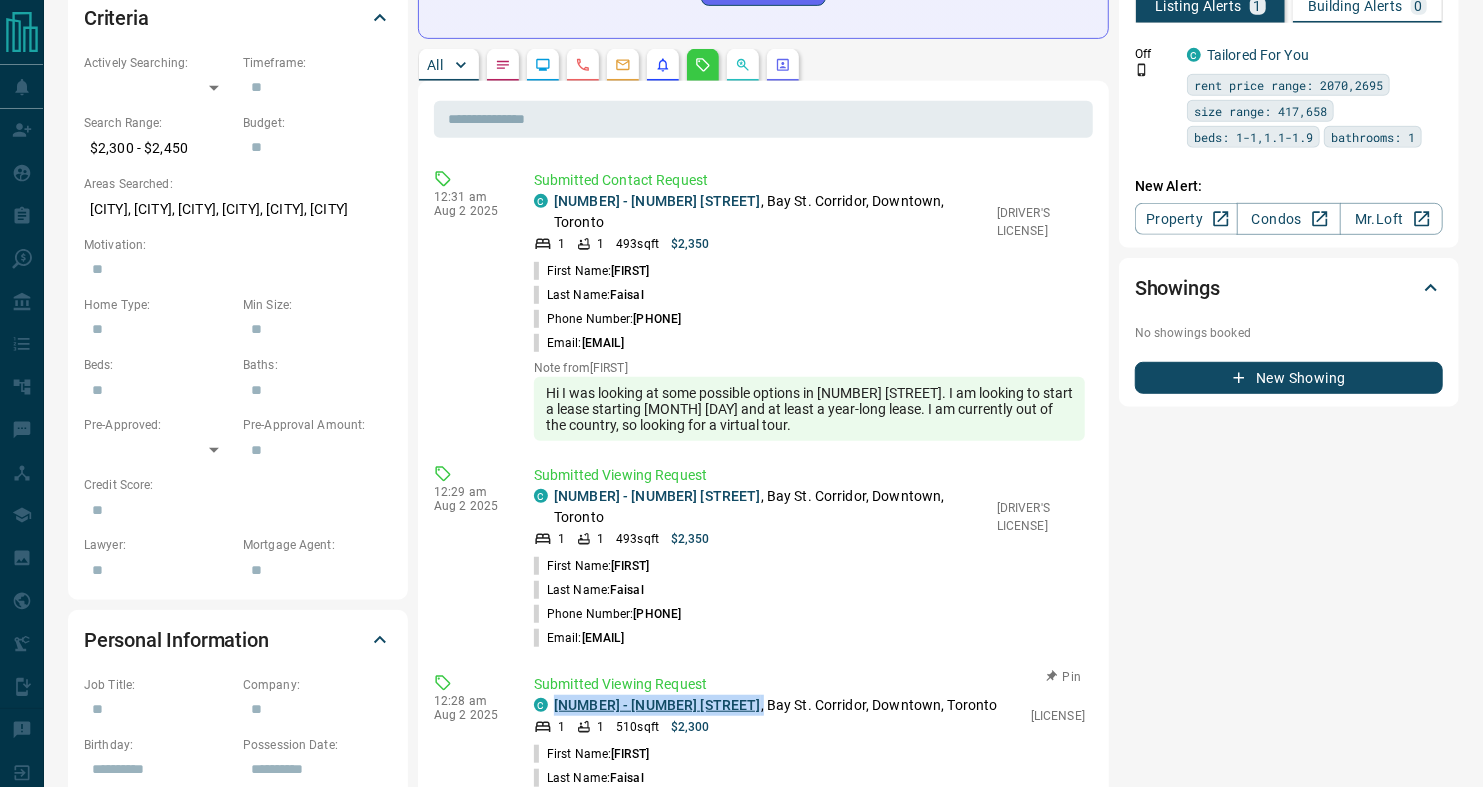 drag, startPoint x: 688, startPoint y: 663, endPoint x: 555, endPoint y: 663, distance: 133 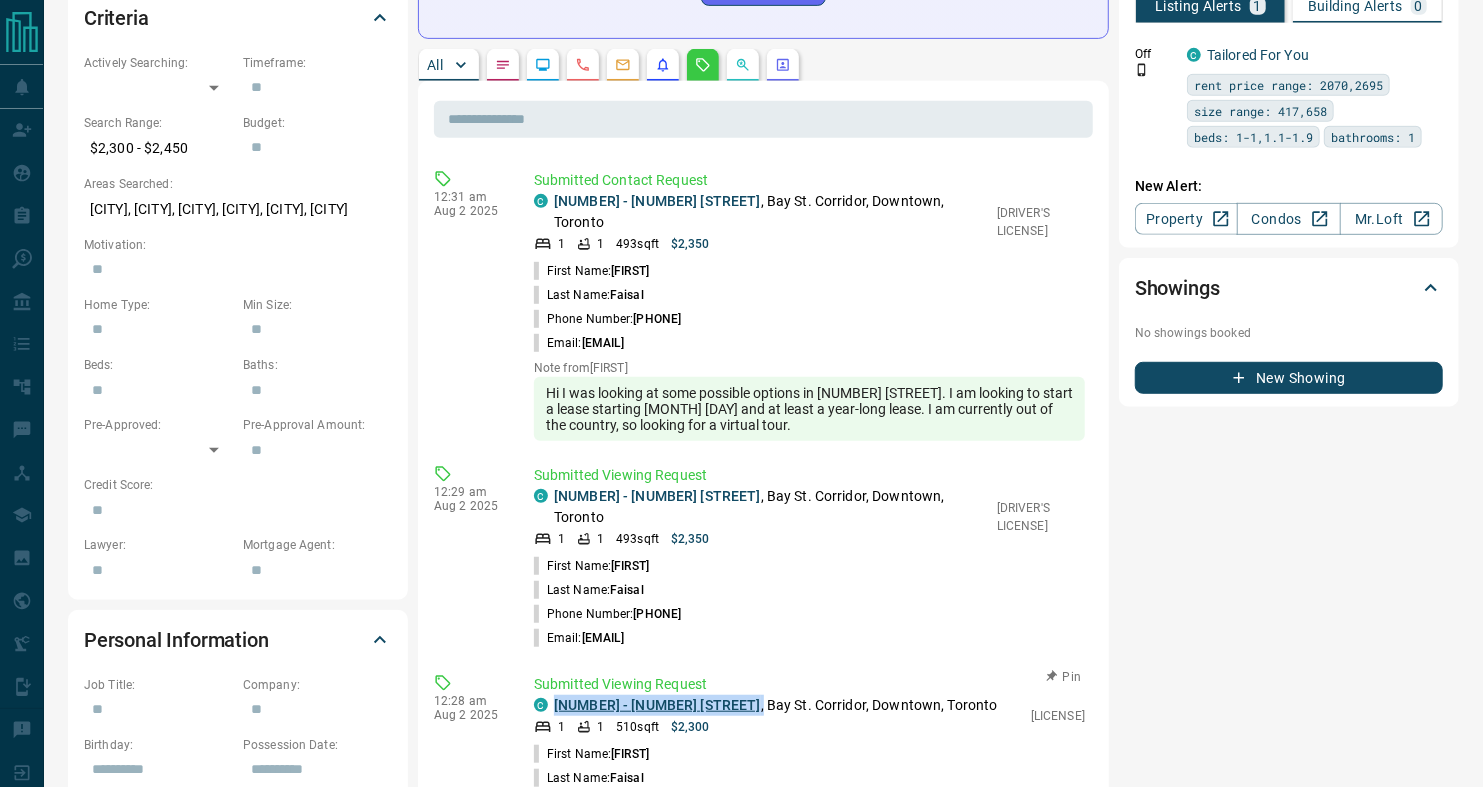 click on "[NUMBER] - [NUMBER] Bay Street , Bay St. Corridor, [CITY], [CITY]" at bounding box center [776, 705] 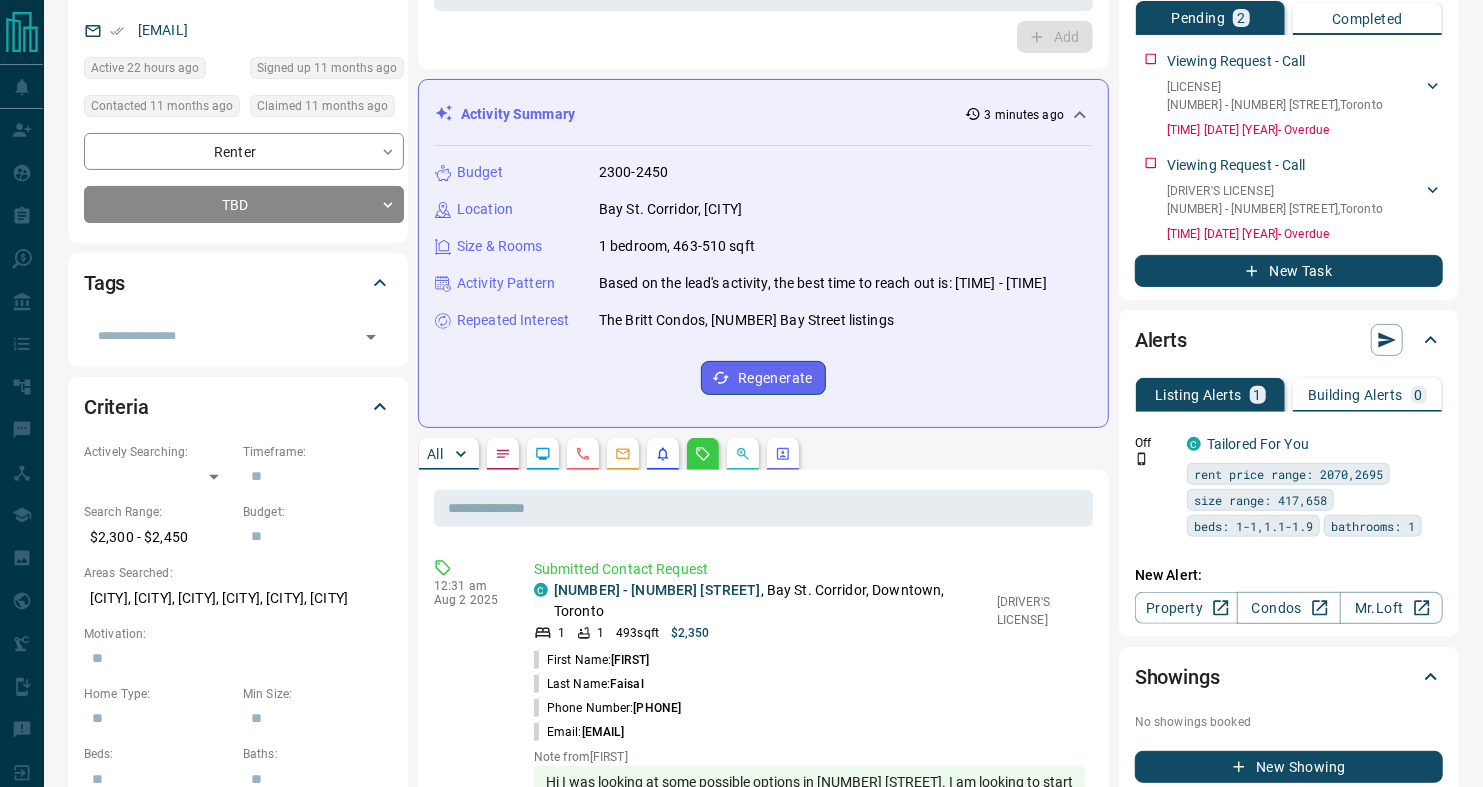 scroll, scrollTop: 0, scrollLeft: 0, axis: both 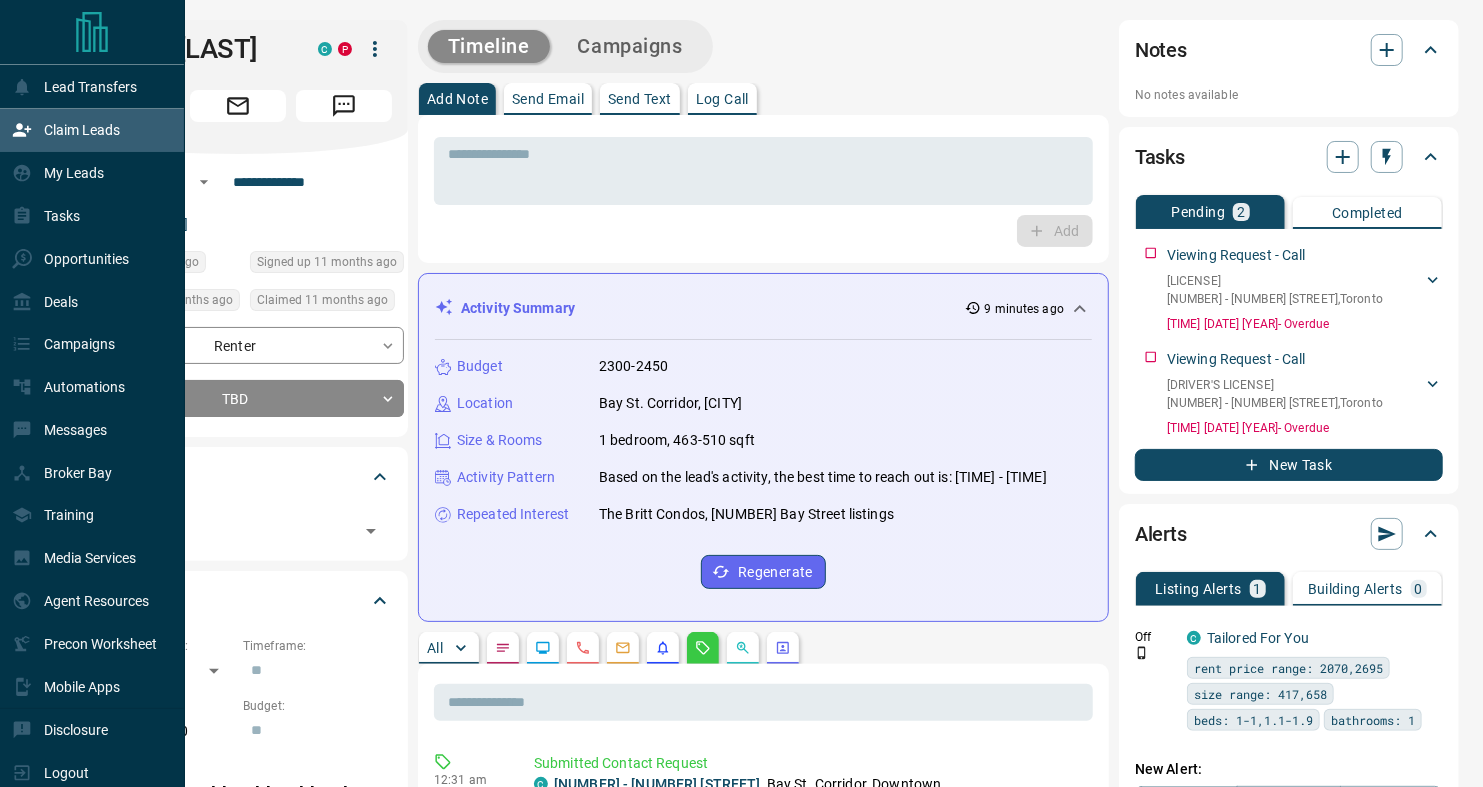 click on "Claim Leads" at bounding box center (66, 130) 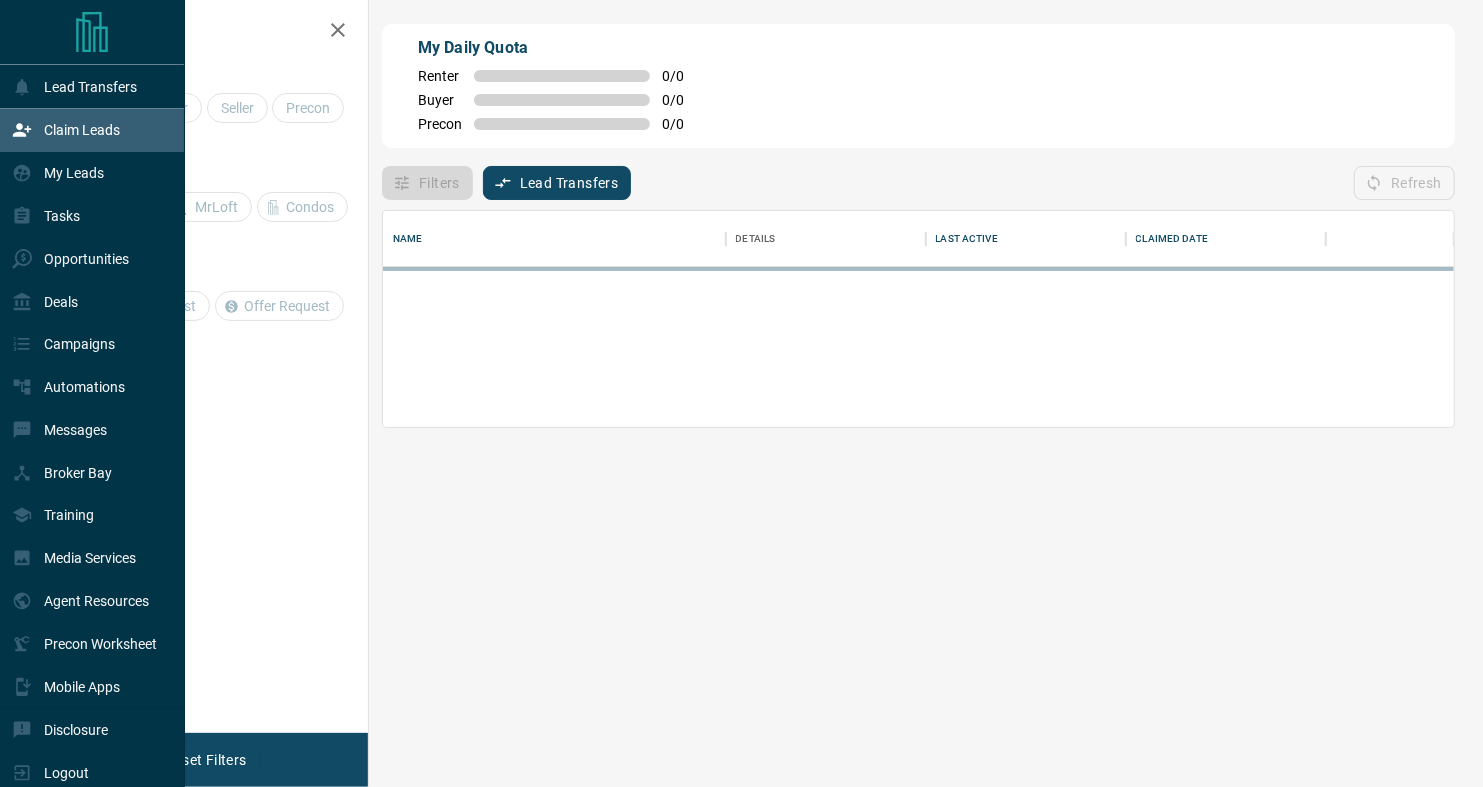 scroll, scrollTop: 17, scrollLeft: 17, axis: both 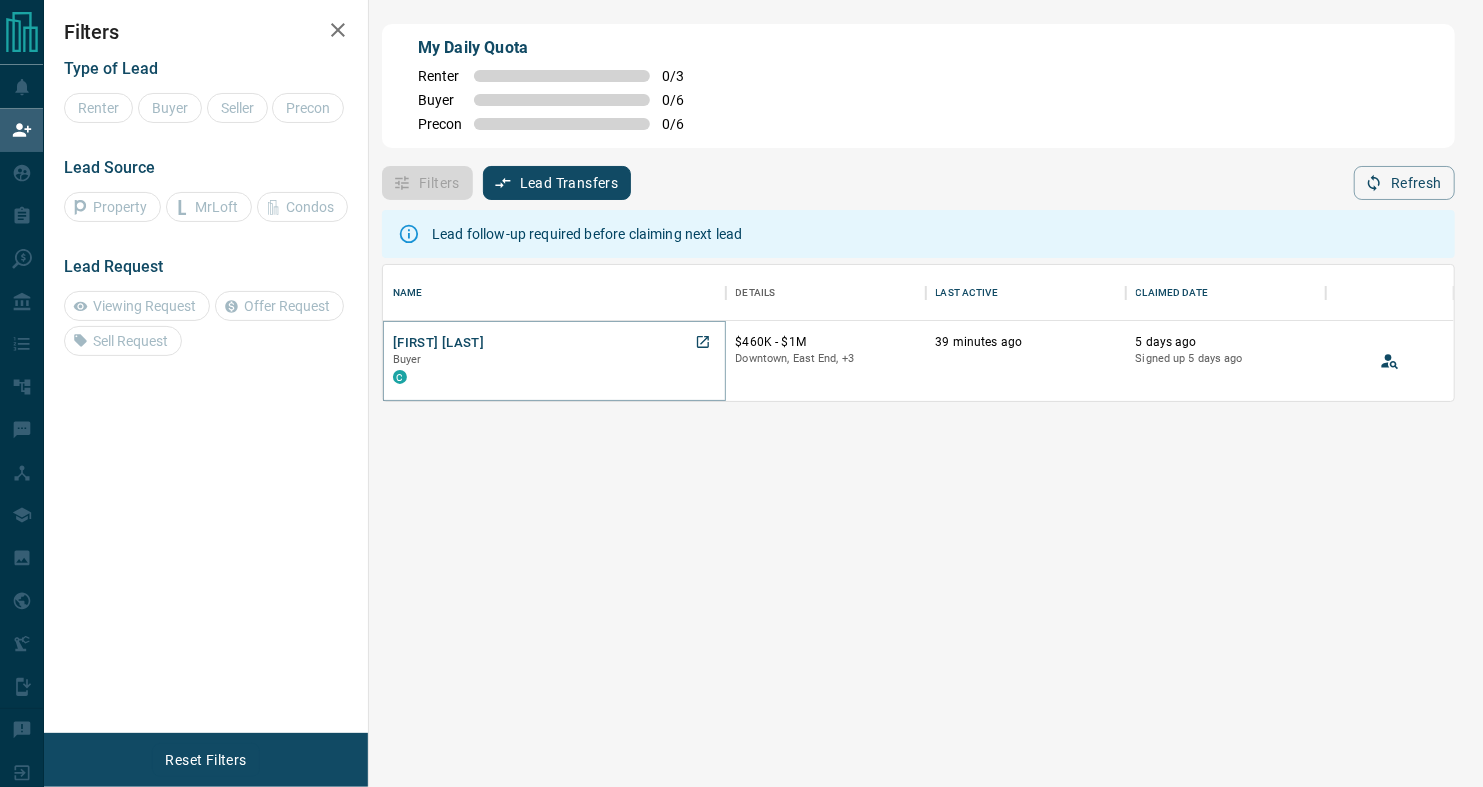 click on "[FIRST] [LAST]" at bounding box center (438, 343) 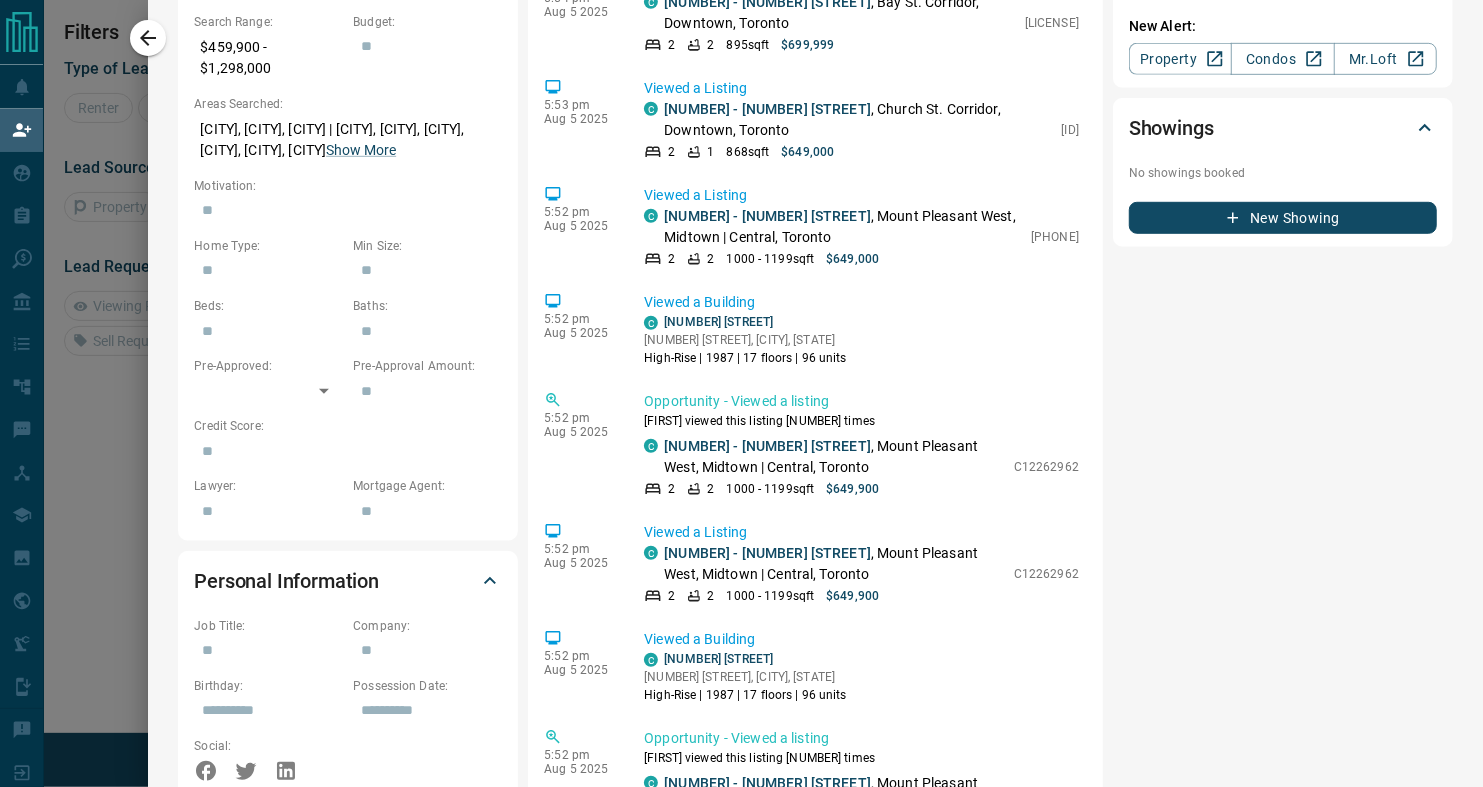 scroll, scrollTop: 685, scrollLeft: 0, axis: vertical 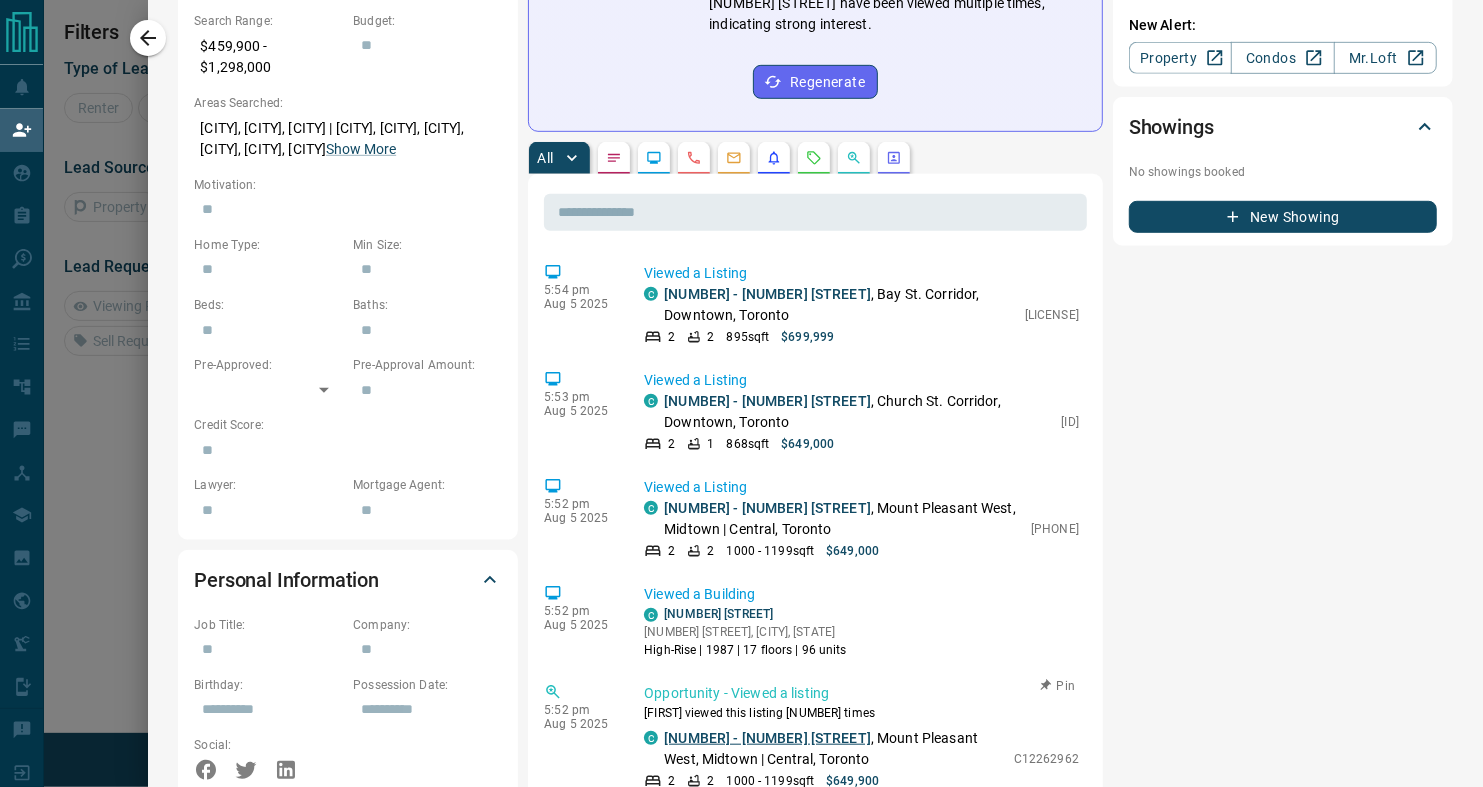 click on "[NUMBER] - [NUMBER] [STREET]" at bounding box center (767, 738) 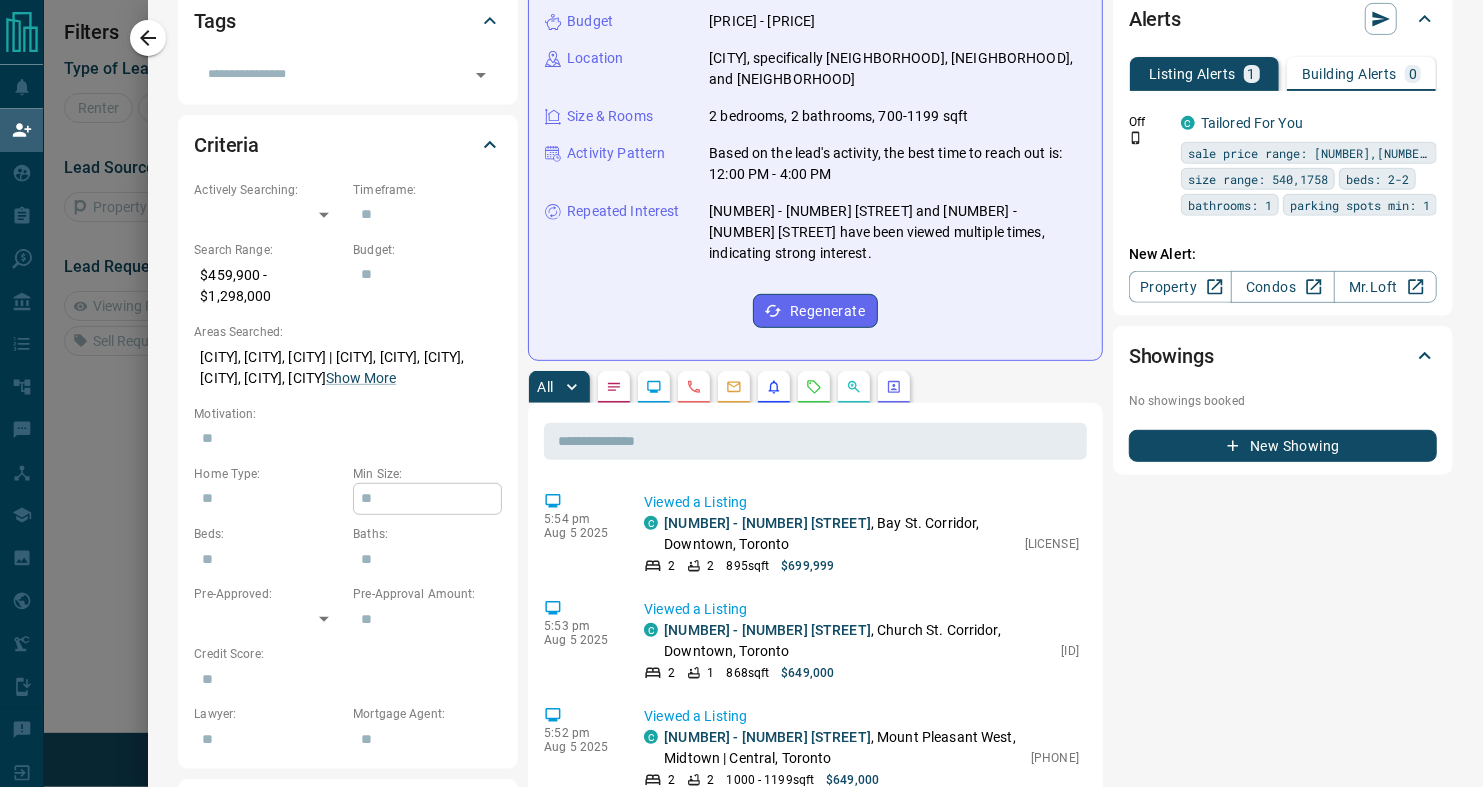 scroll, scrollTop: 452, scrollLeft: 0, axis: vertical 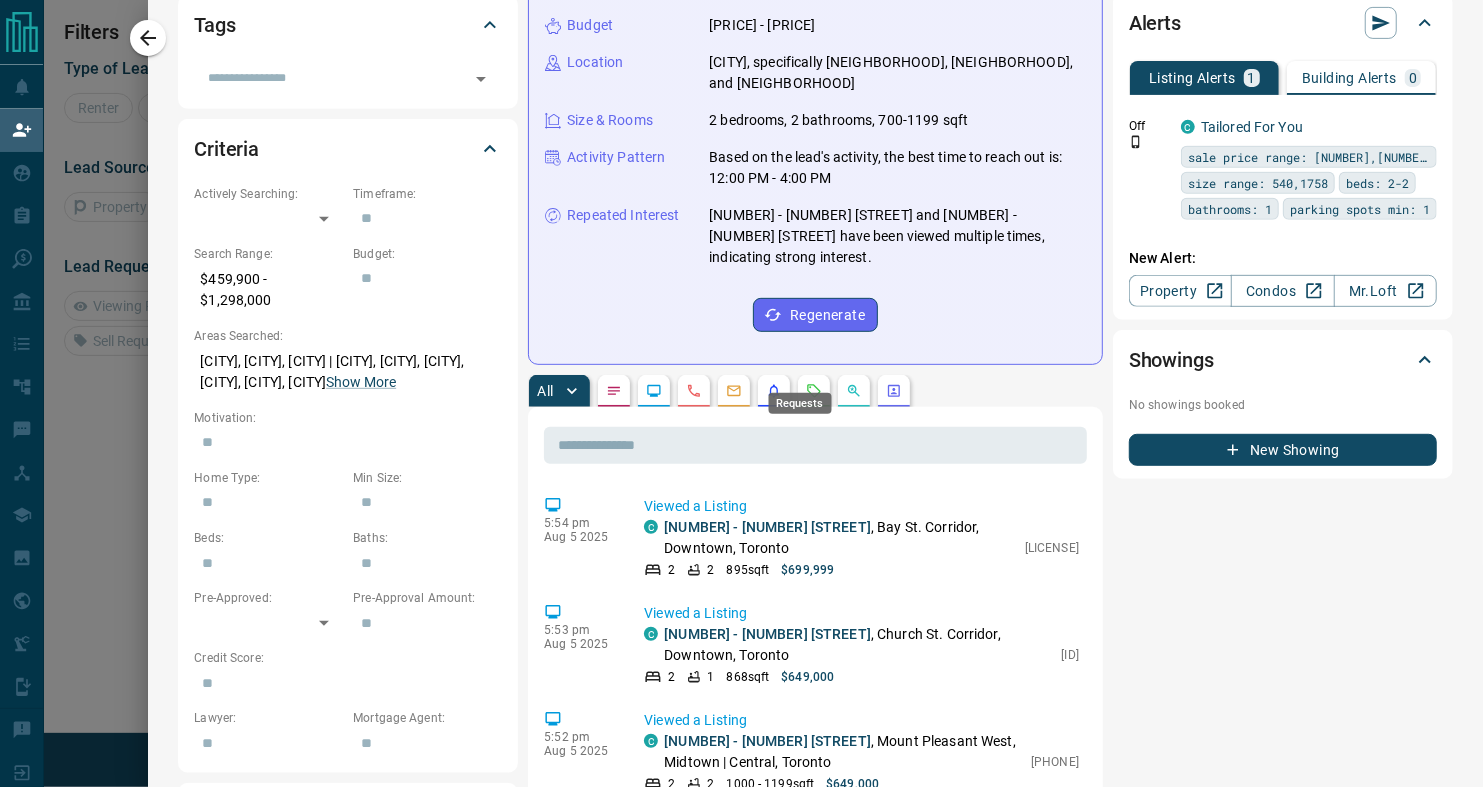 click 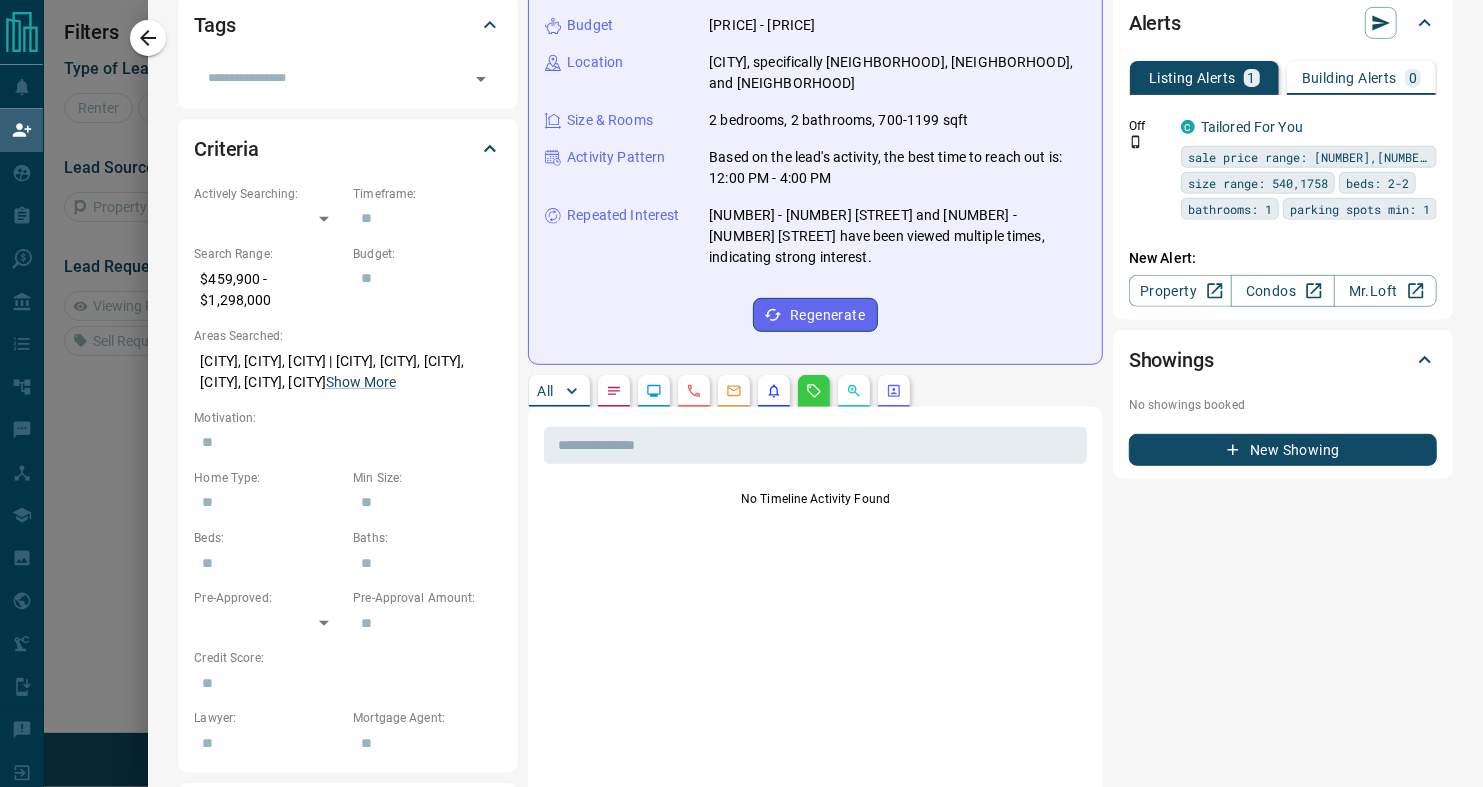 click at bounding box center [854, 391] 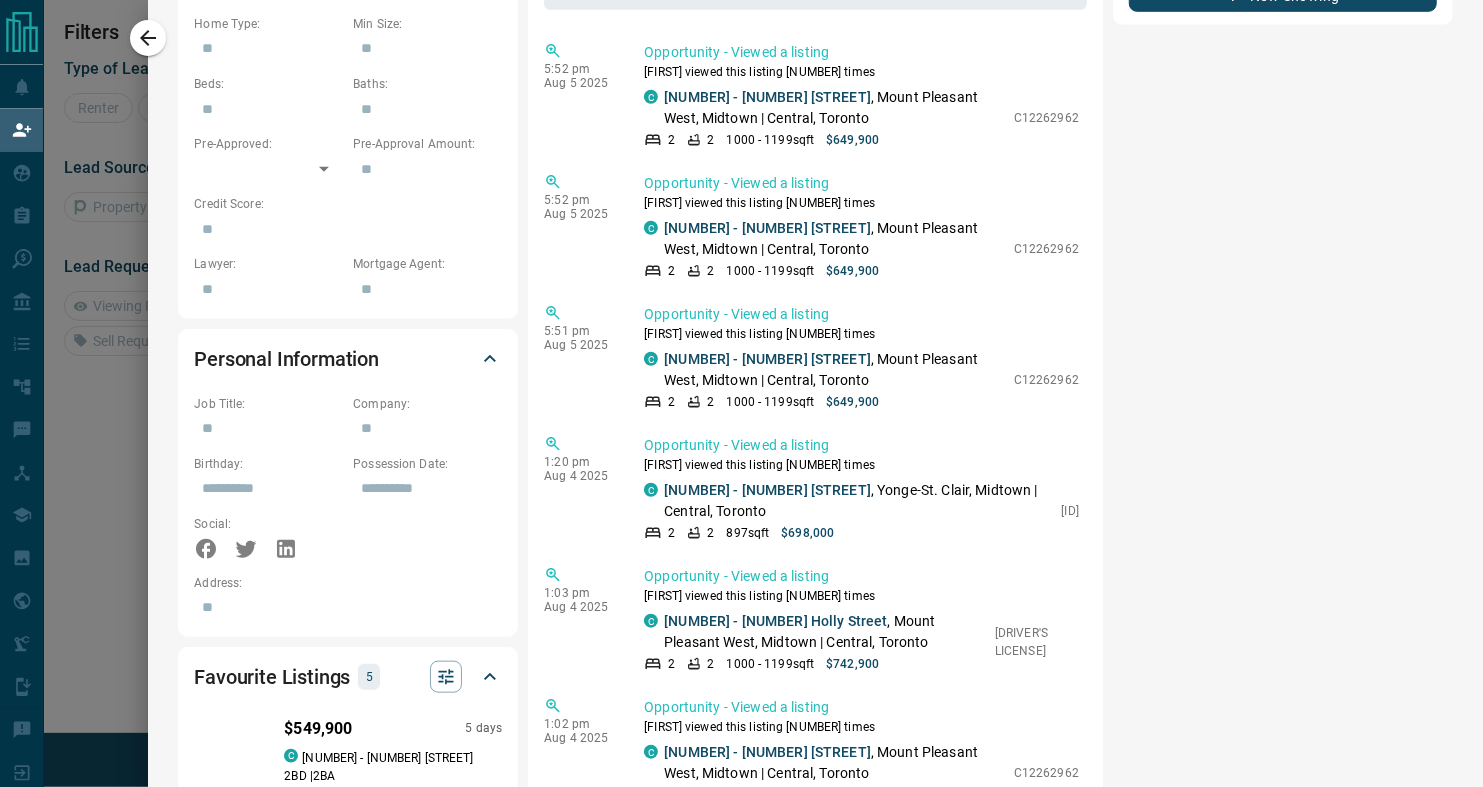 scroll, scrollTop: 905, scrollLeft: 0, axis: vertical 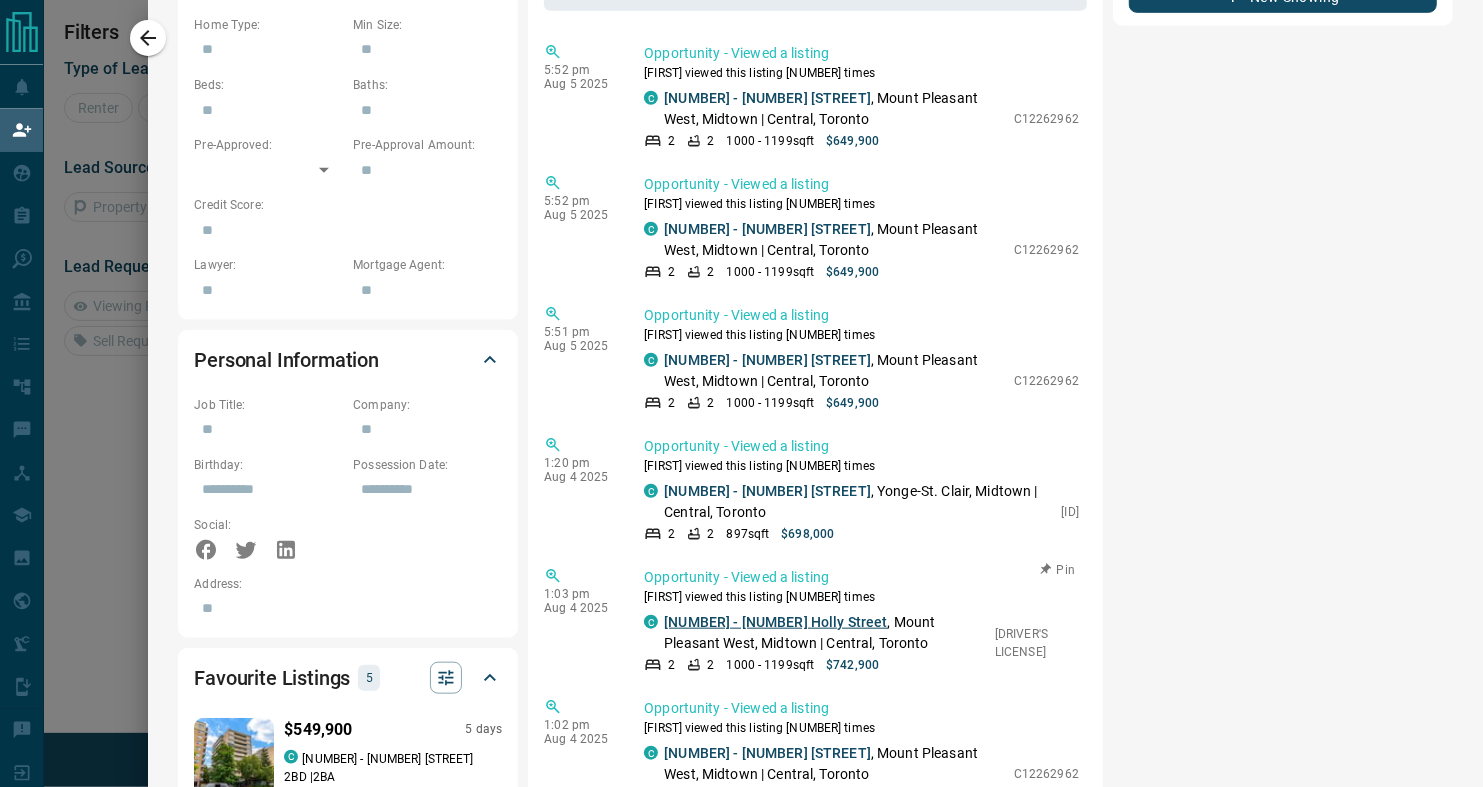 click on "[NUMBER] - [NUMBER] Holly Street" at bounding box center (775, 622) 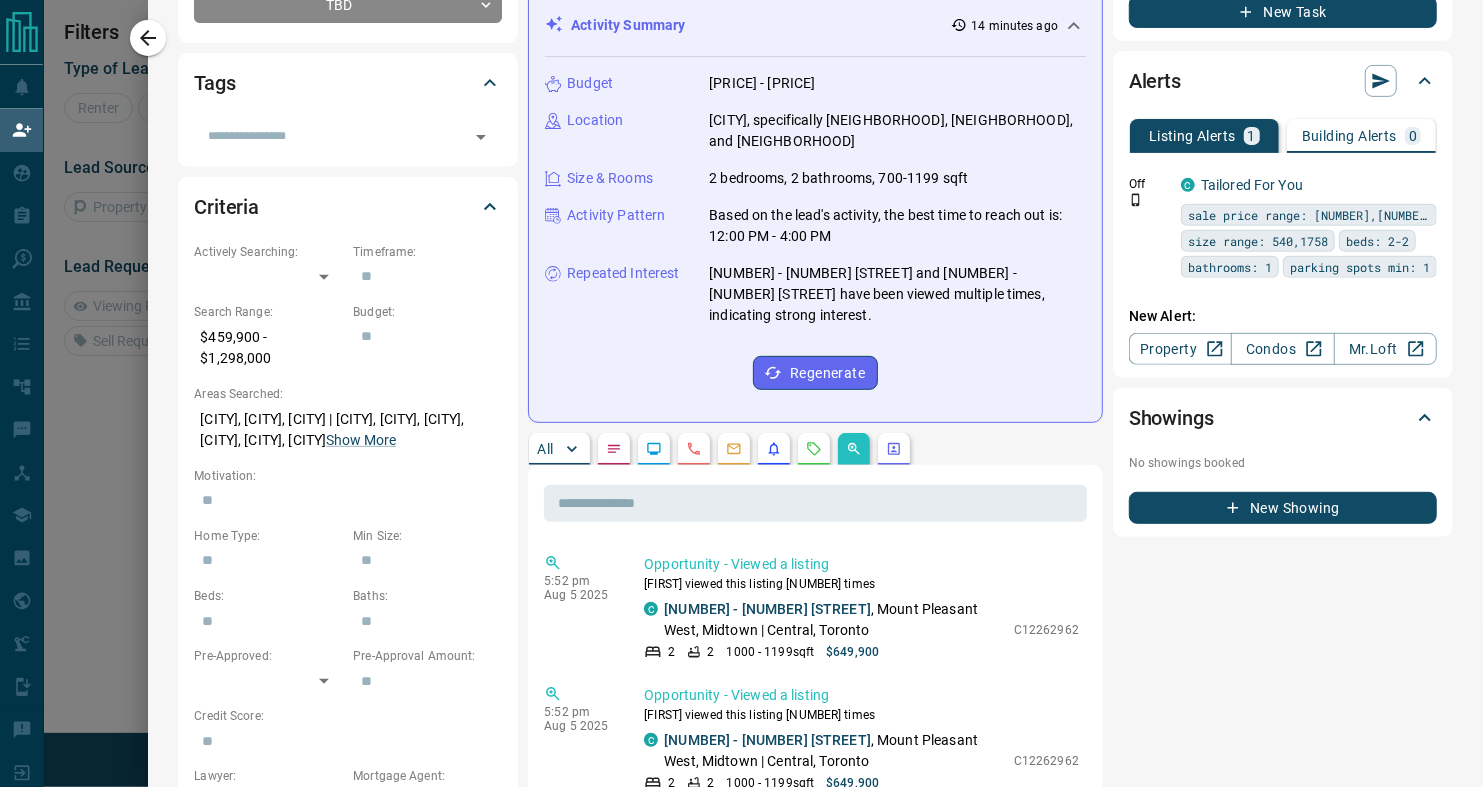 scroll, scrollTop: 0, scrollLeft: 0, axis: both 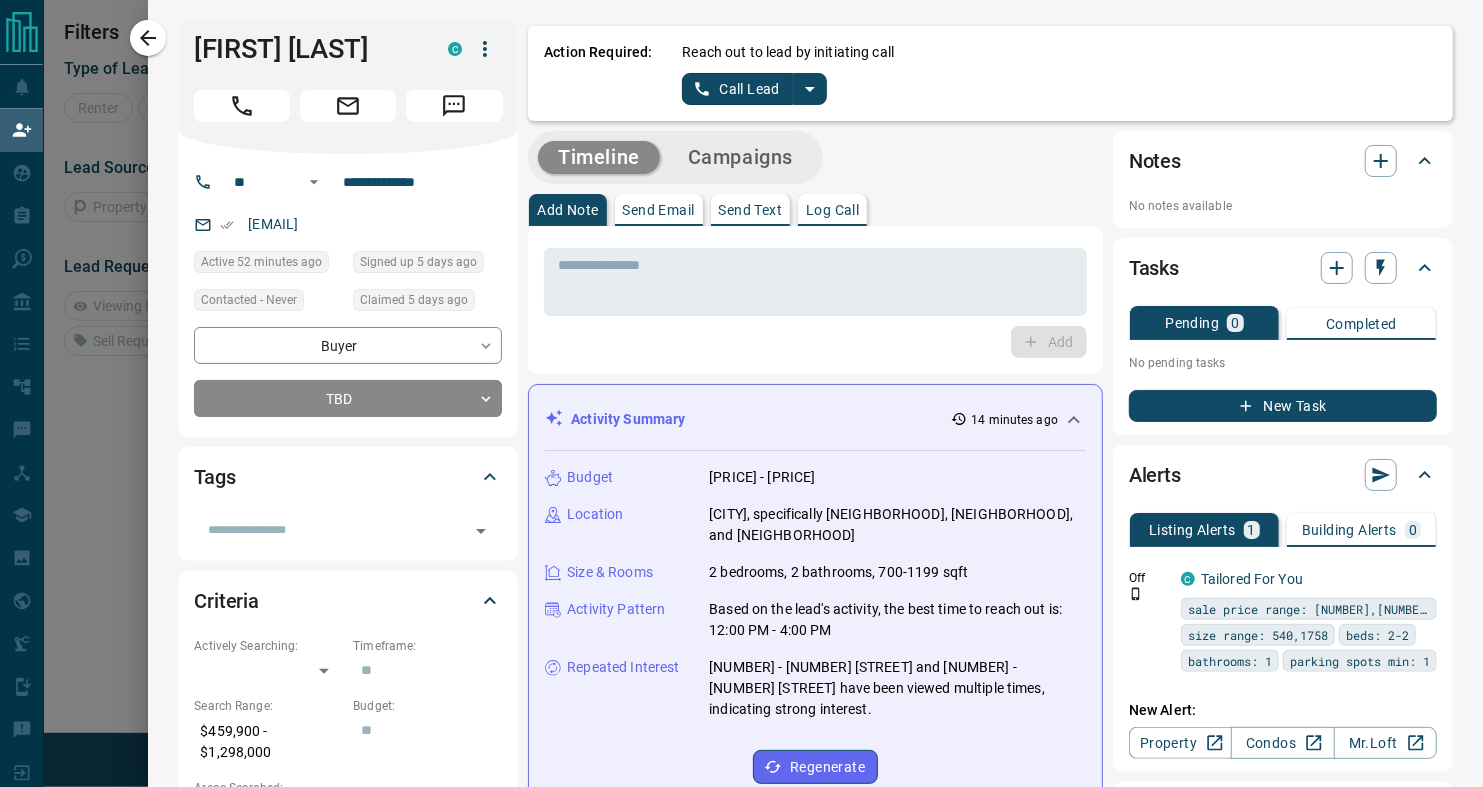 click 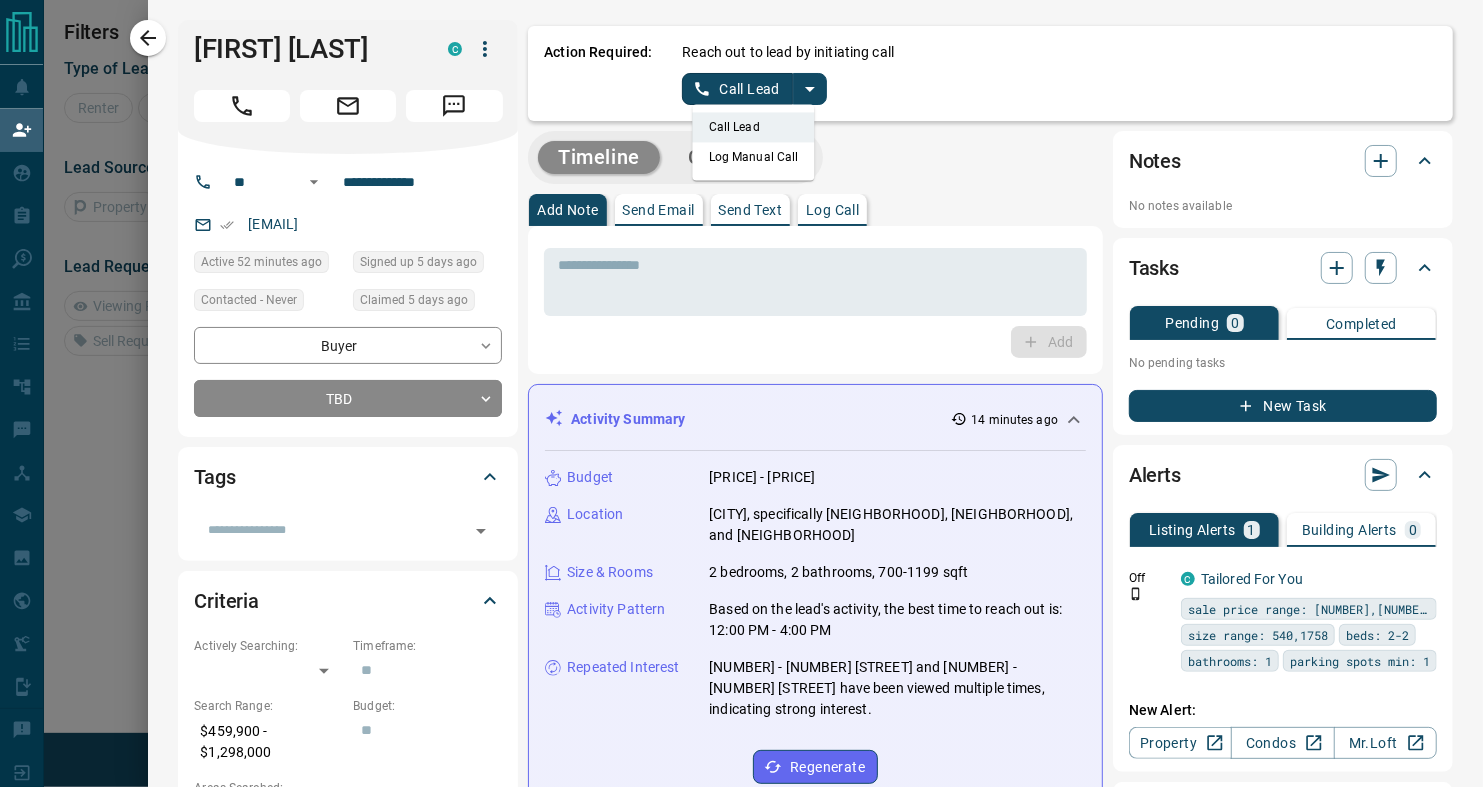 click on "Log Manual Call" at bounding box center [754, 157] 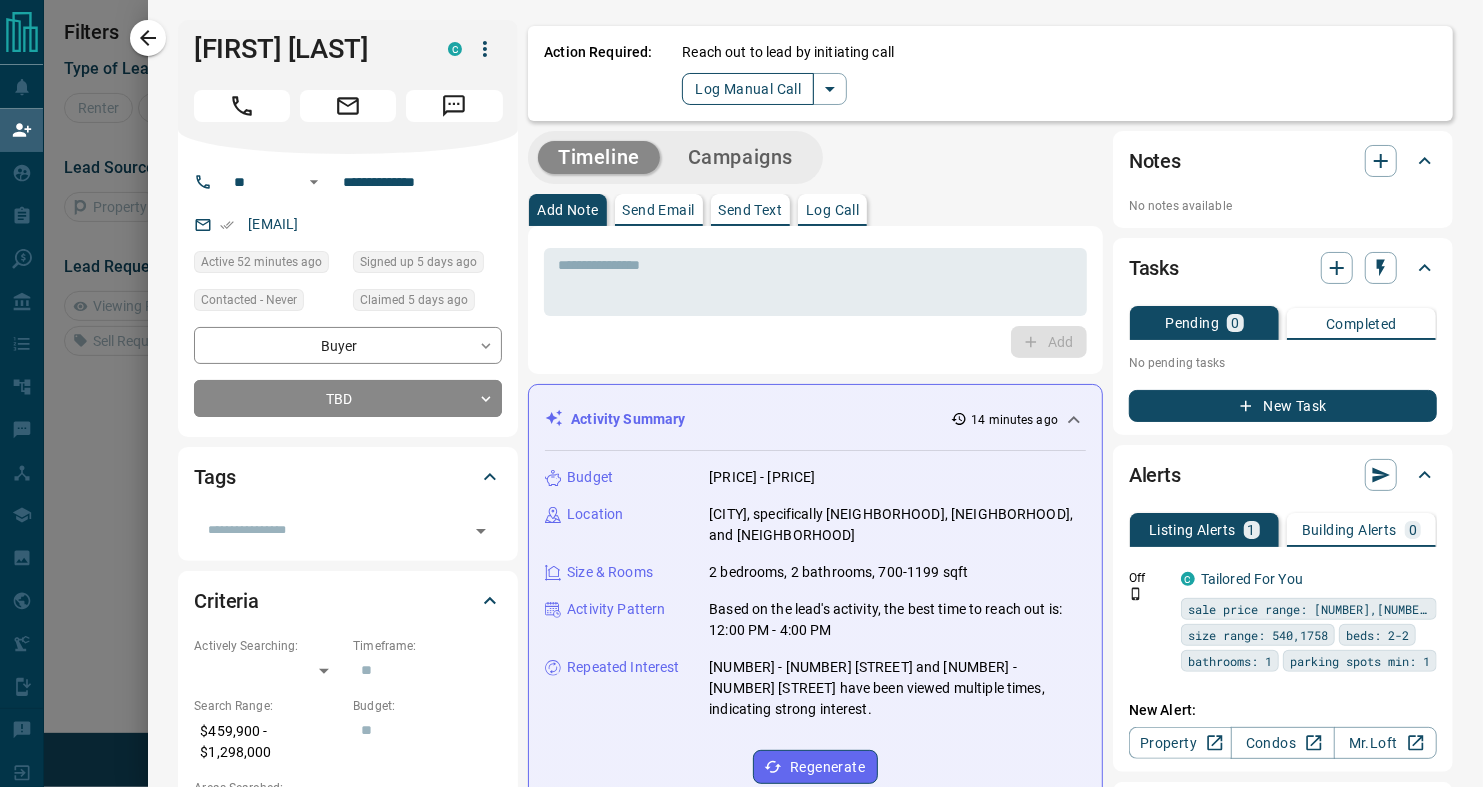 click on "Log Manual Call" at bounding box center [748, 89] 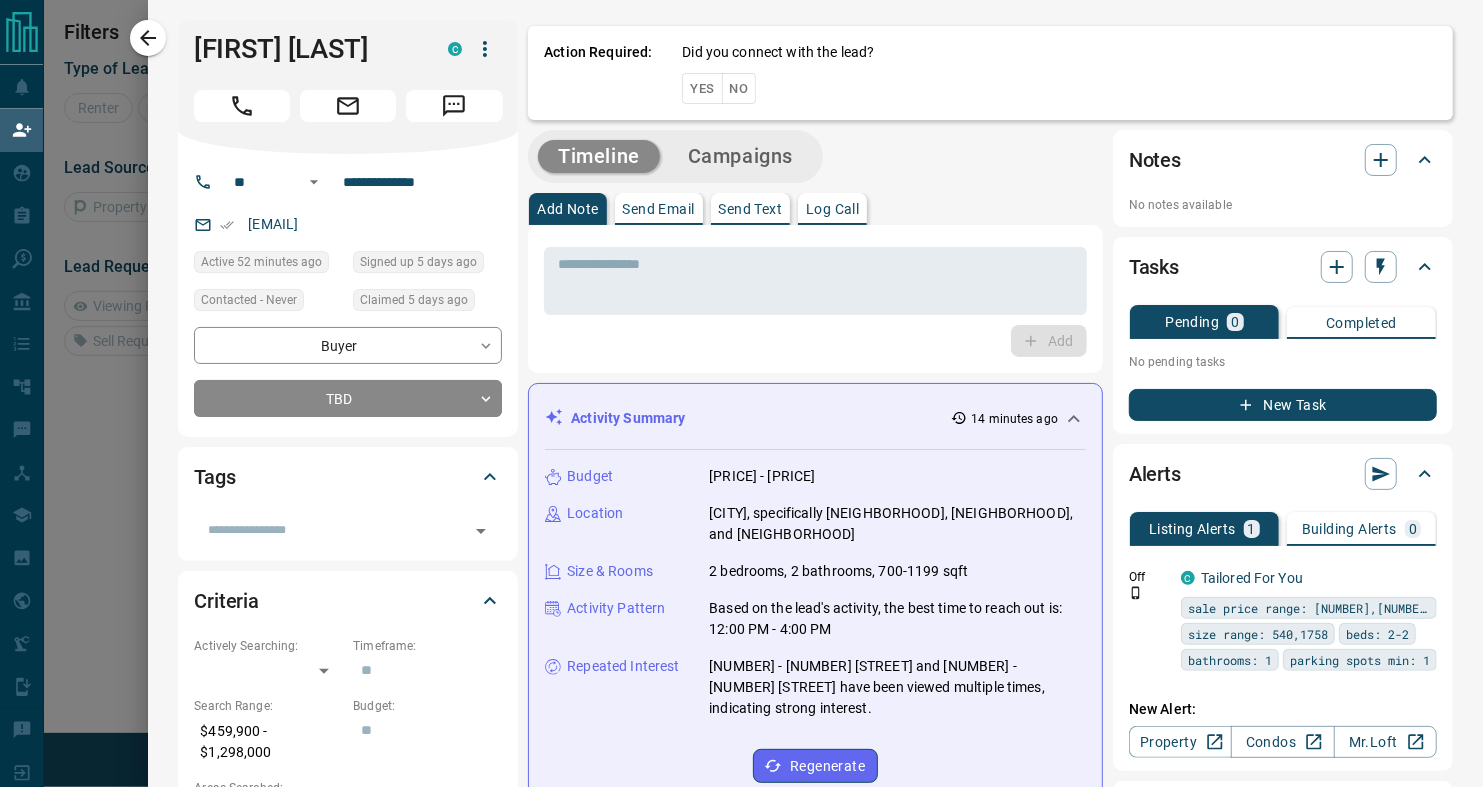 click on "No" at bounding box center (739, 88) 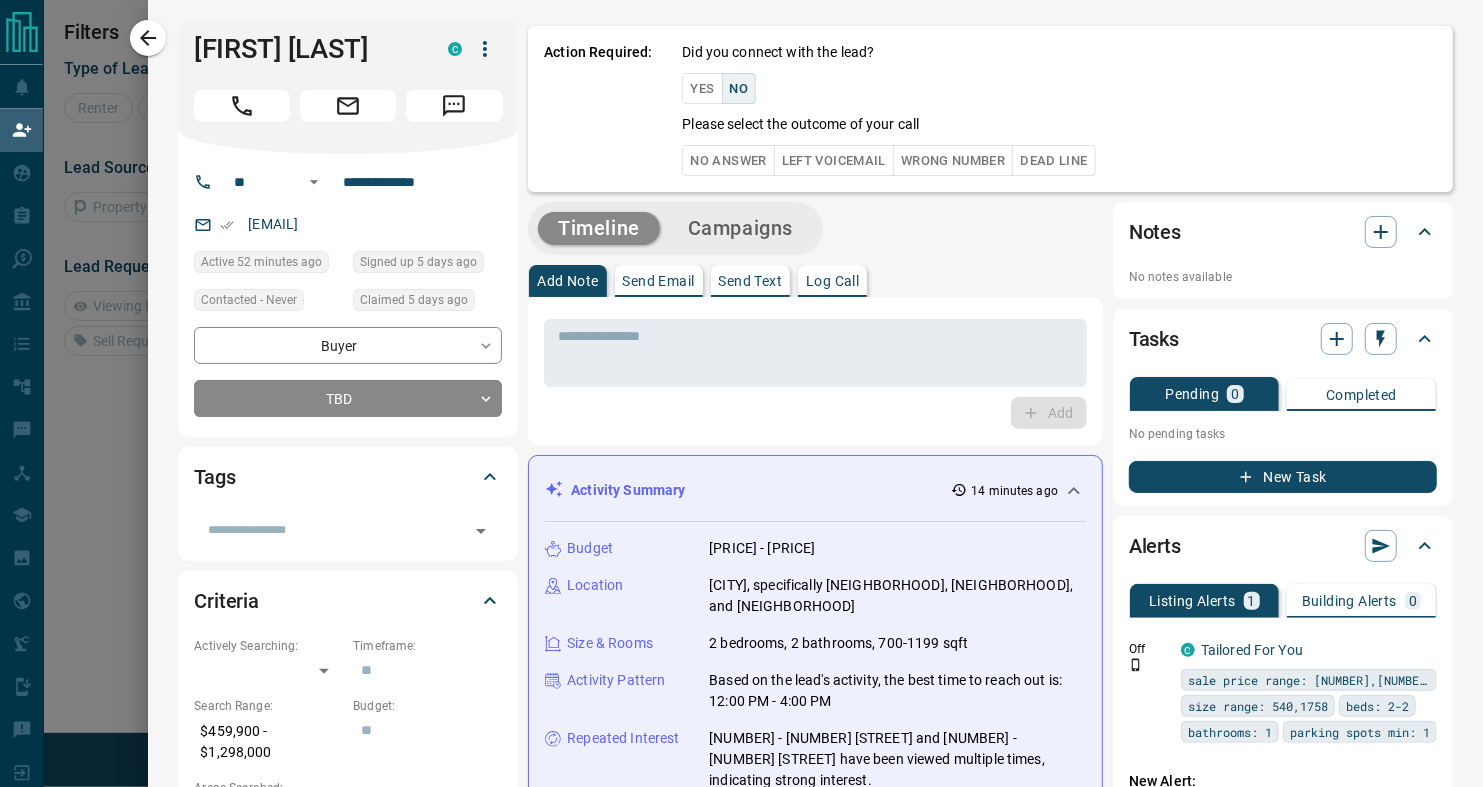 click on "No Answer" at bounding box center [728, 160] 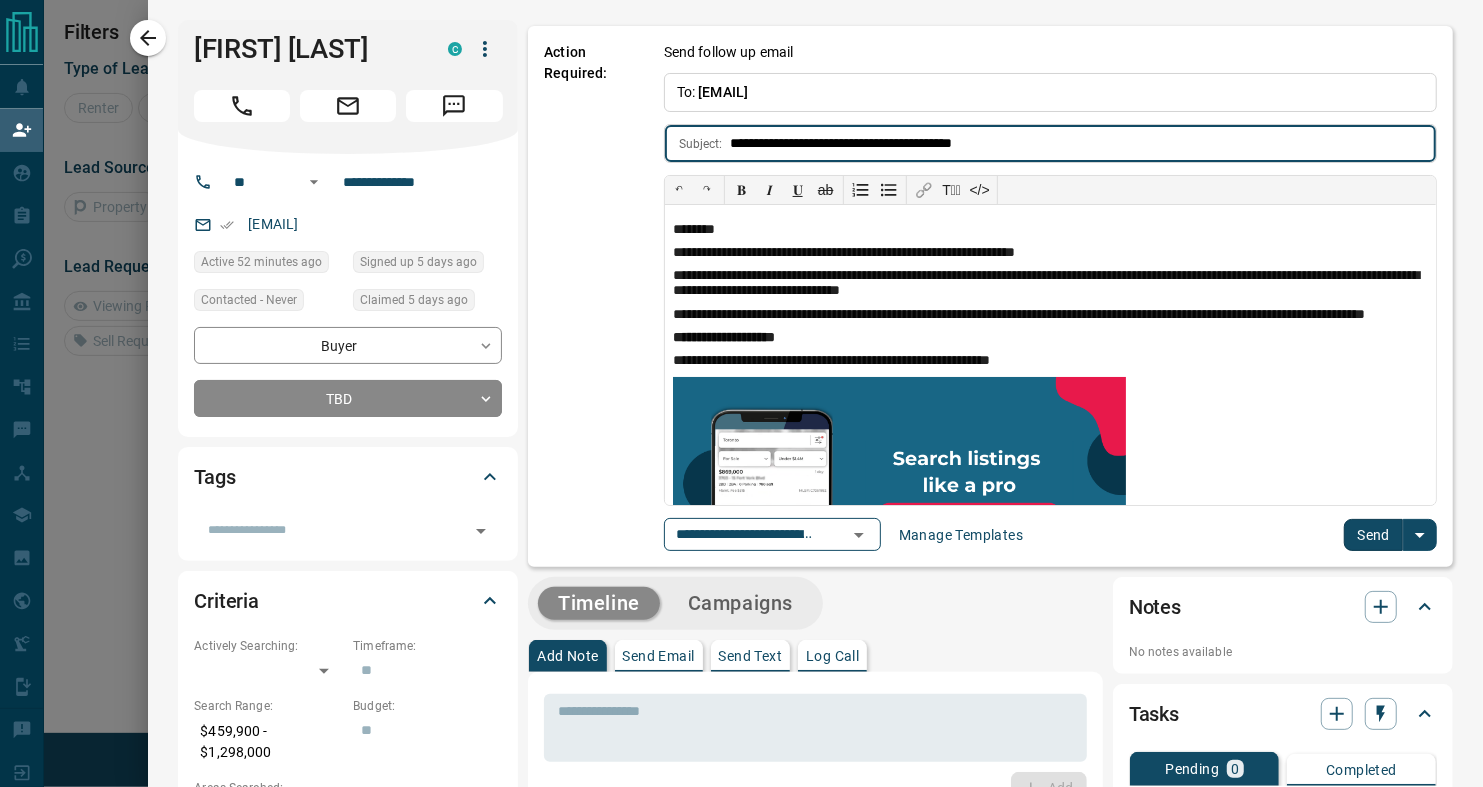 type on "**********" 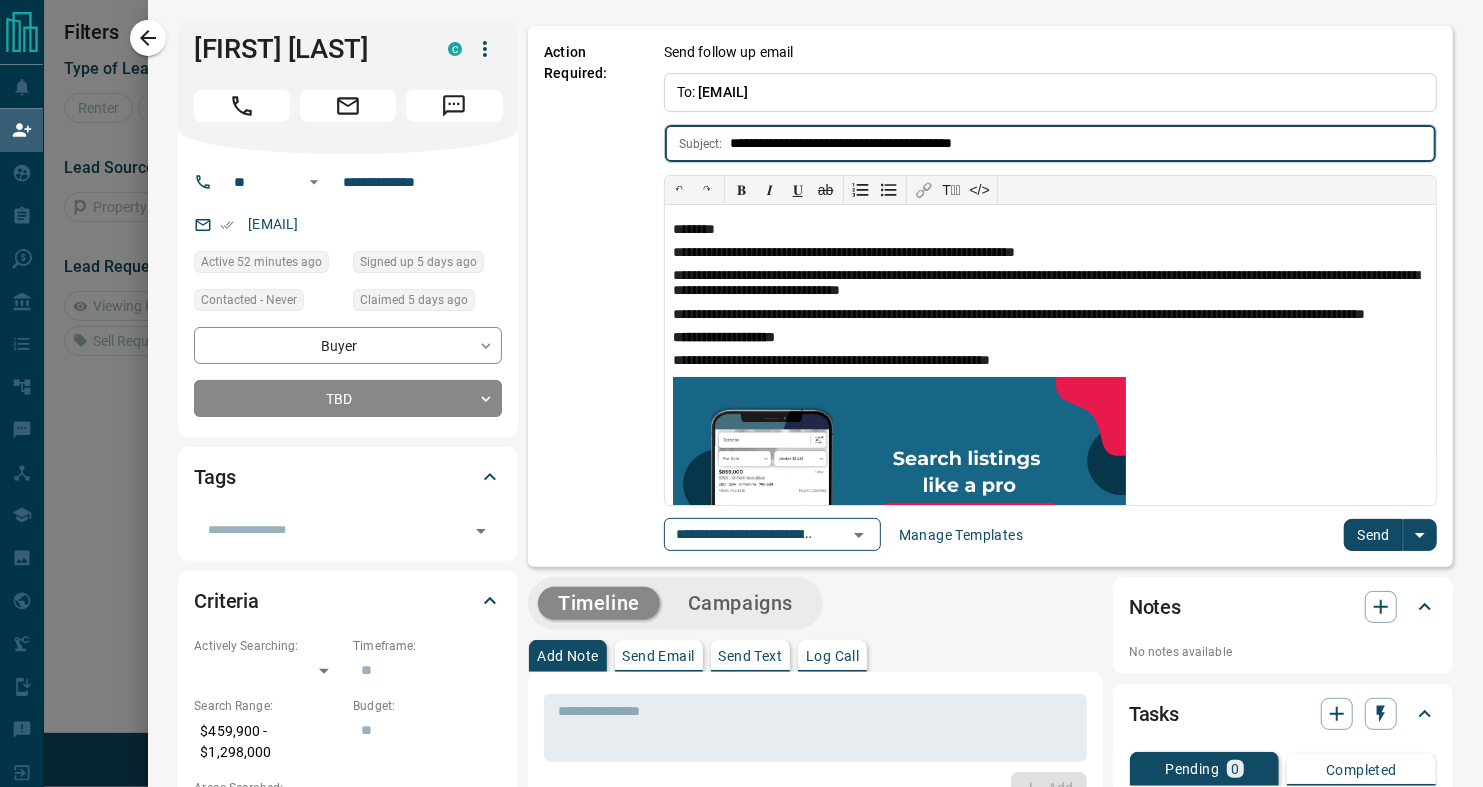 type on "**********" 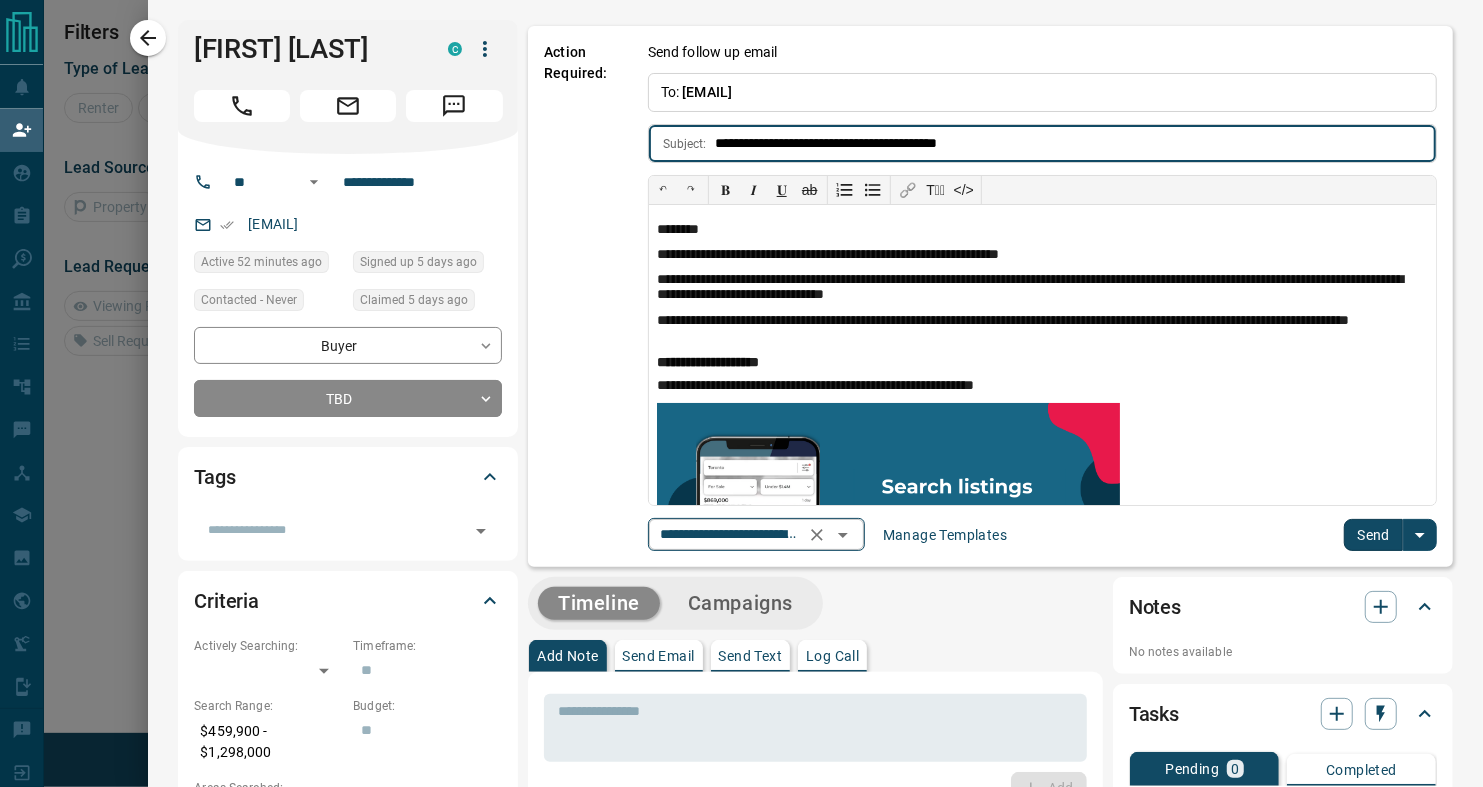 click on "**********" at bounding box center (728, 534) 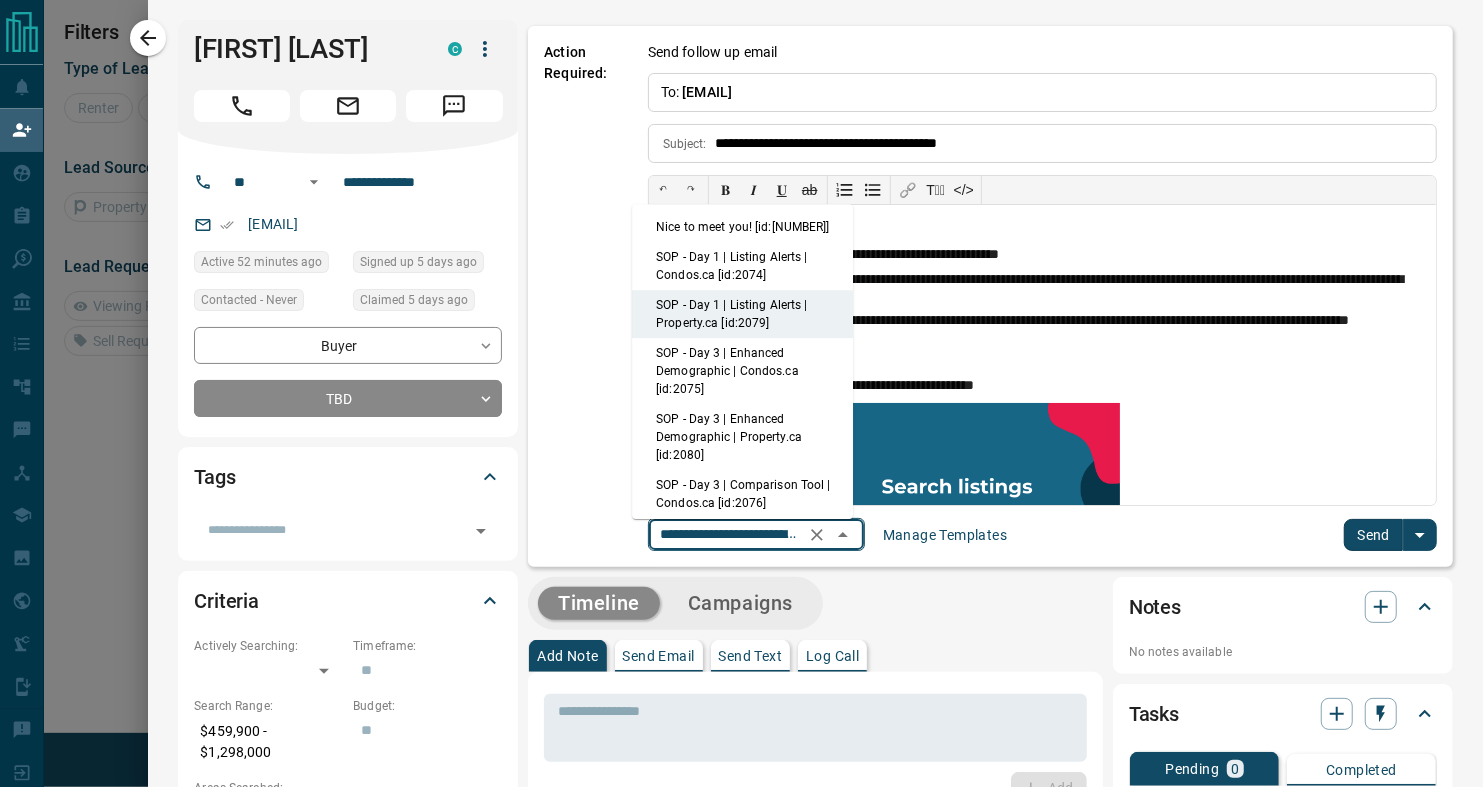 click on "Nice to meet you! [id:[NUMBER]]" at bounding box center [742, 227] 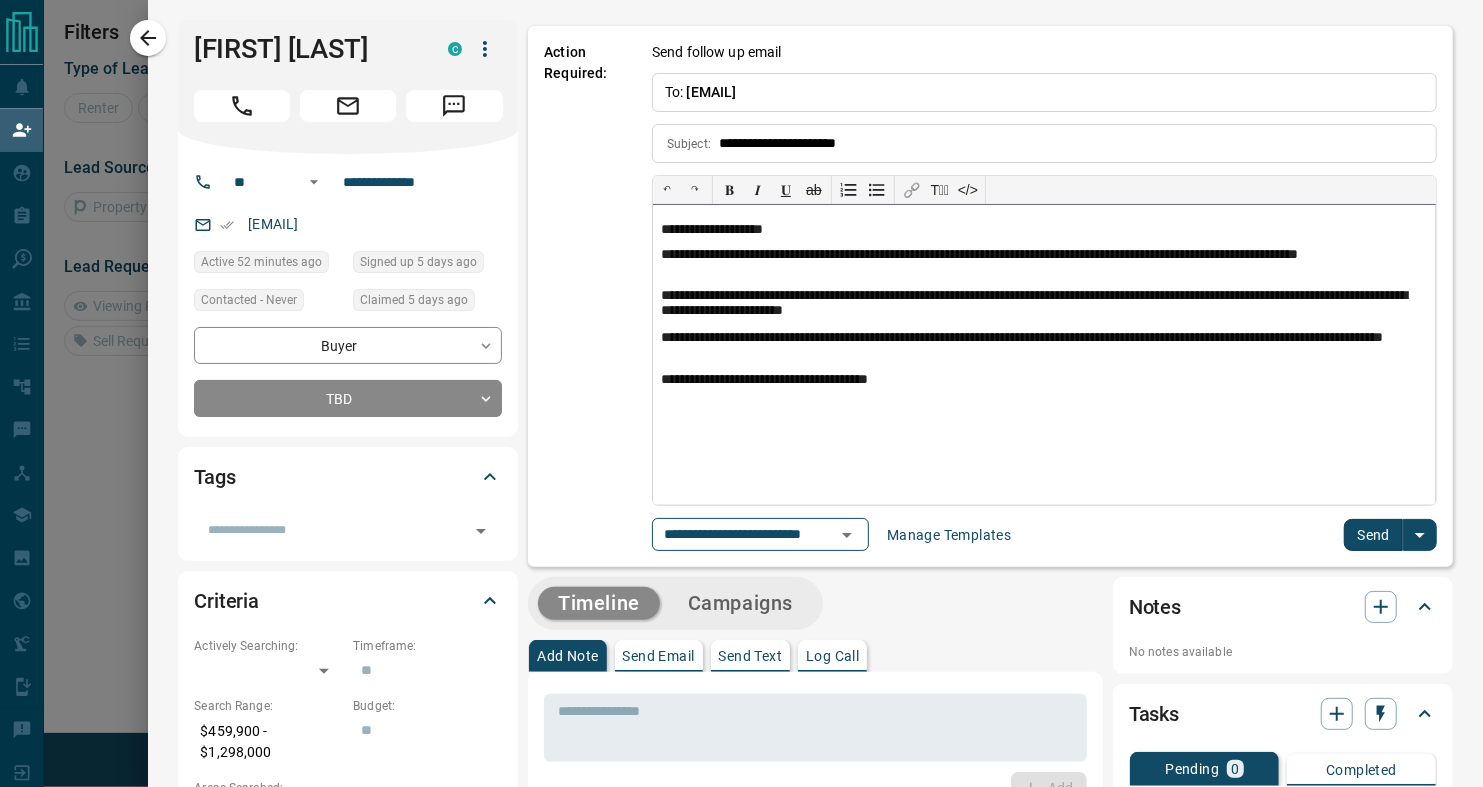 click on "**********" at bounding box center (1044, 355) 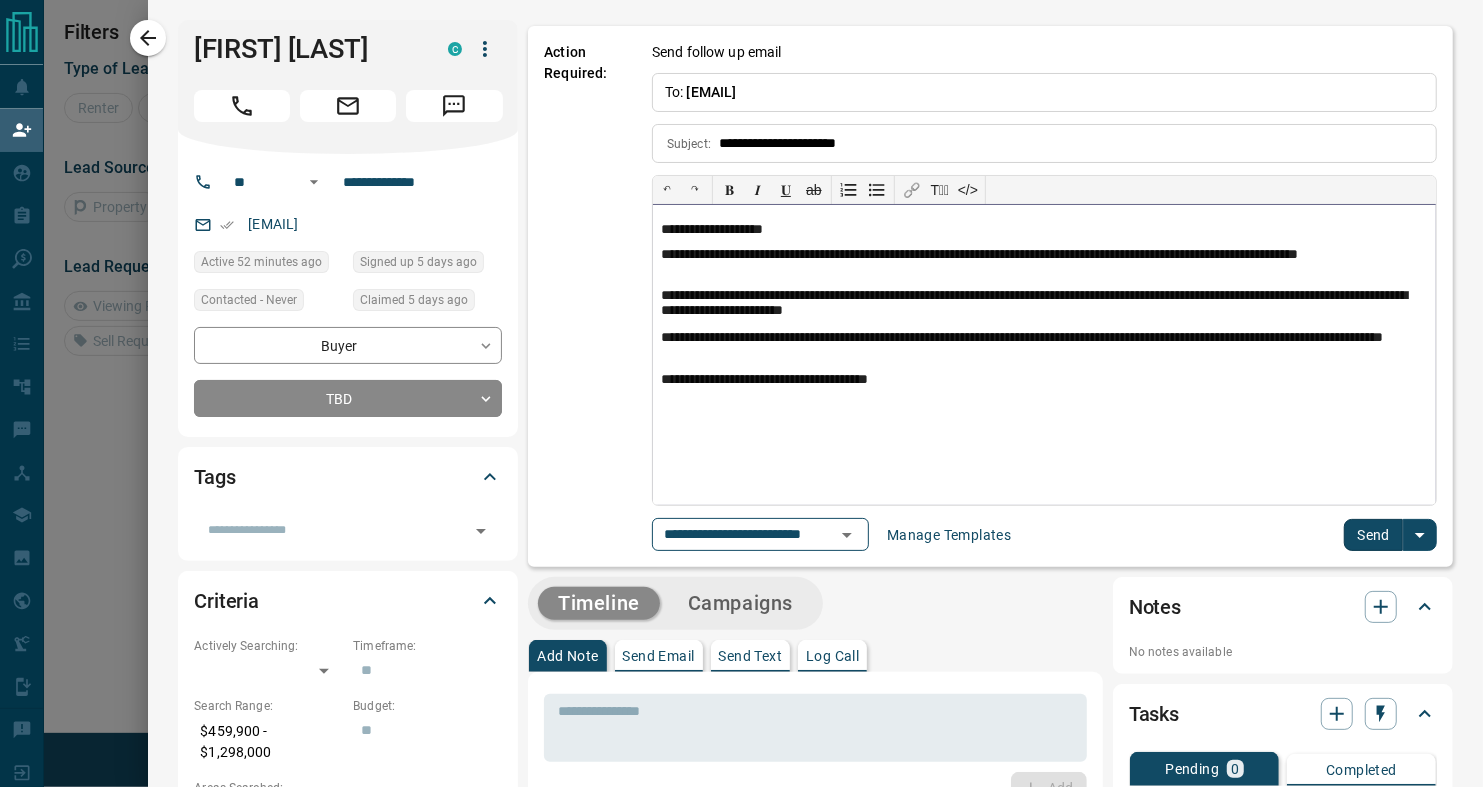 type 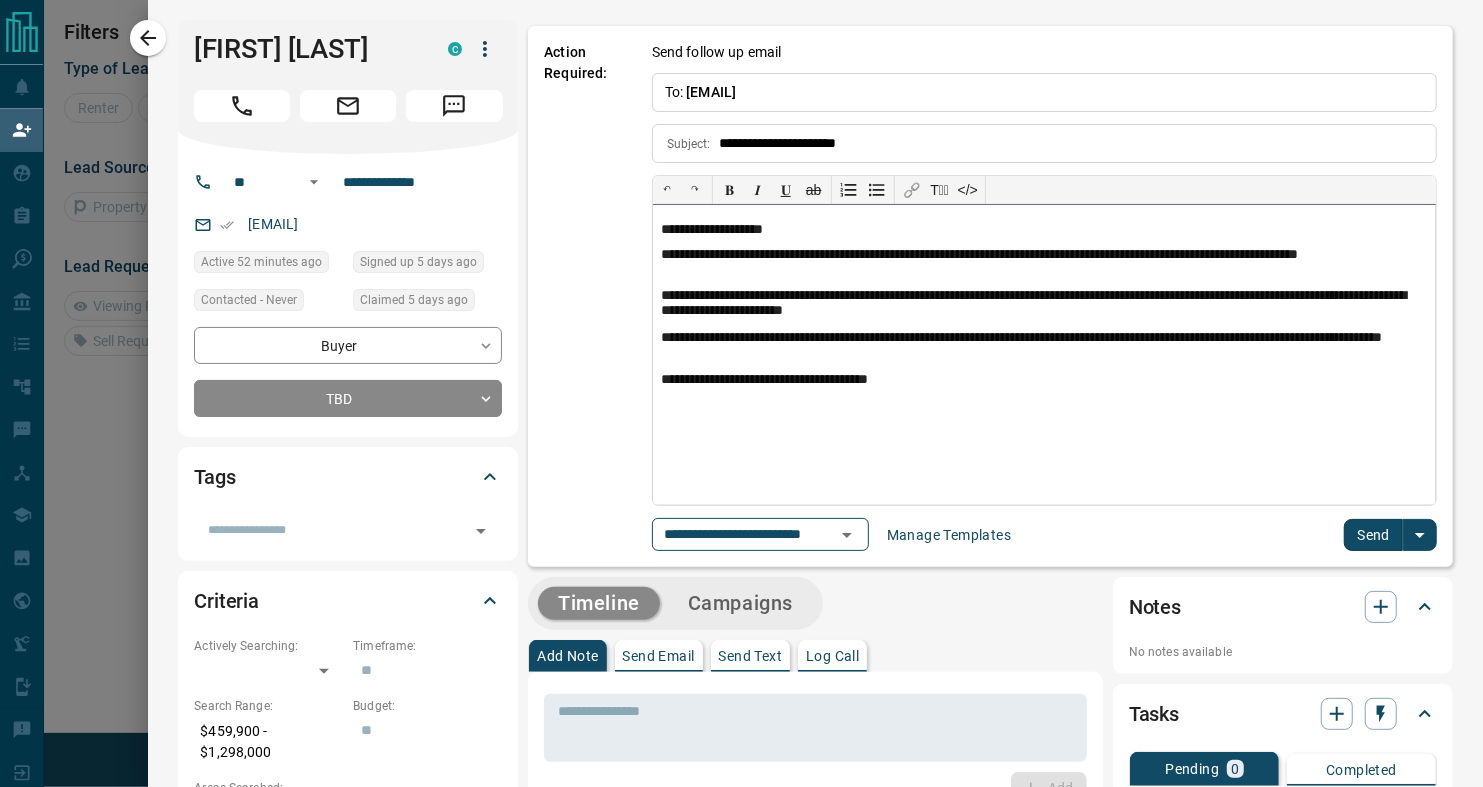 click on "**********" at bounding box center (1044, 346) 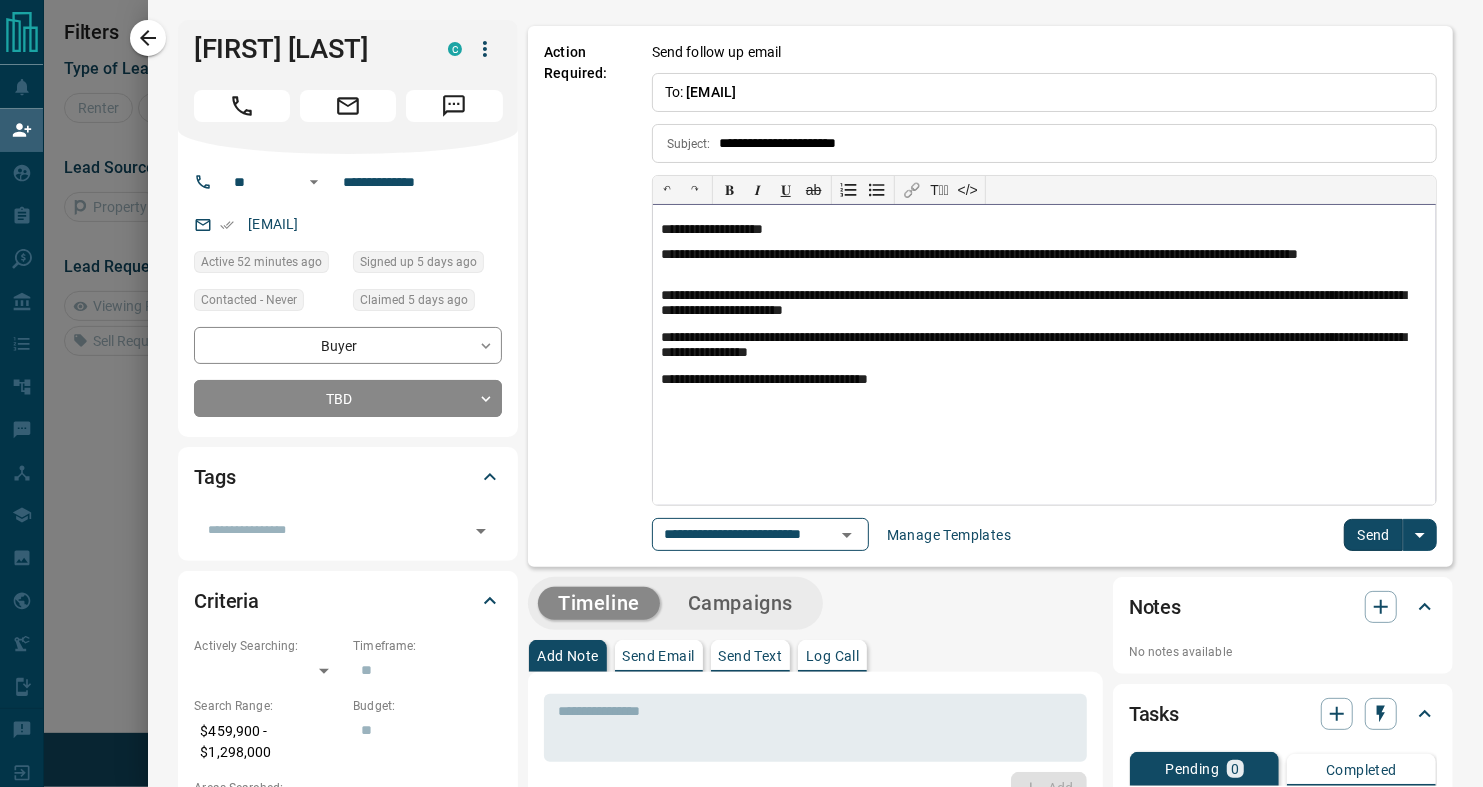 click on "**********" at bounding box center [1044, 380] 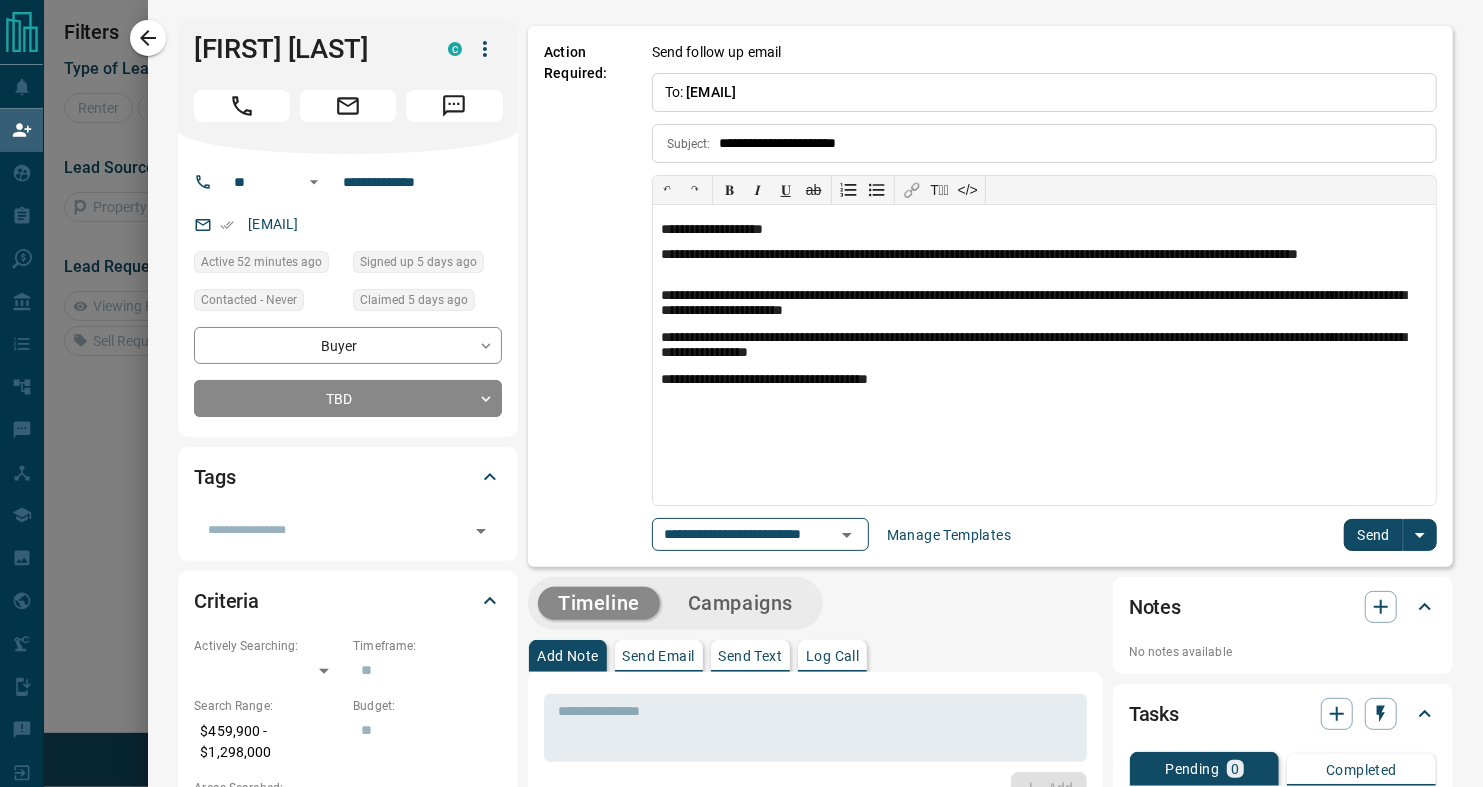 click on "**********" at bounding box center (1044, 534) 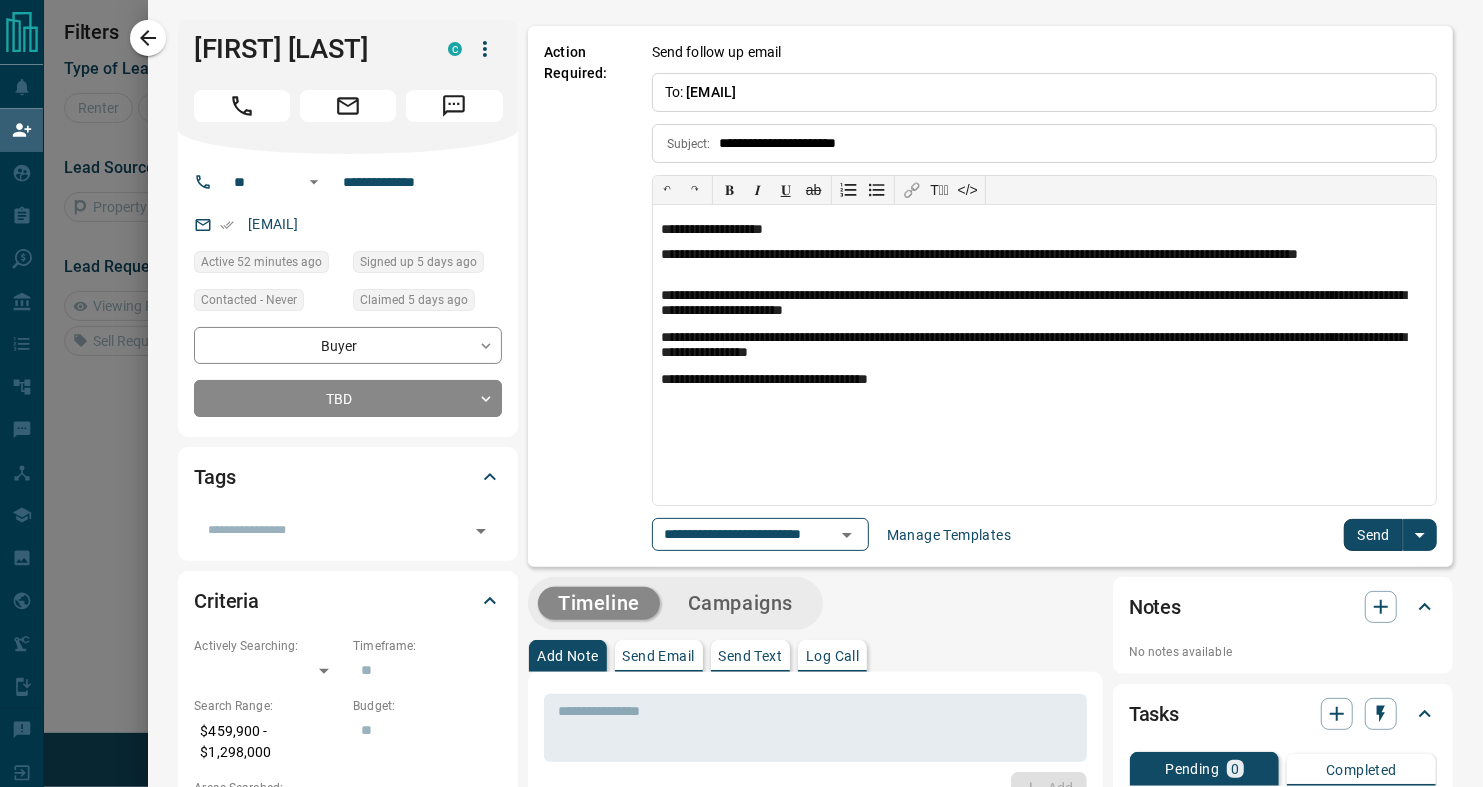 click on "Send" at bounding box center [1373, 535] 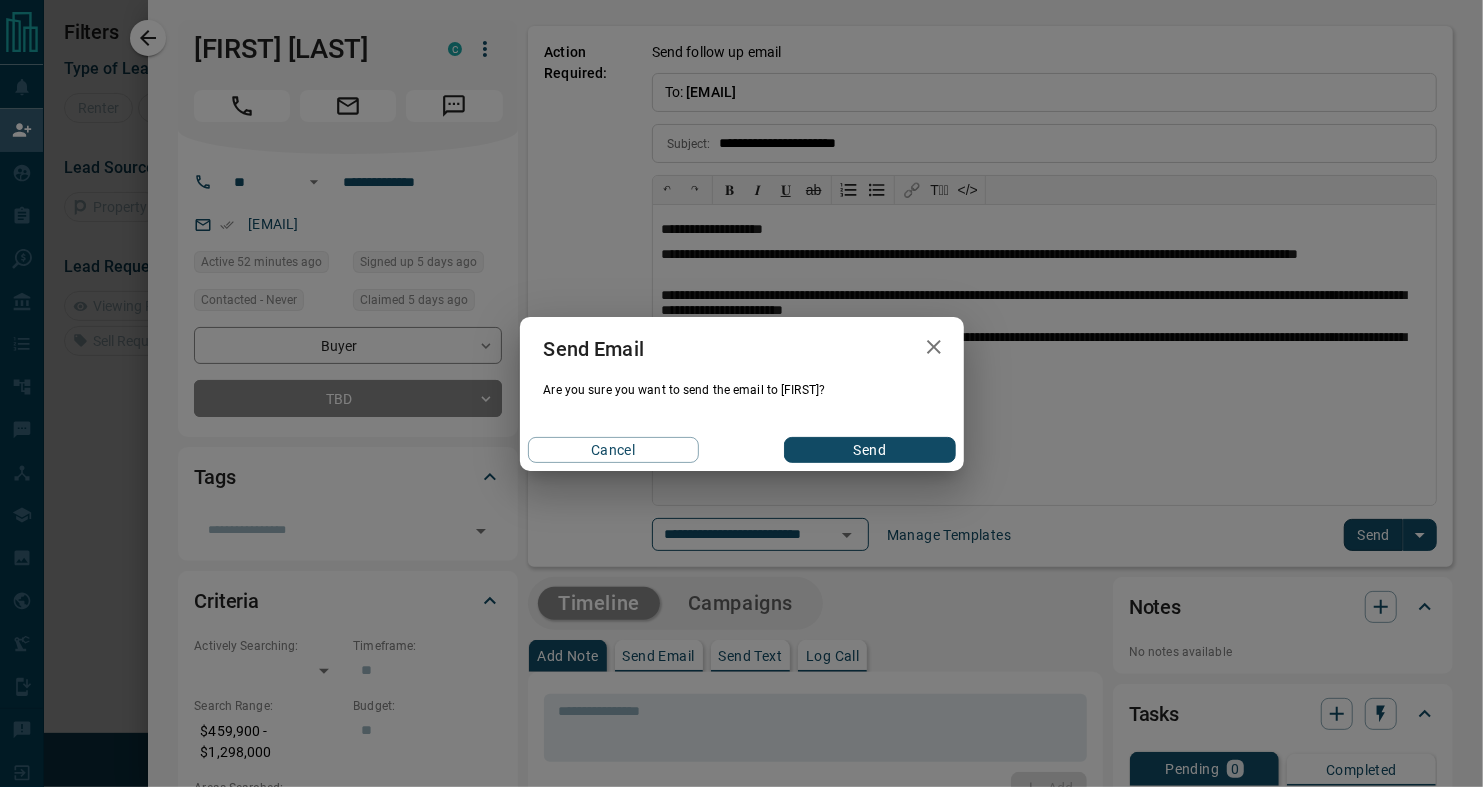 click on "Send" at bounding box center (869, 450) 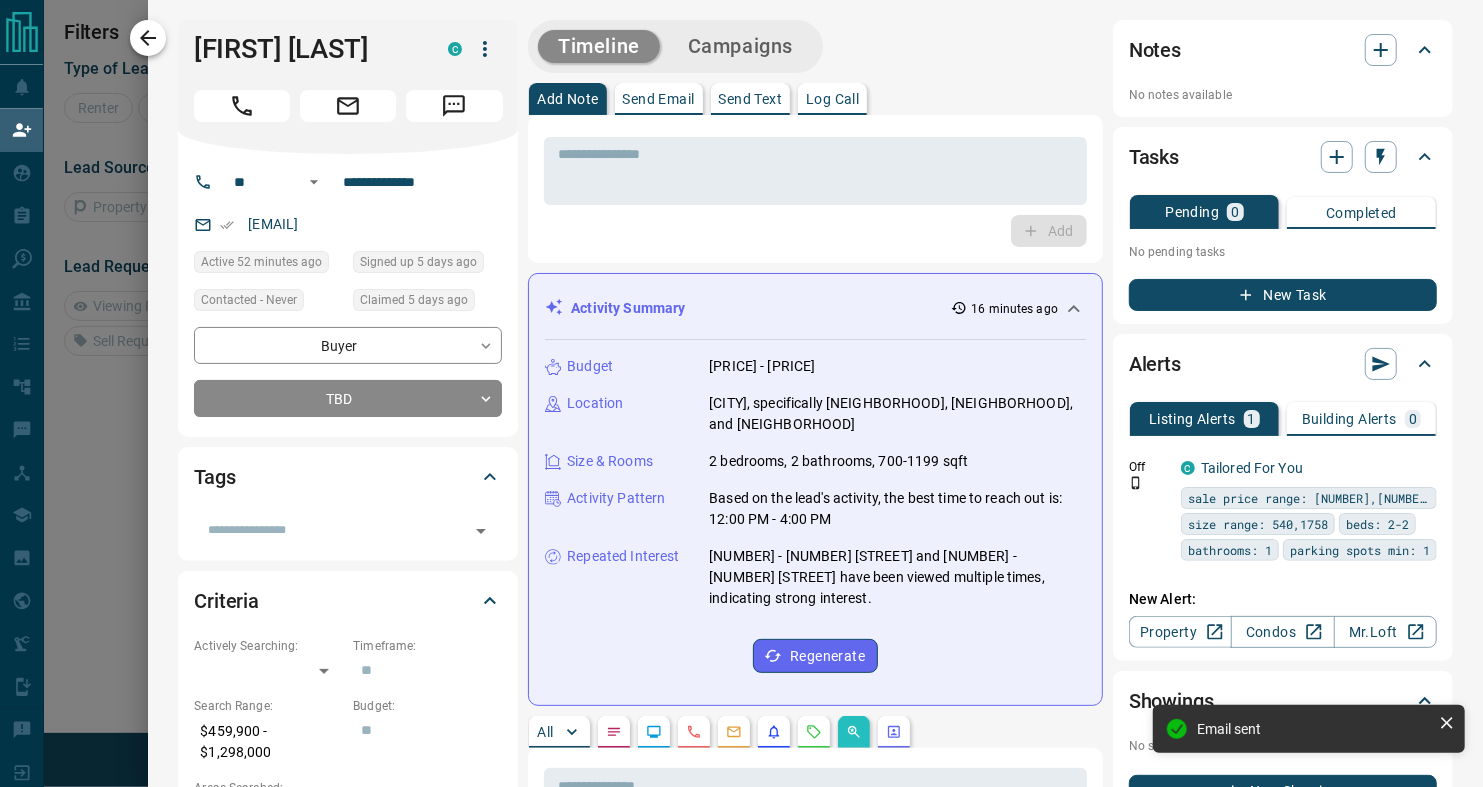 click 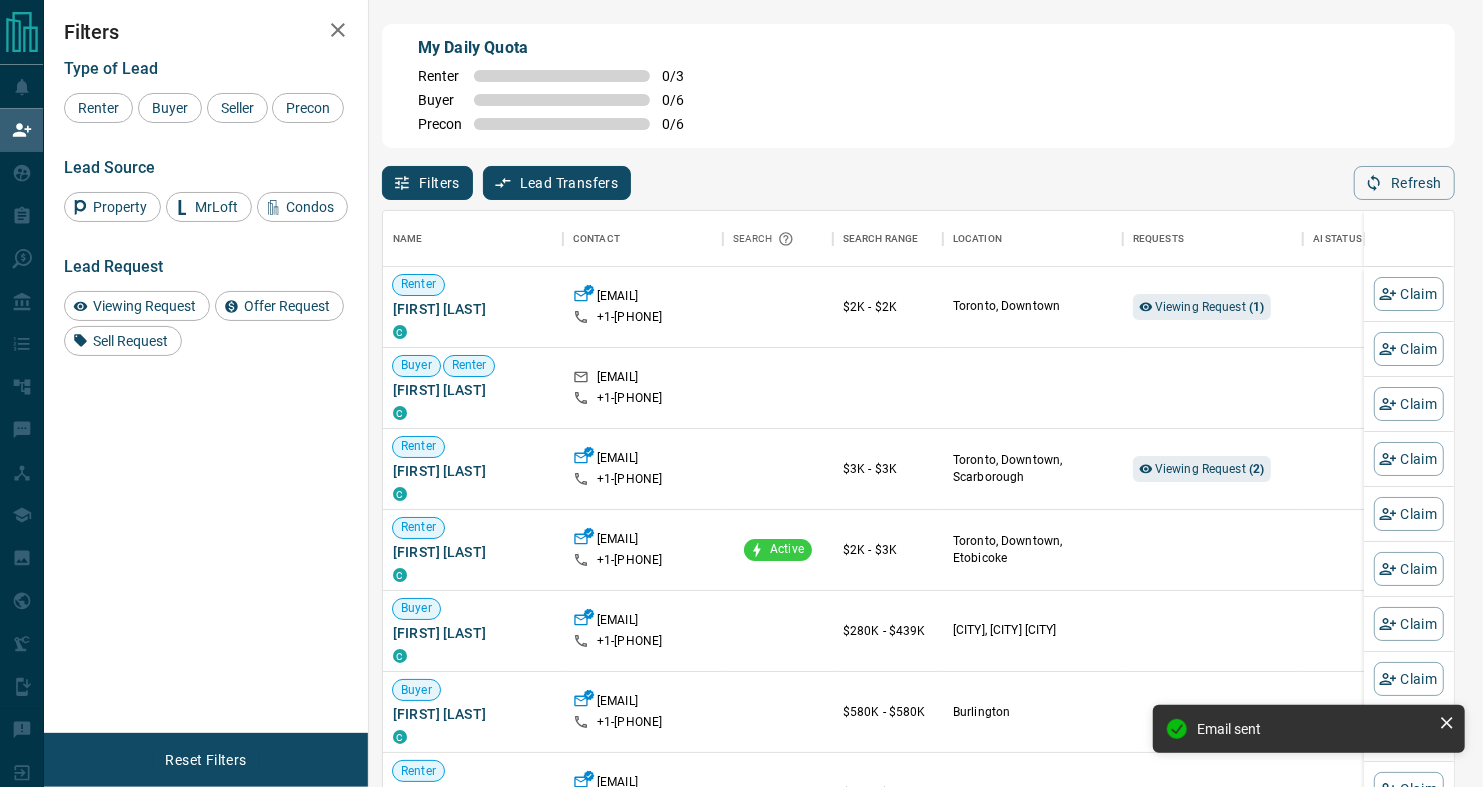 scroll, scrollTop: 17, scrollLeft: 17, axis: both 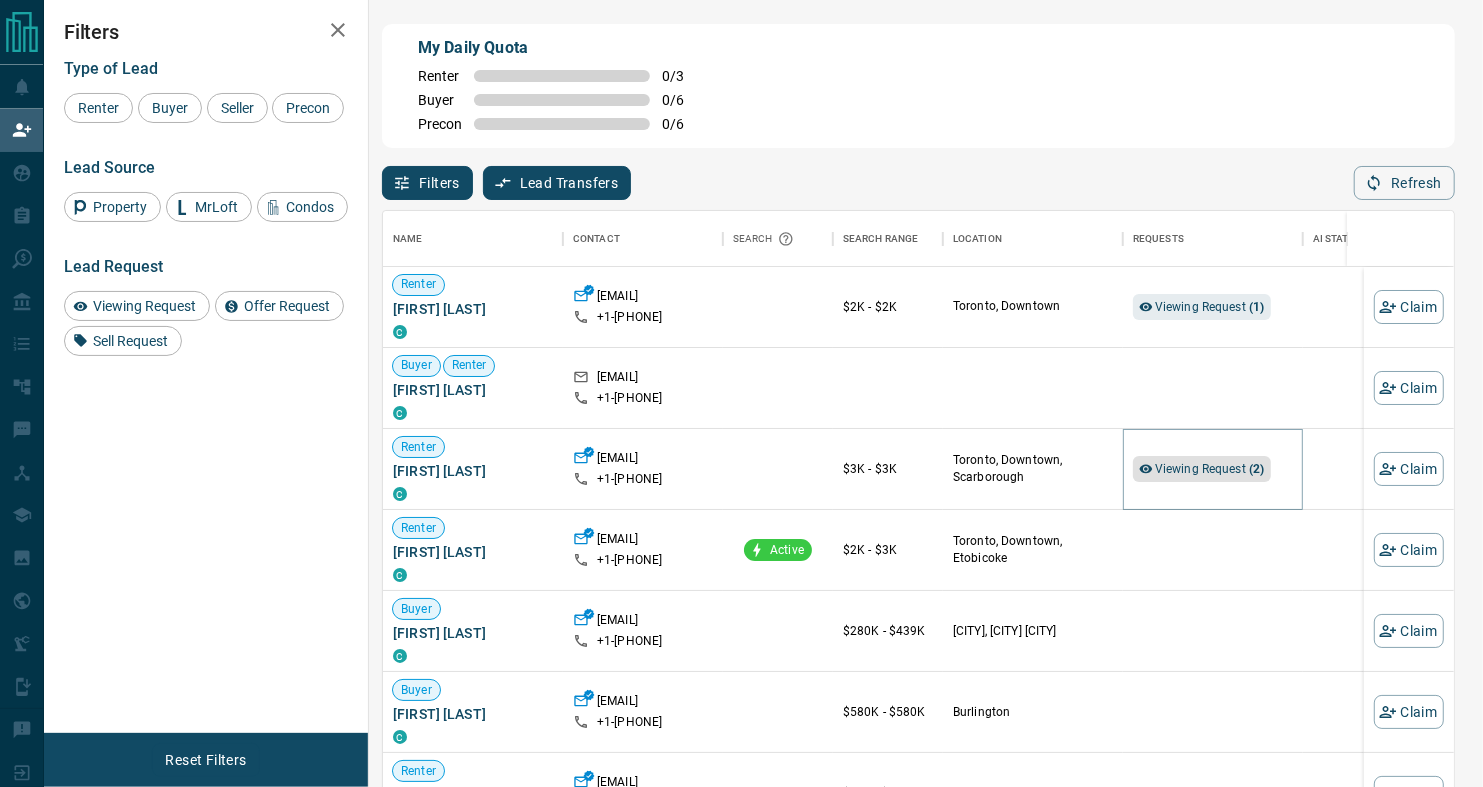 click on "Viewing Request   ( 2 )" at bounding box center [1210, 469] 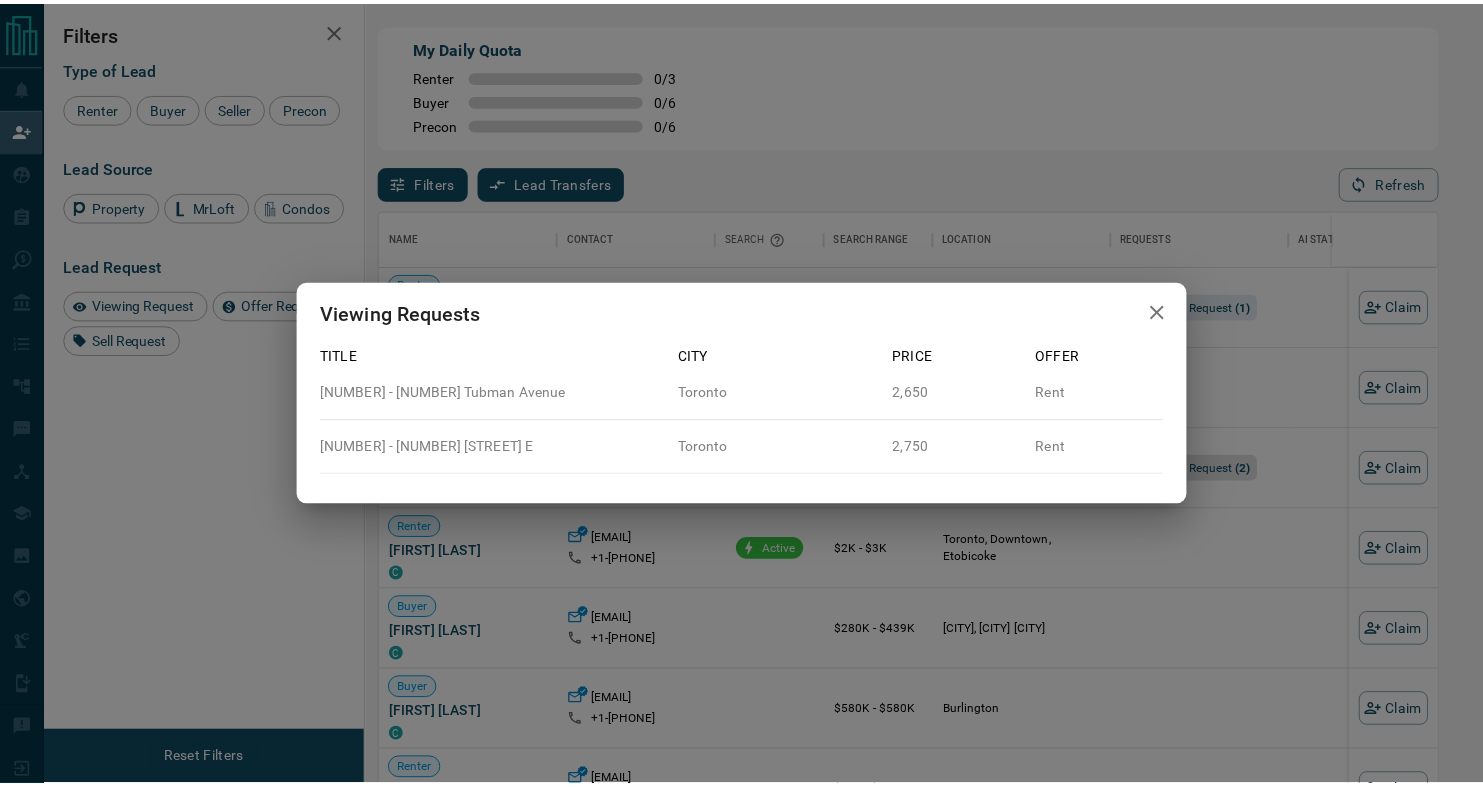 scroll, scrollTop: 581, scrollLeft: 1053, axis: both 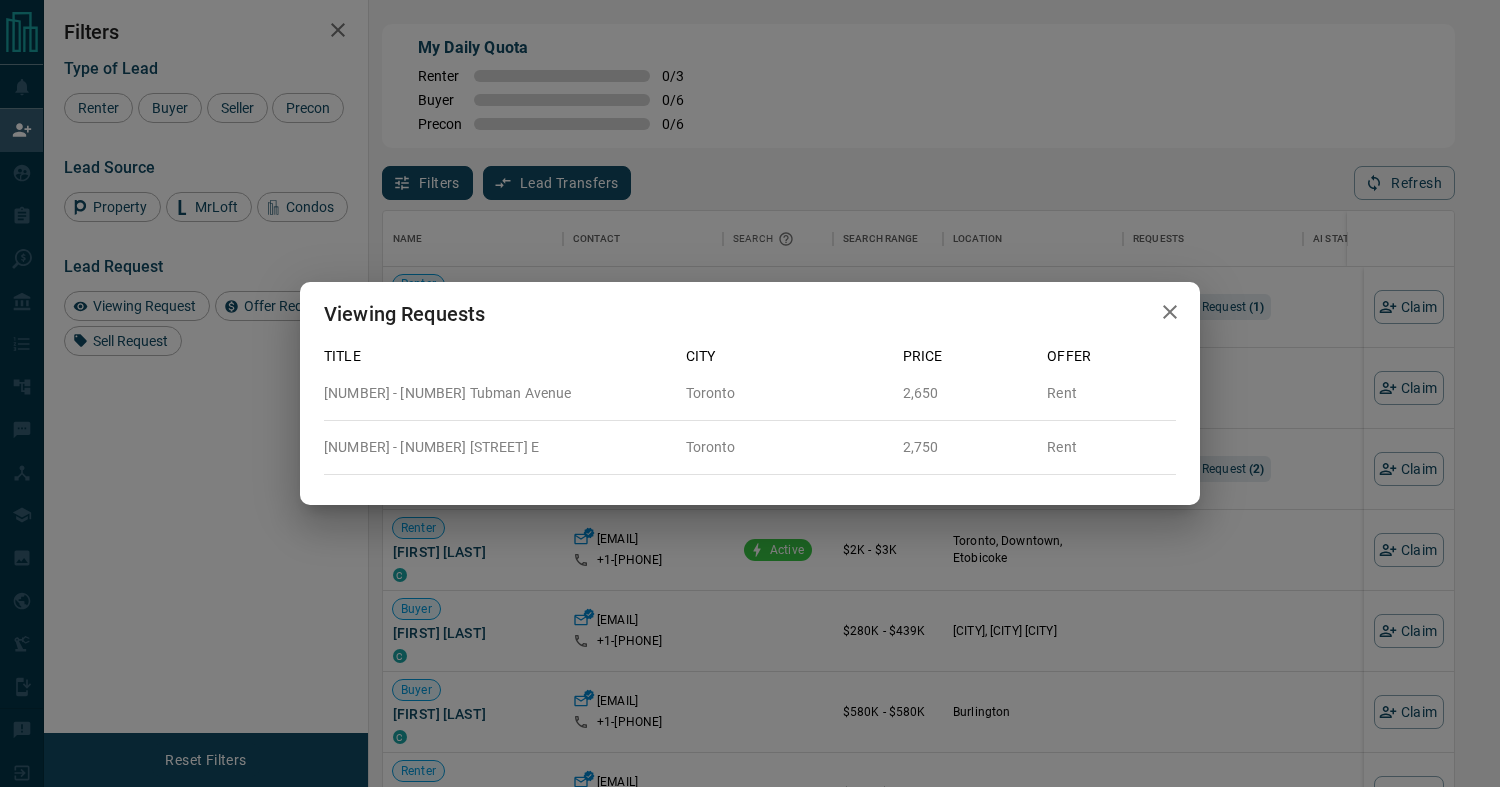 click 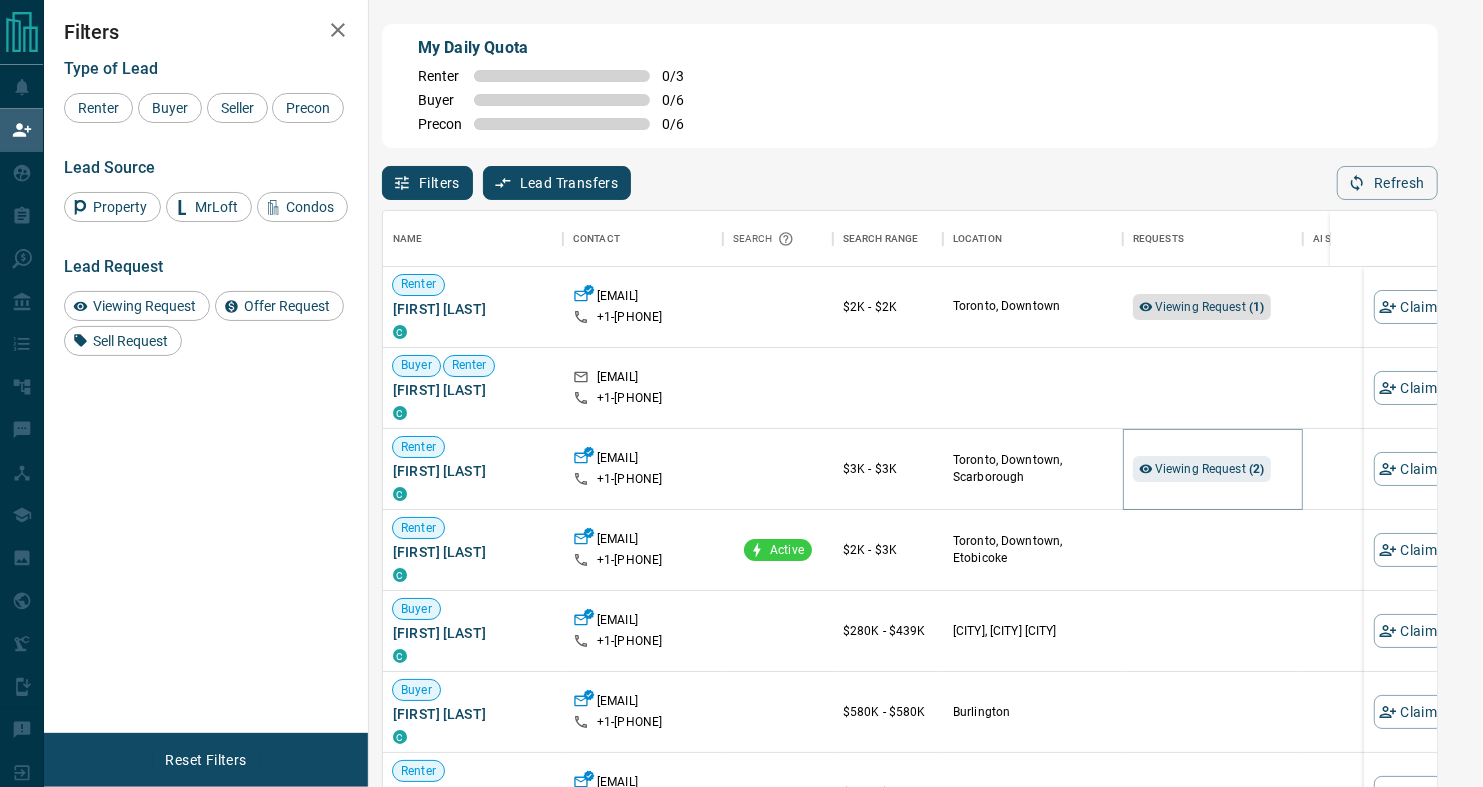 scroll, scrollTop: 17, scrollLeft: 17, axis: both 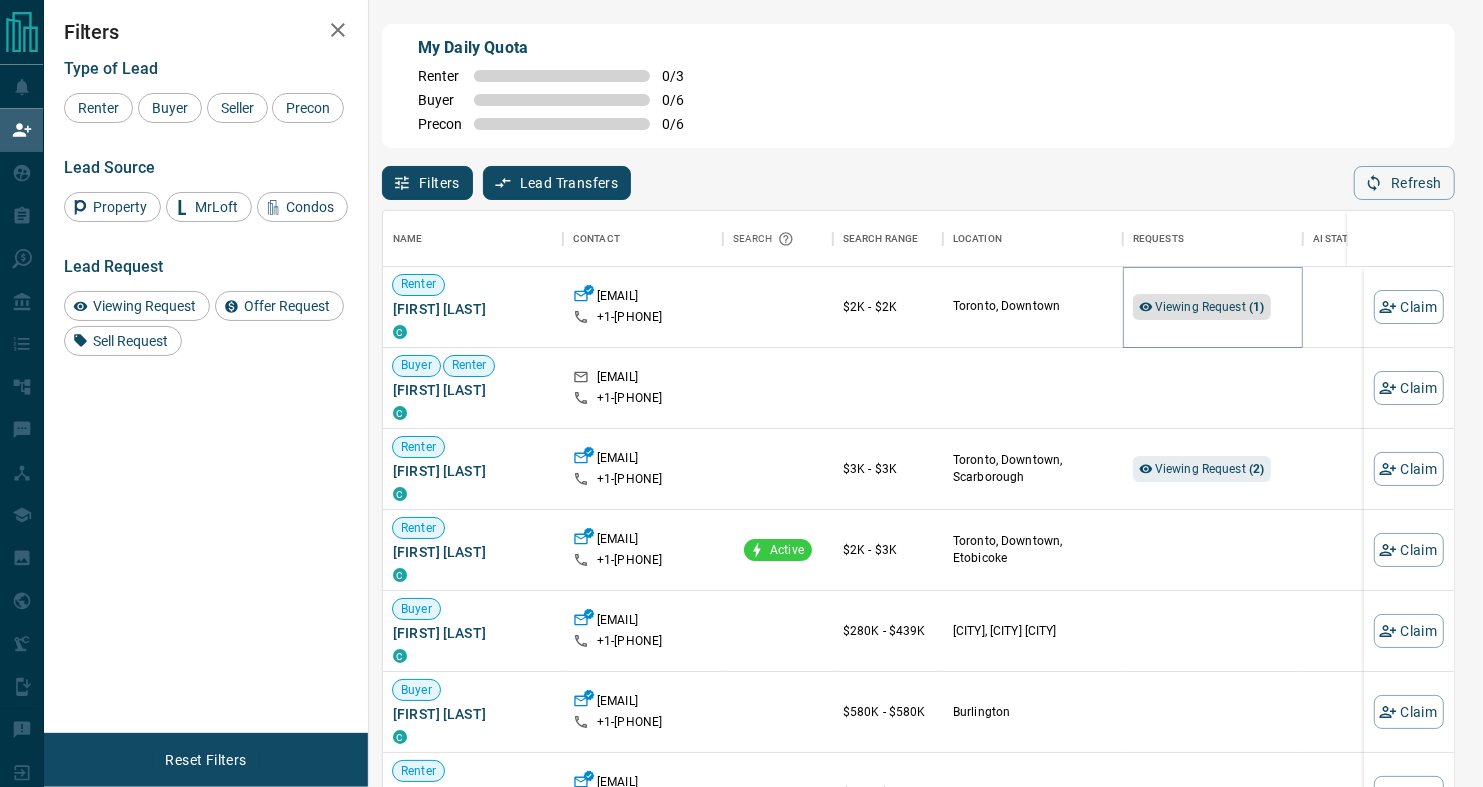 click on "Viewing Request   ( 1 )" at bounding box center (1210, 307) 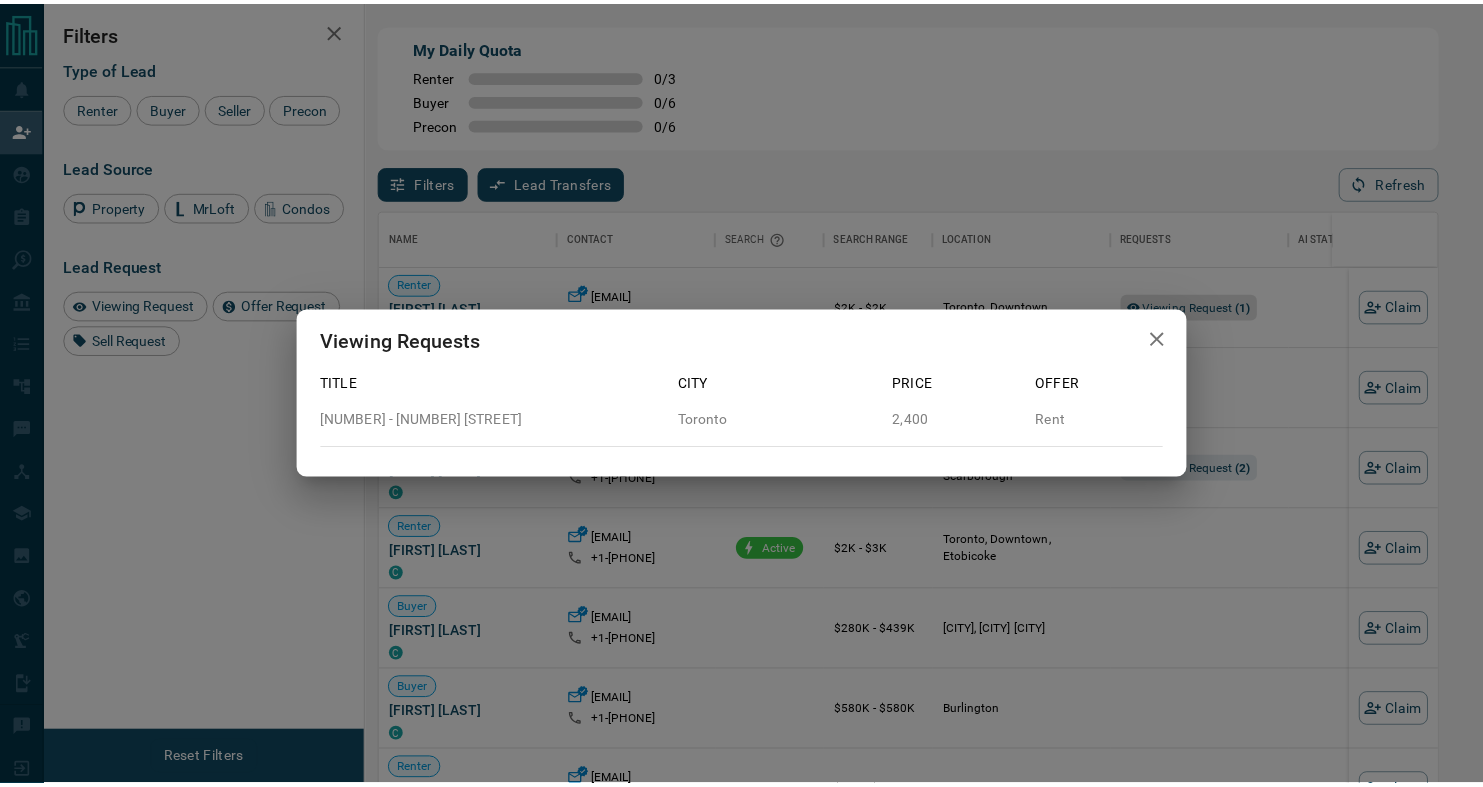 scroll, scrollTop: 581, scrollLeft: 1053, axis: both 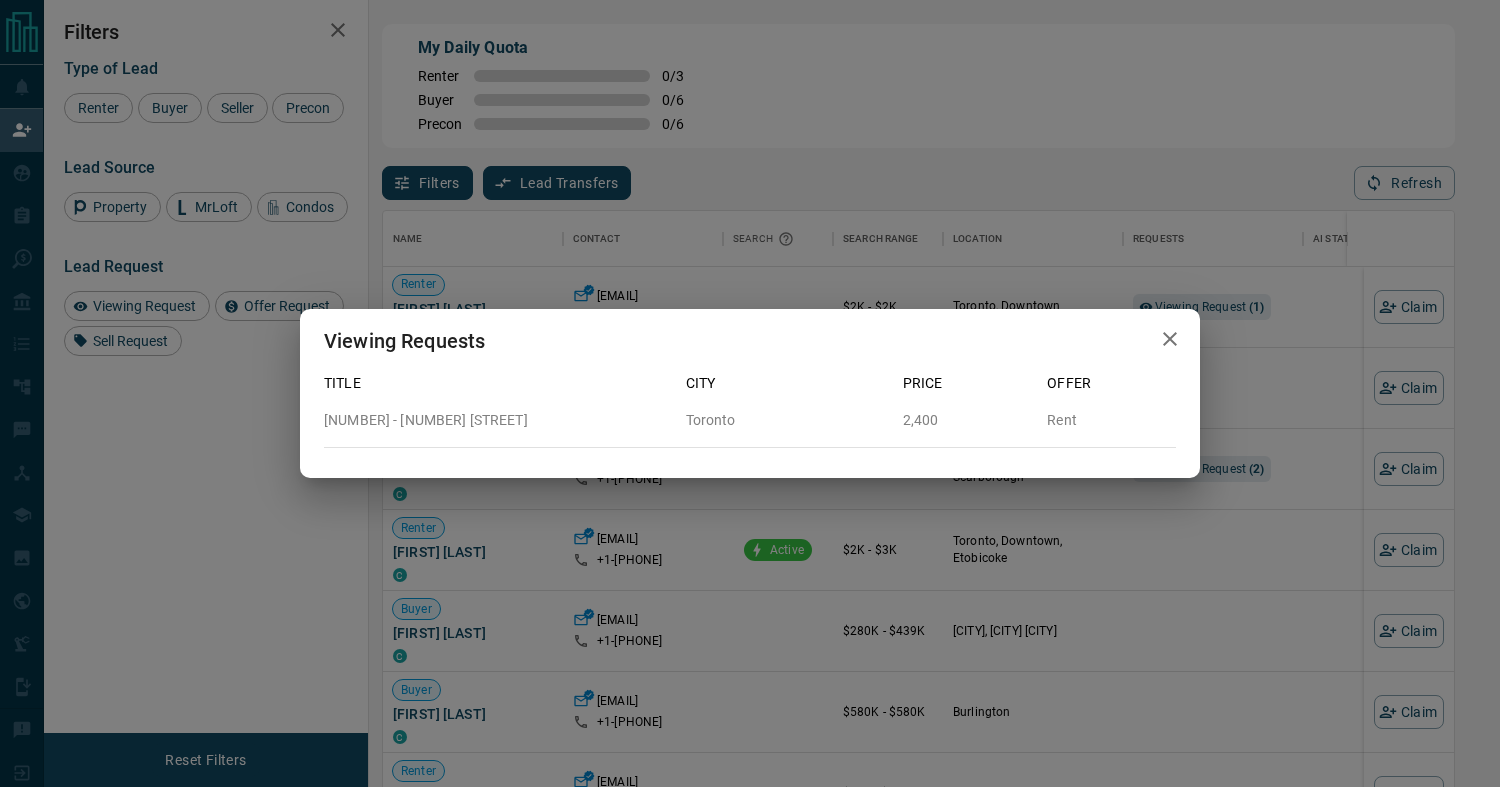 click 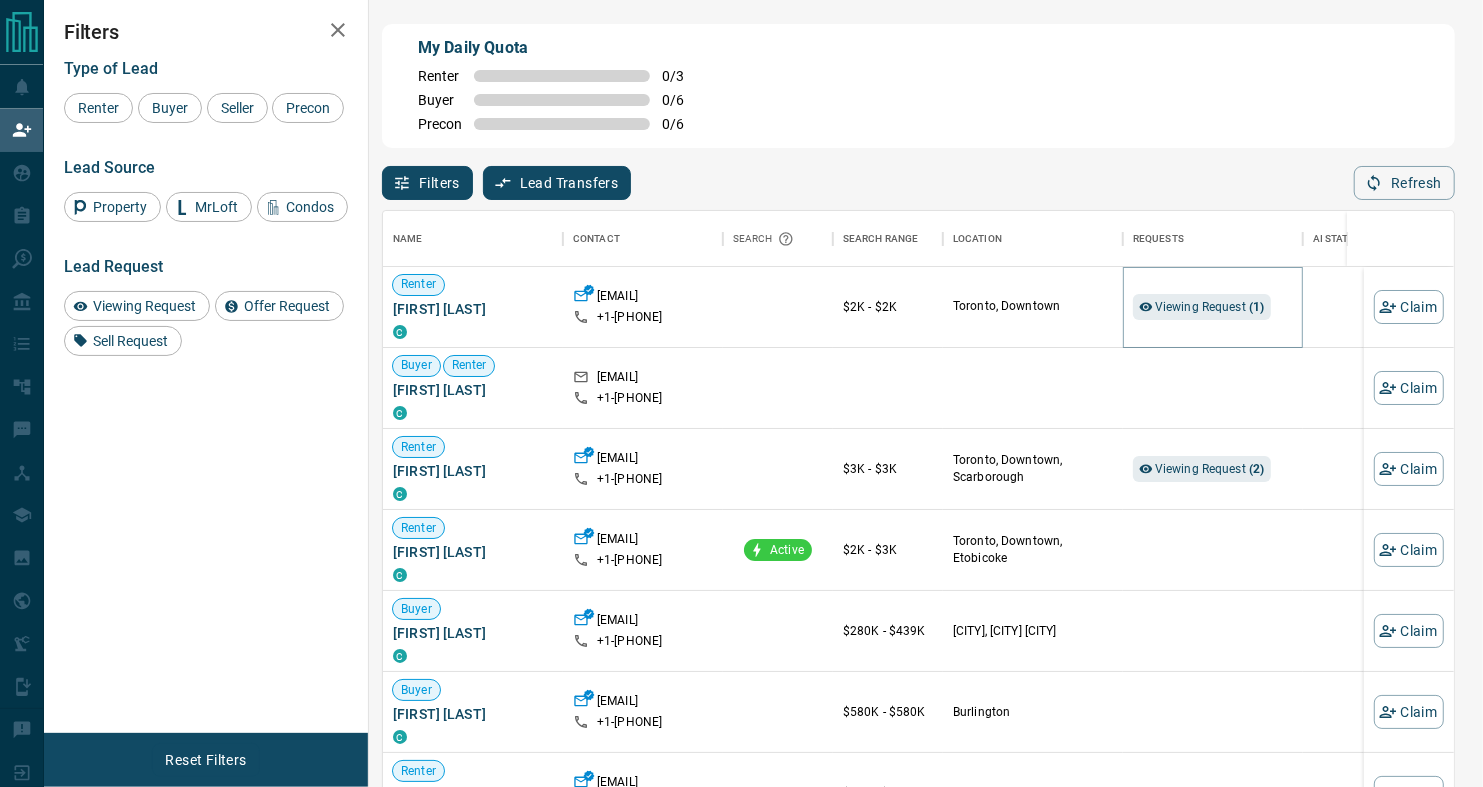 scroll, scrollTop: 17, scrollLeft: 17, axis: both 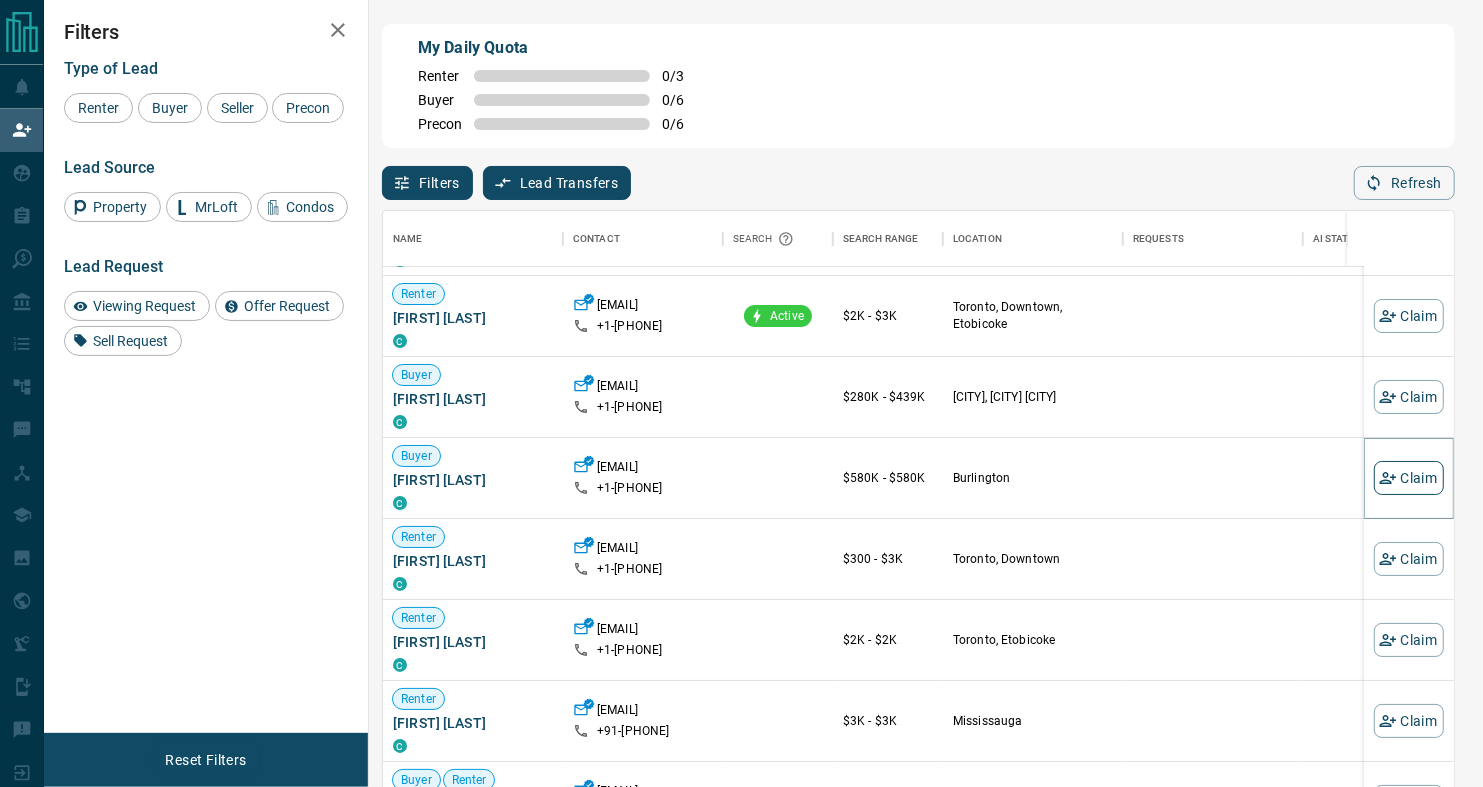 click on "Claim" at bounding box center [1409, 478] 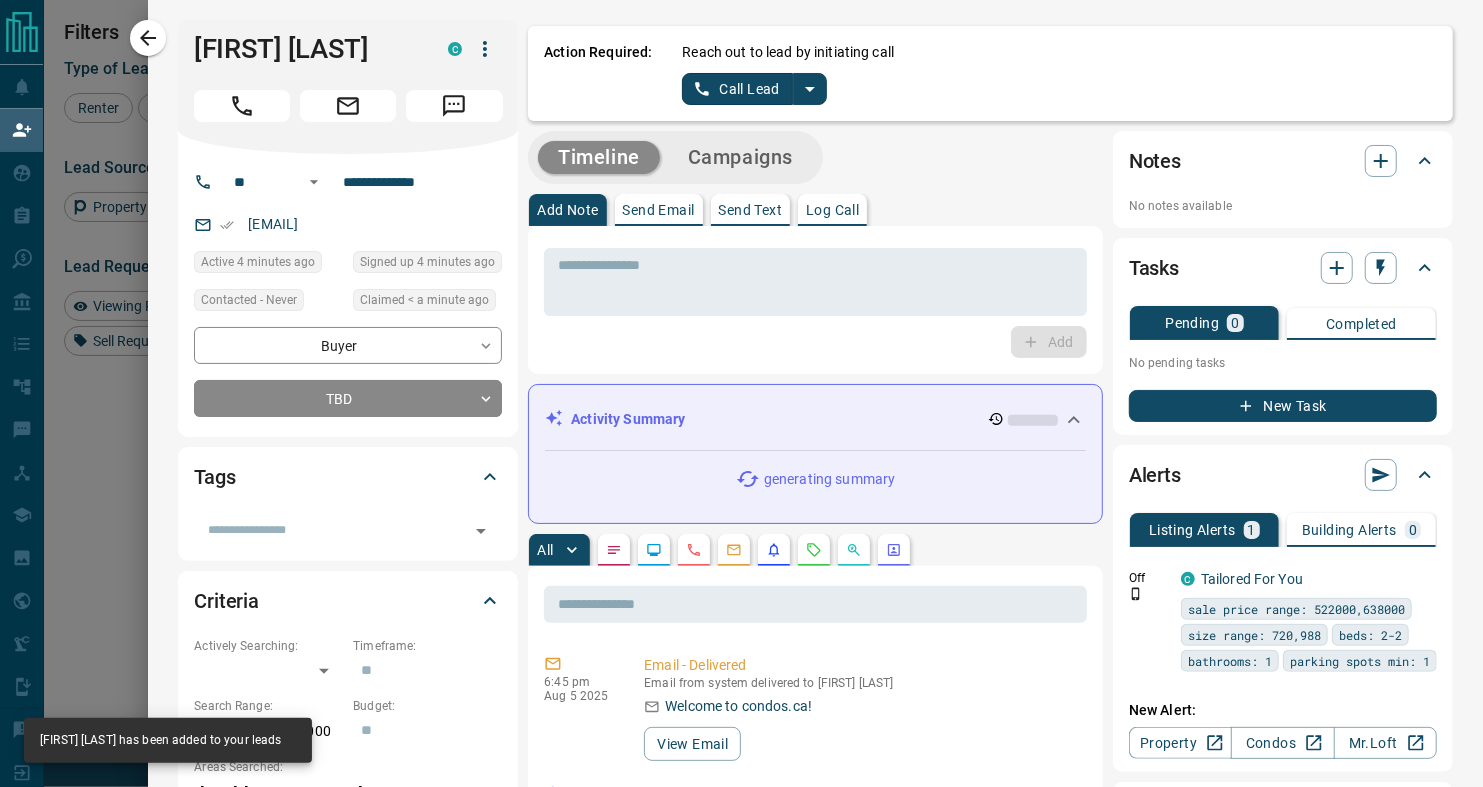 click 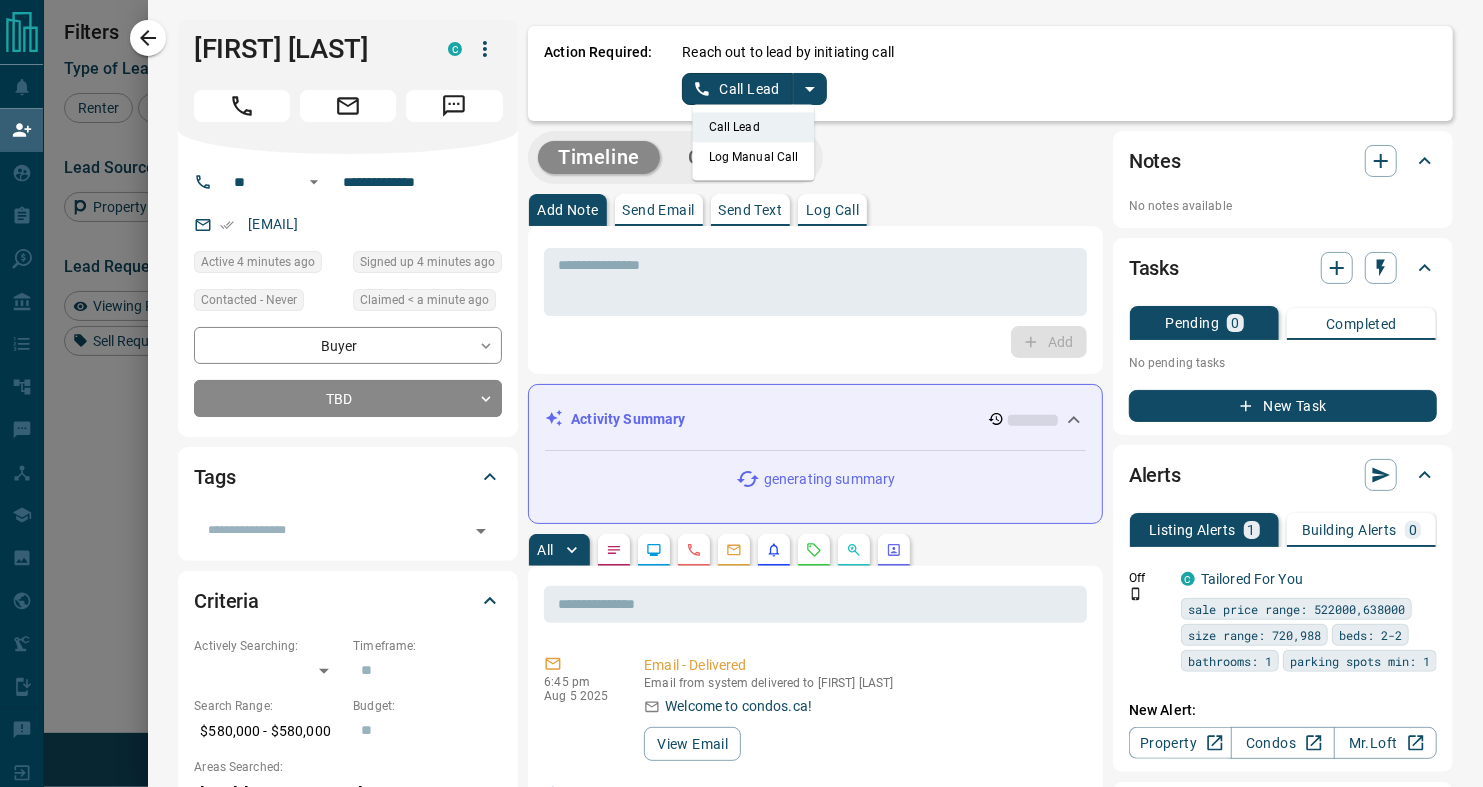 click on "Log Manual Call" at bounding box center [754, 157] 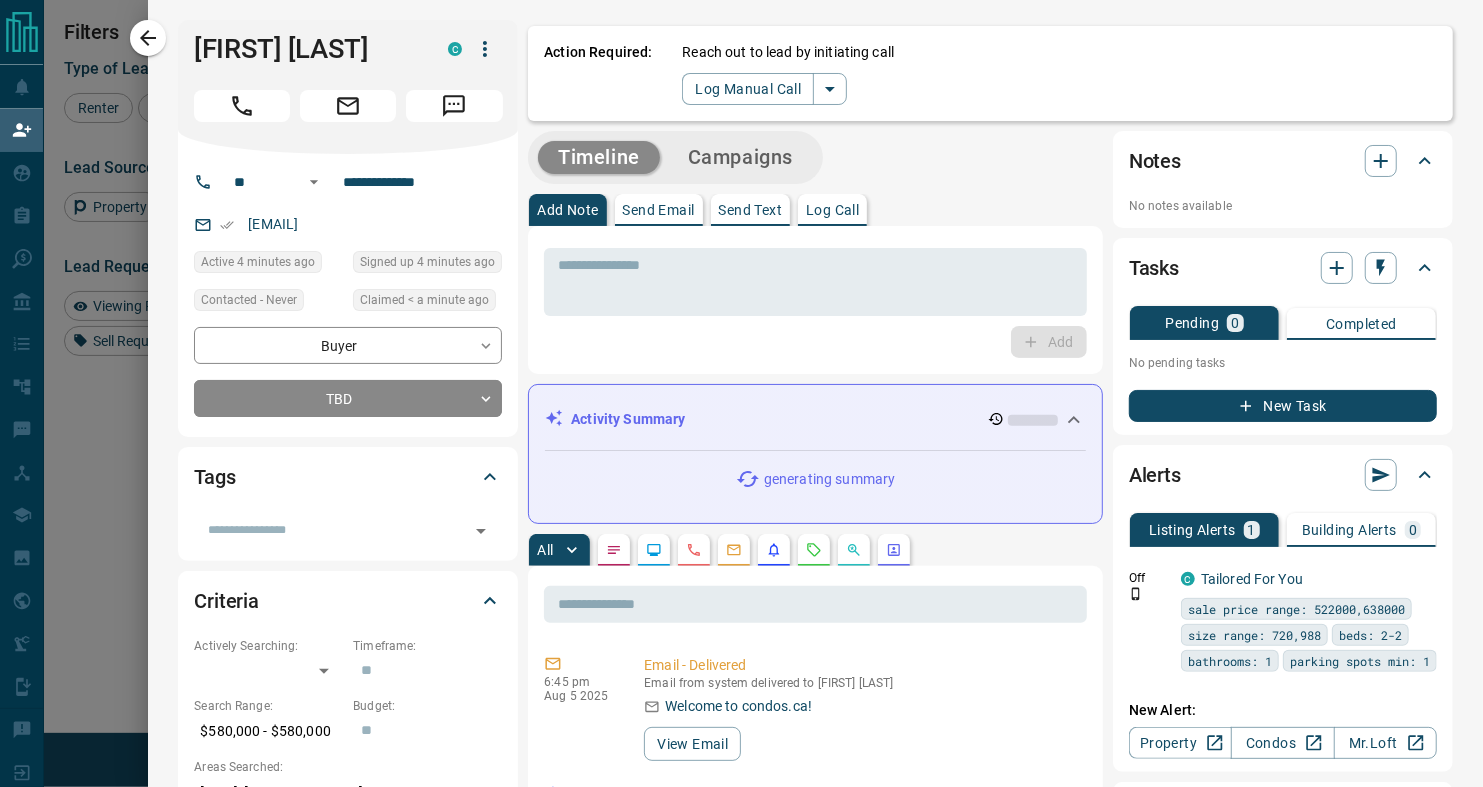 click on "Add Note Send Email Send Text Log Call" at bounding box center (815, 210) 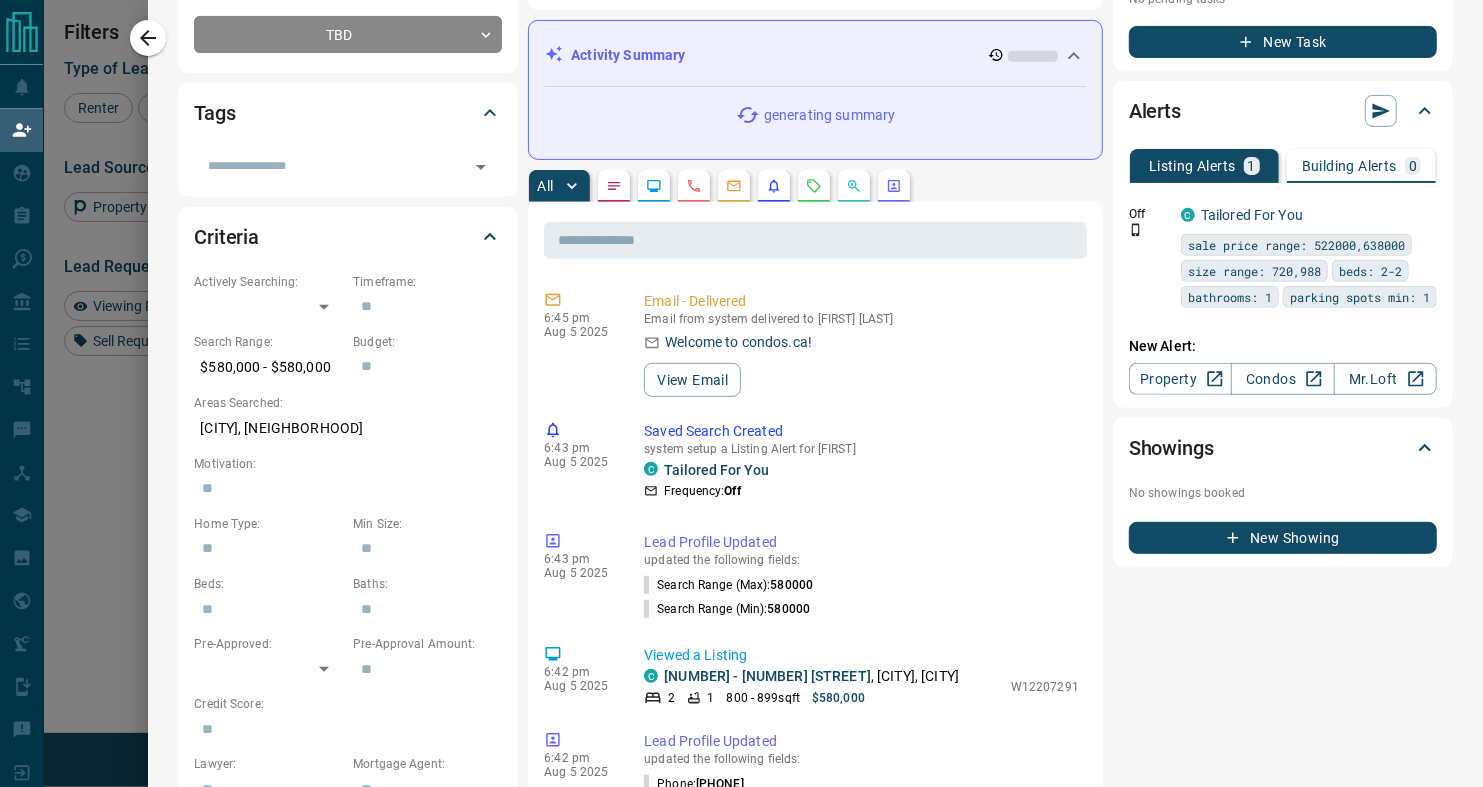 scroll, scrollTop: 374, scrollLeft: 0, axis: vertical 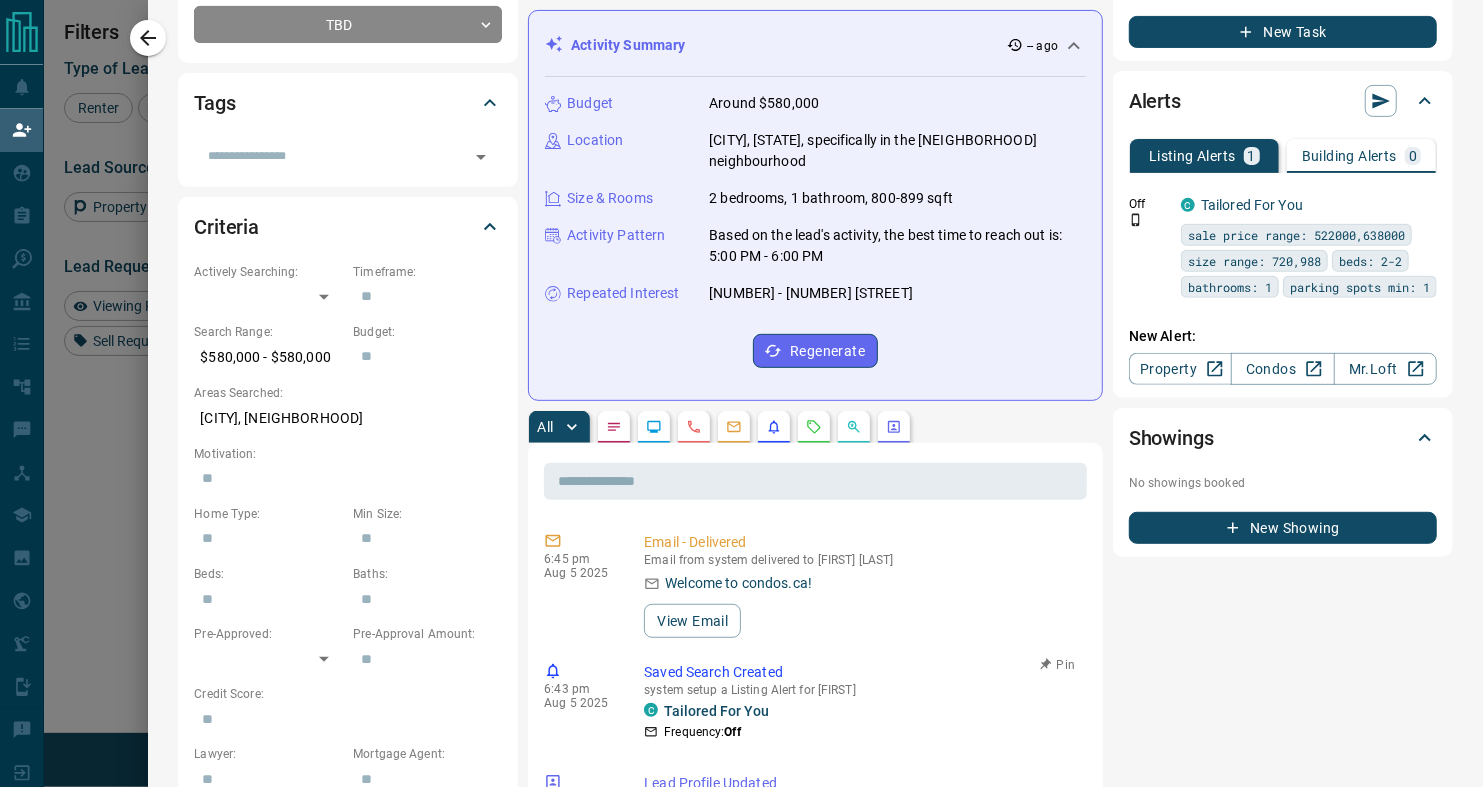 click on "Saved Search Created" at bounding box center [861, 672] 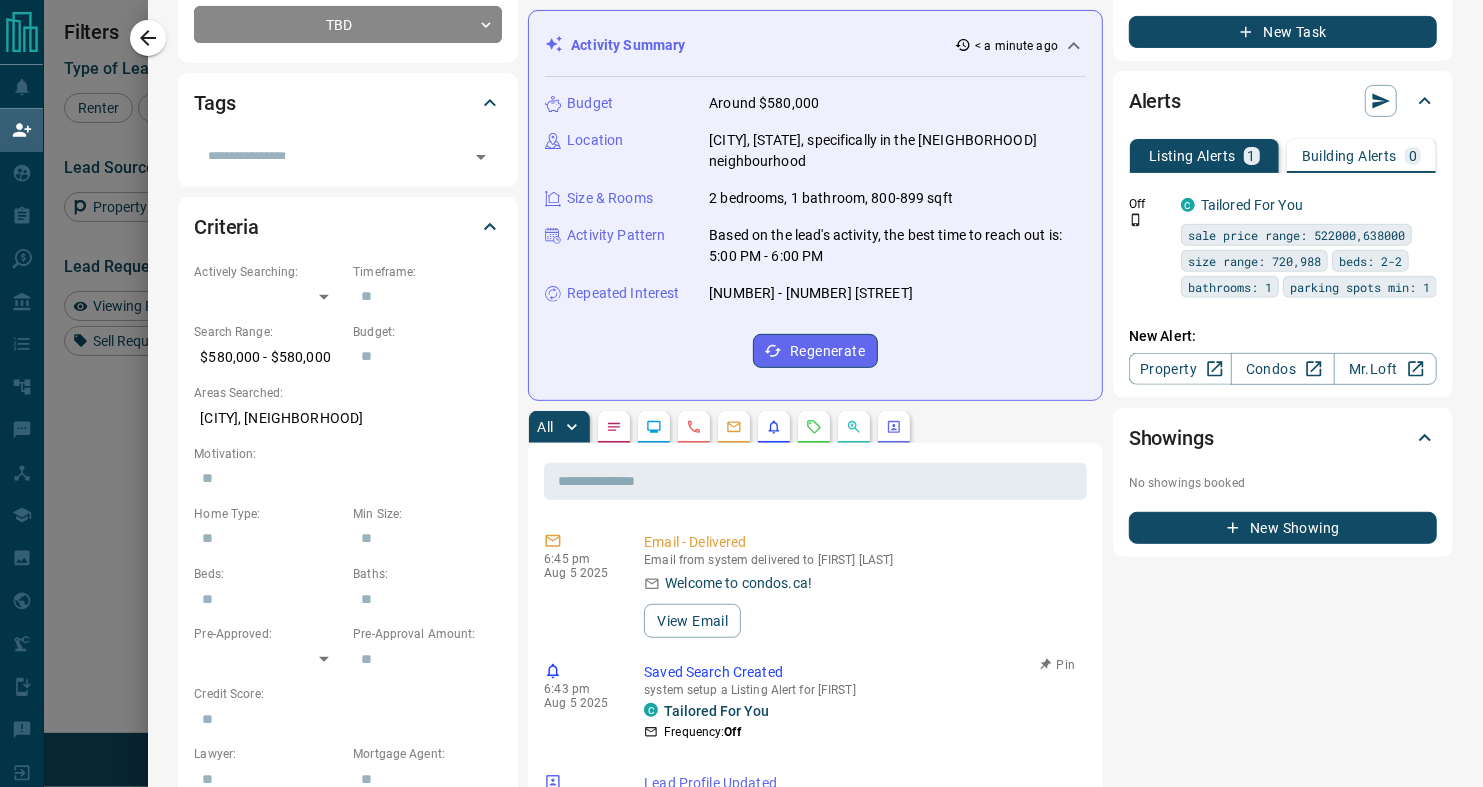 click on "Saved Search Created" at bounding box center [861, 672] 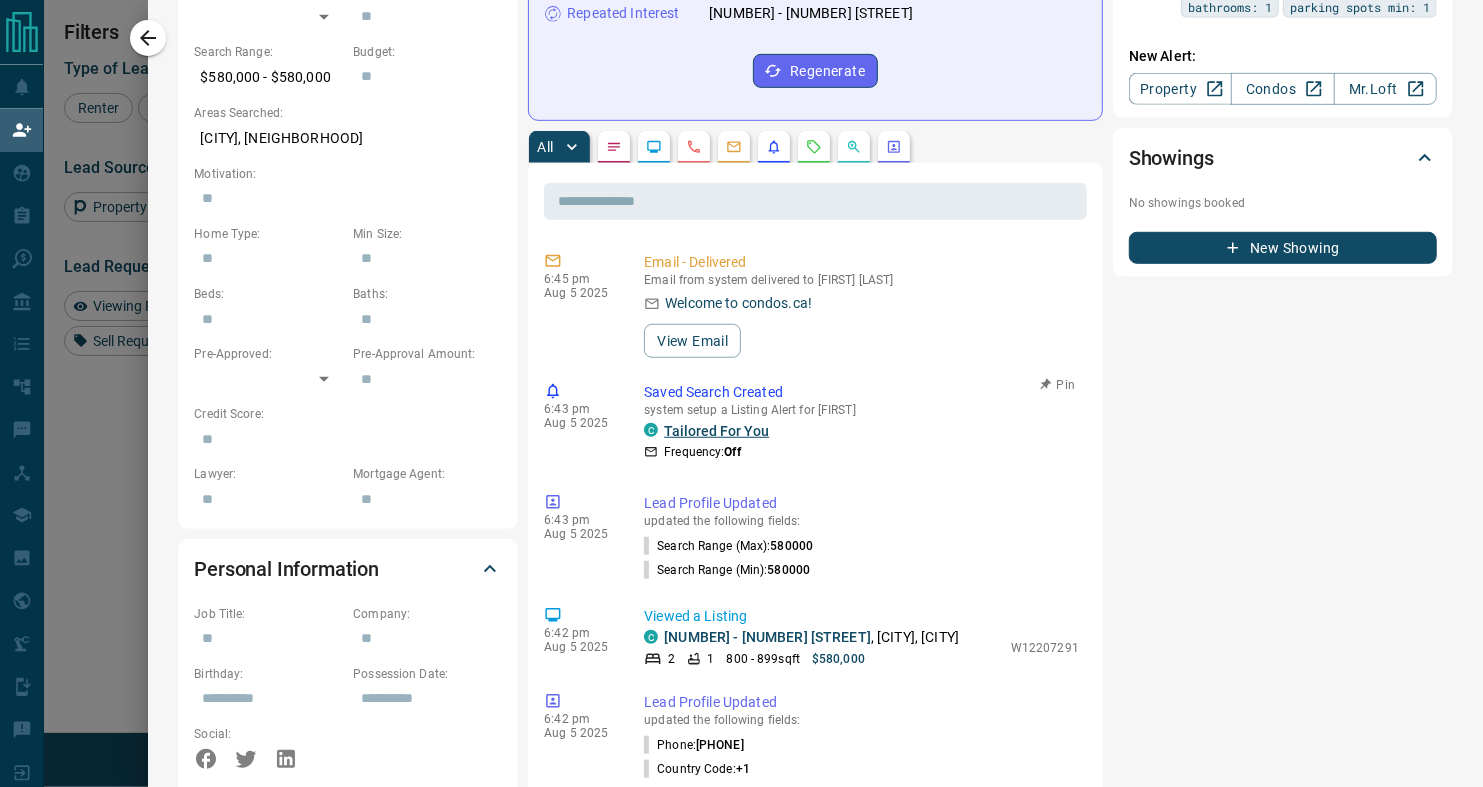 scroll, scrollTop: 653, scrollLeft: 0, axis: vertical 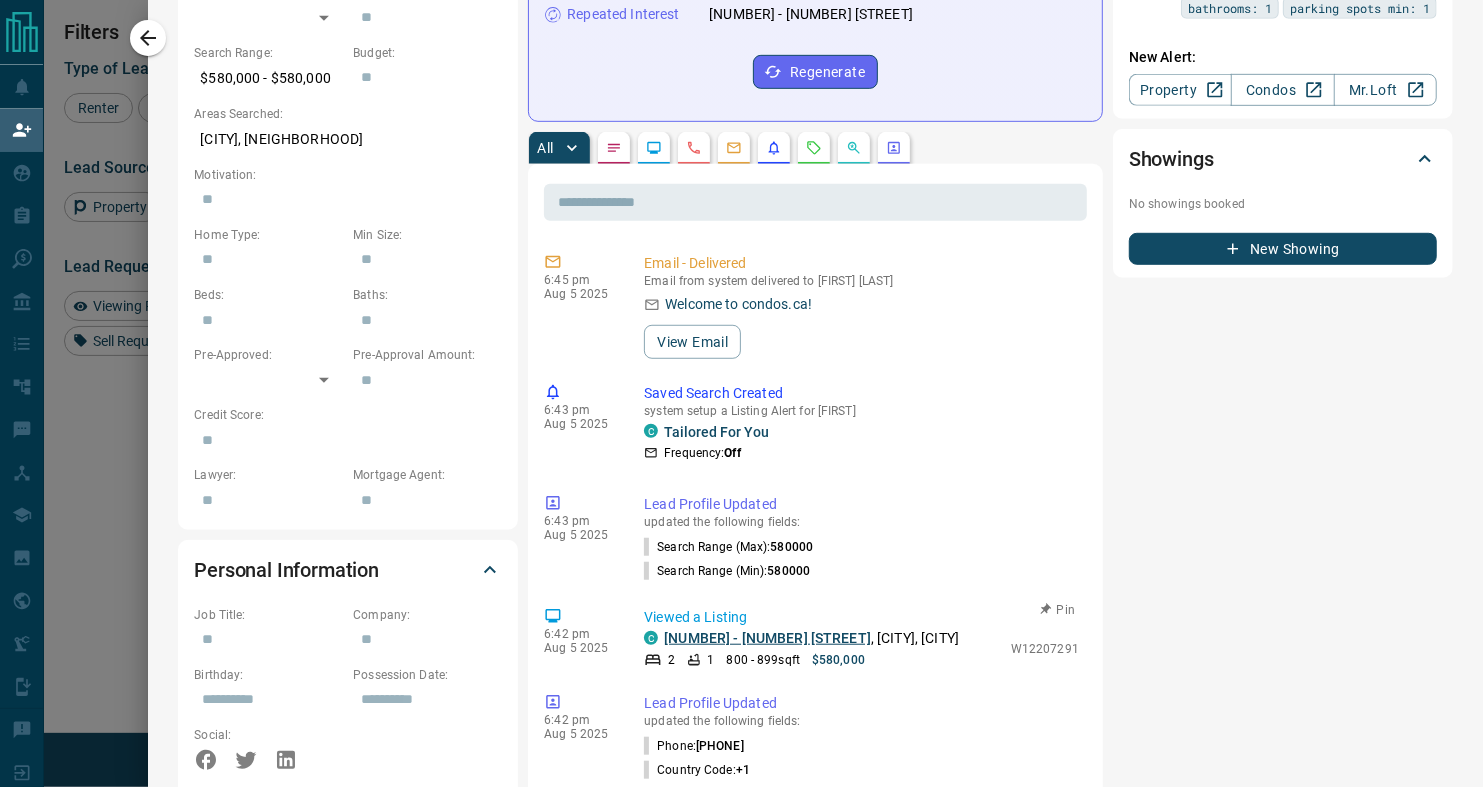 click on "[NUMBER] - [NUMBER] [STREET]" at bounding box center (767, 638) 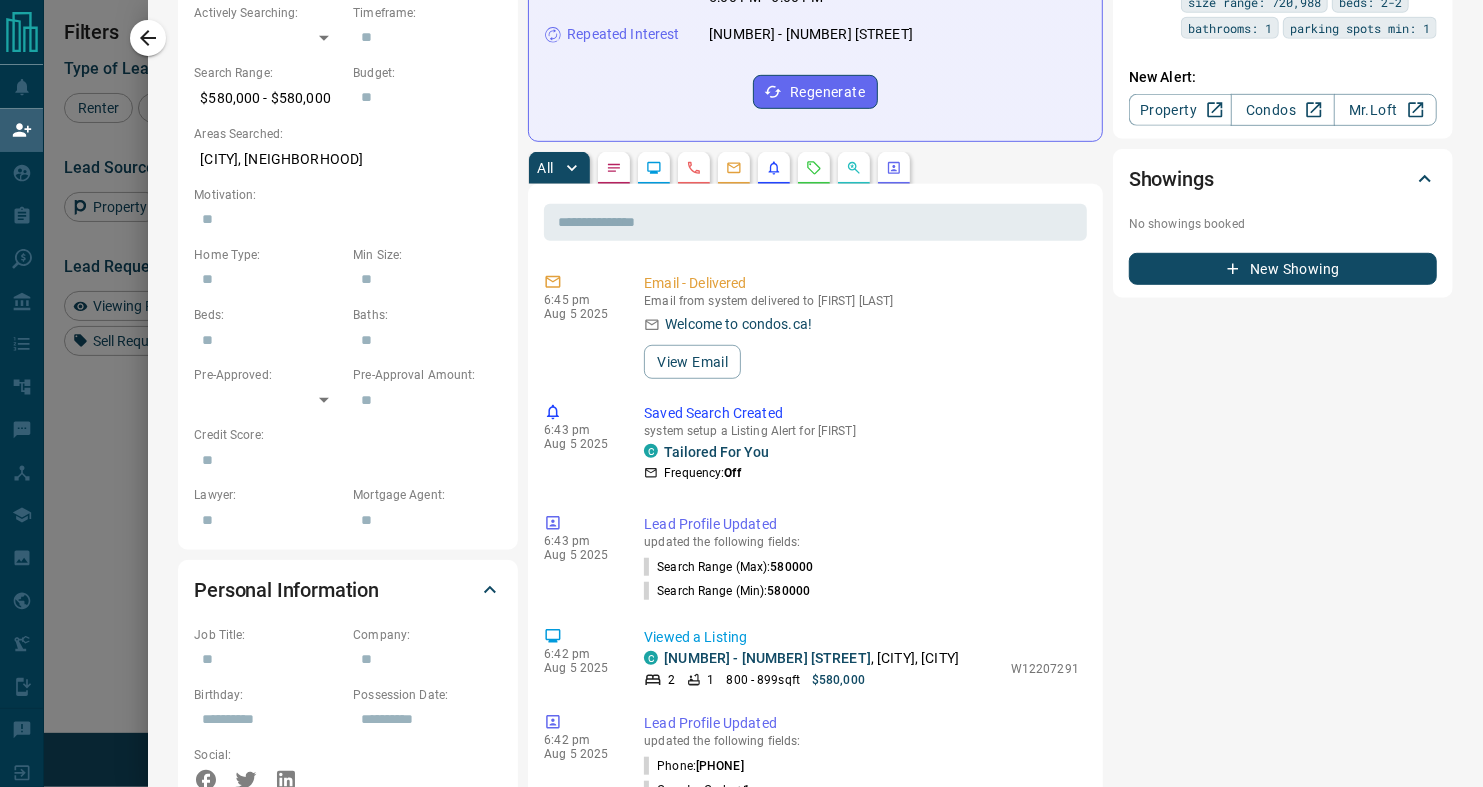 scroll, scrollTop: 0, scrollLeft: 0, axis: both 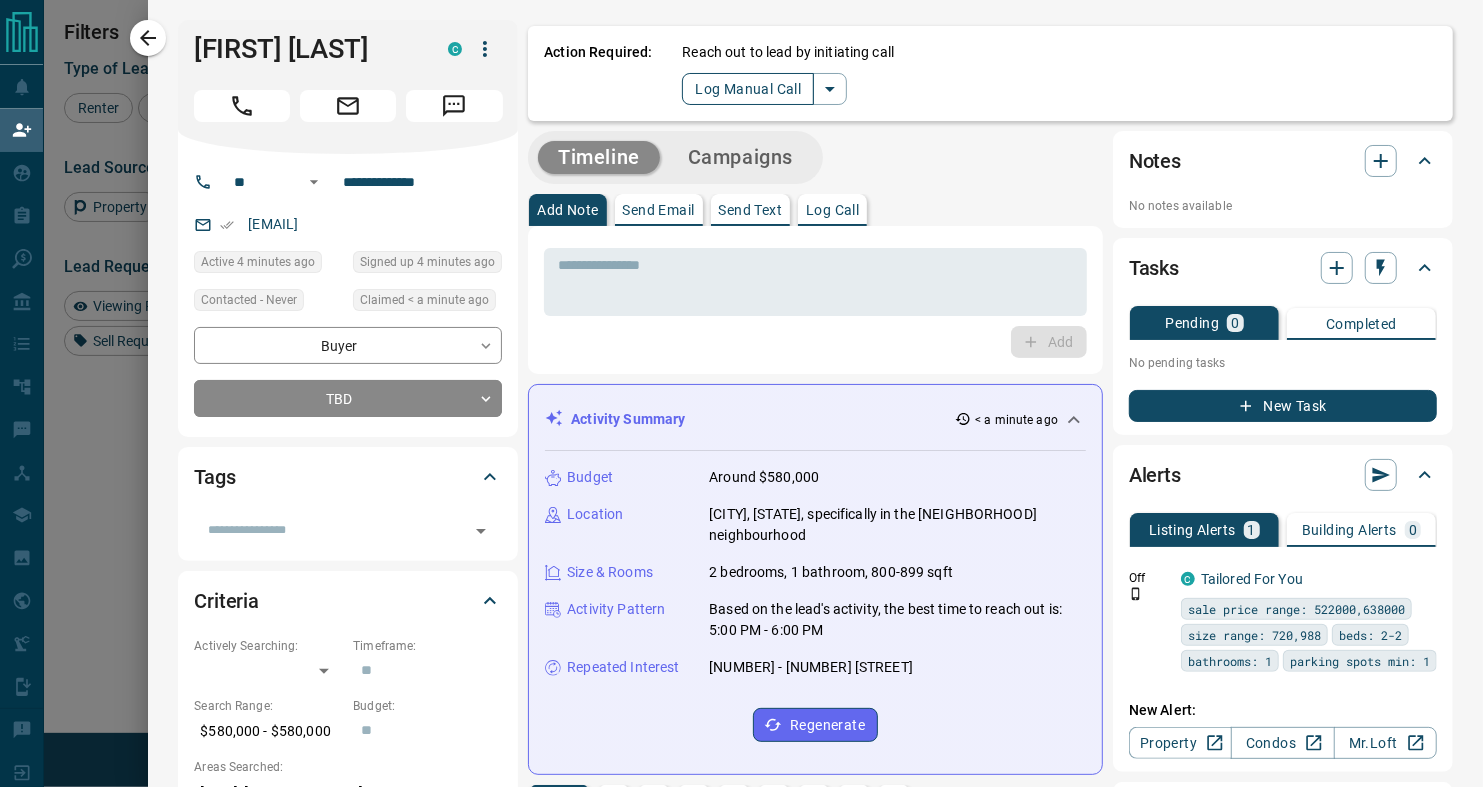 click on "Log Manual Call" at bounding box center (748, 89) 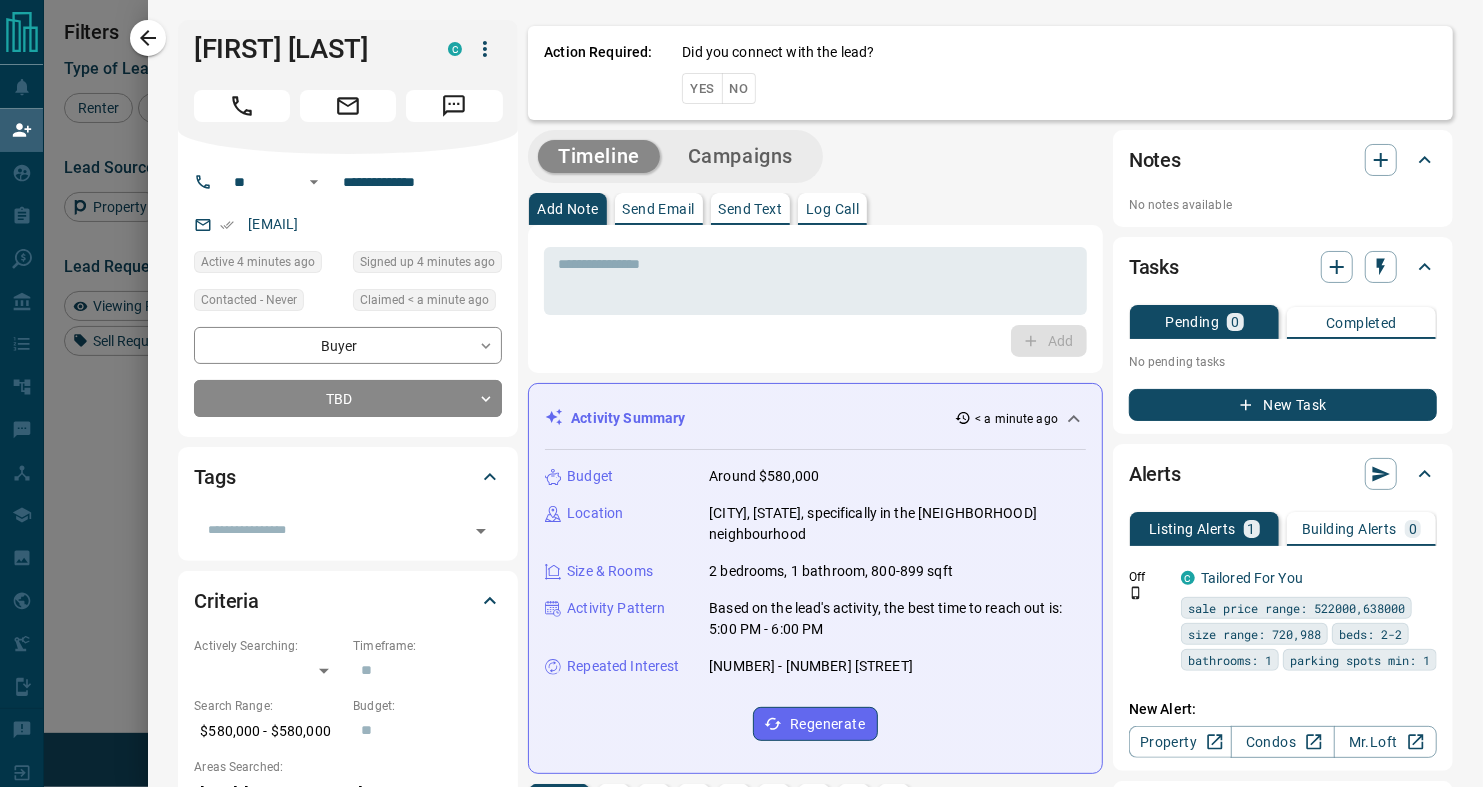 click on "No" at bounding box center (739, 88) 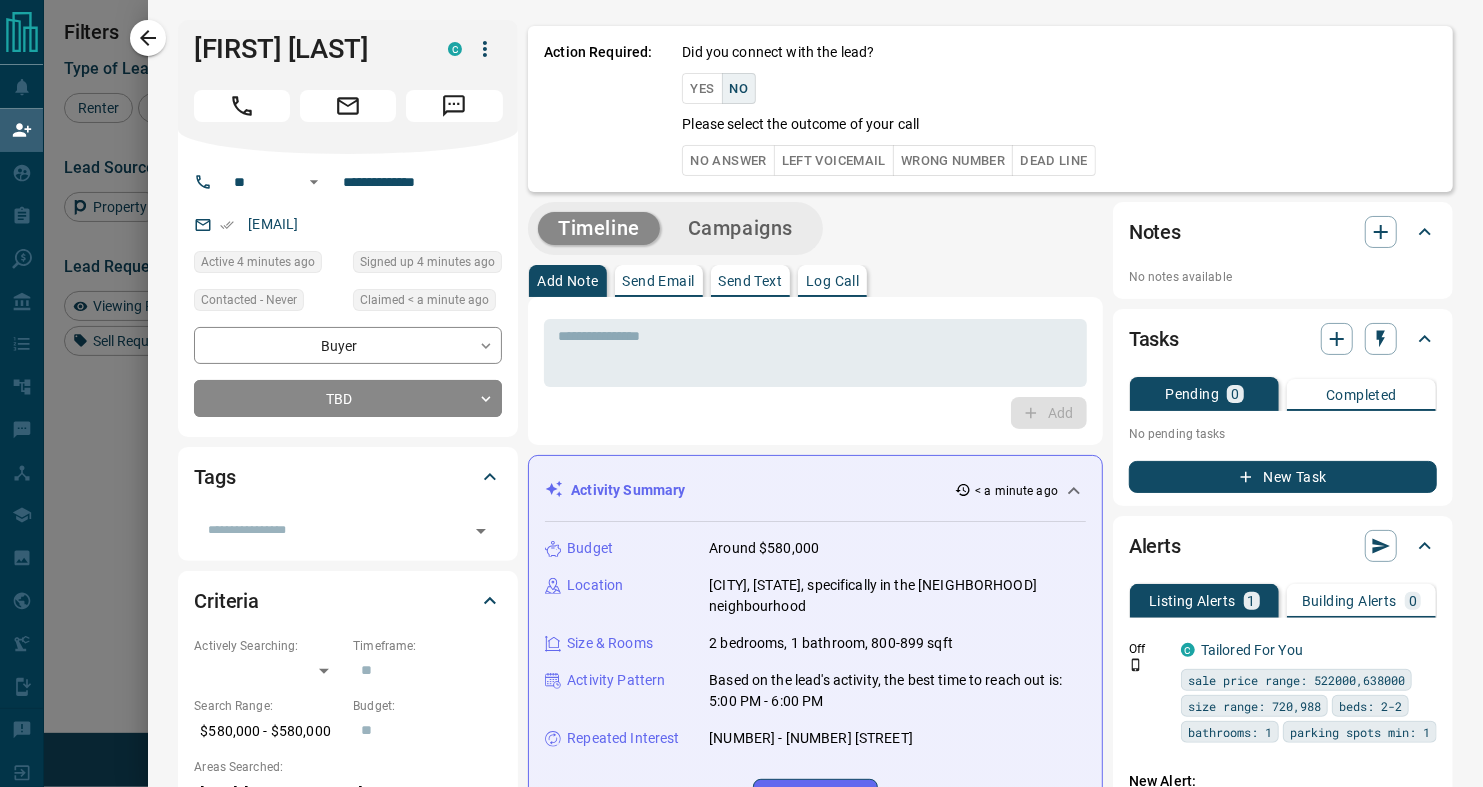 click on "No Answer" at bounding box center [728, 160] 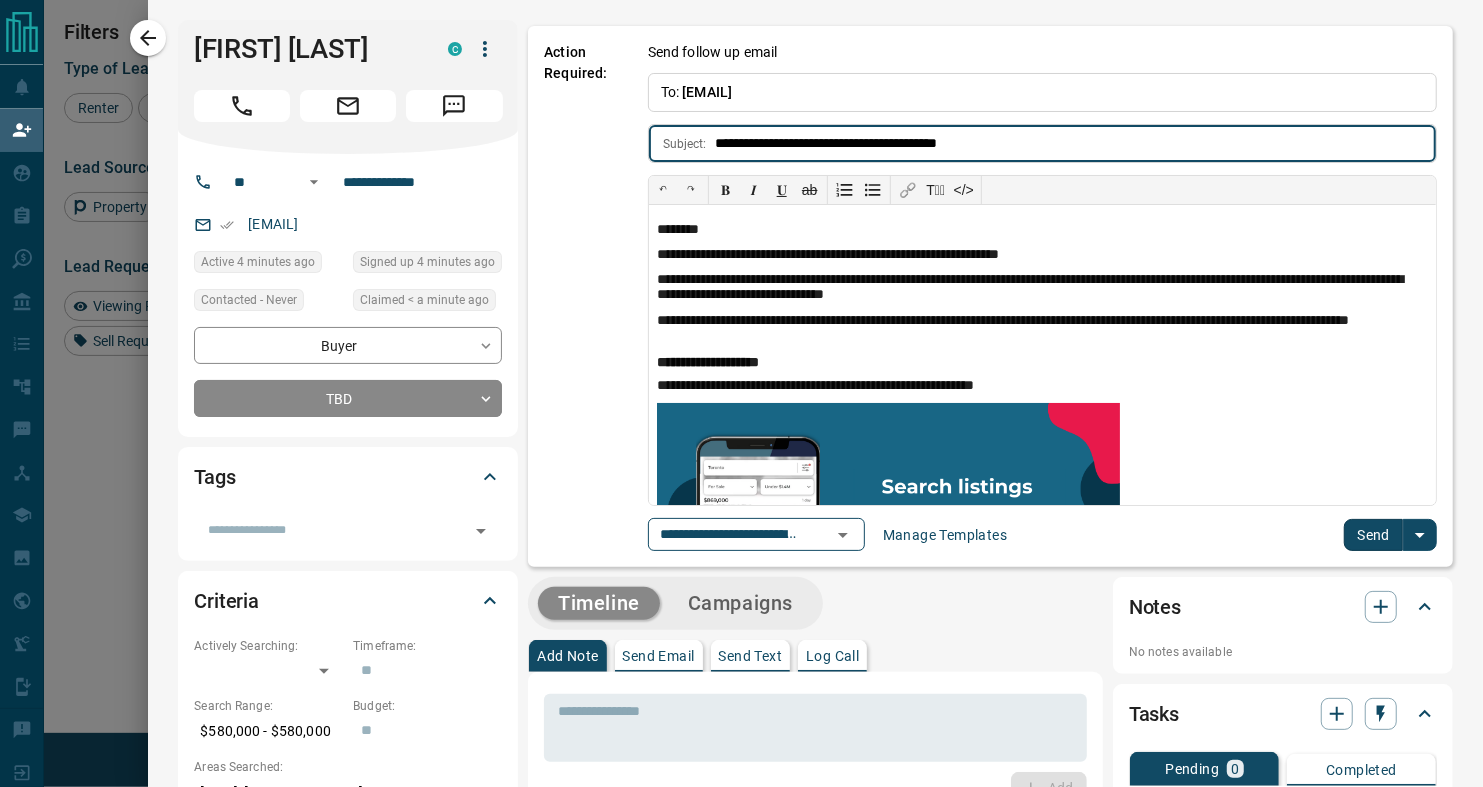 click on "Send" at bounding box center [1373, 535] 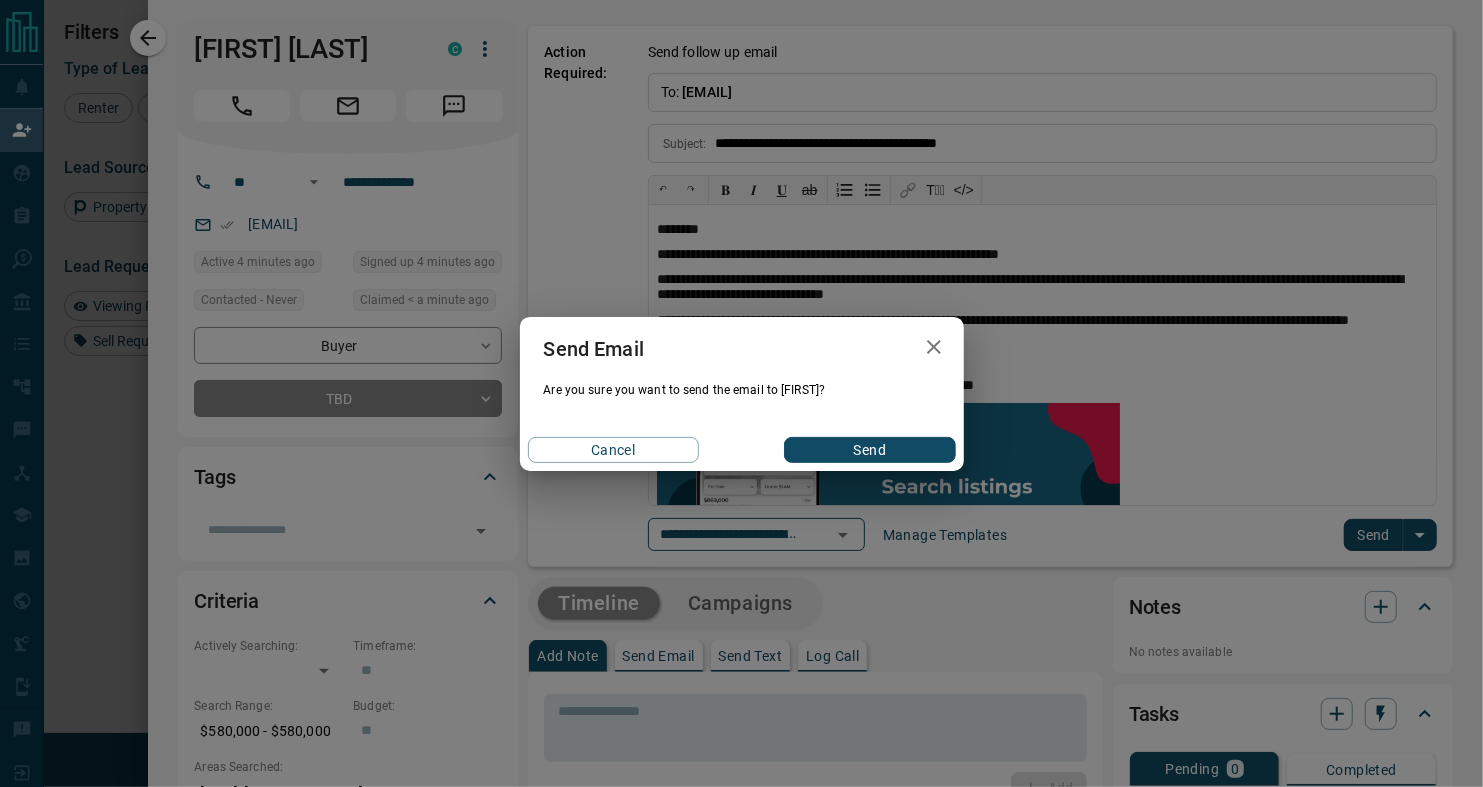 click on "Send" at bounding box center [869, 450] 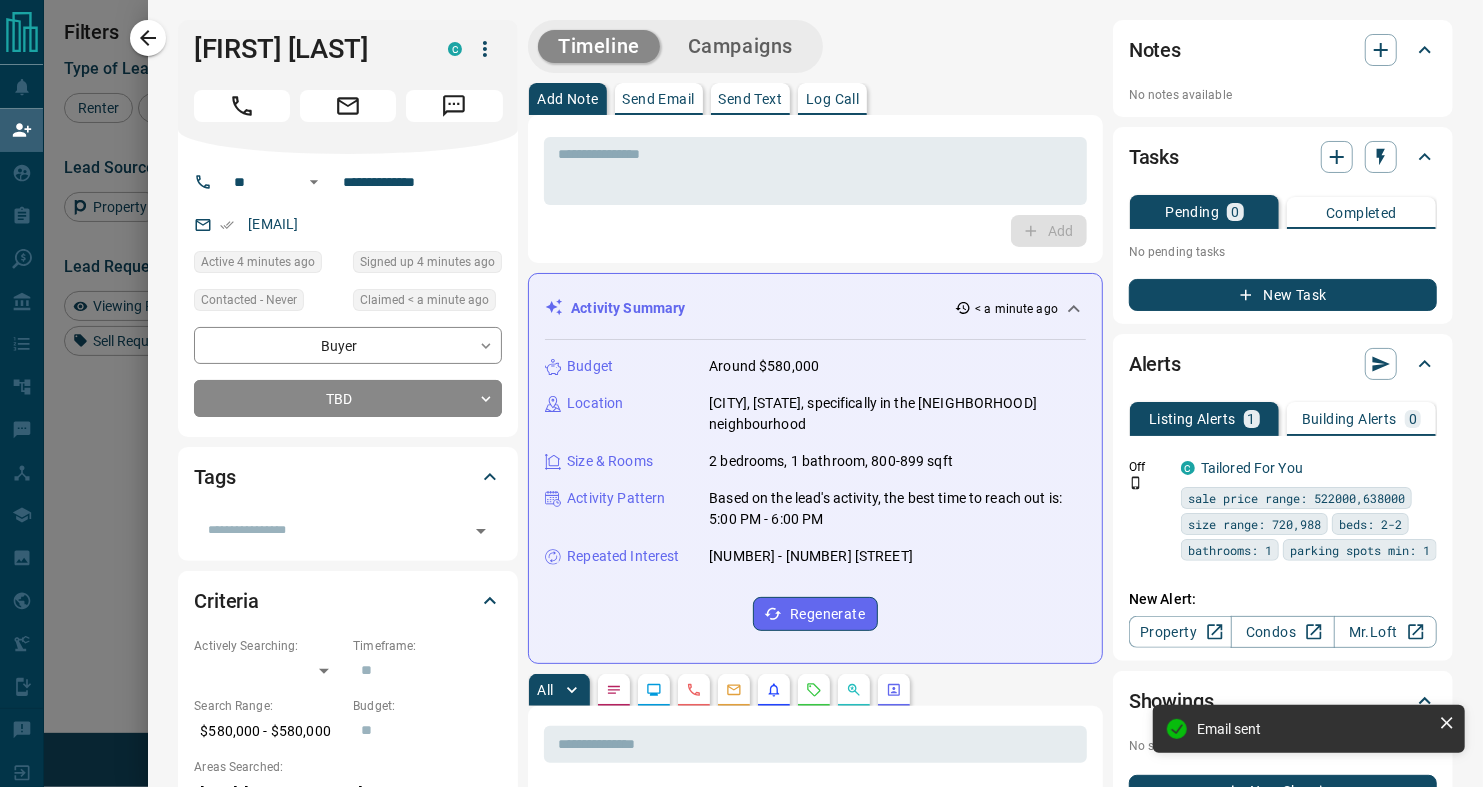 click on "Send Email" at bounding box center (659, 99) 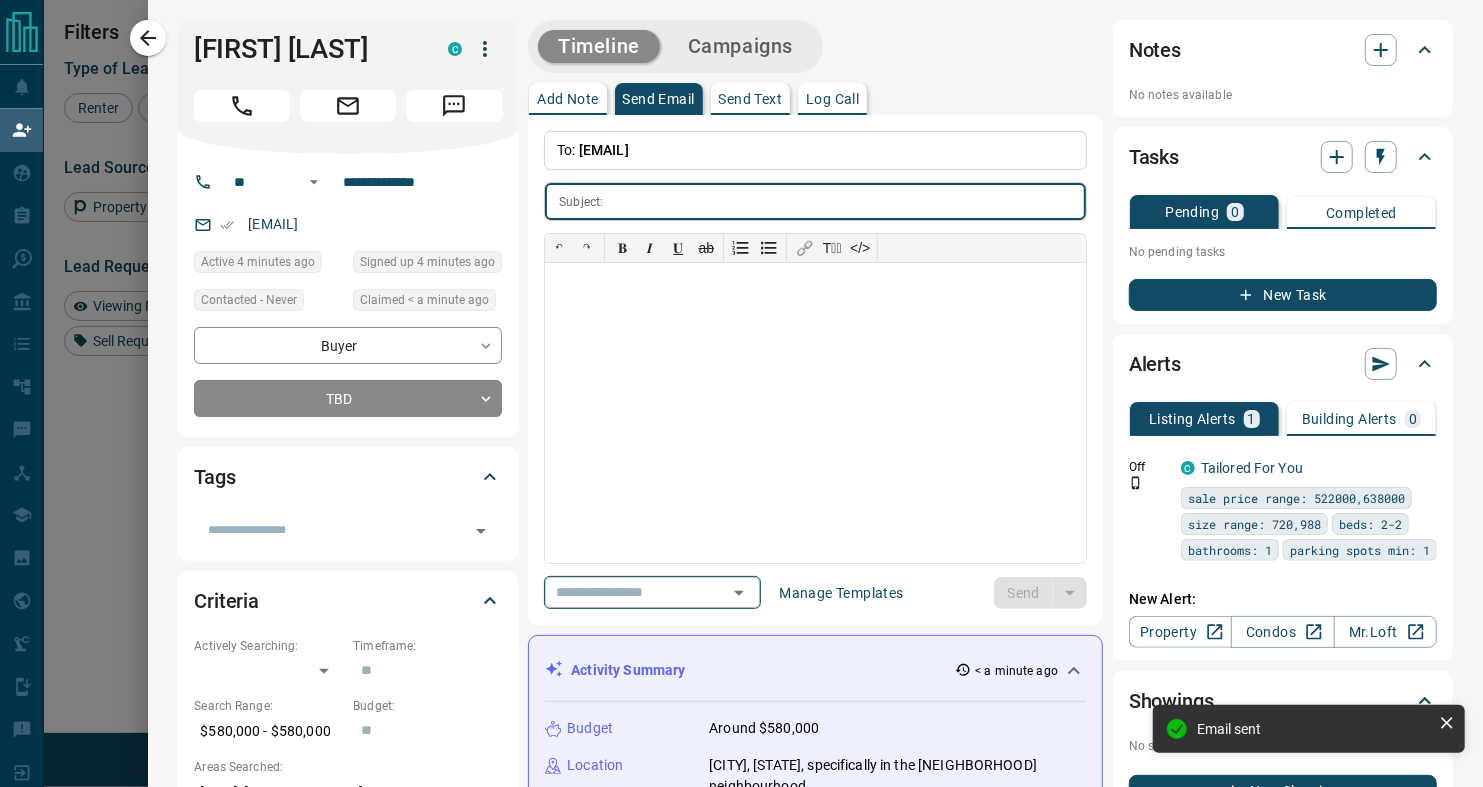 click at bounding box center [624, 592] 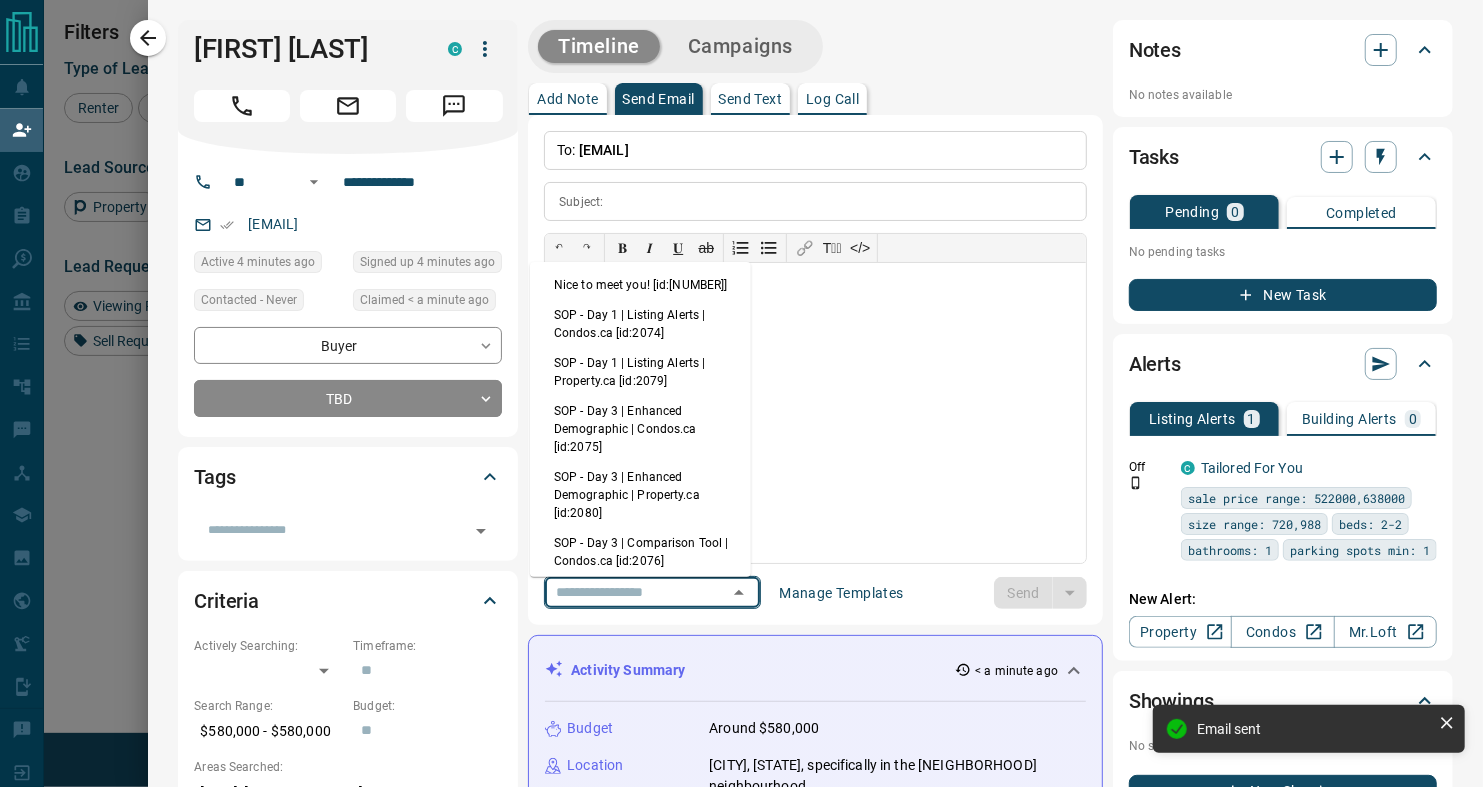 click on "Nice to meet you! [id:[NUMBER]]" at bounding box center [640, 285] 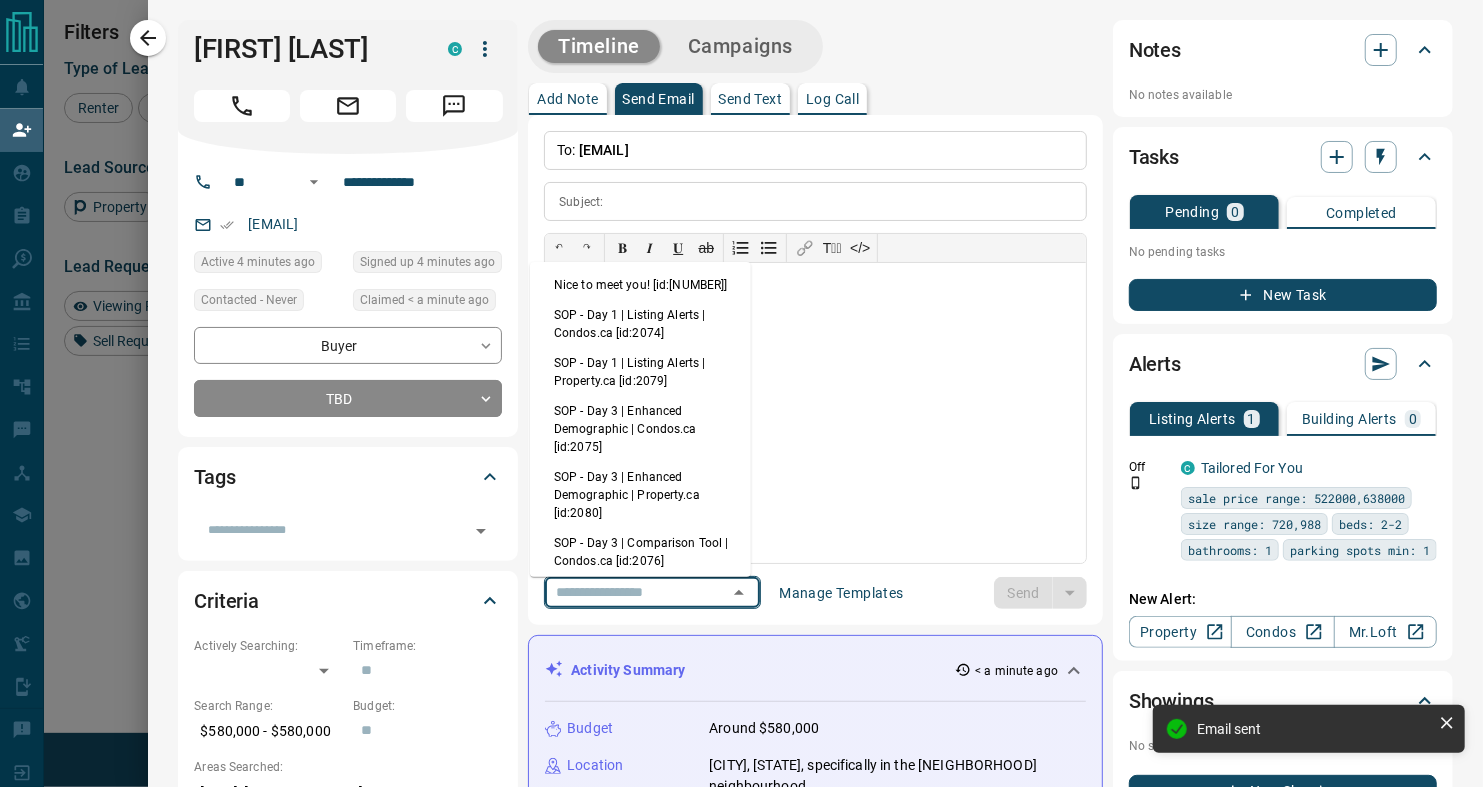 type on "**********" 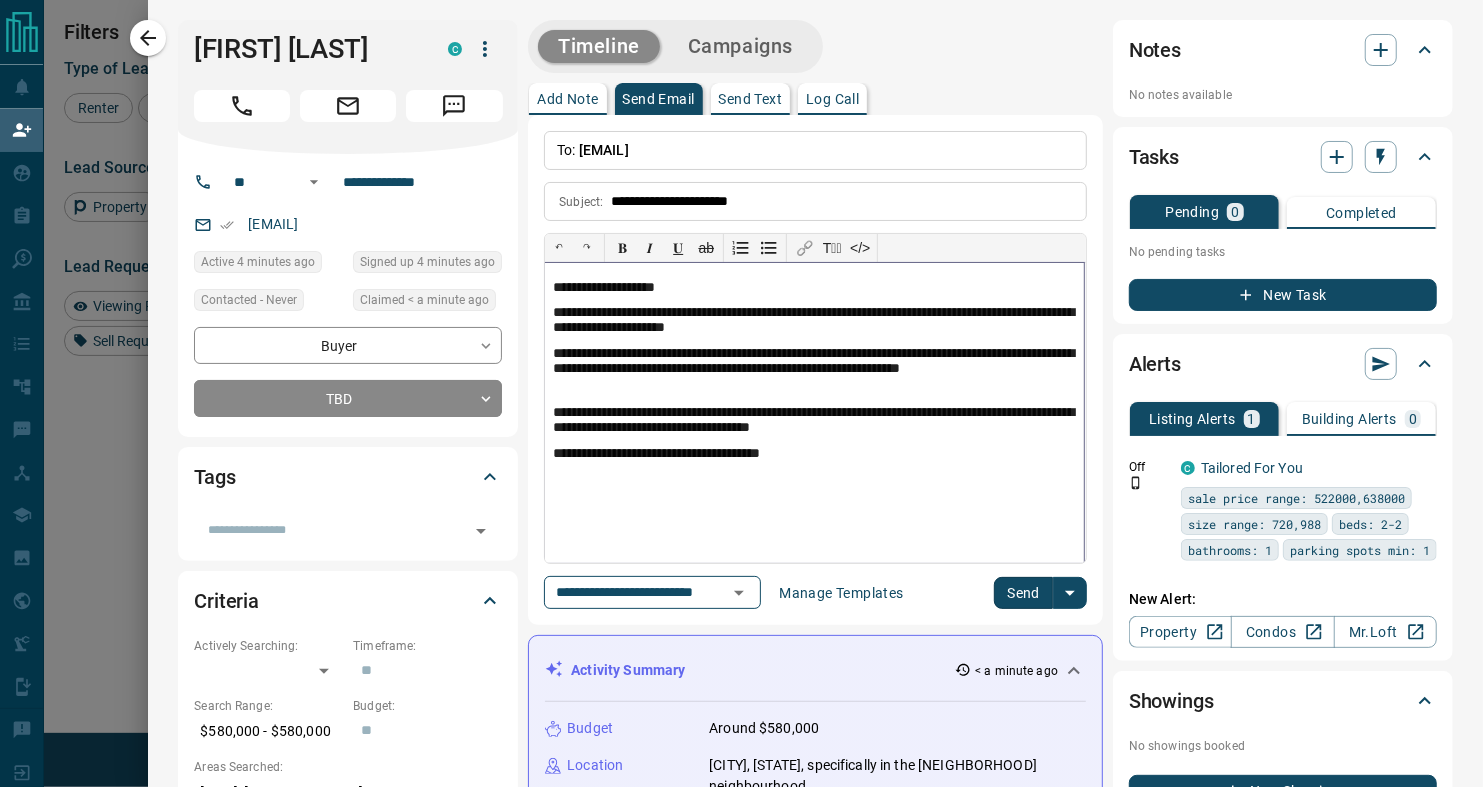 click on "**********" at bounding box center [814, 421] 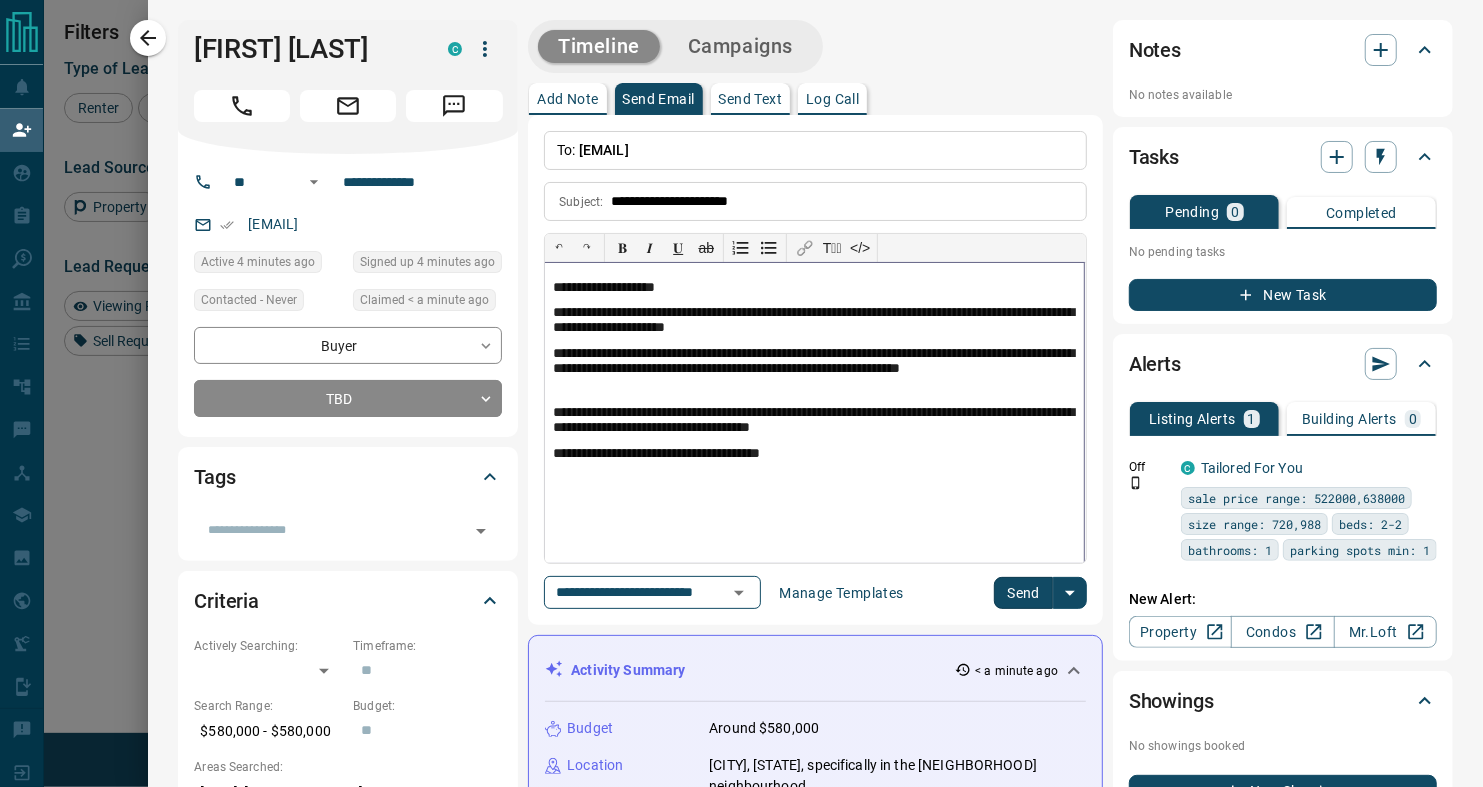 type 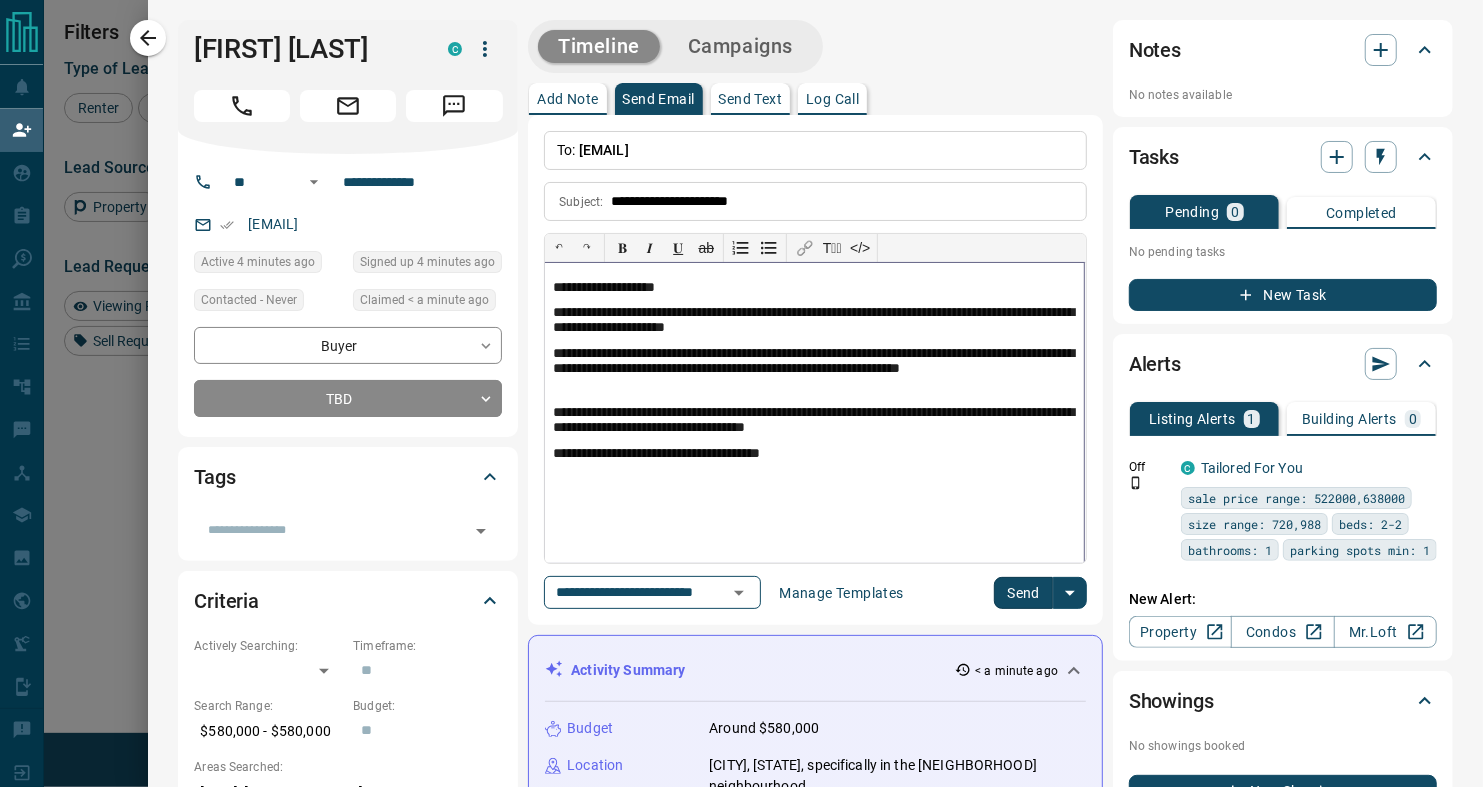click on "**********" at bounding box center [814, 321] 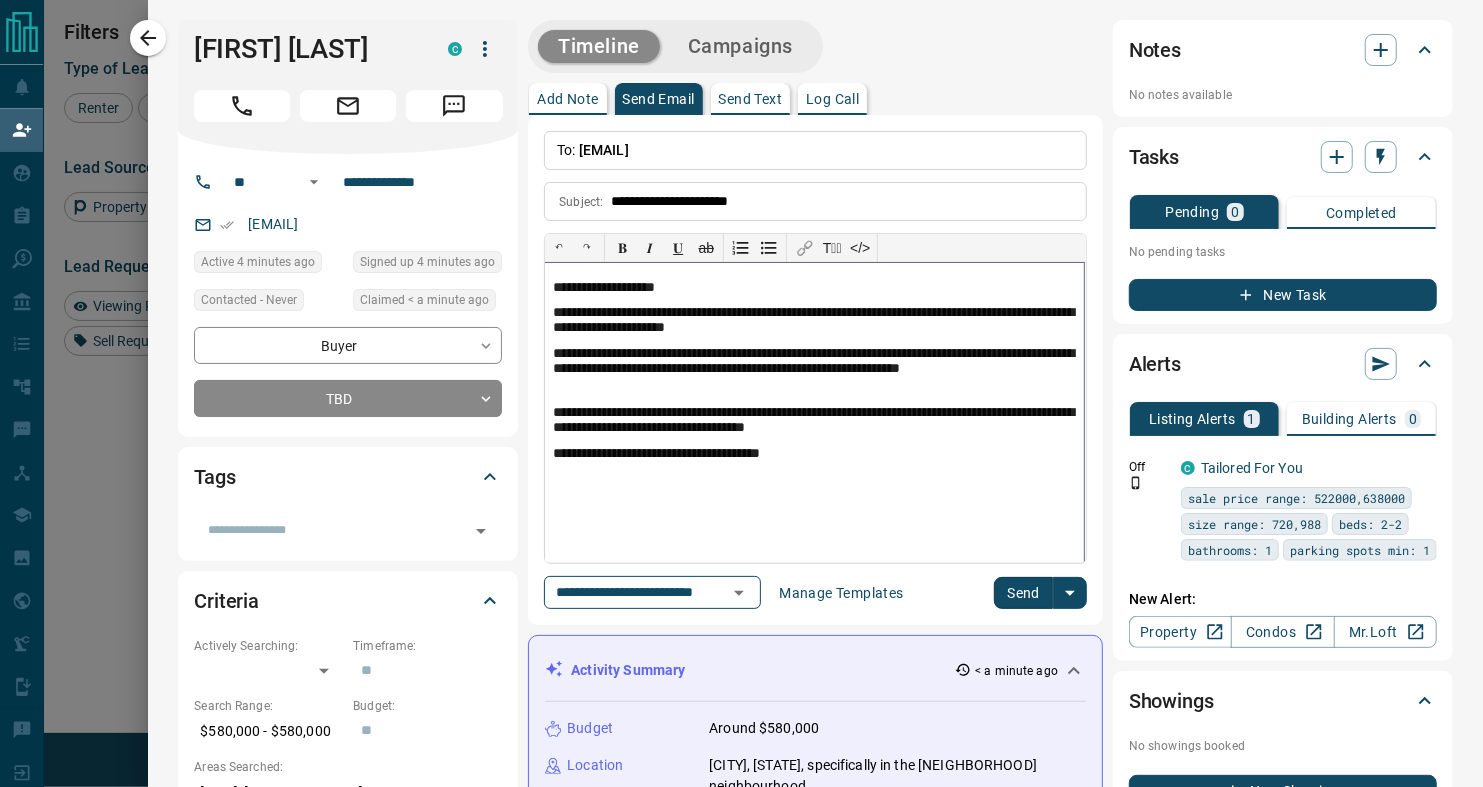 click on "**********" at bounding box center (814, 321) 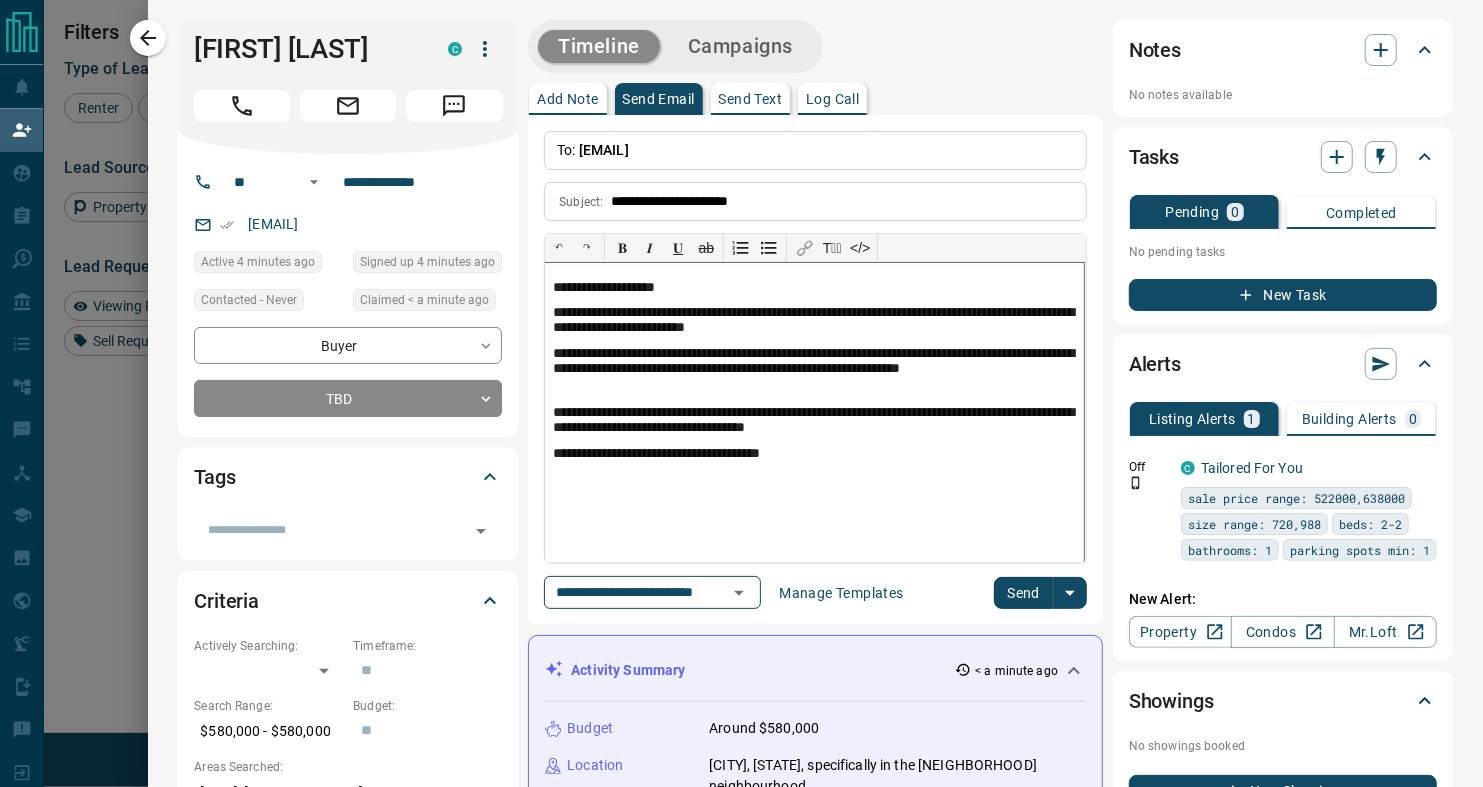 click on "**********" at bounding box center (814, 321) 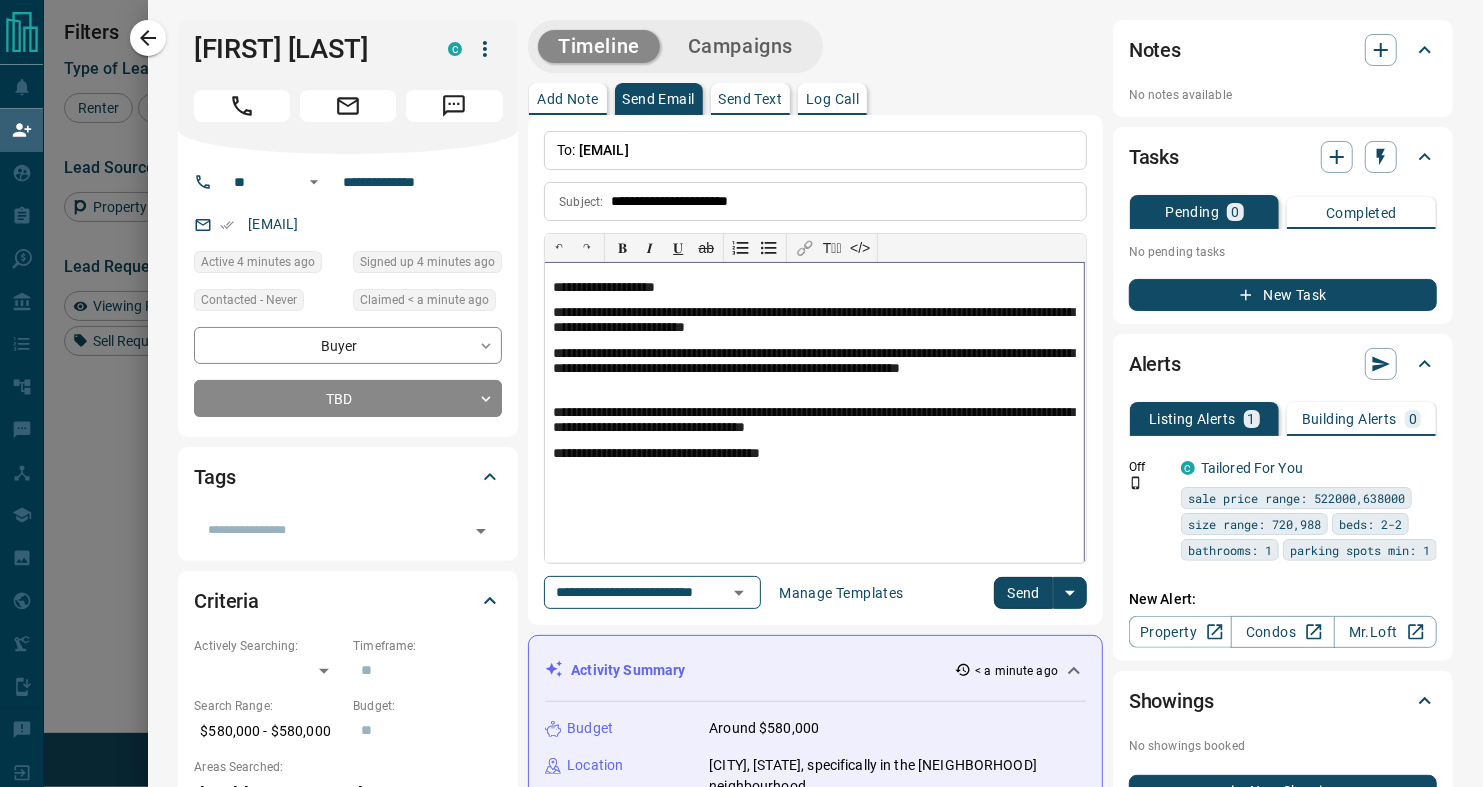 click on "**********" at bounding box center [814, 321] 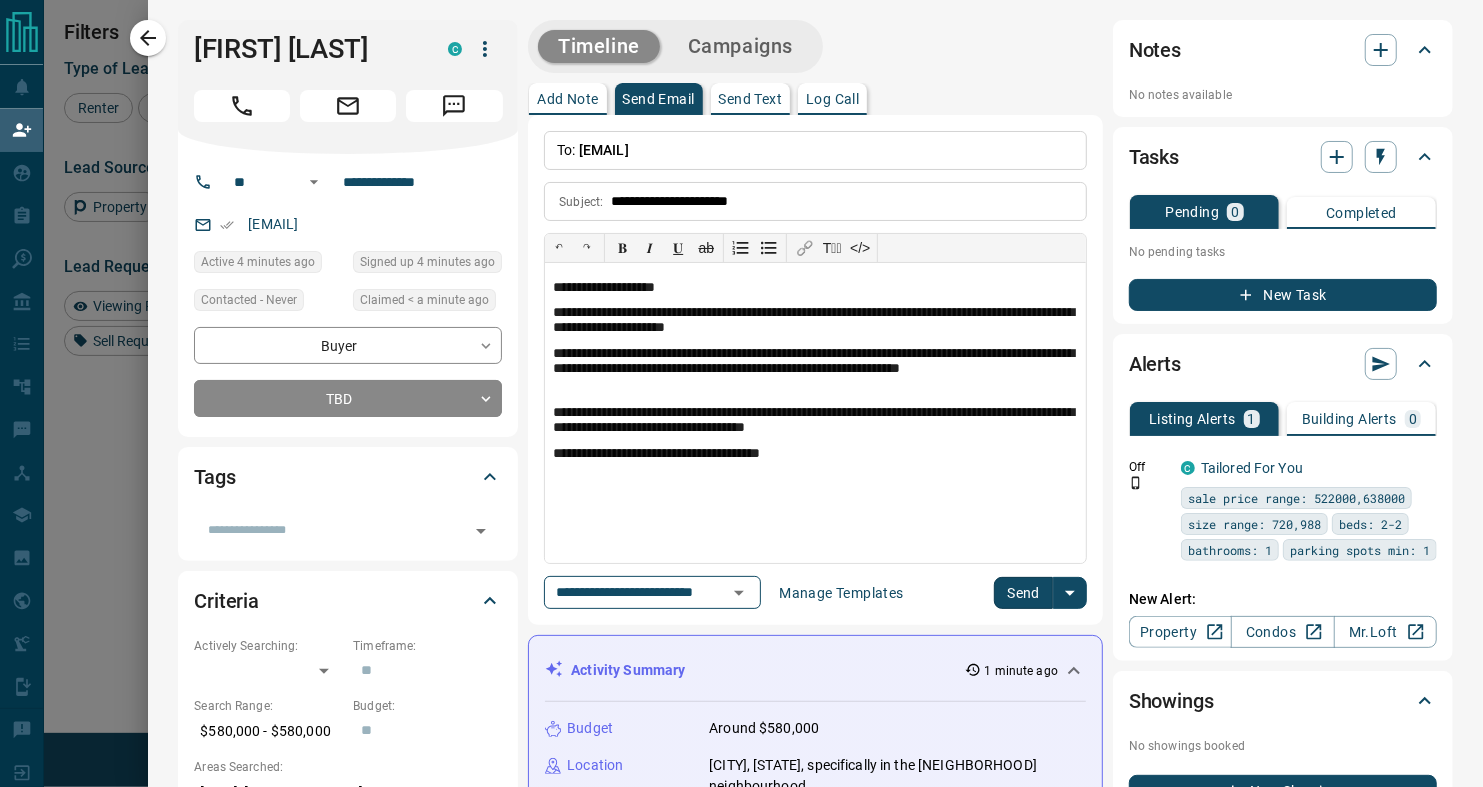 click on "Send" at bounding box center (1023, 593) 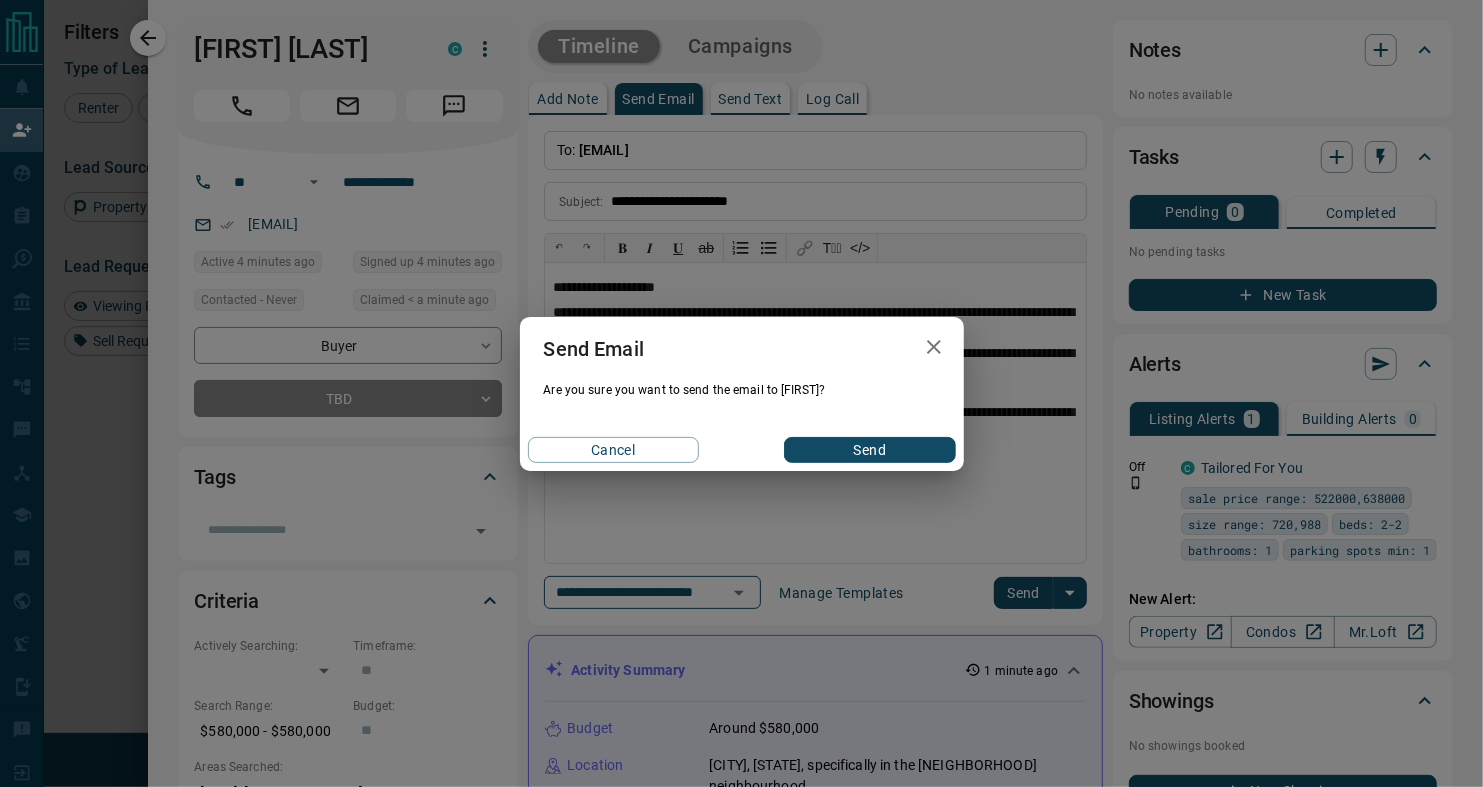 click on "Send" at bounding box center [869, 450] 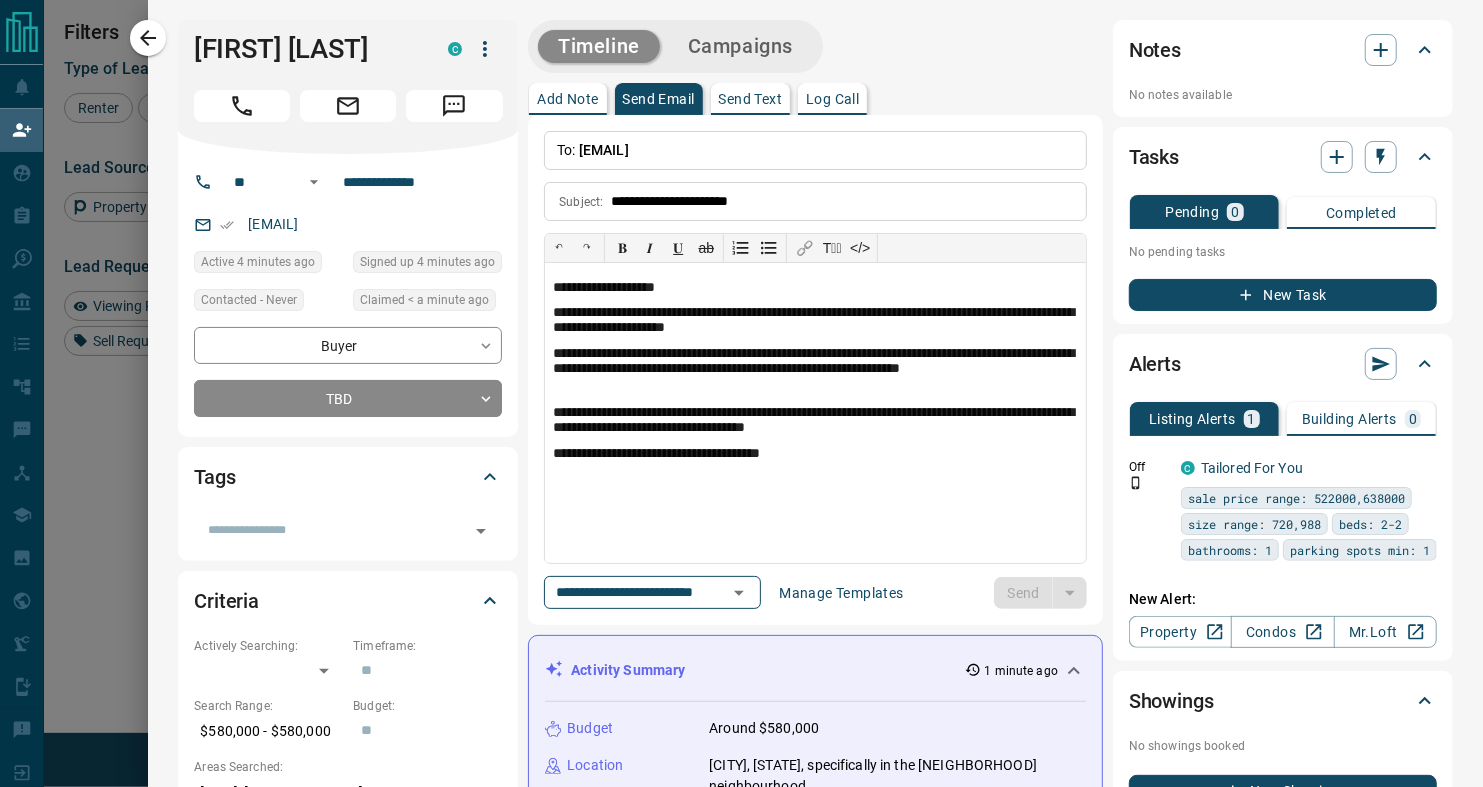 type 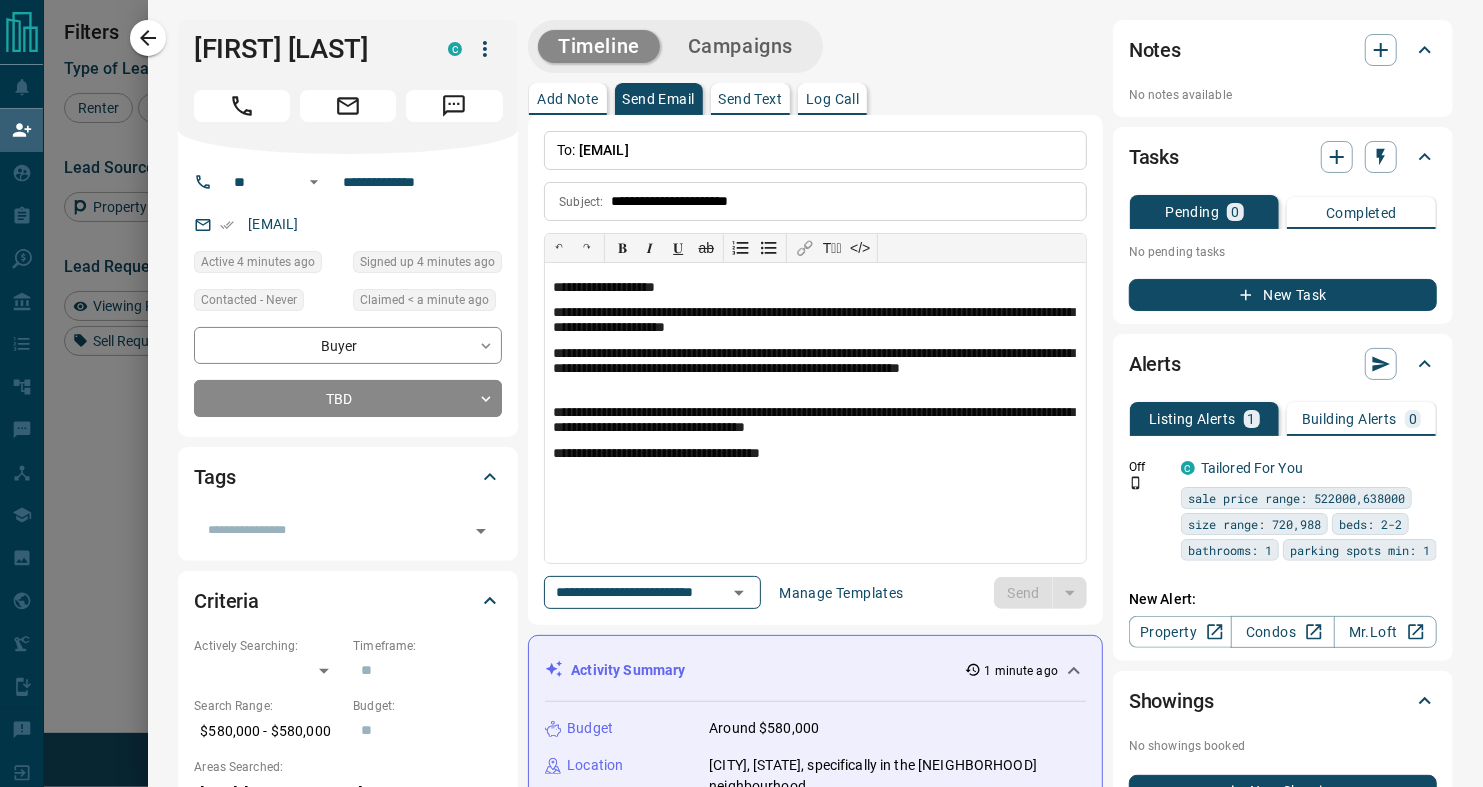 type 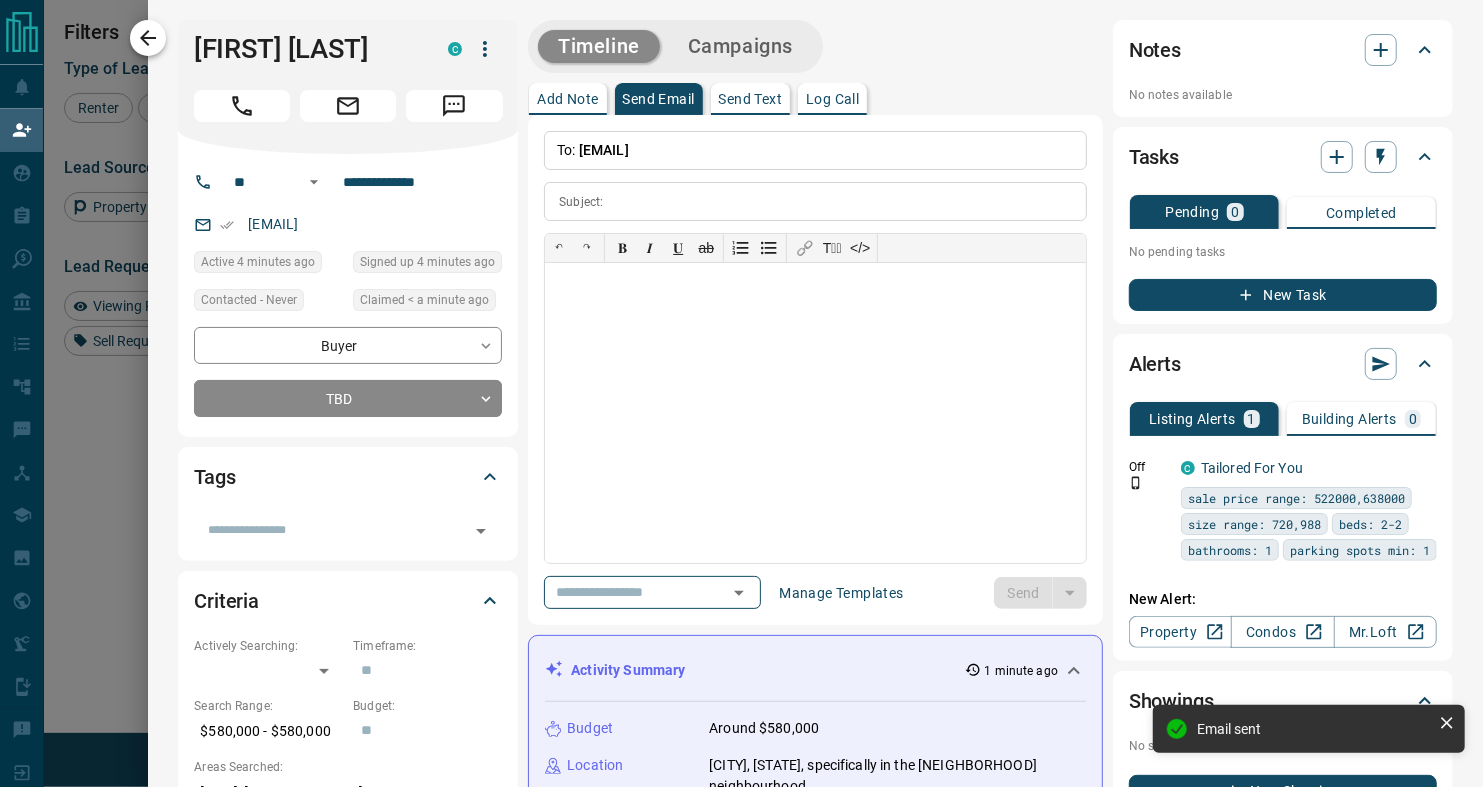 click 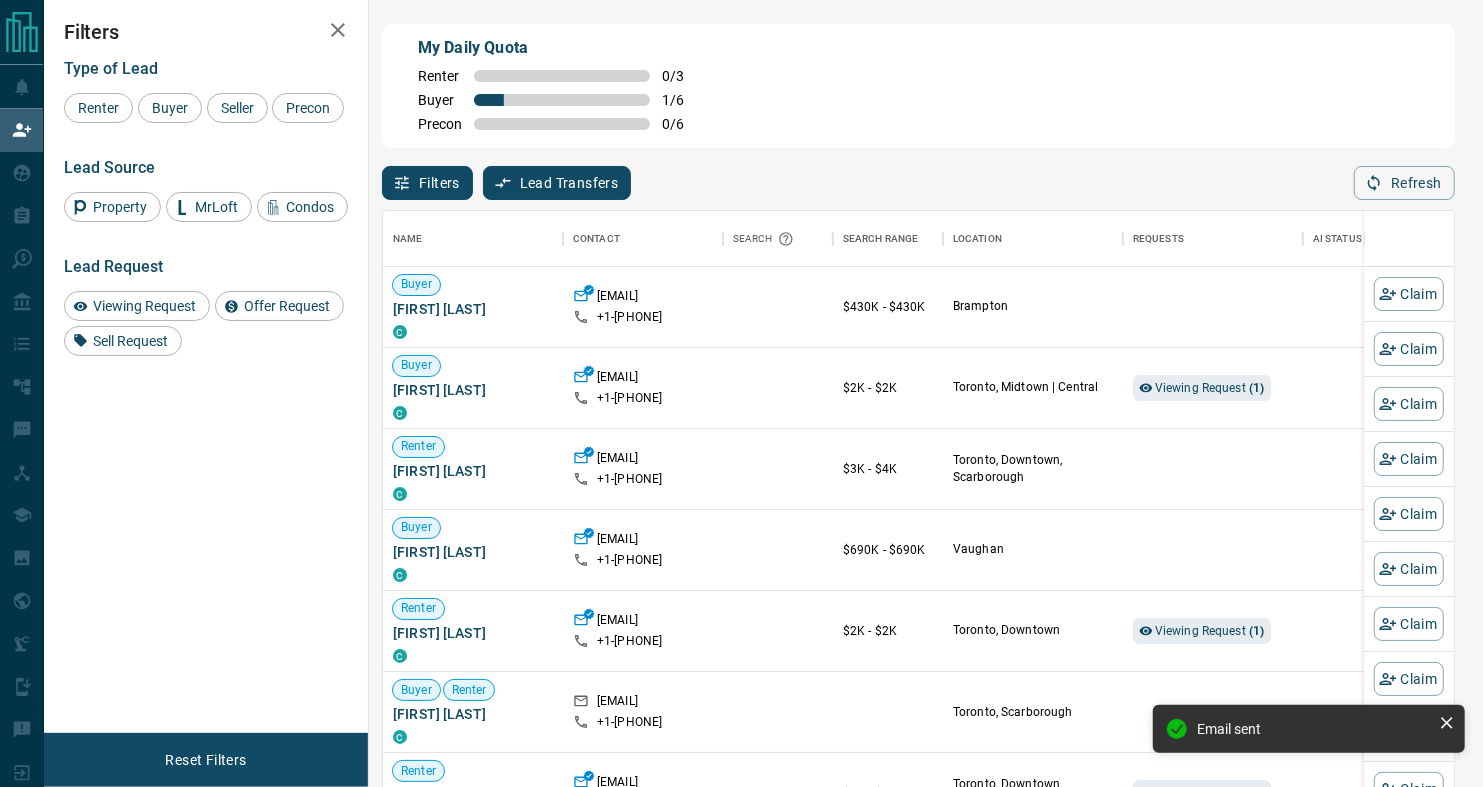scroll, scrollTop: 17, scrollLeft: 17, axis: both 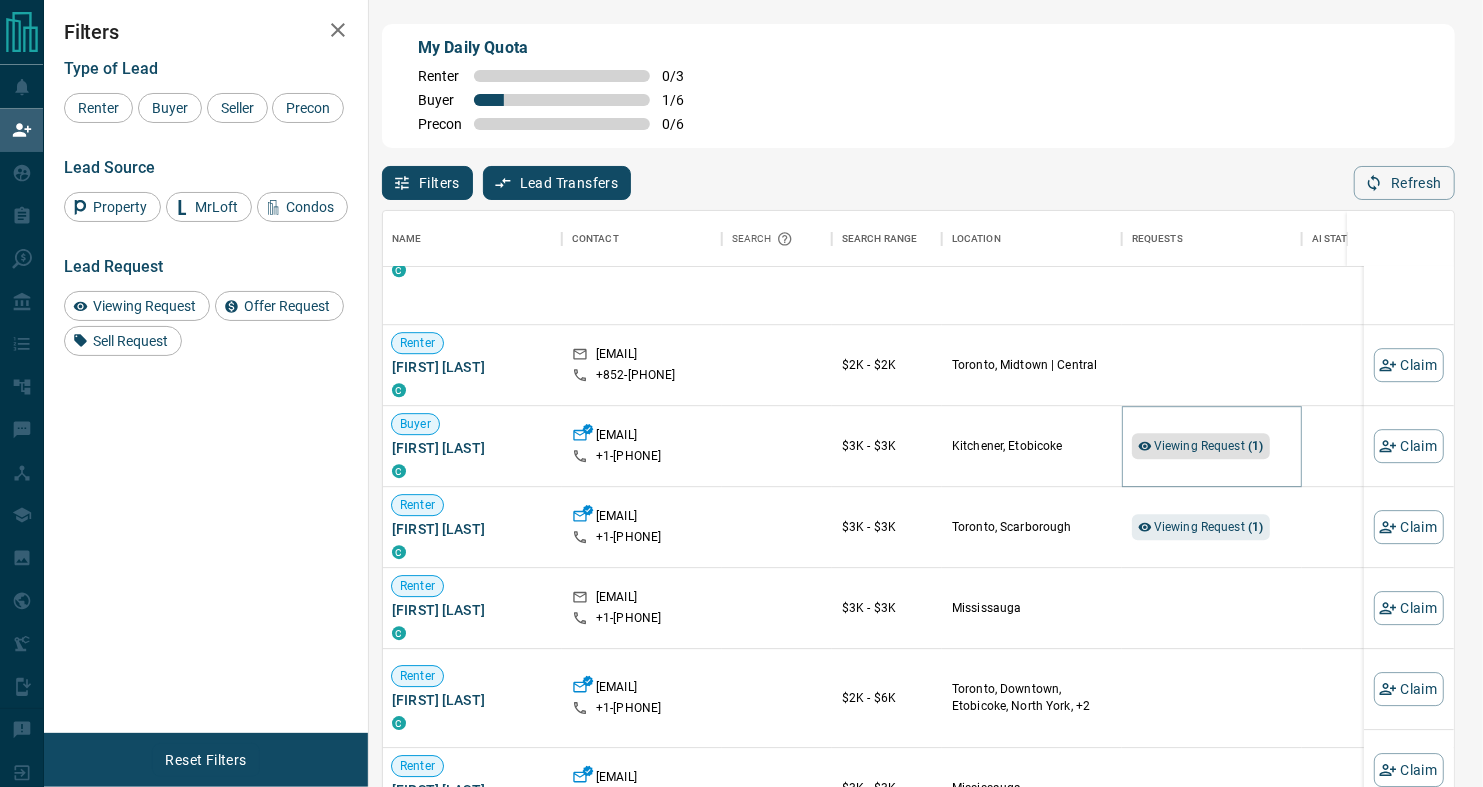 click on "( 1 )" at bounding box center [1255, 447] 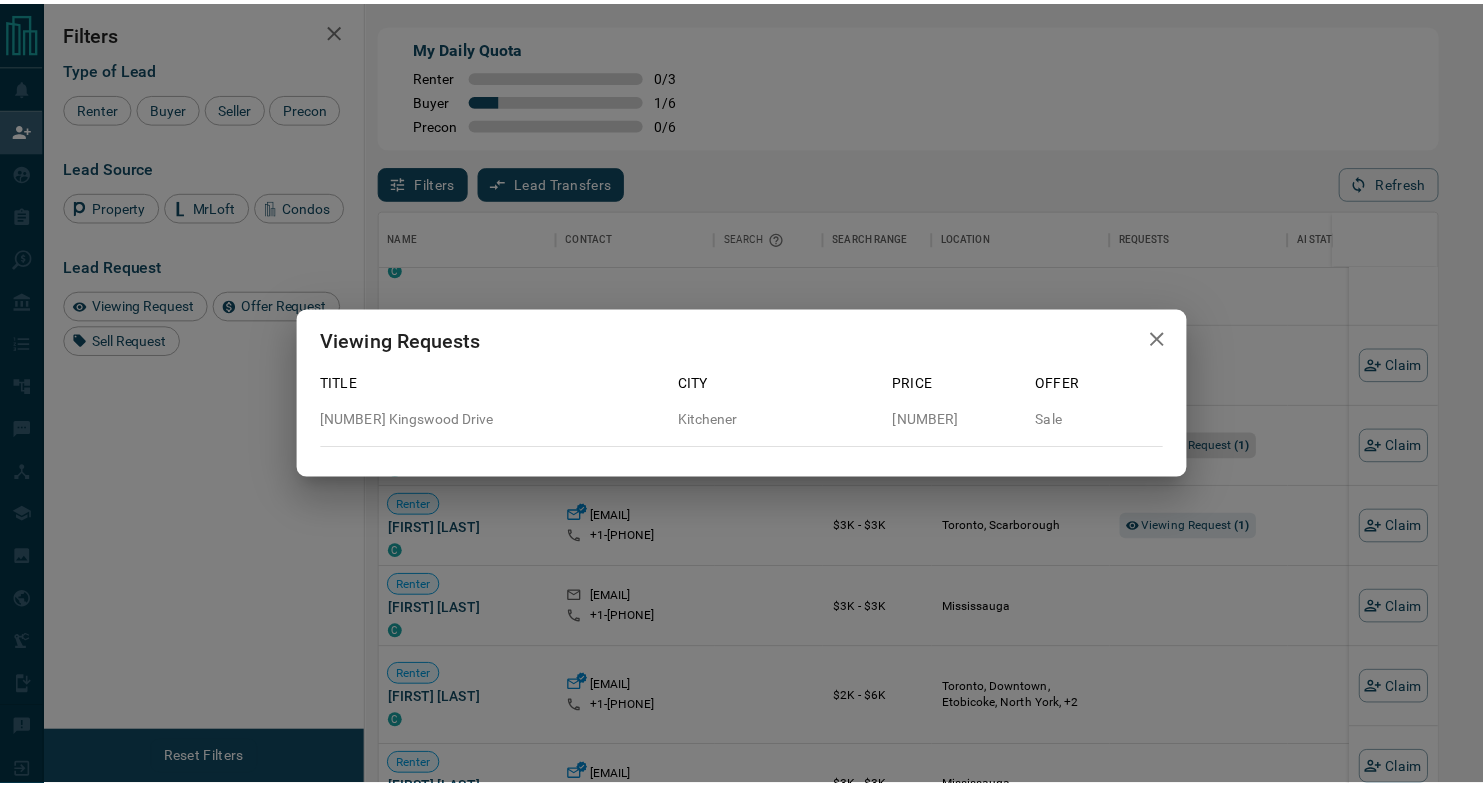 scroll, scrollTop: 581, scrollLeft: 1053, axis: both 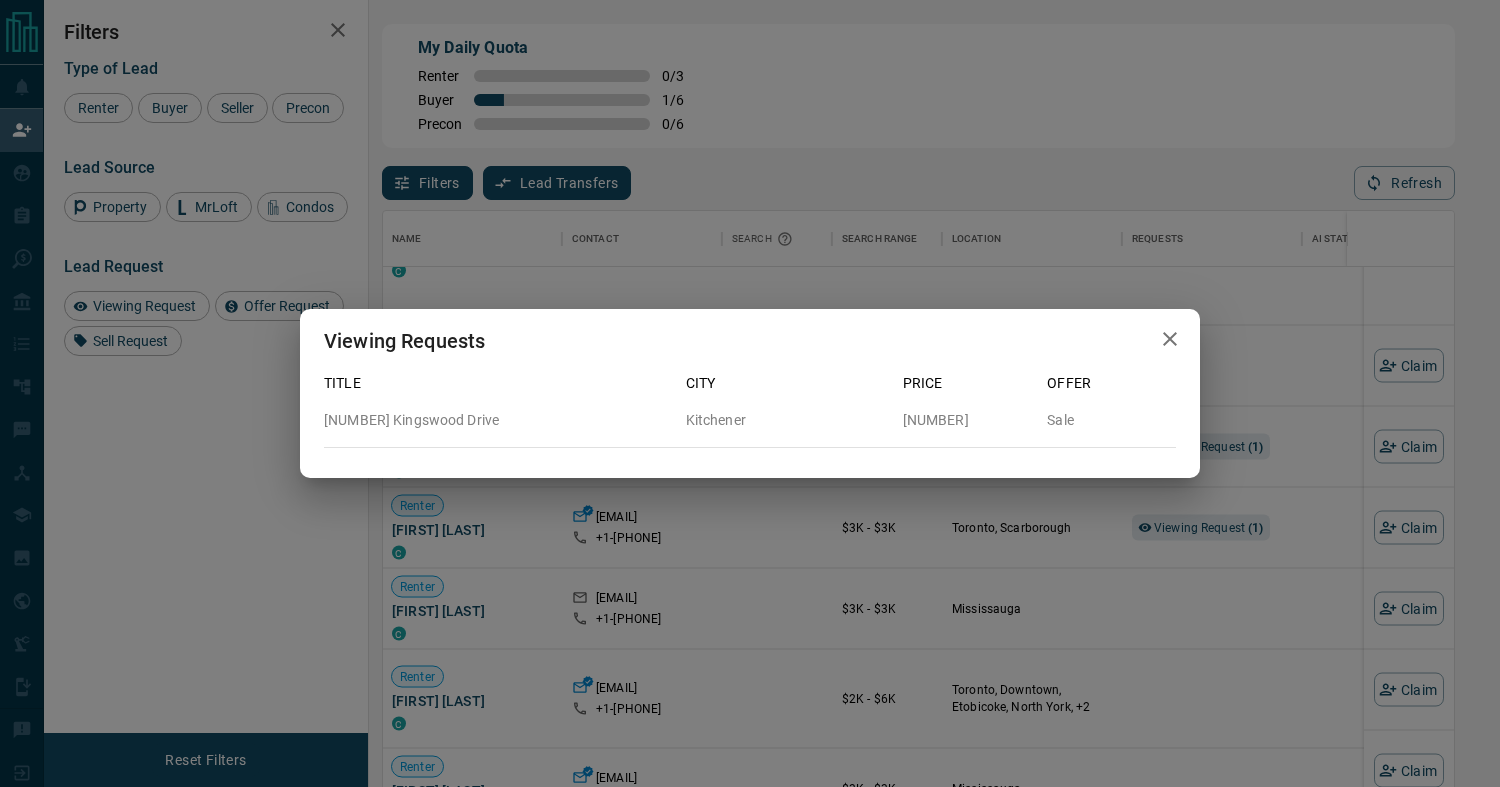 click 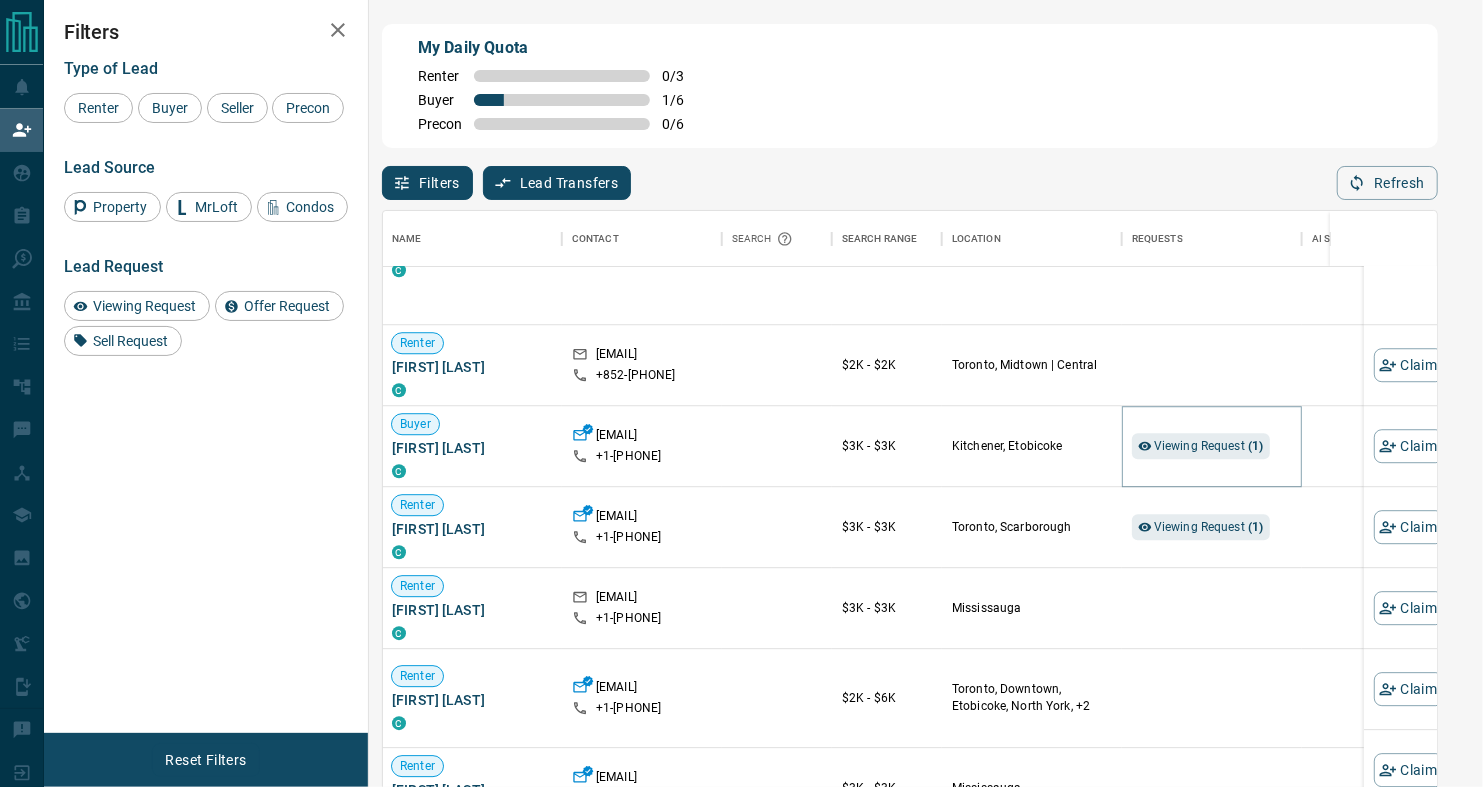 scroll, scrollTop: 17, scrollLeft: 17, axis: both 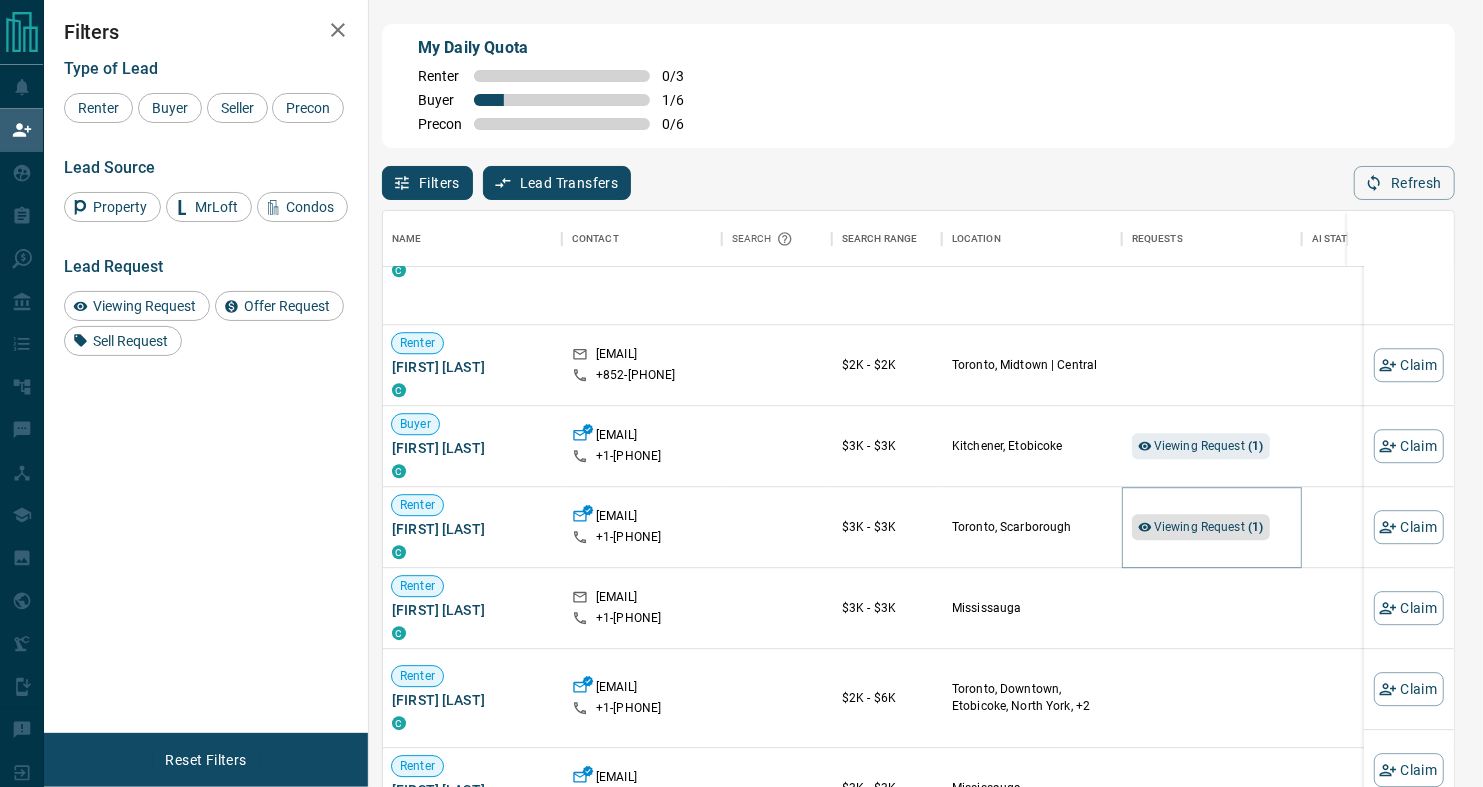 click on "Viewing Request   ( 1 )" at bounding box center [1209, 528] 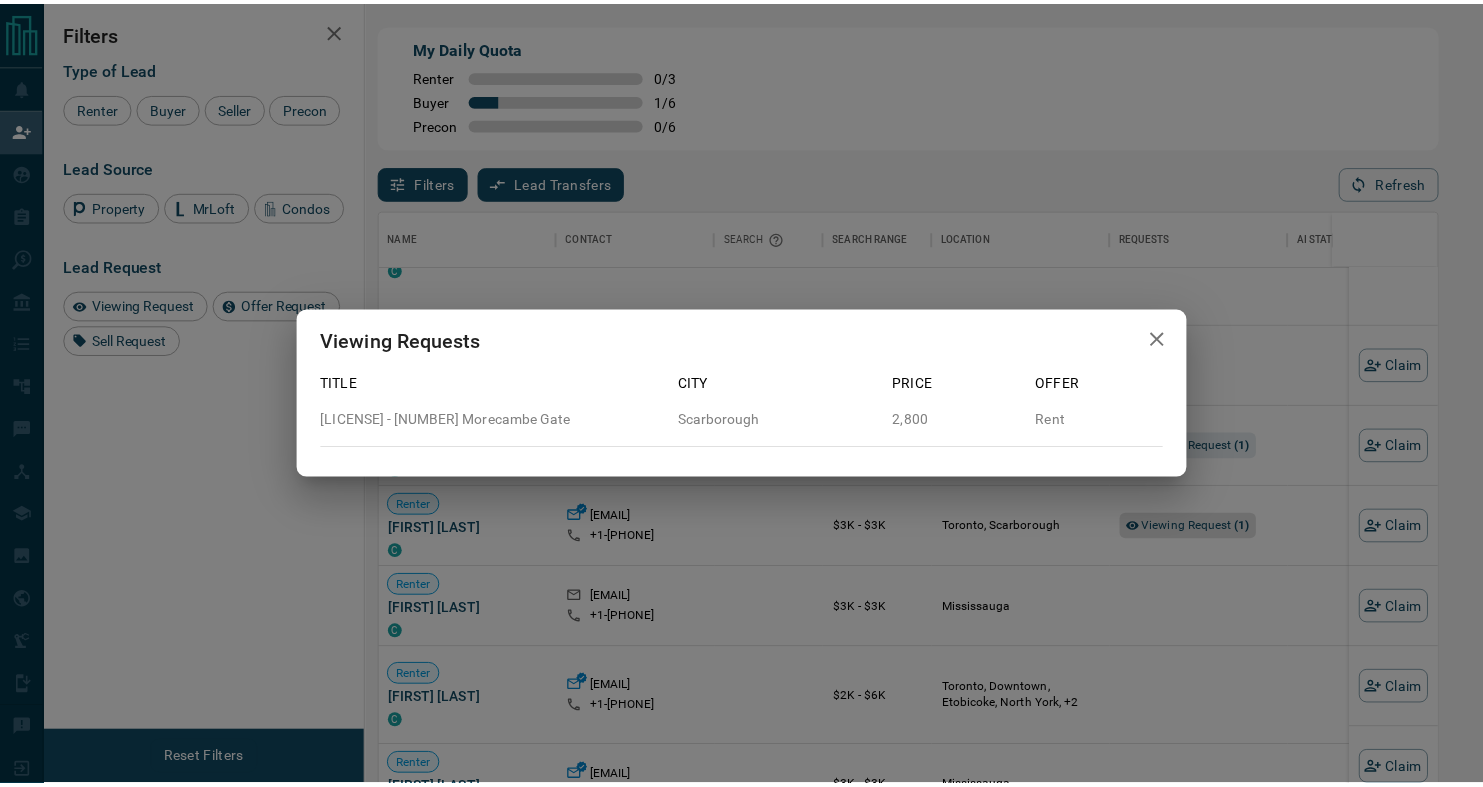 scroll, scrollTop: 581, scrollLeft: 1053, axis: both 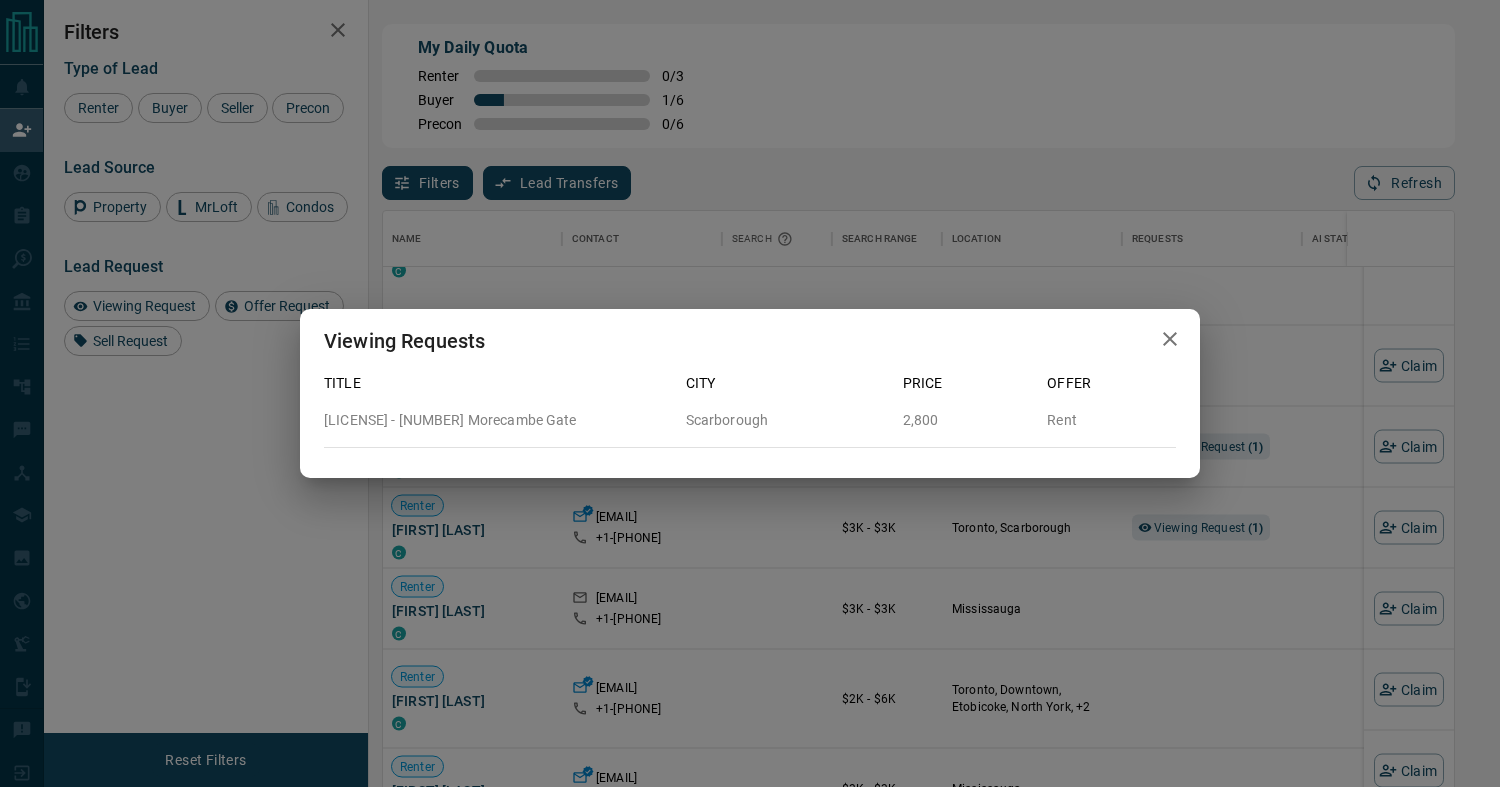click 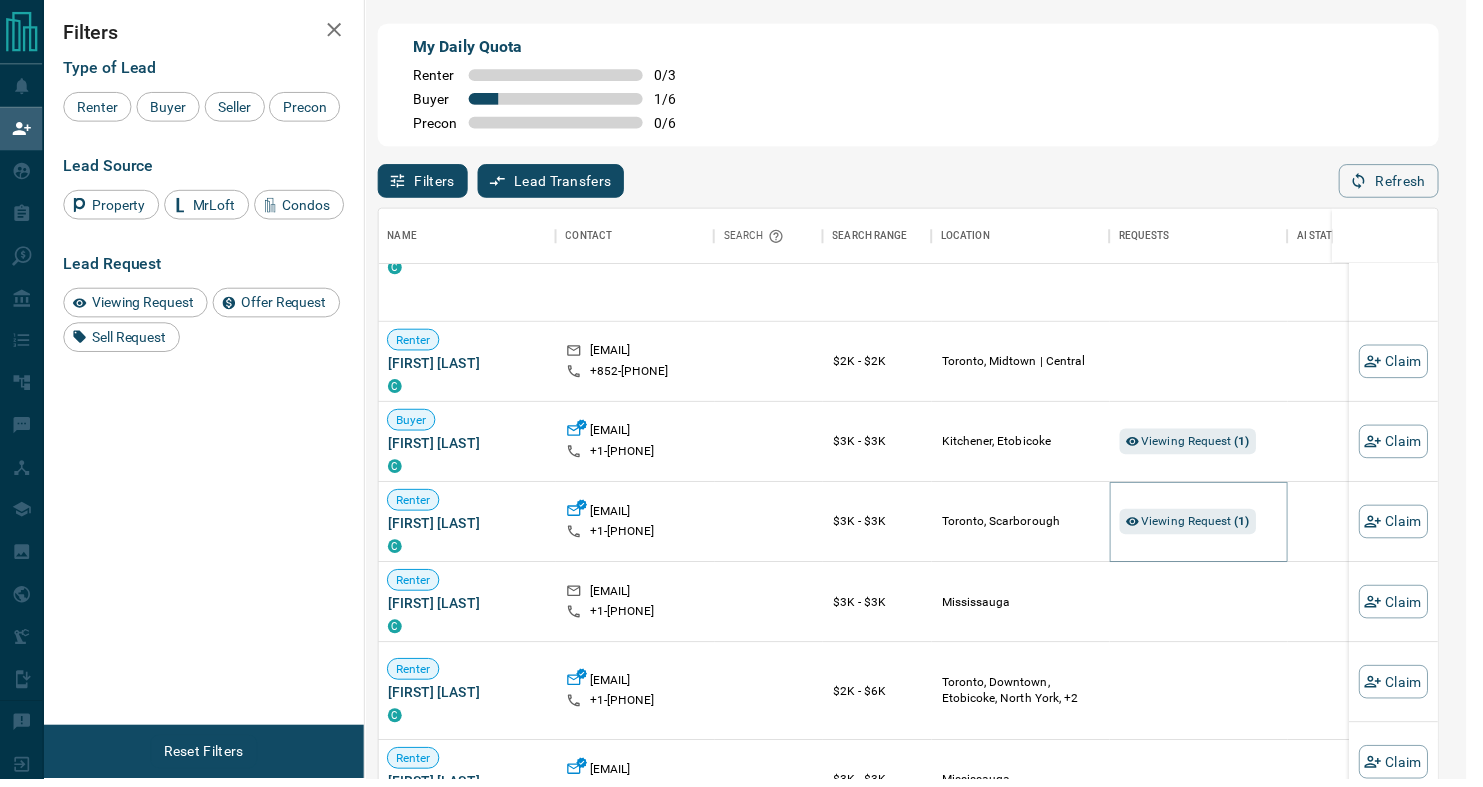 scroll, scrollTop: 17, scrollLeft: 17, axis: both 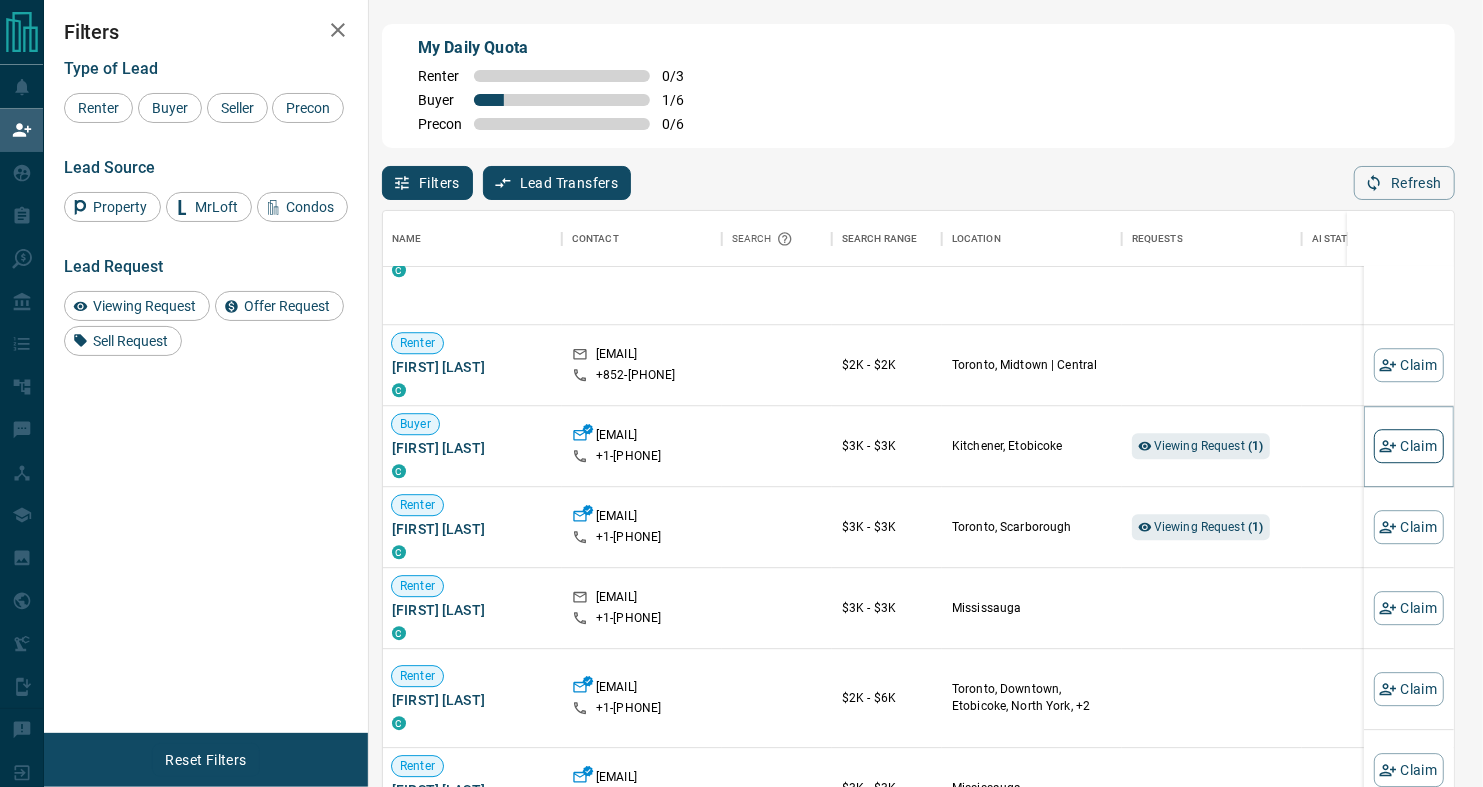 click on "Claim" at bounding box center [1409, 447] 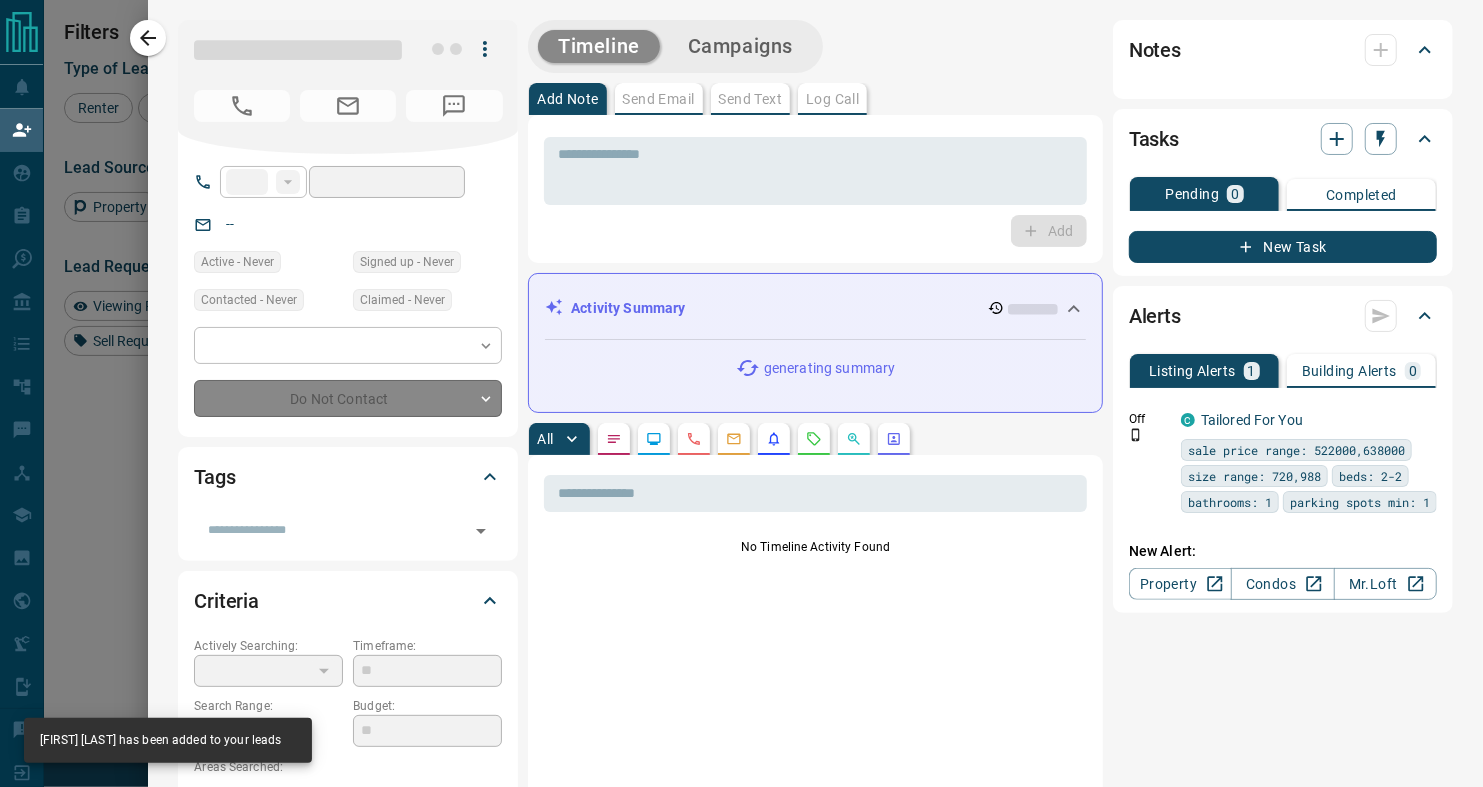 type on "**" 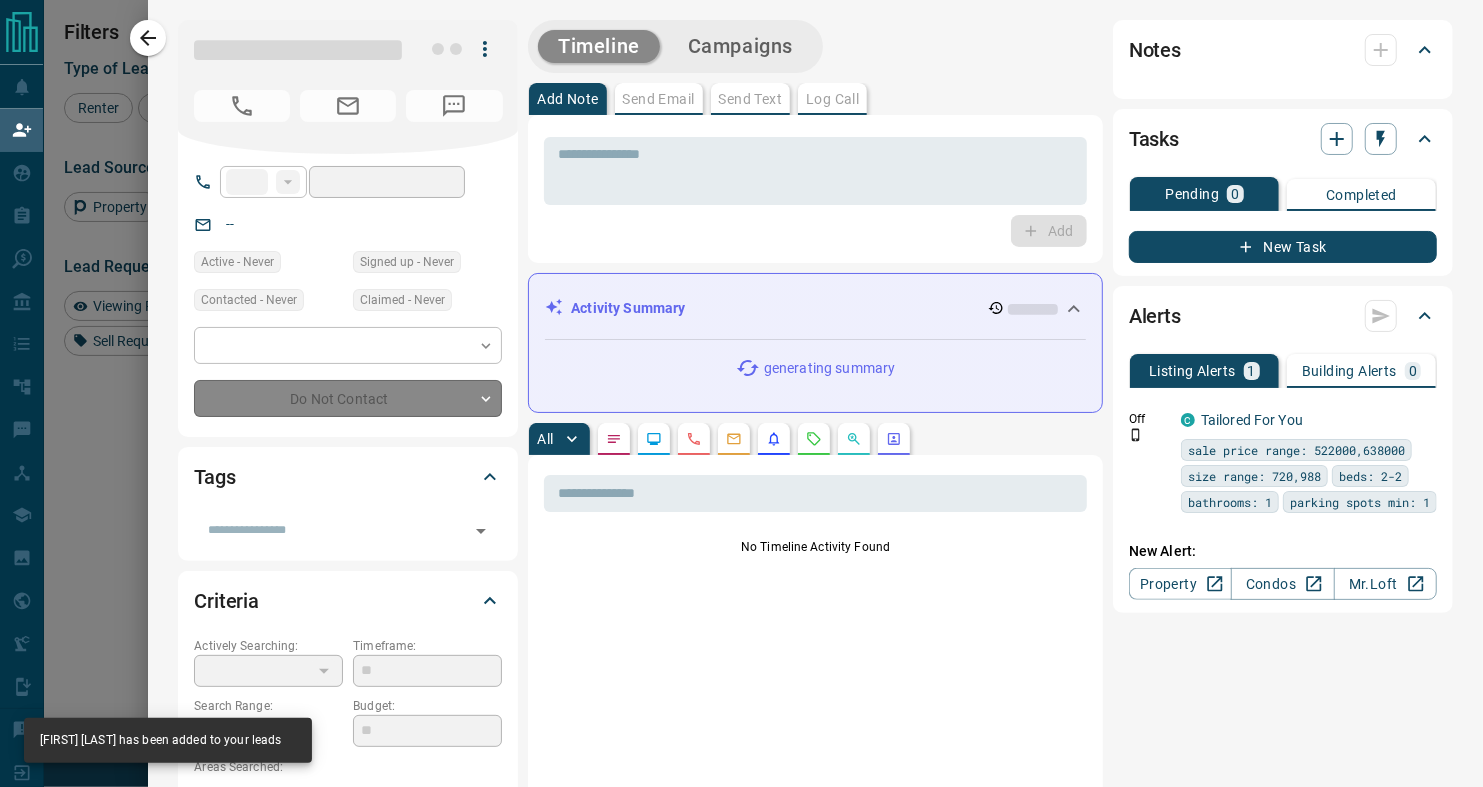 type on "**********" 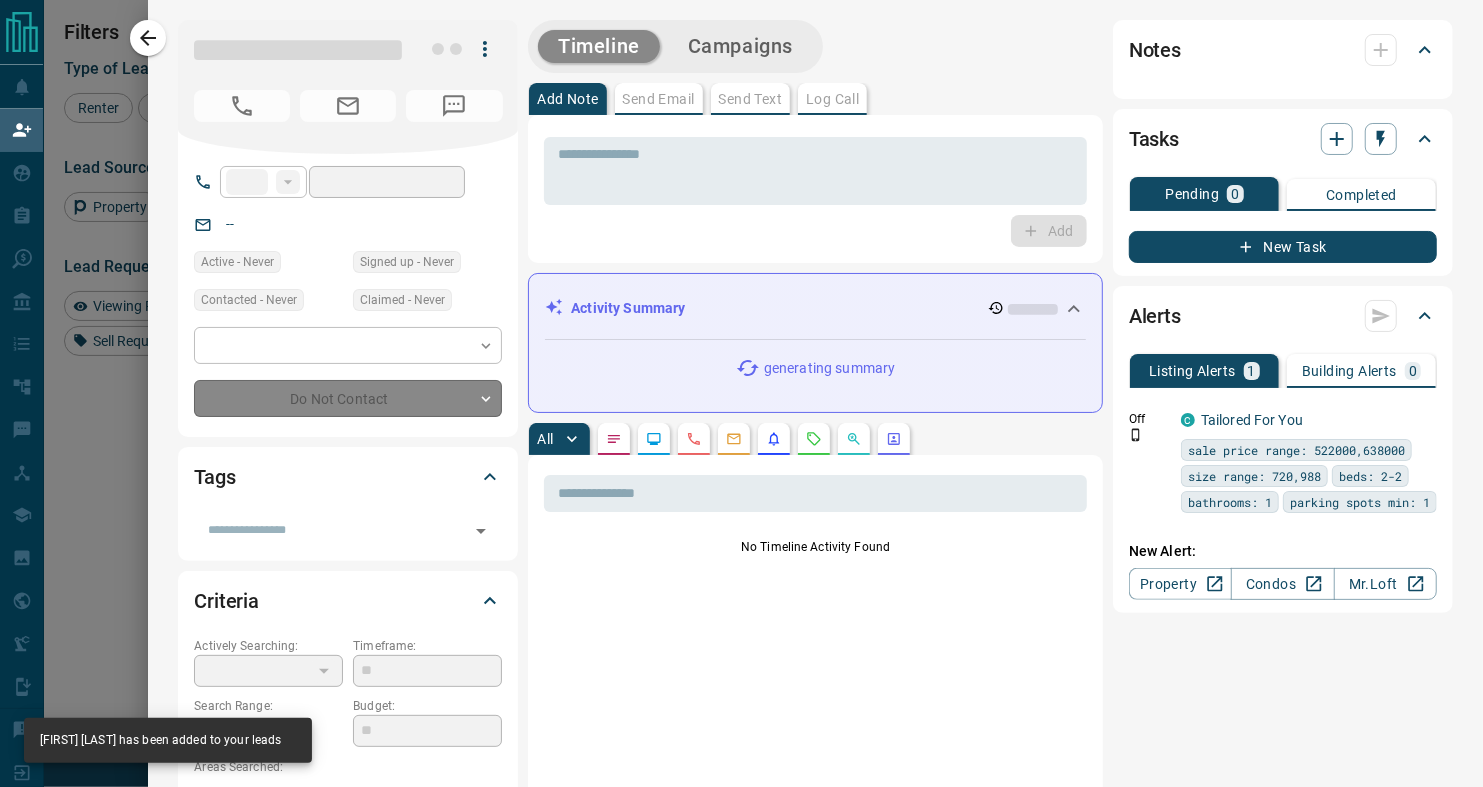 type on "**********" 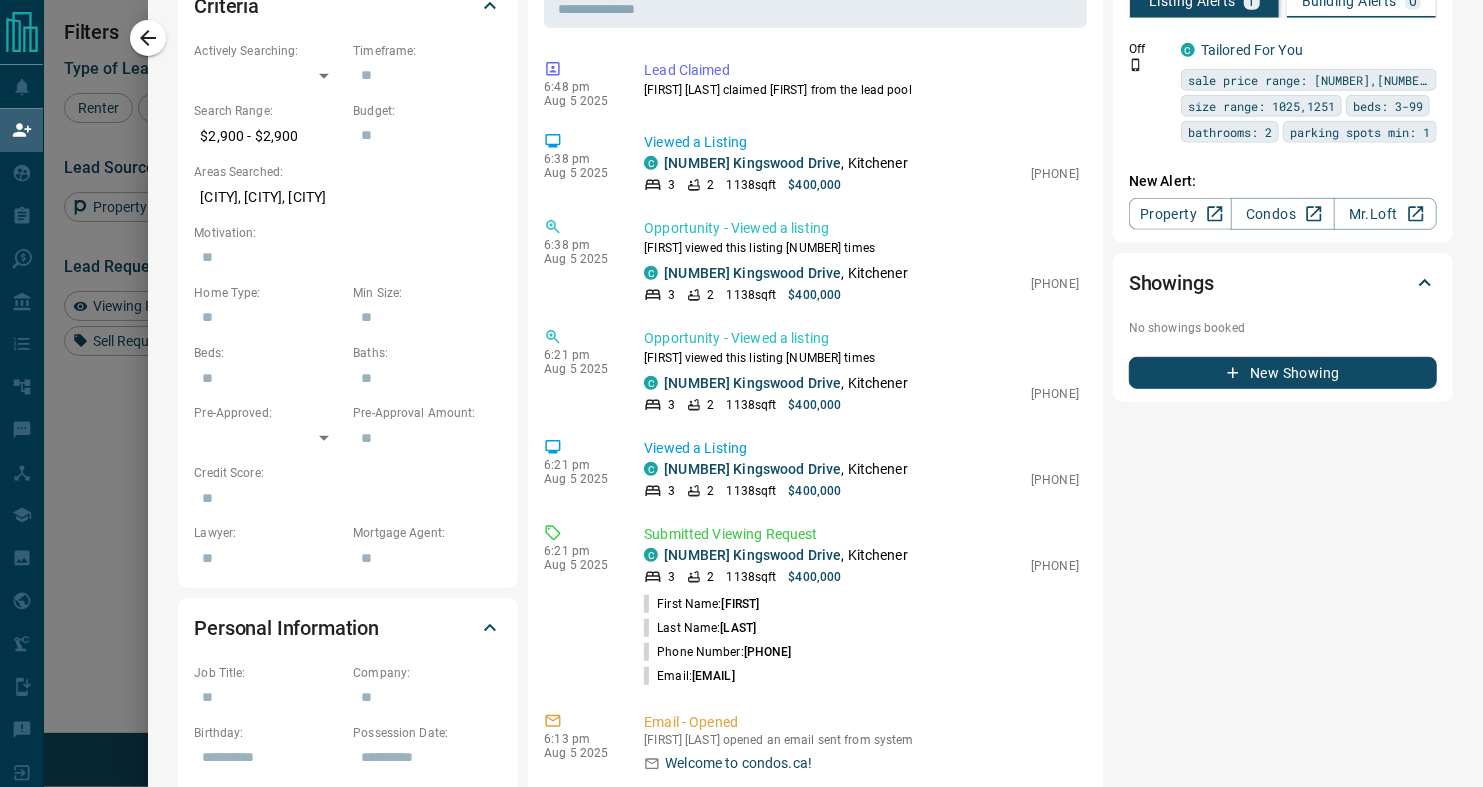 scroll, scrollTop: 597, scrollLeft: 0, axis: vertical 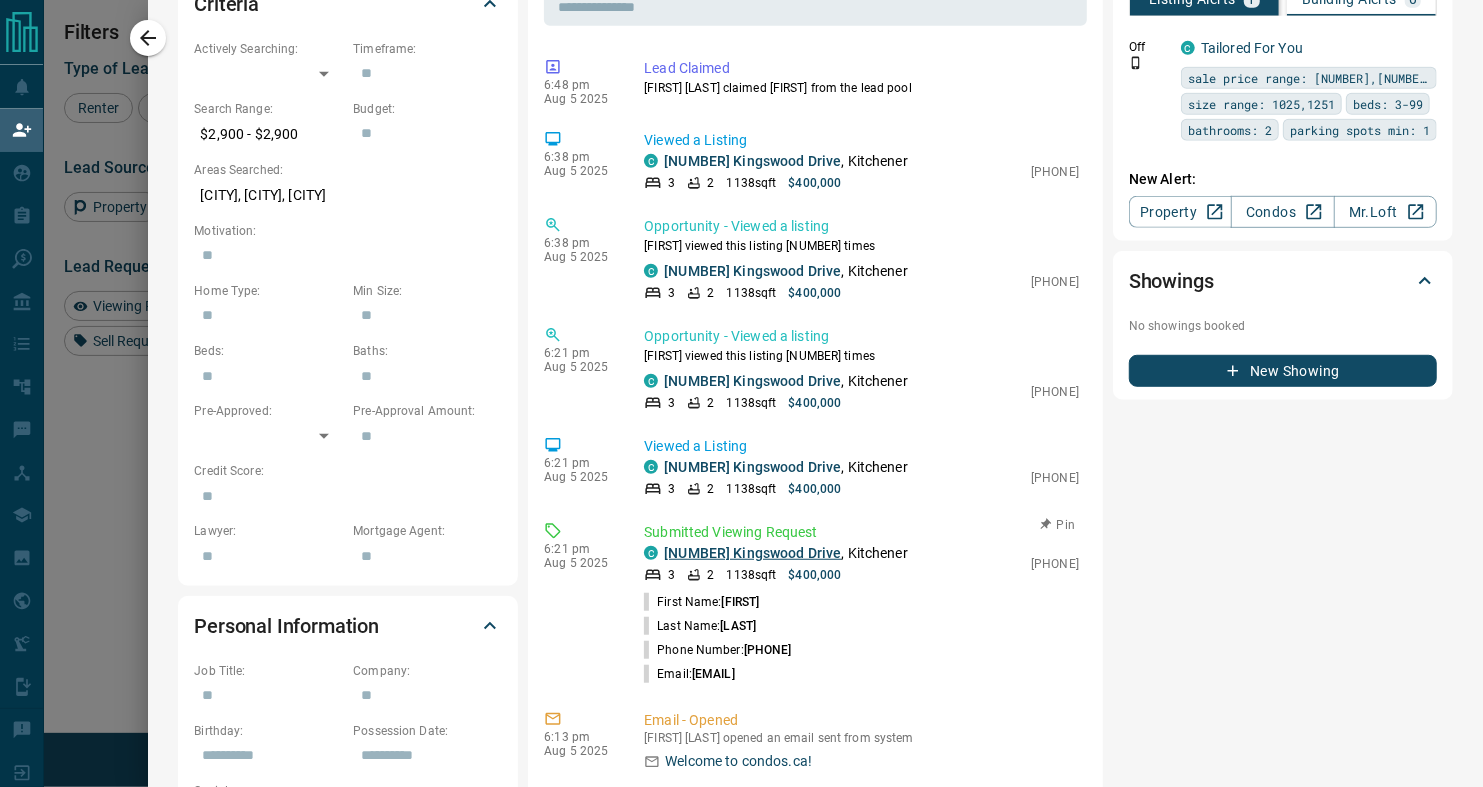 click on "[NUMBER] Kingswood Drive" at bounding box center [752, 553] 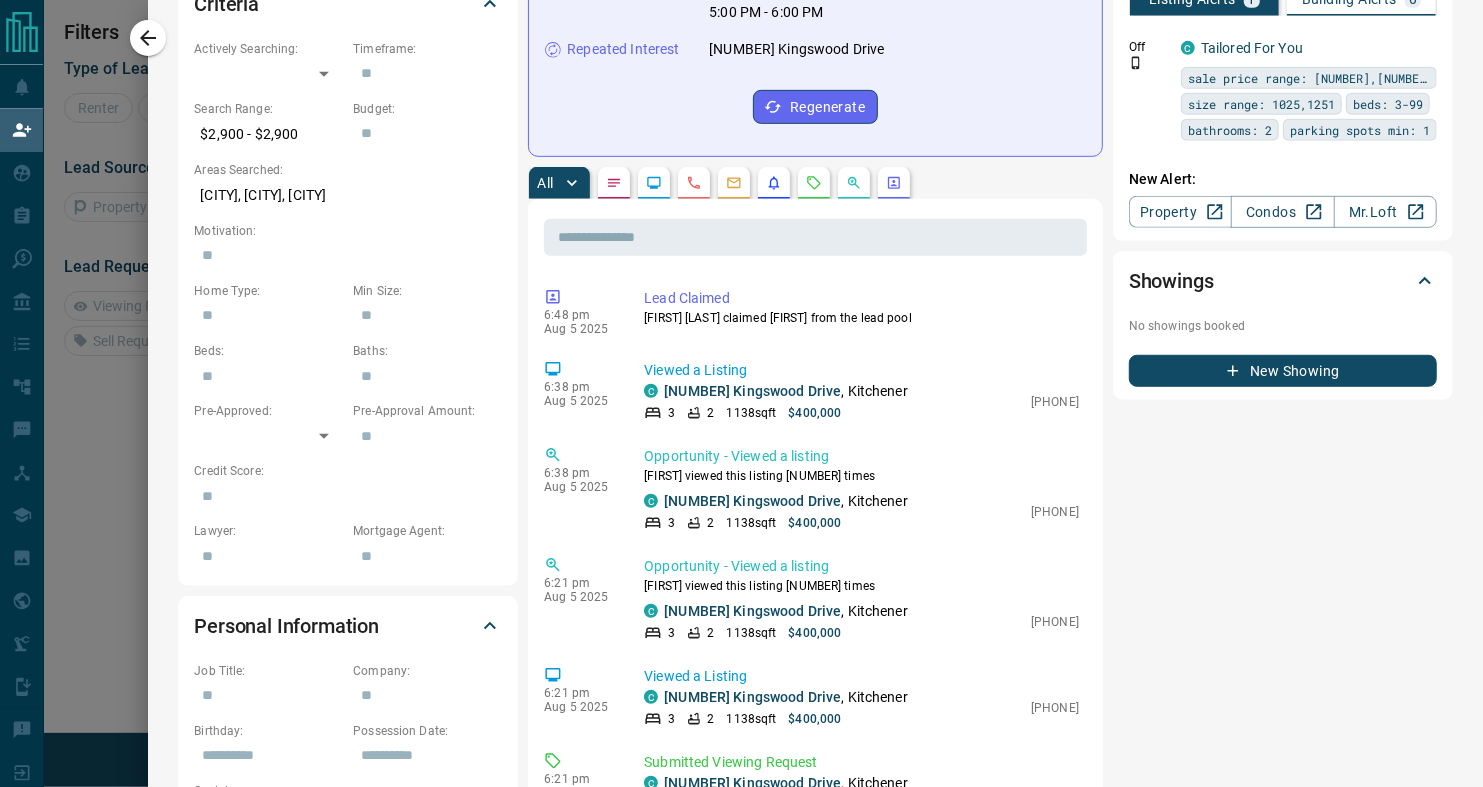 scroll, scrollTop: 17, scrollLeft: 17, axis: both 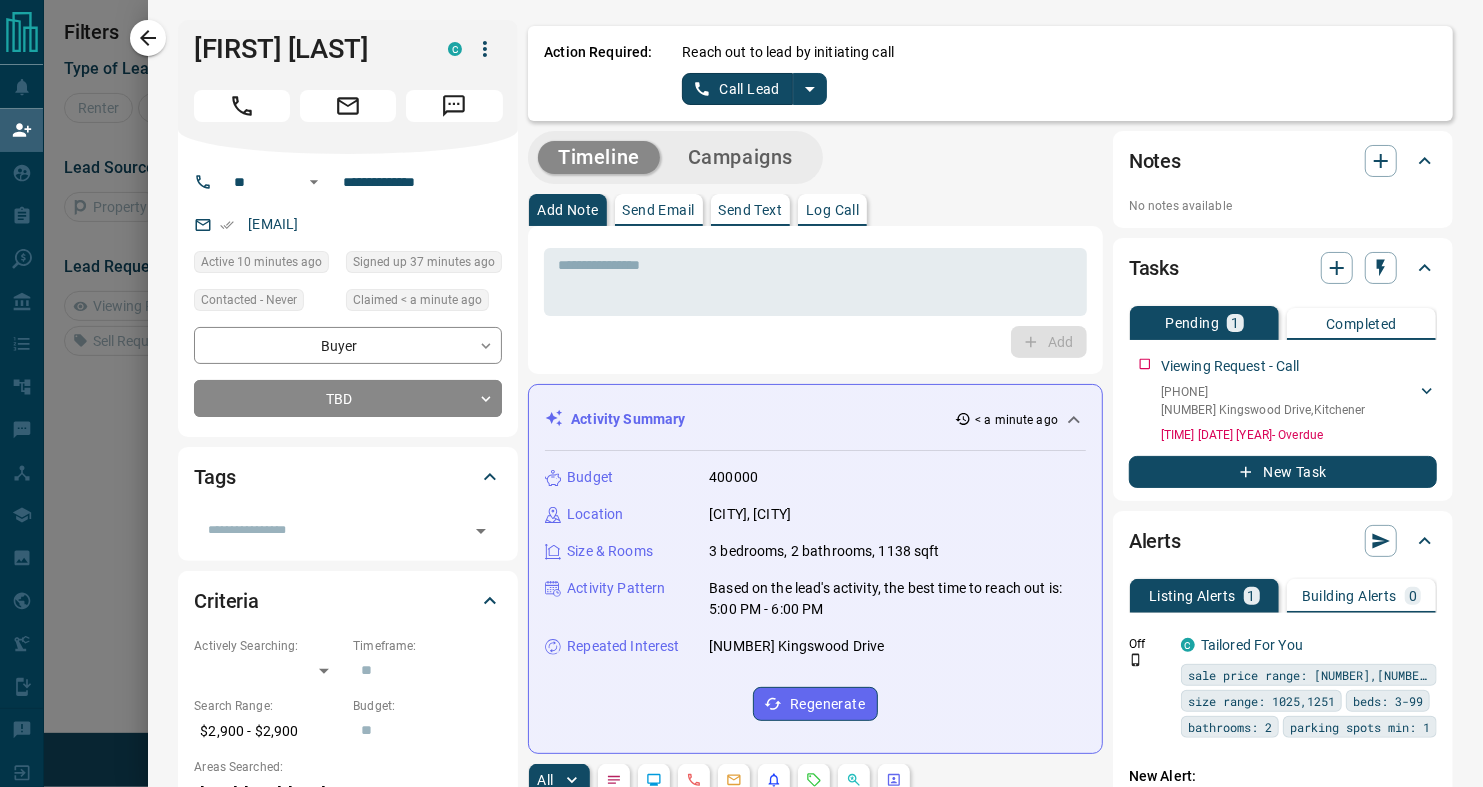 click at bounding box center (810, 89) 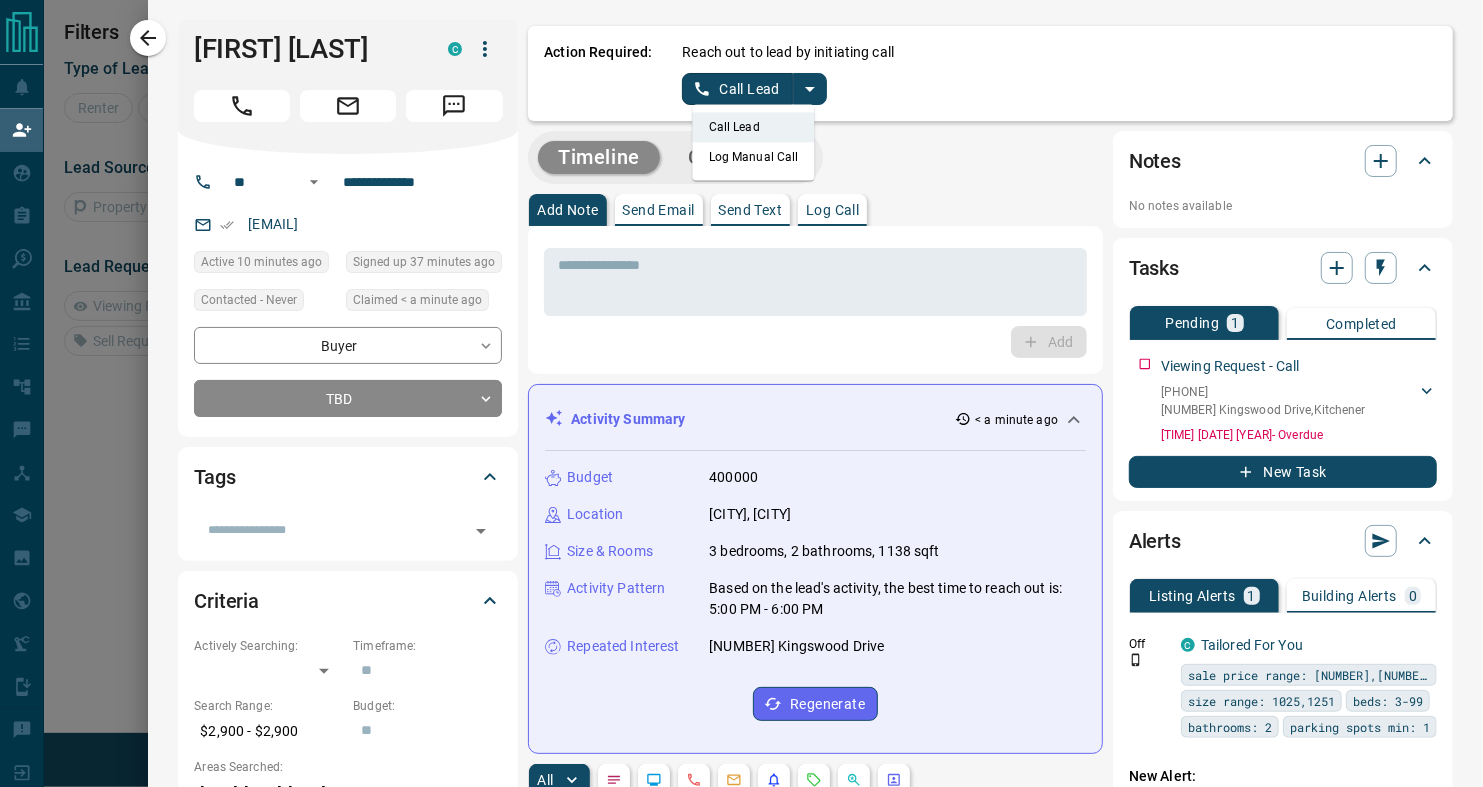 click on "Log Manual Call" at bounding box center (754, 157) 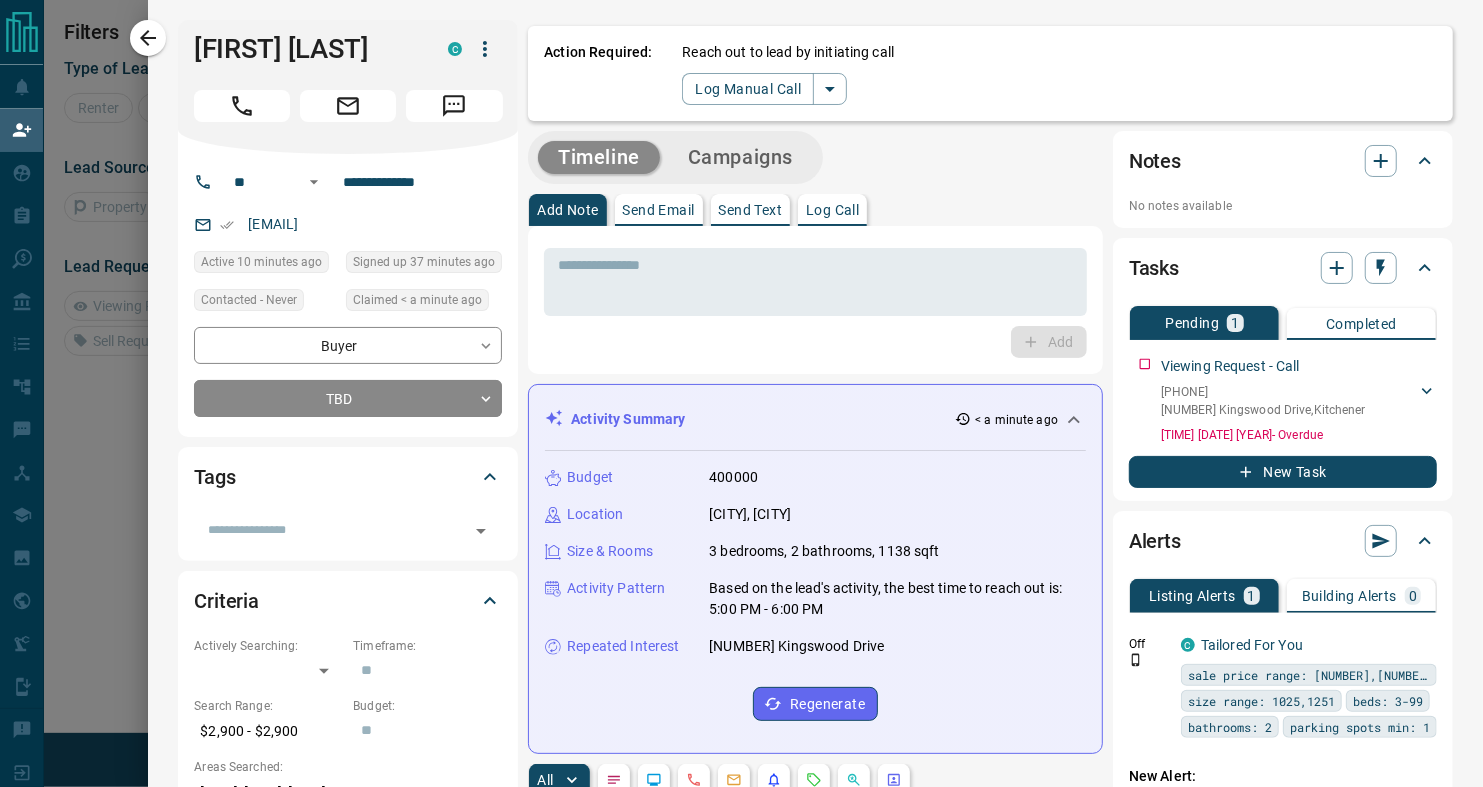 click on "Timeline Campaigns" at bounding box center [815, 157] 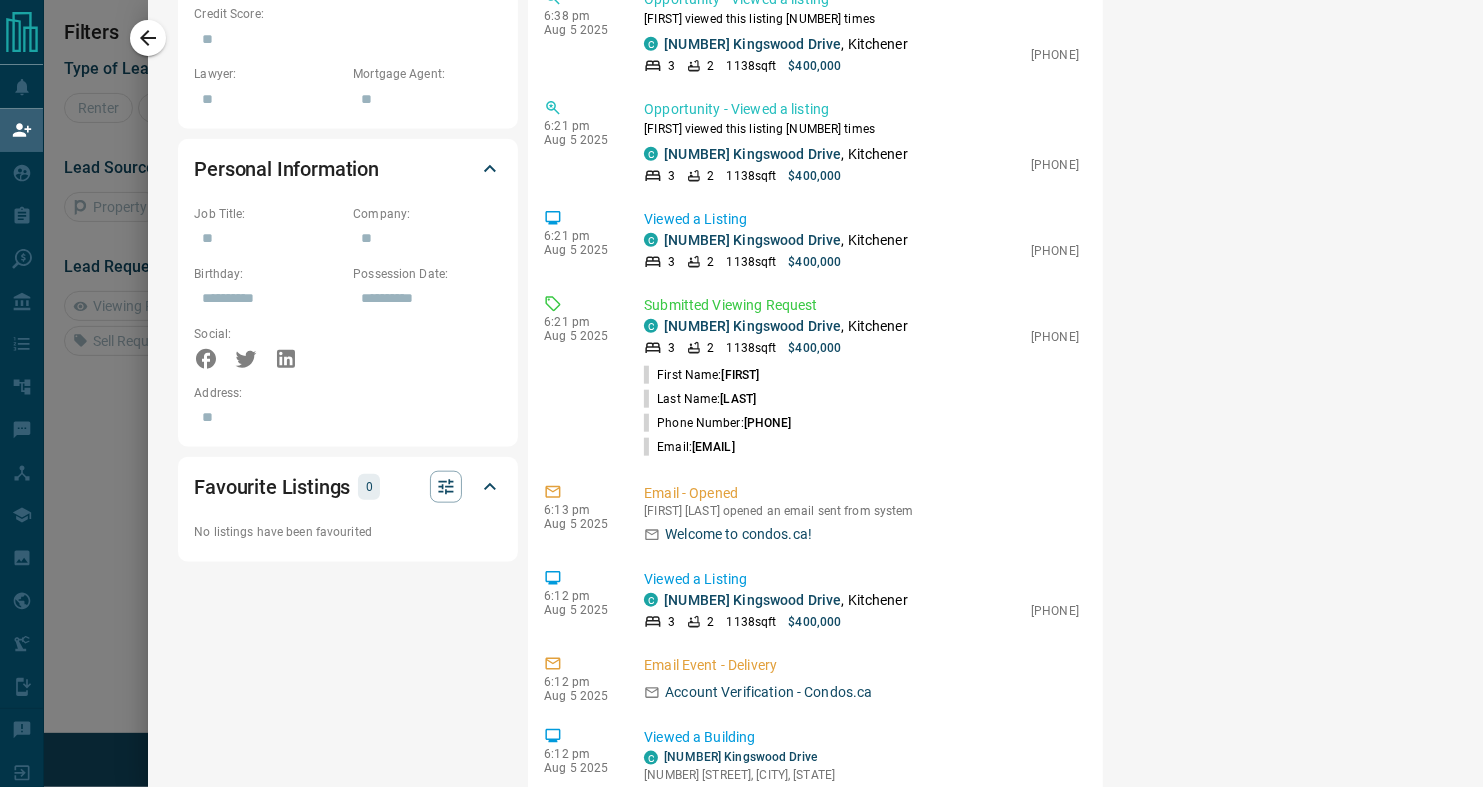 scroll, scrollTop: 1057, scrollLeft: 0, axis: vertical 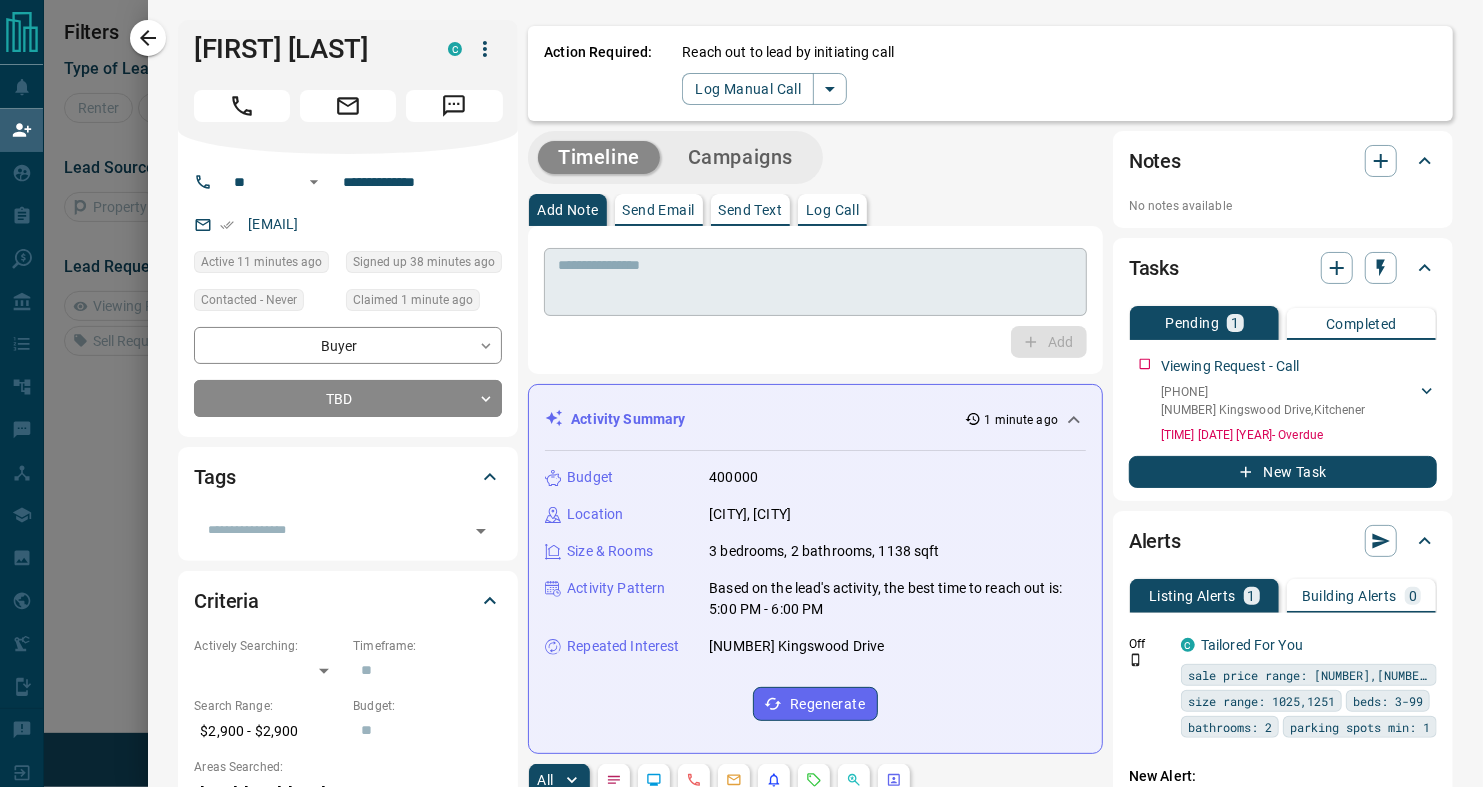 click on "* ​" at bounding box center (815, 282) 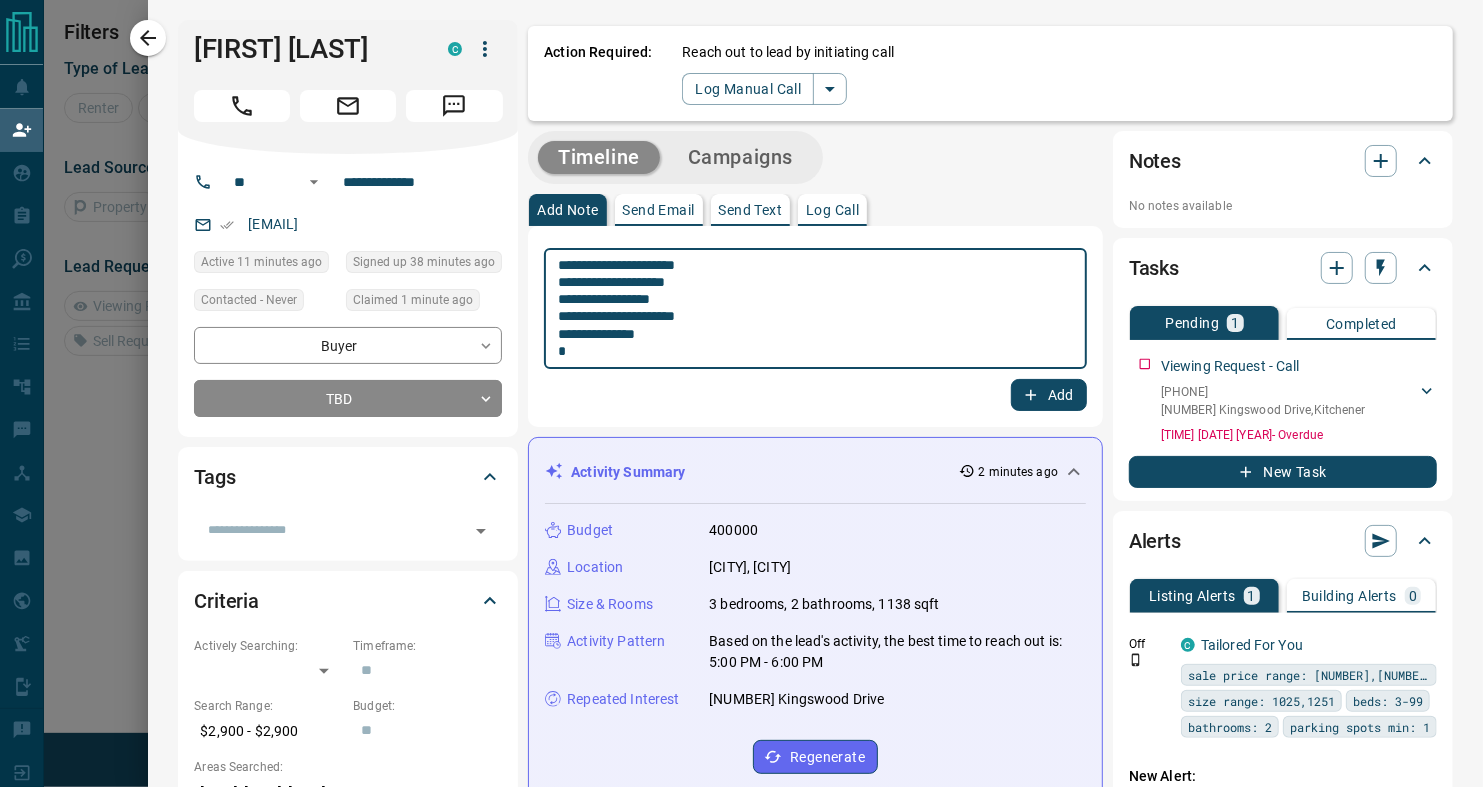 click on "**********" at bounding box center (814, 309) 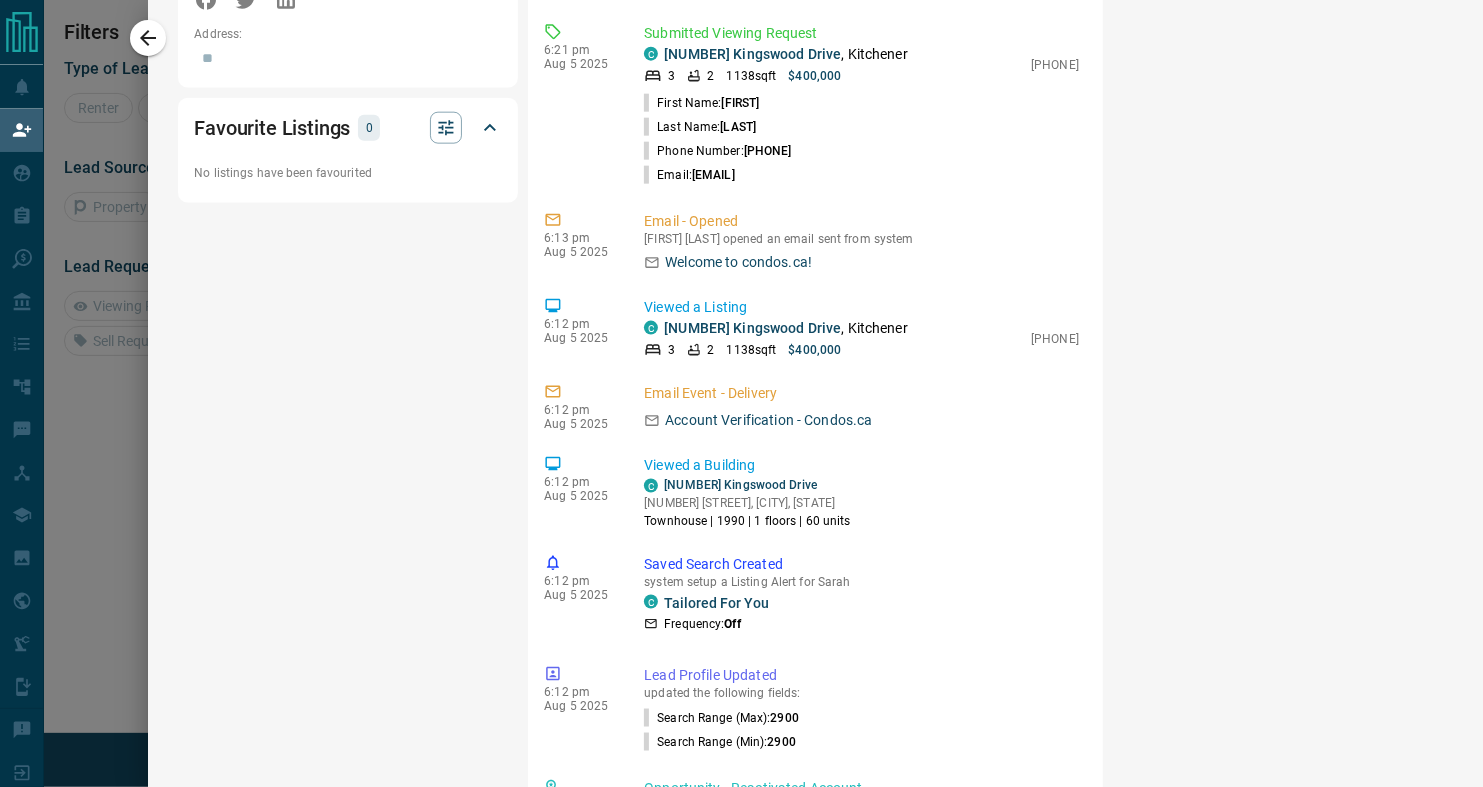 scroll, scrollTop: 0, scrollLeft: 0, axis: both 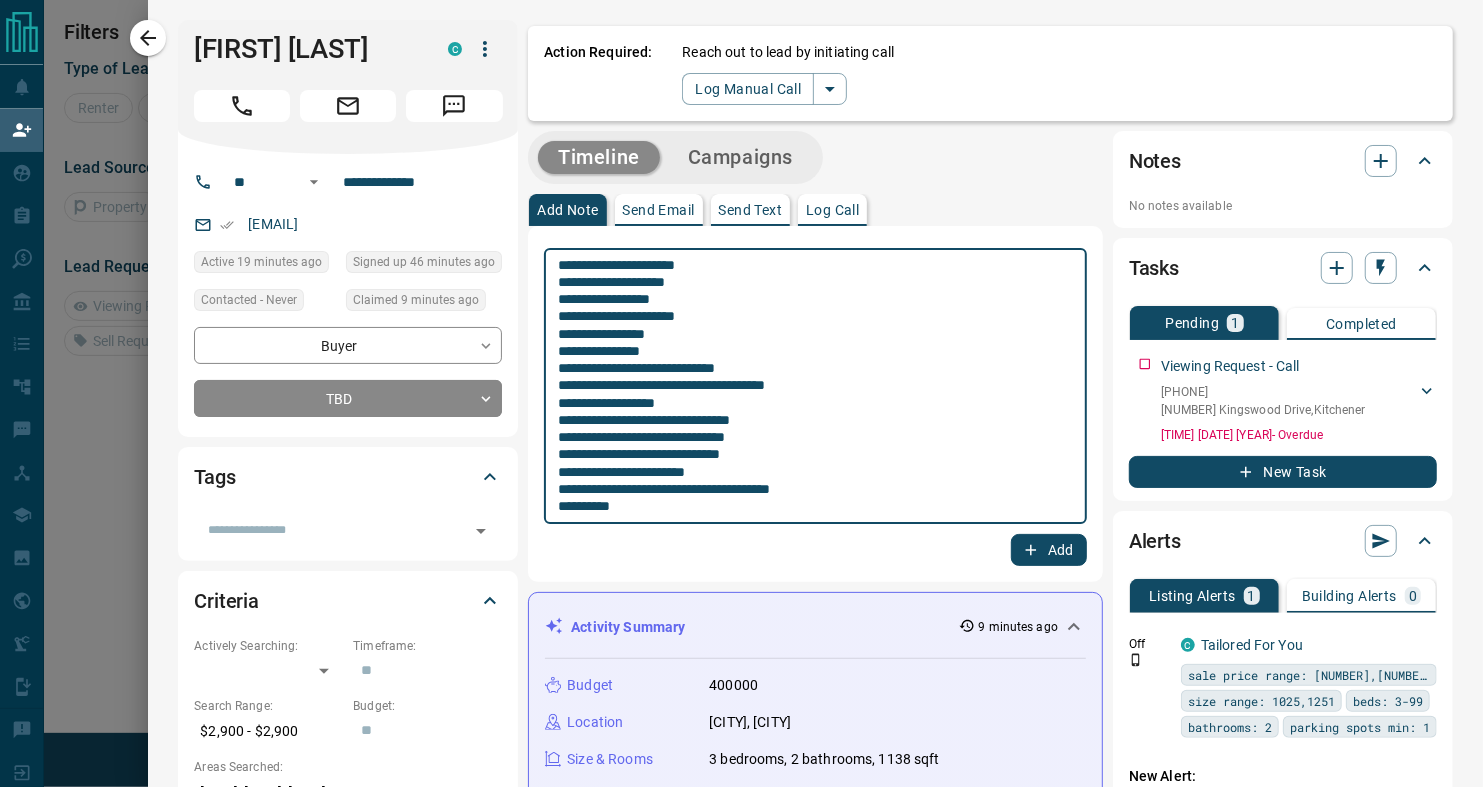 drag, startPoint x: 631, startPoint y: 510, endPoint x: 585, endPoint y: 395, distance: 123.85879 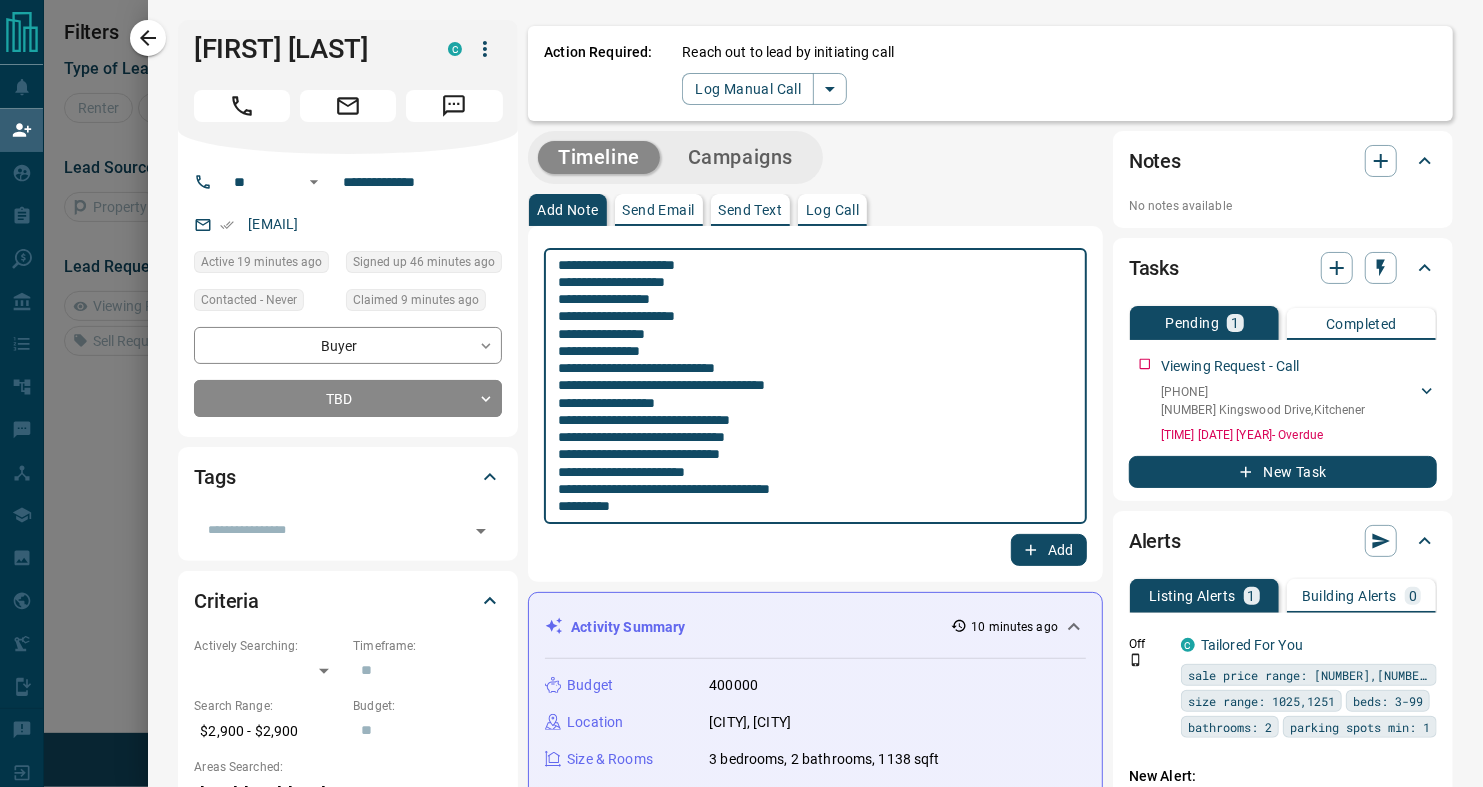 click on "**********" at bounding box center (814, 386) 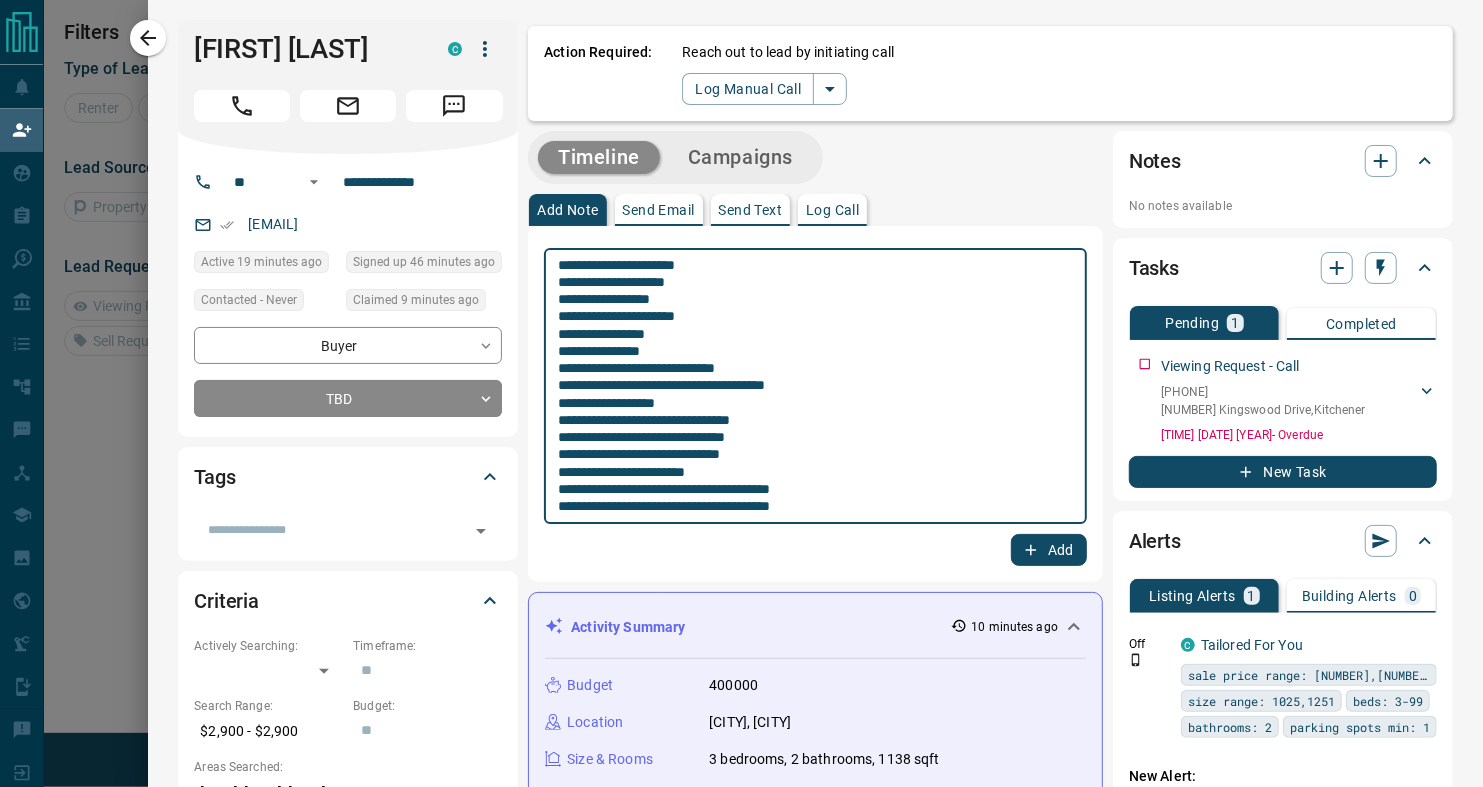 type on "**********" 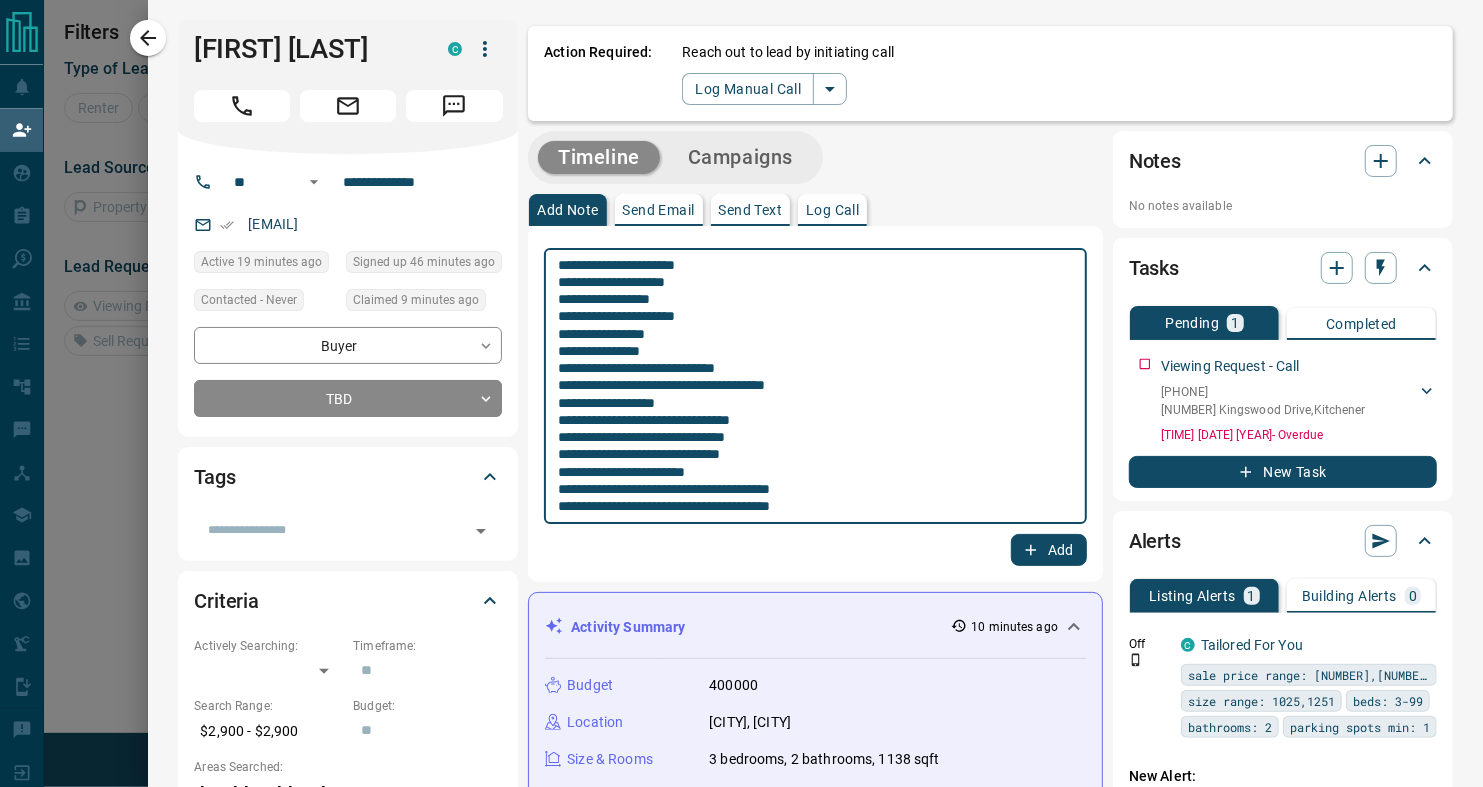 drag, startPoint x: 816, startPoint y: 515, endPoint x: 520, endPoint y: 260, distance: 390.69296 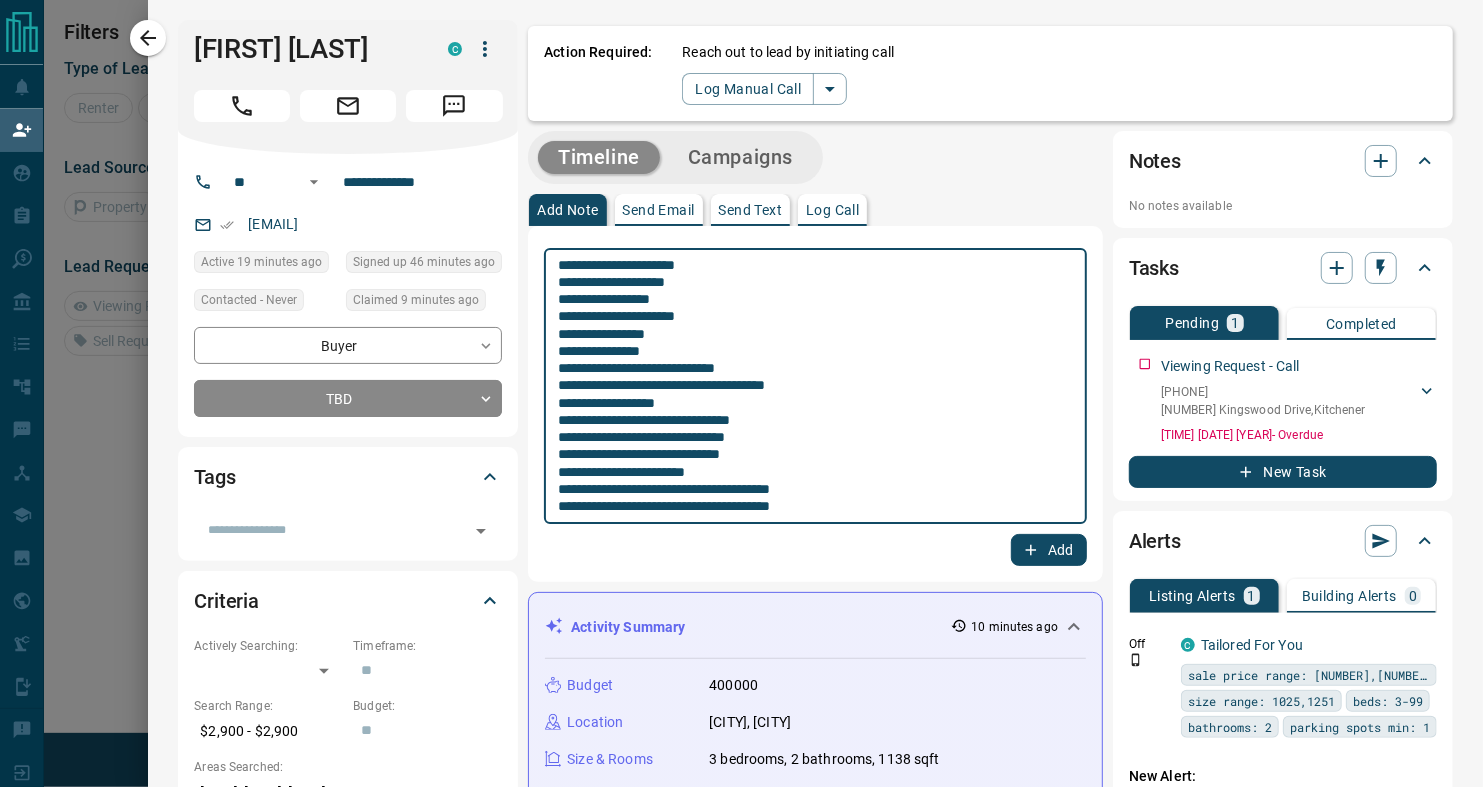 click on "**********" at bounding box center (814, 386) 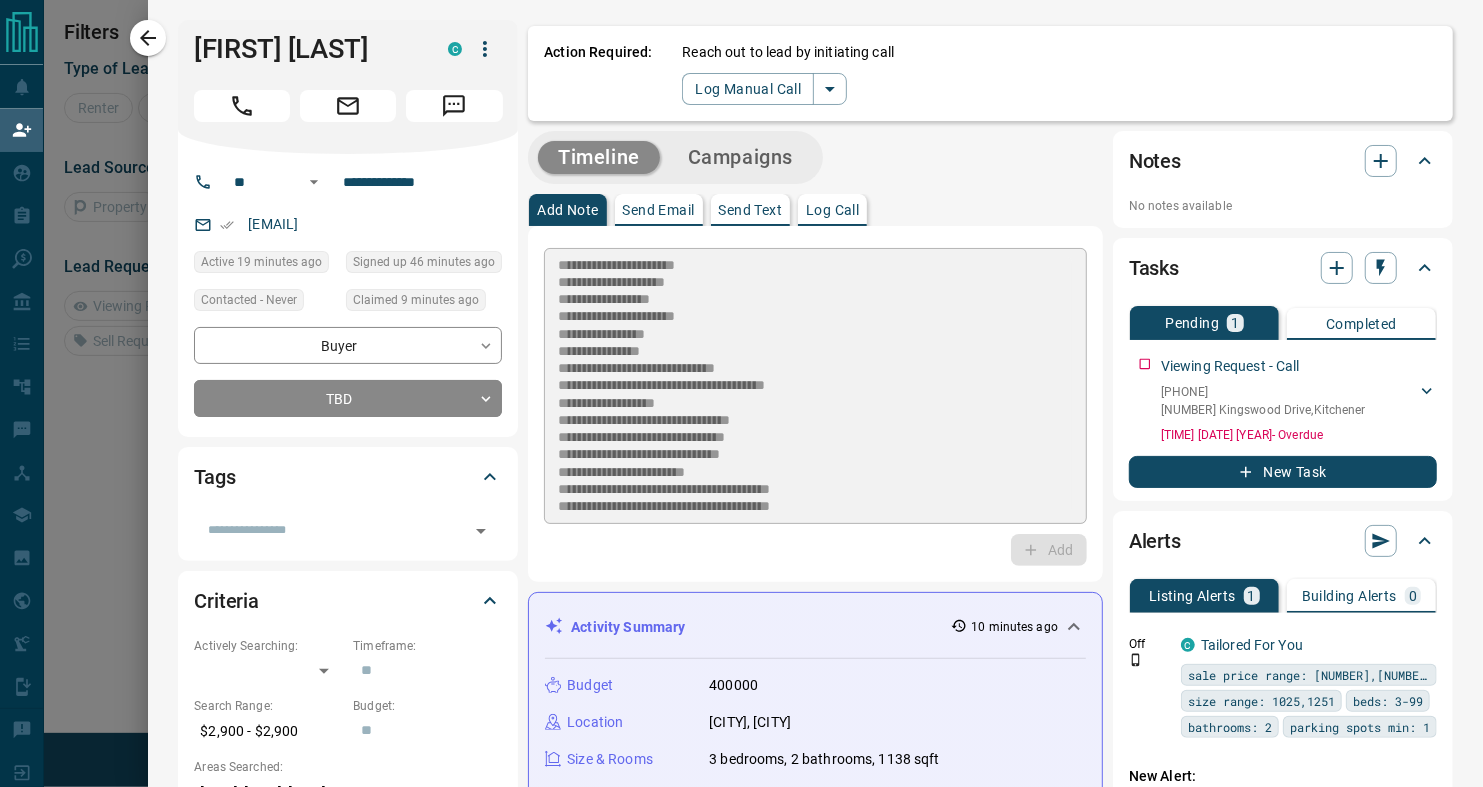 type 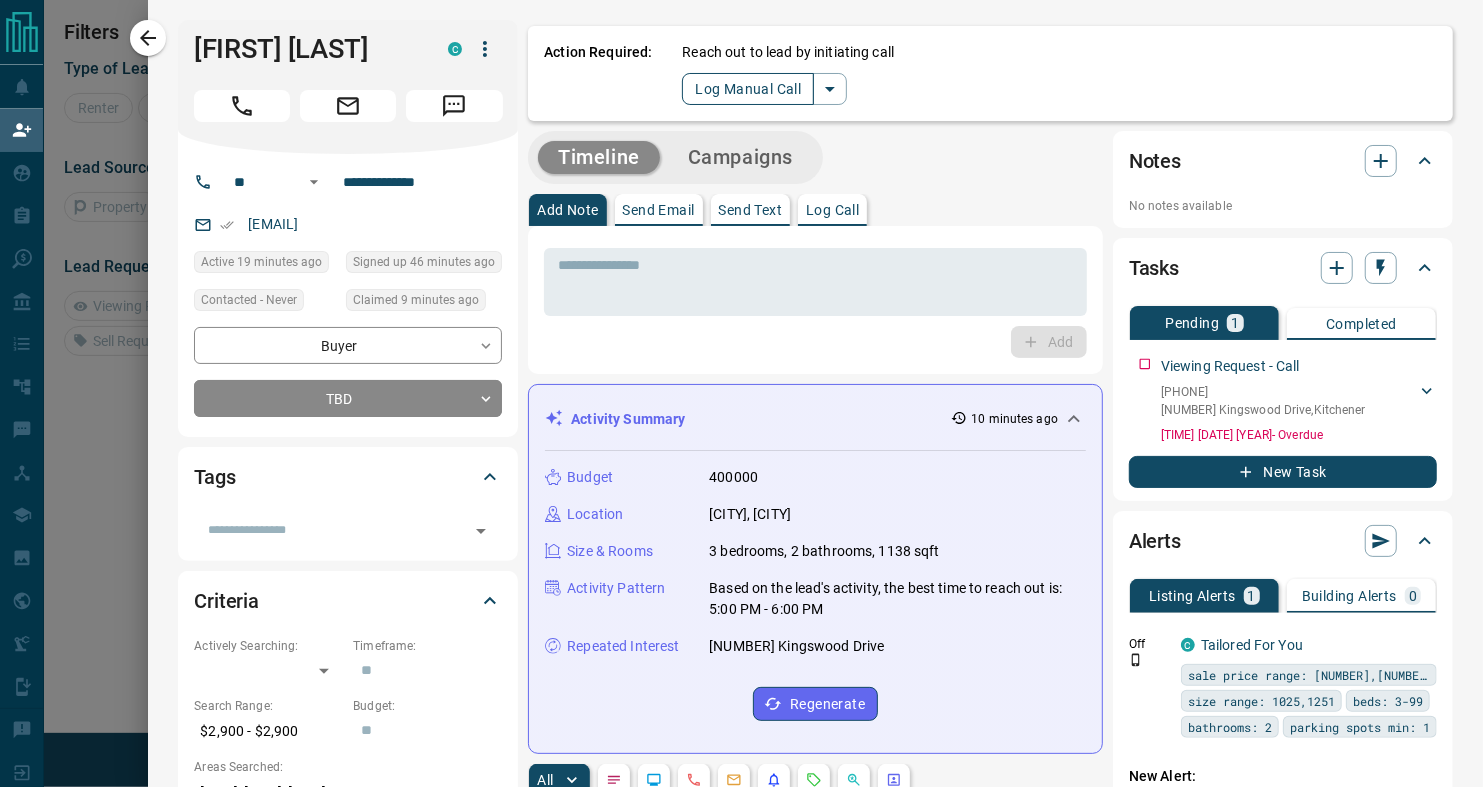 click on "Log Manual Call" at bounding box center (748, 89) 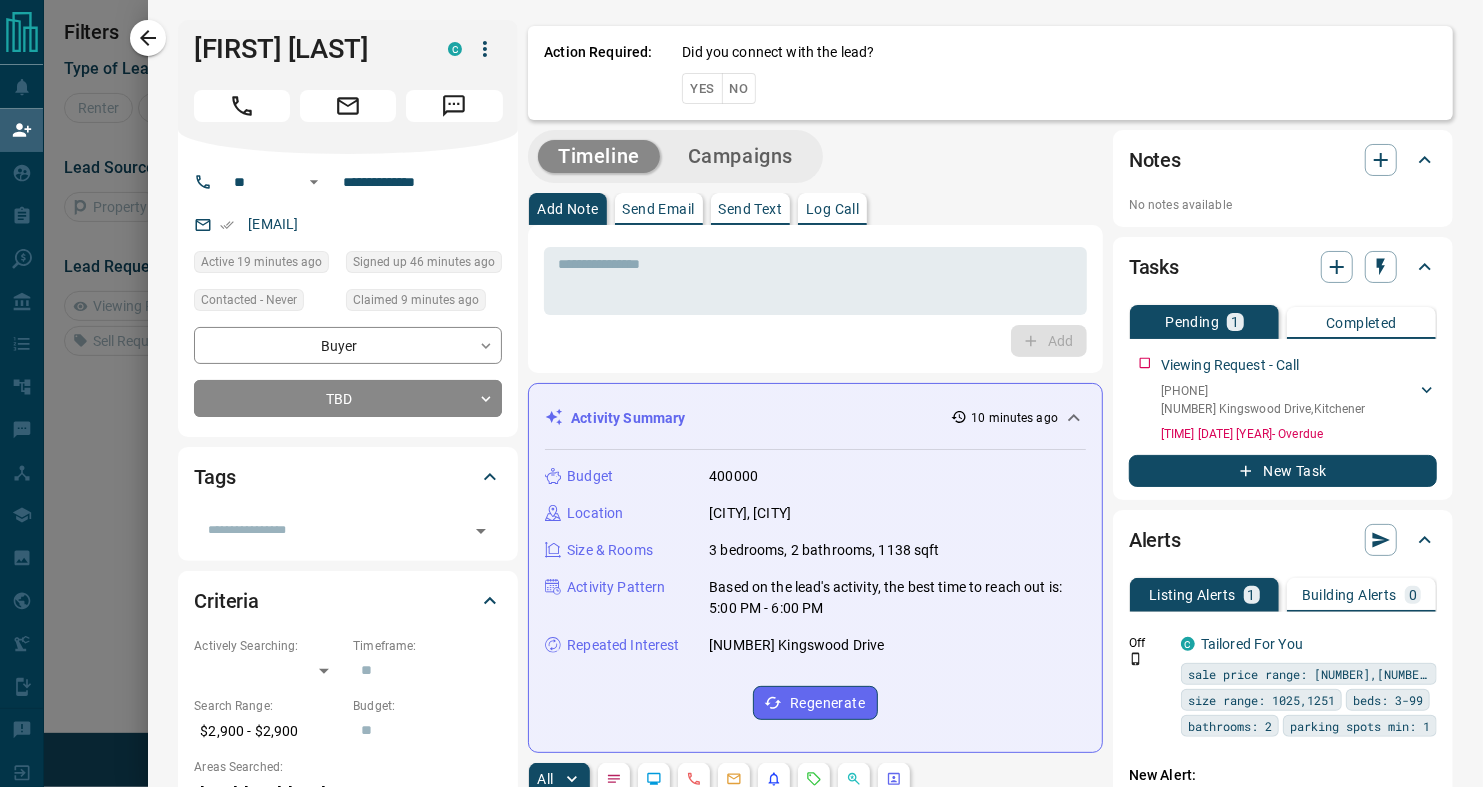 click on "Yes" at bounding box center (702, 88) 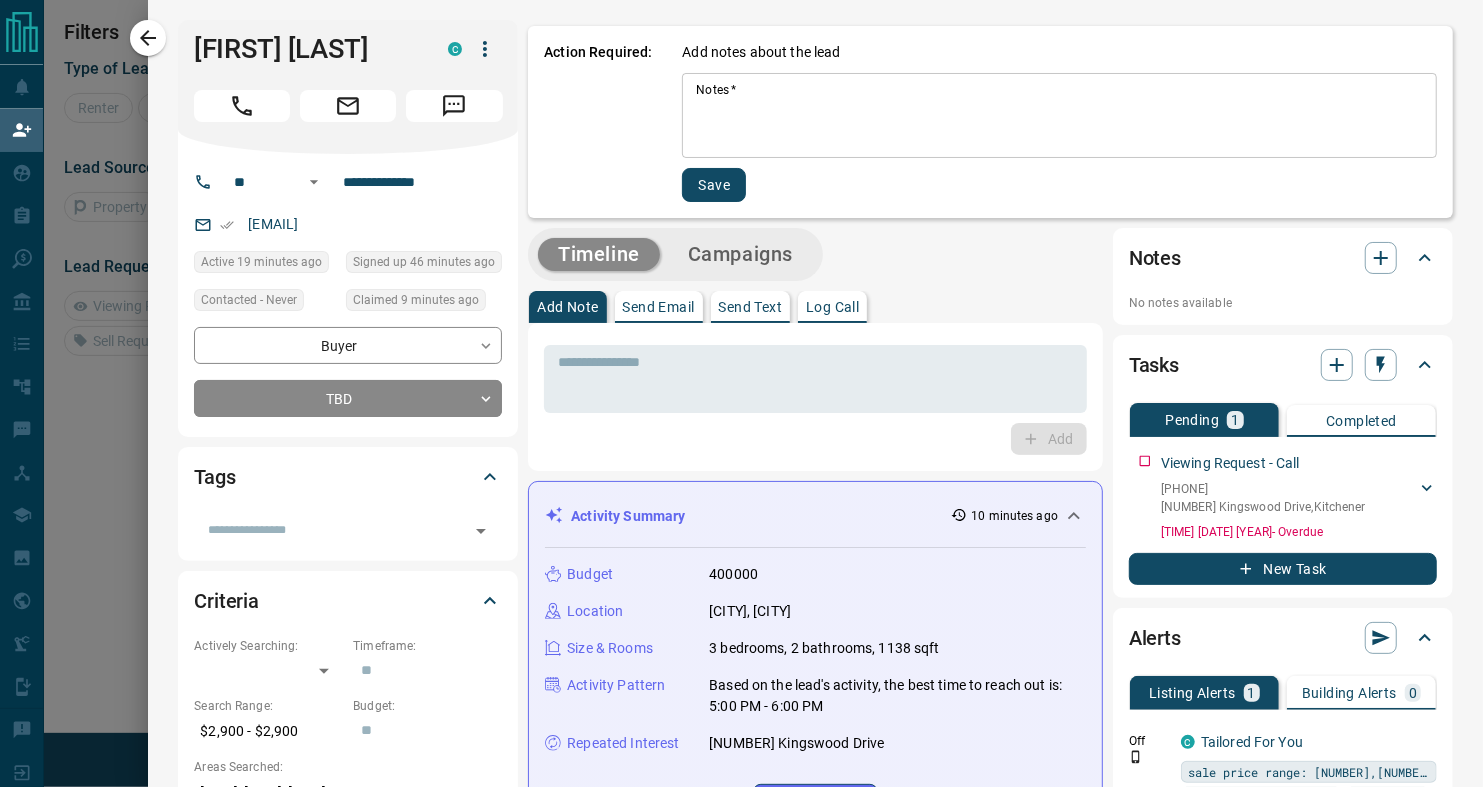 click on "Notes   *" at bounding box center [1059, 116] 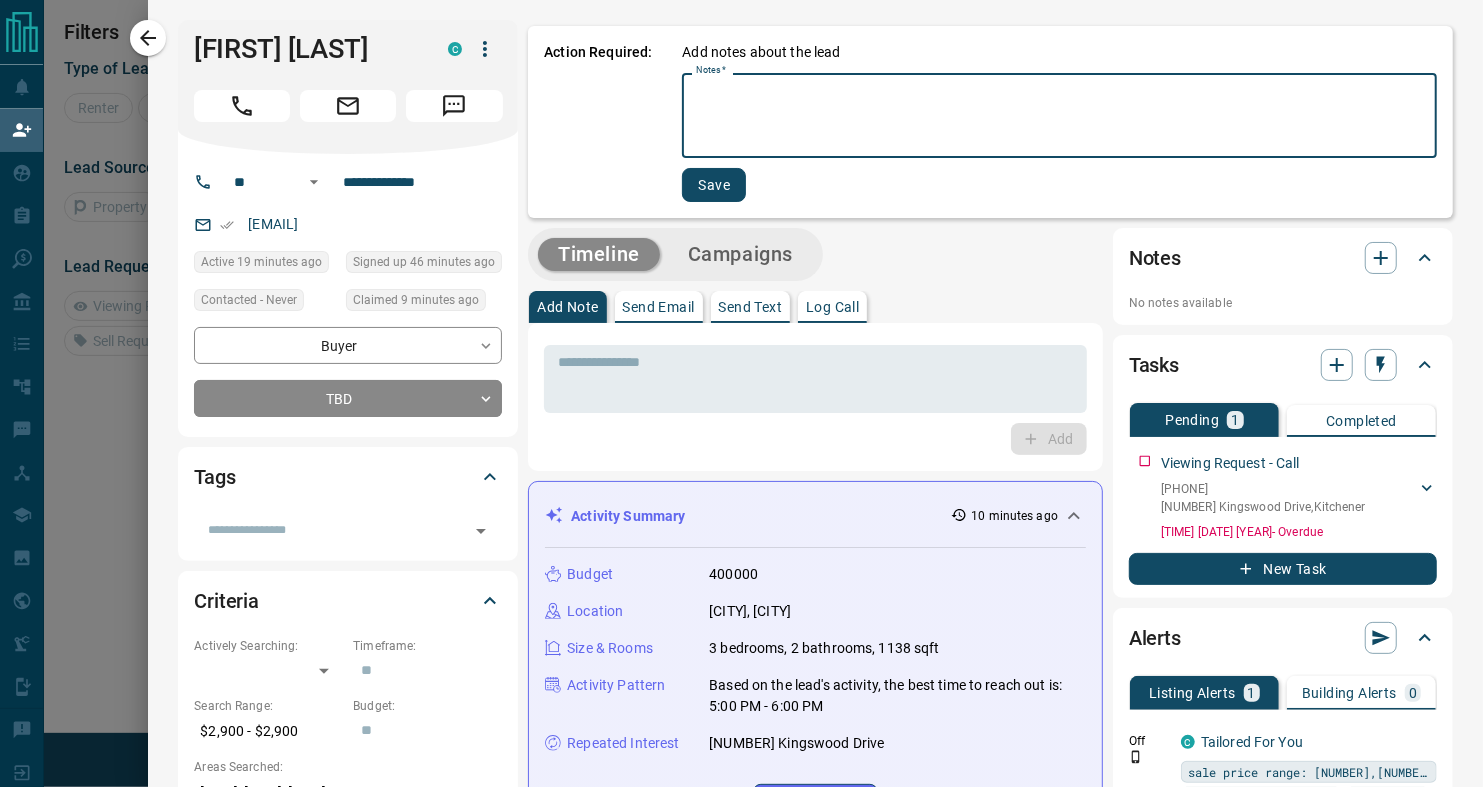 paste on "**********" 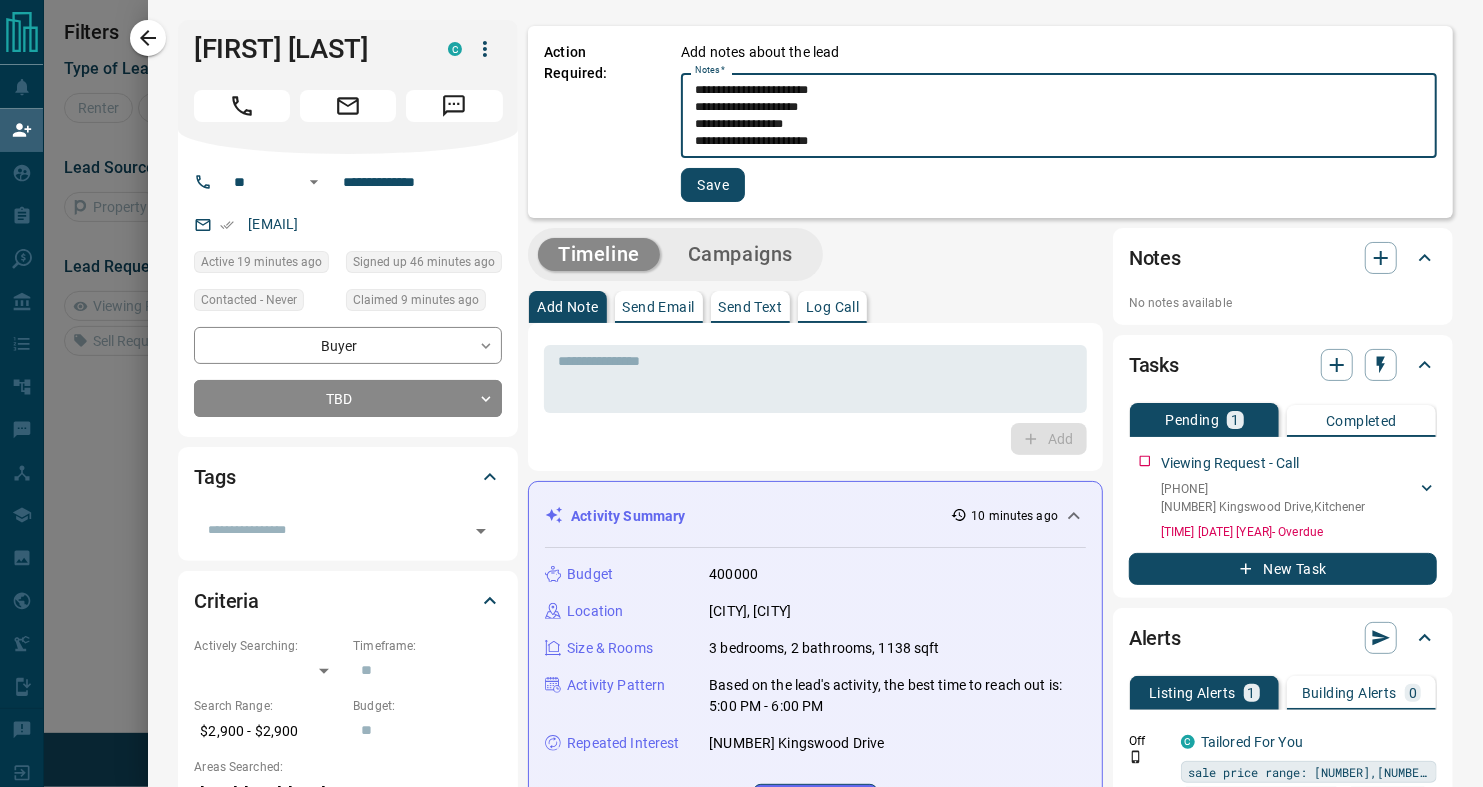 scroll, scrollTop: 190, scrollLeft: 0, axis: vertical 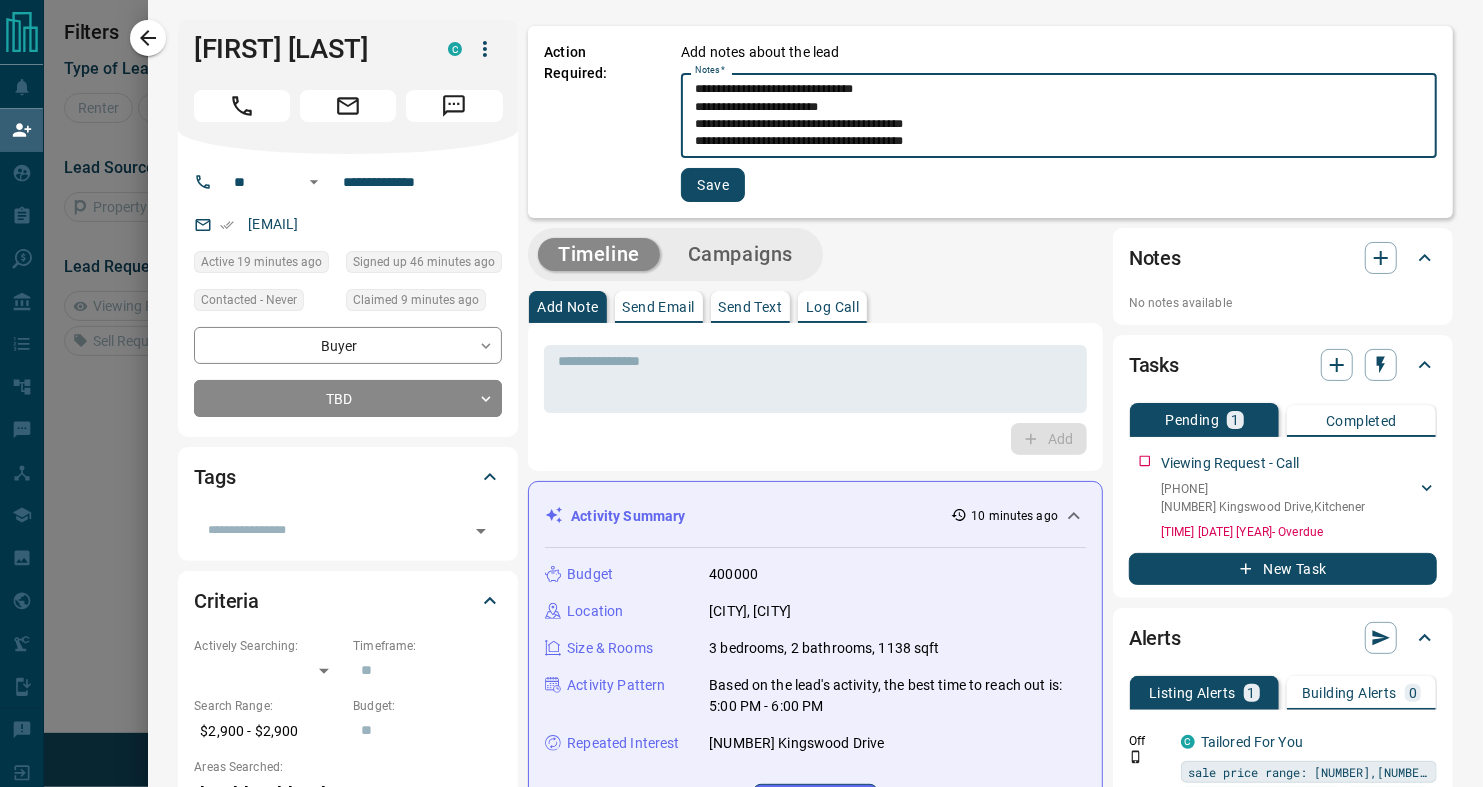 type on "**********" 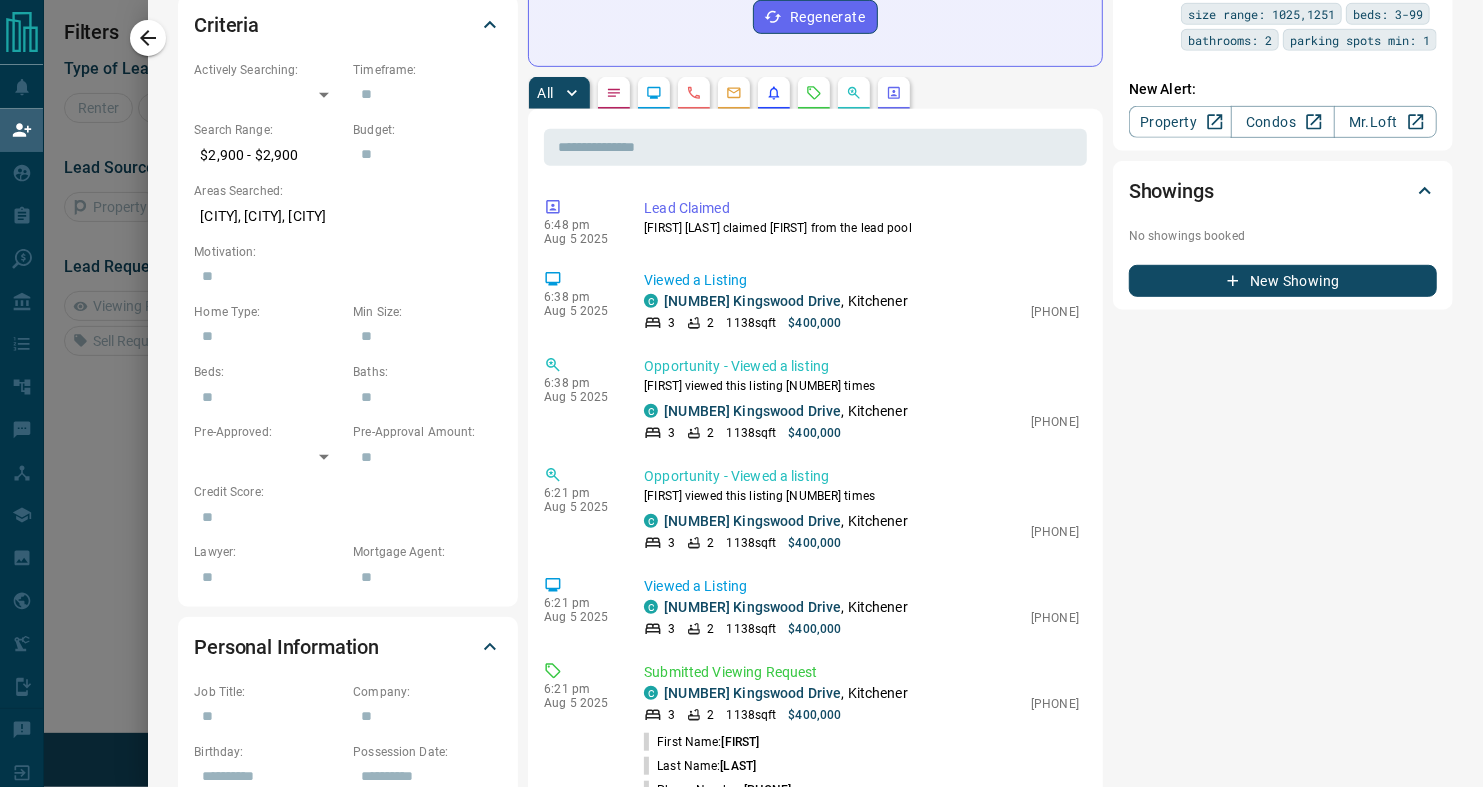 scroll, scrollTop: 581, scrollLeft: 0, axis: vertical 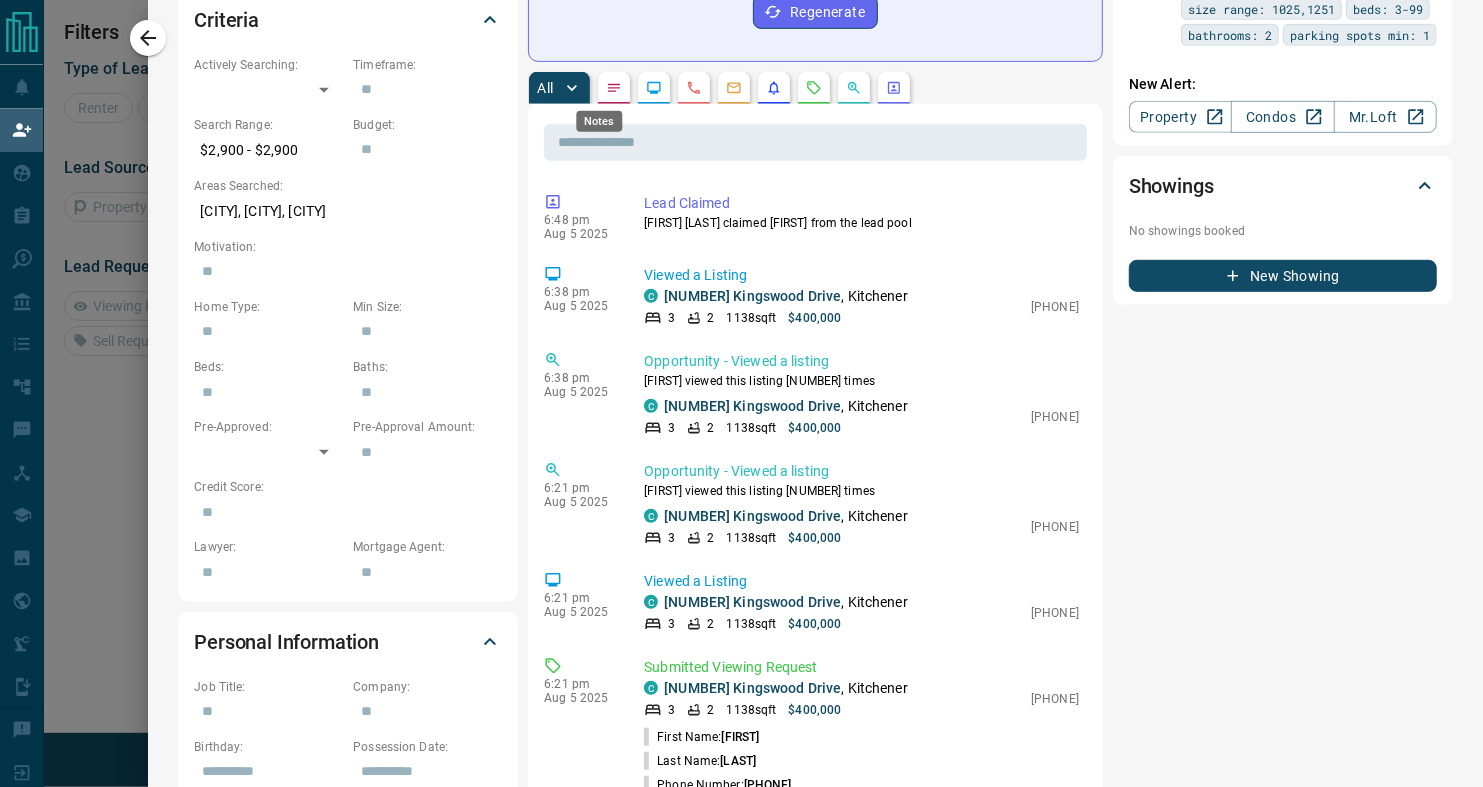 click 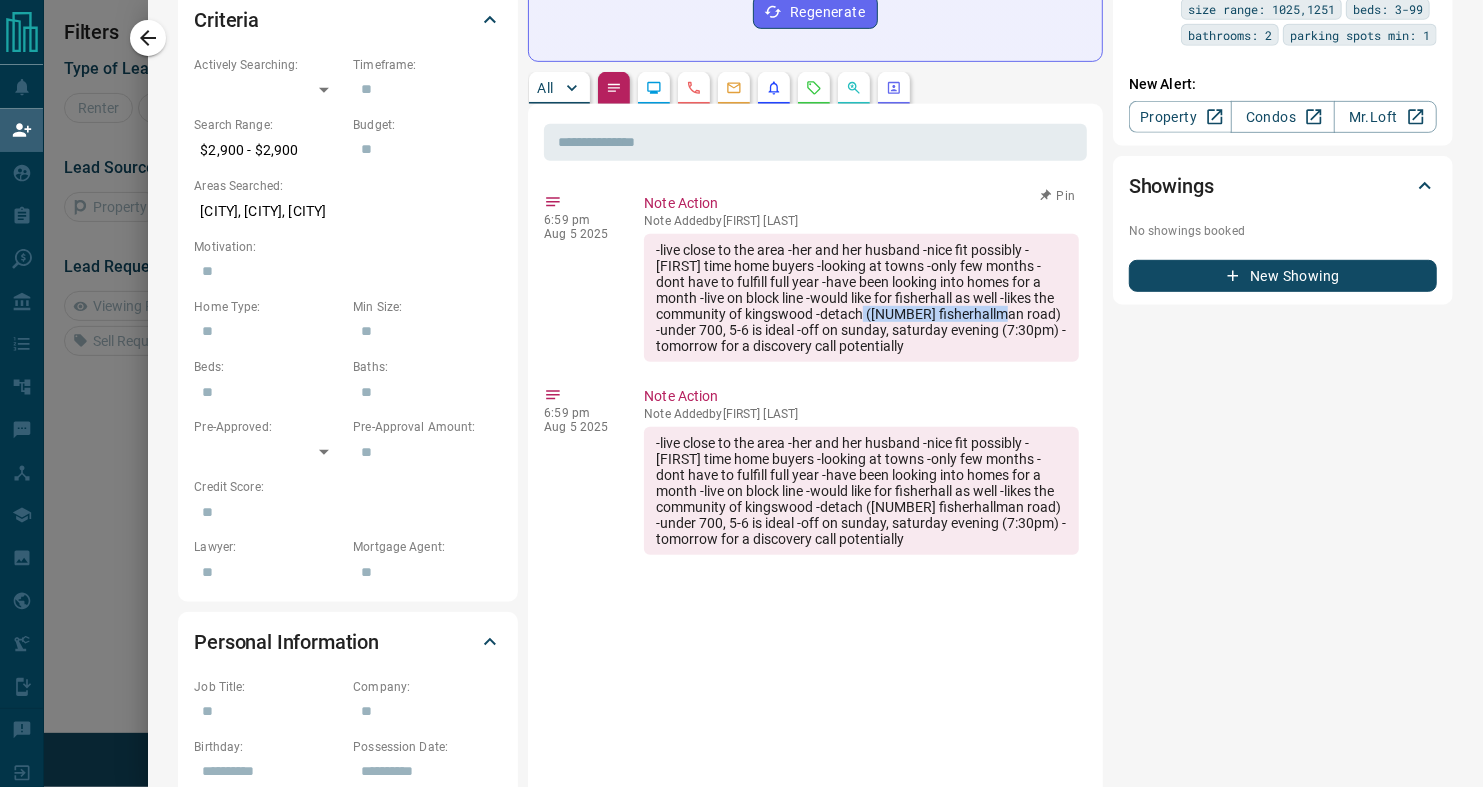 drag, startPoint x: 785, startPoint y: 318, endPoint x: 924, endPoint y: 316, distance: 139.01439 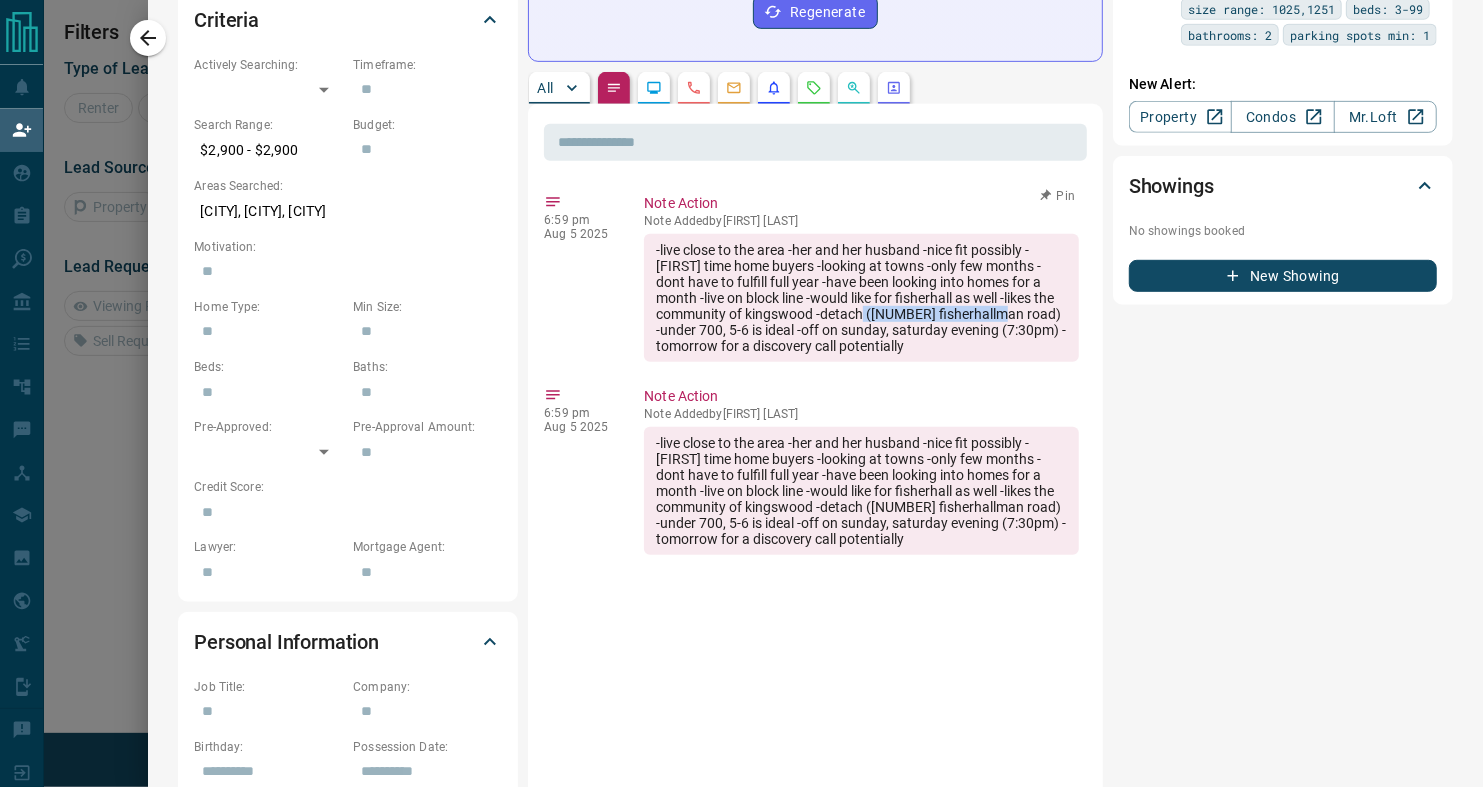 click on "-live close to the area
-her and her husband
-nice fit possibly
-[FIRST] time home buyers
-looking at towns
-only few months
-dont have to fulfill full year
-have been looking into homes for a month
-live on block line
-would like for fisherhall as well
-likes the community of kingswood
-detach ([NUMBER] fisherhallman road)
-under 700, 5-6 is ideal
-off on sunday, saturday evening (7:30pm)
-tomorrow for a discovery call potentially" at bounding box center [861, 298] 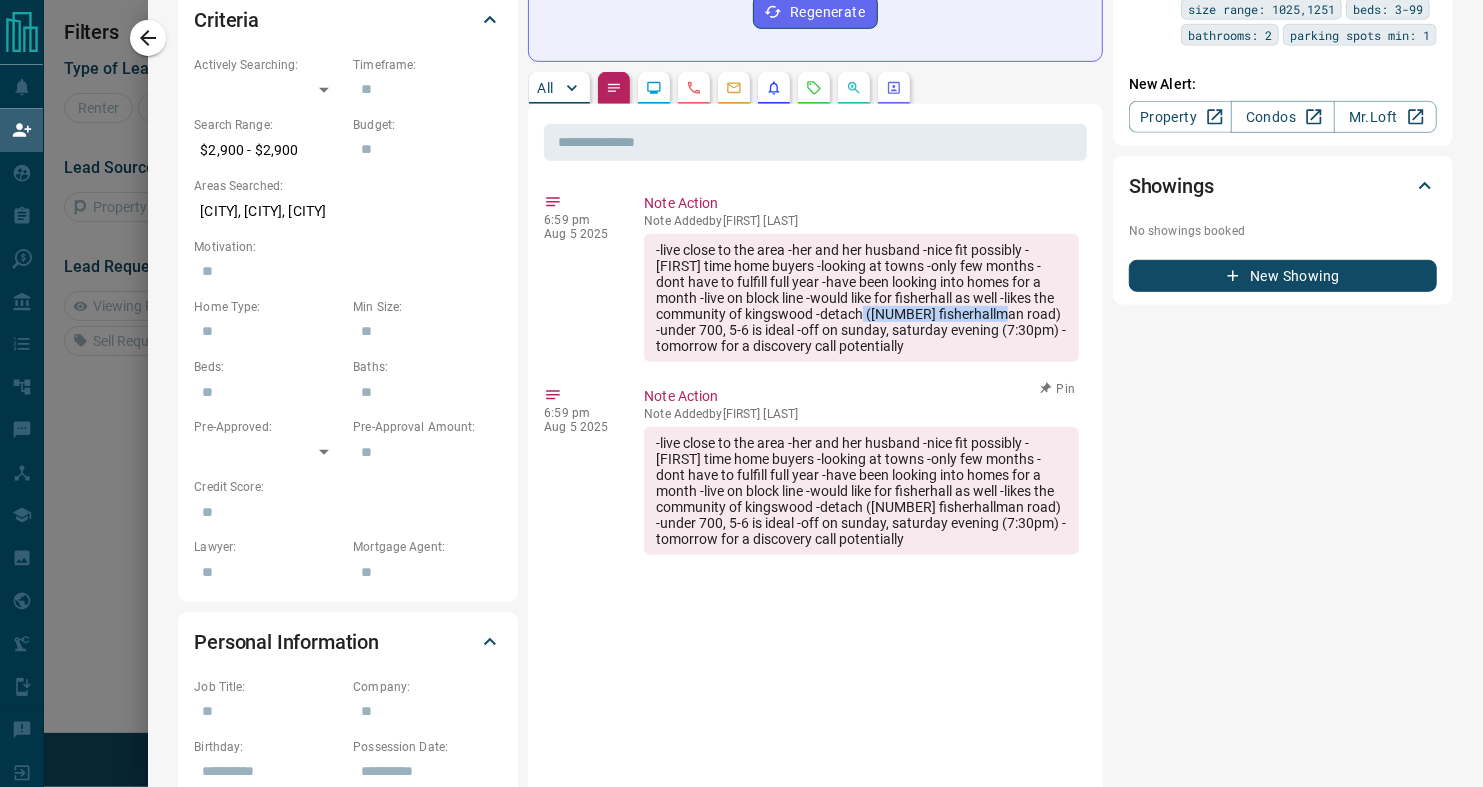 copy on "[NUMBER] [STREET]" 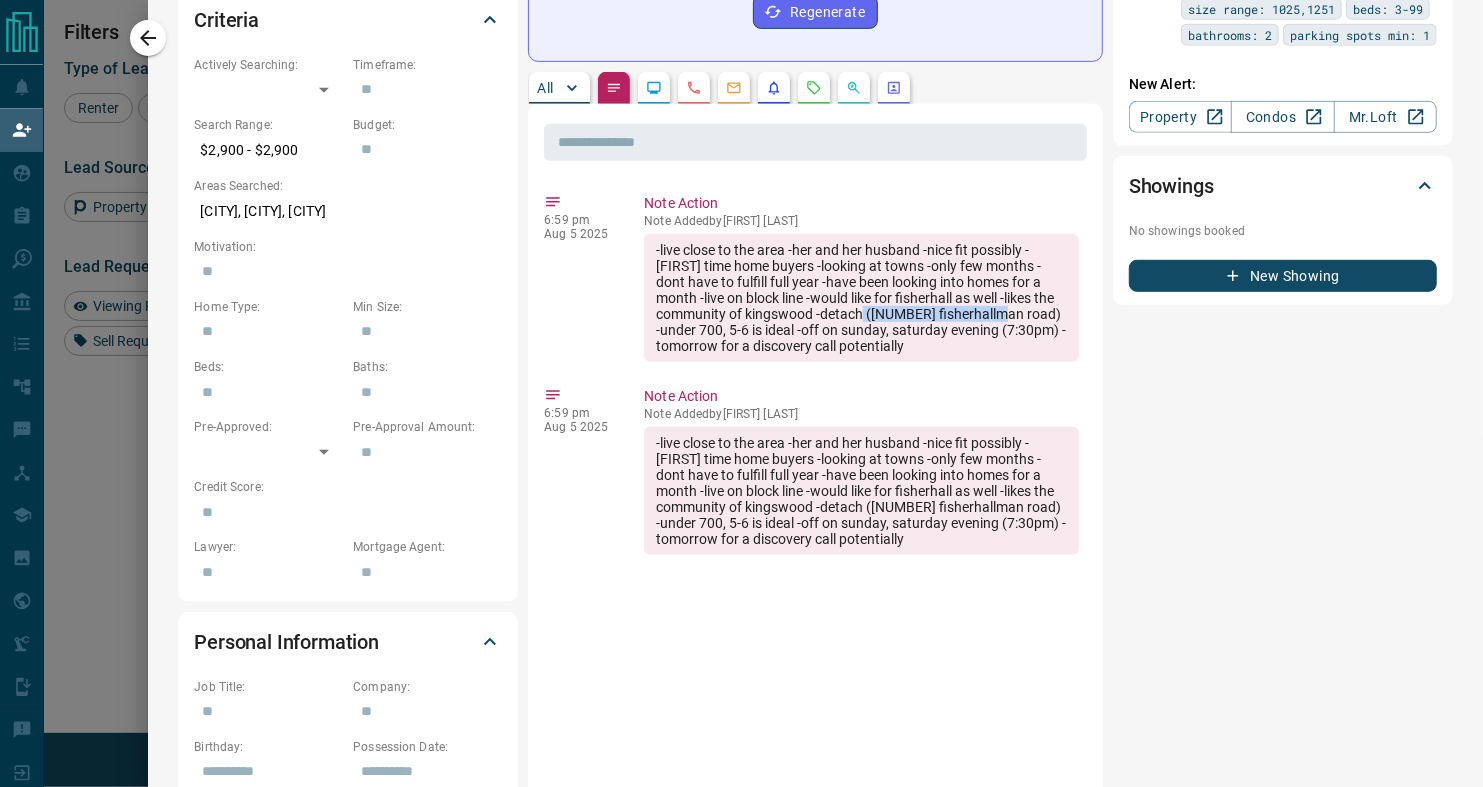 click on "Tasks Pending [NUMBER] Completed Viewing Request - Call [PHONE] [NUMBER] [STREET] ,  [CITY] [FIRST] [LAST] [PHONE] [EMAIL] [TIME] [DATE]  - Overdue New Task Alerts Listing Alerts [NUMBER] Building Alerts [NUMBER] Off C Tailored For You sale price range: [NUMBER],[NUMBER] size range: [NUMBER],[NUMBER] beds: [NUMBER]-[NUMBER] bathrooms: [NUMBER] parking spots min: [NUMBER] No building alerts available New Alert: Property Condos Mr.Loft Showings No showings booked New Showing" at bounding box center (1283, 423) 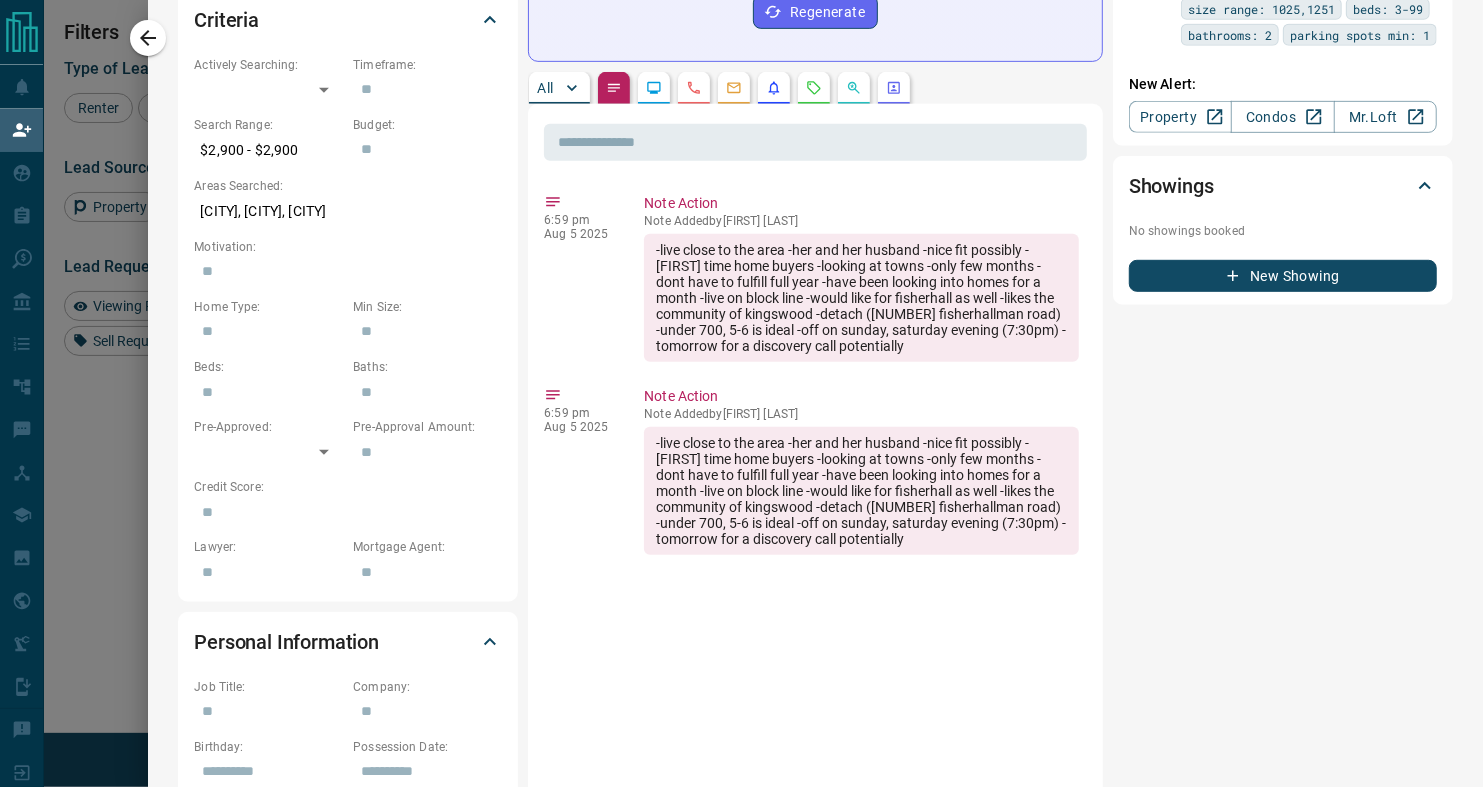 scroll, scrollTop: 17, scrollLeft: 17, axis: both 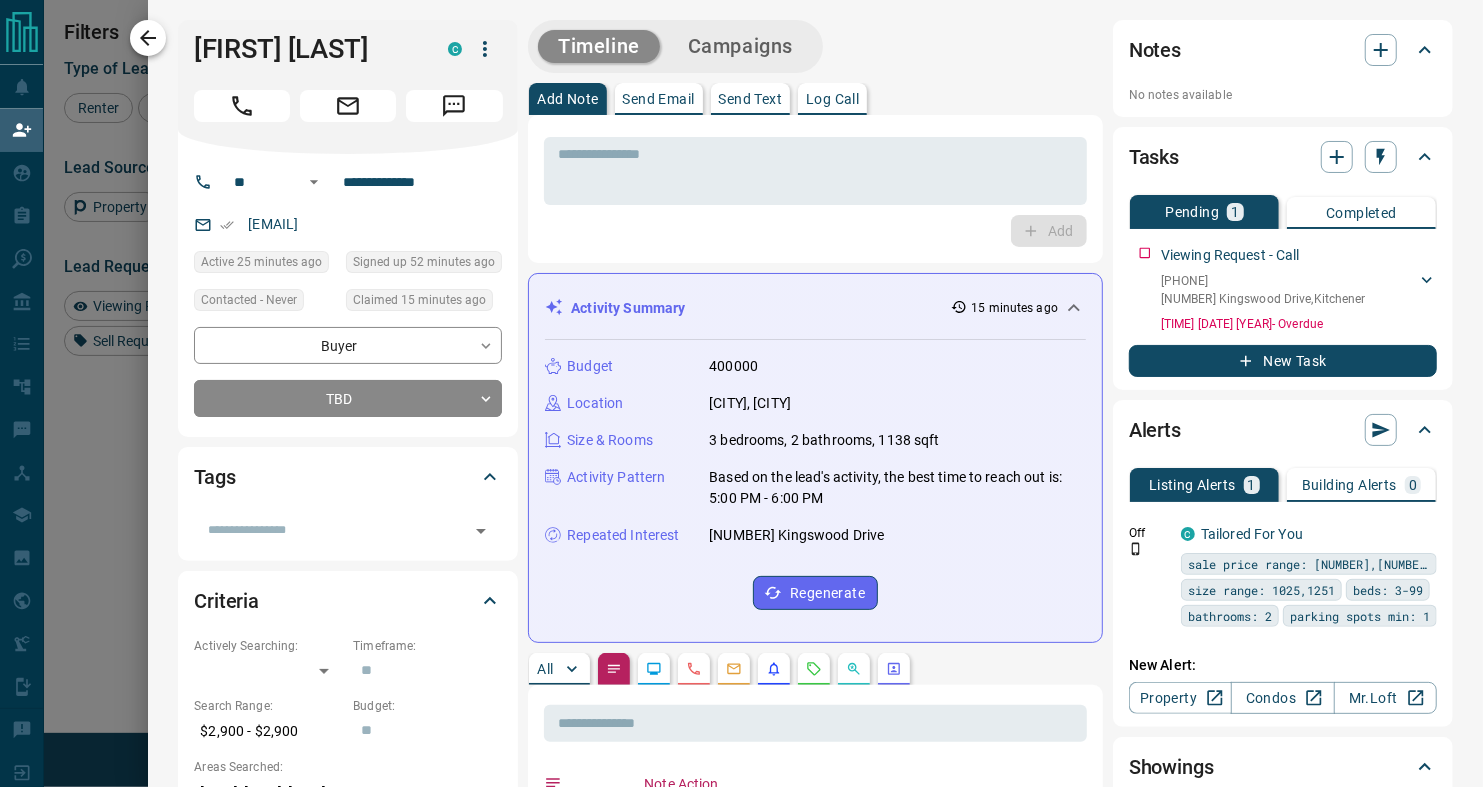 click 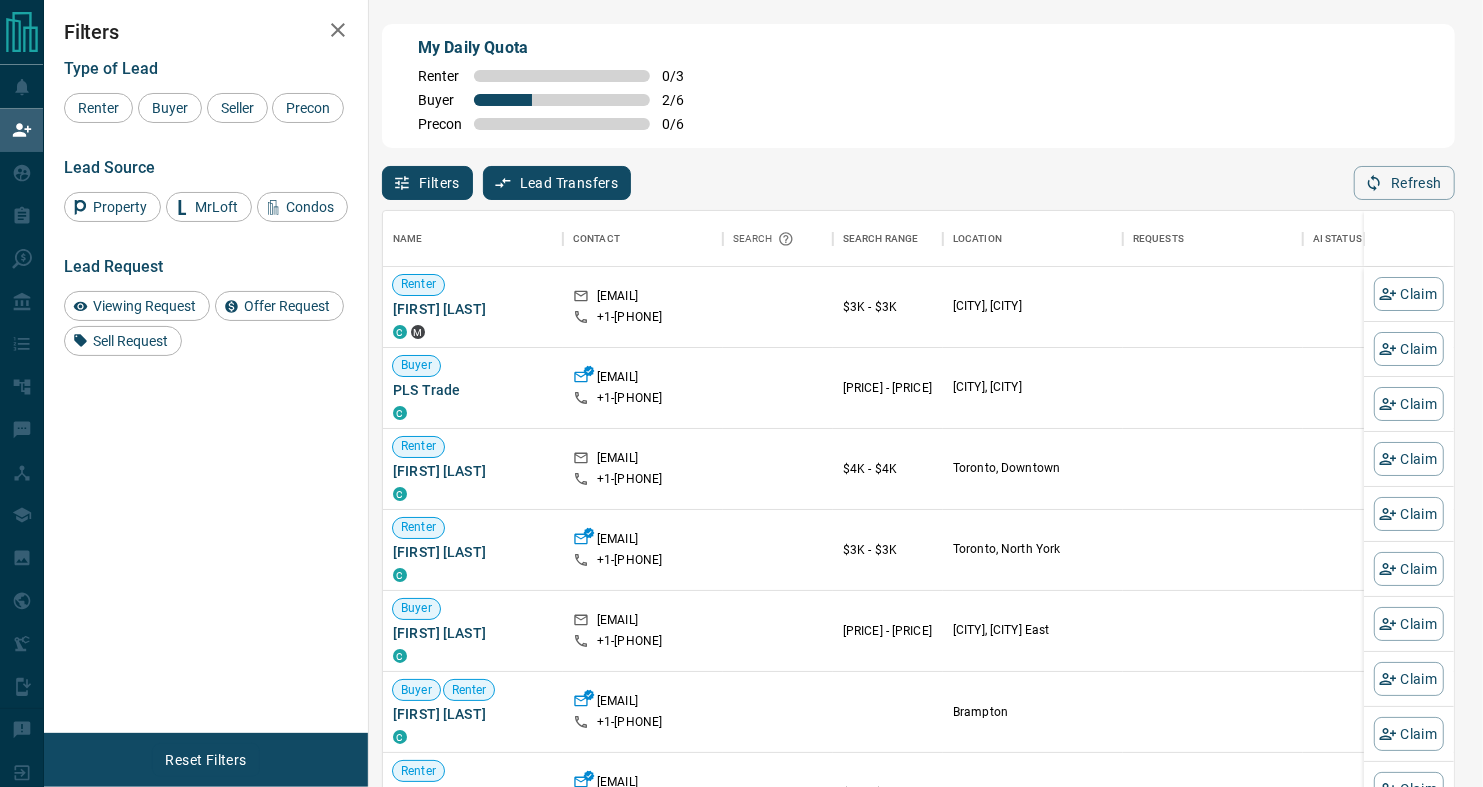 scroll, scrollTop: 17, scrollLeft: 17, axis: both 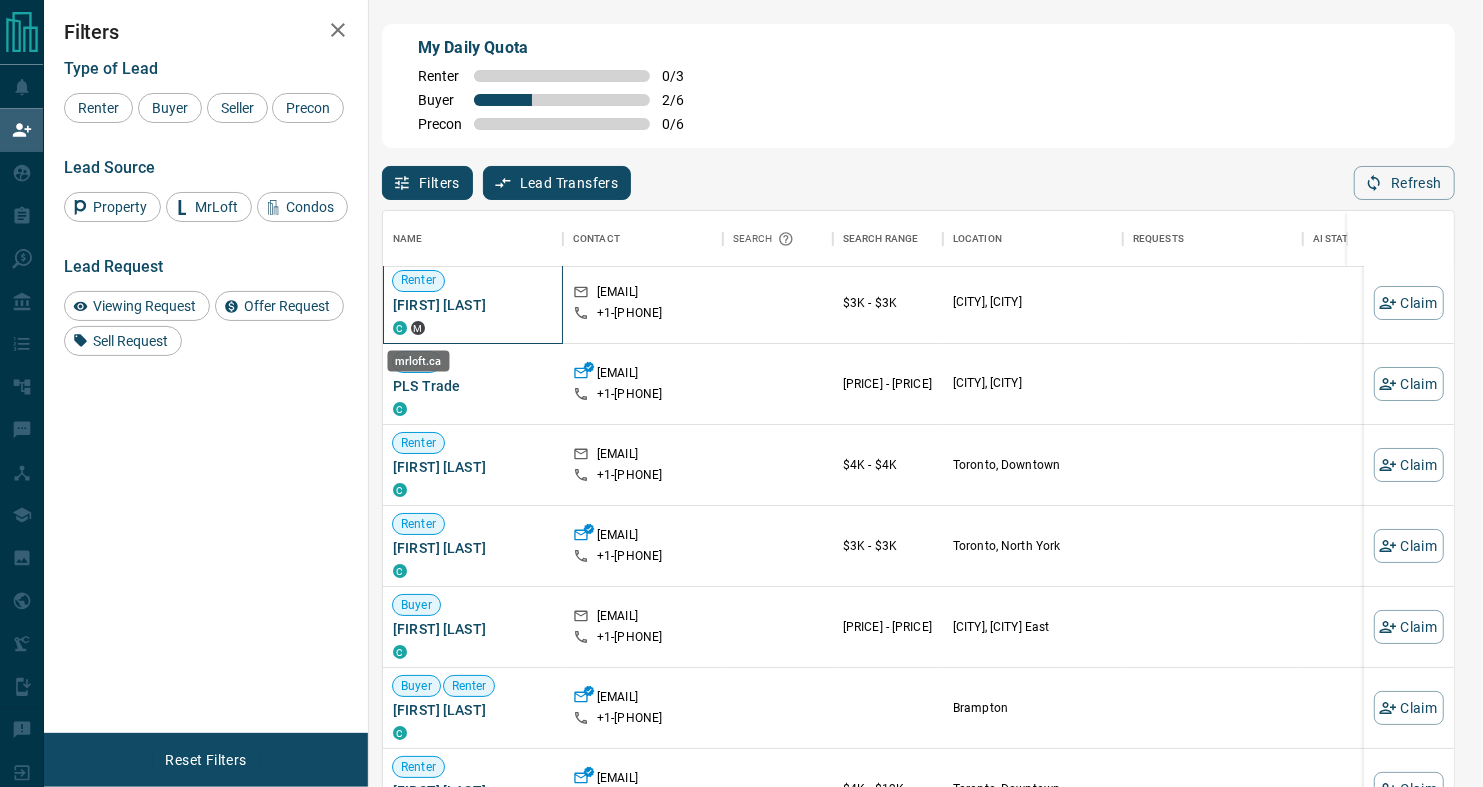 click on "M" at bounding box center (418, 328) 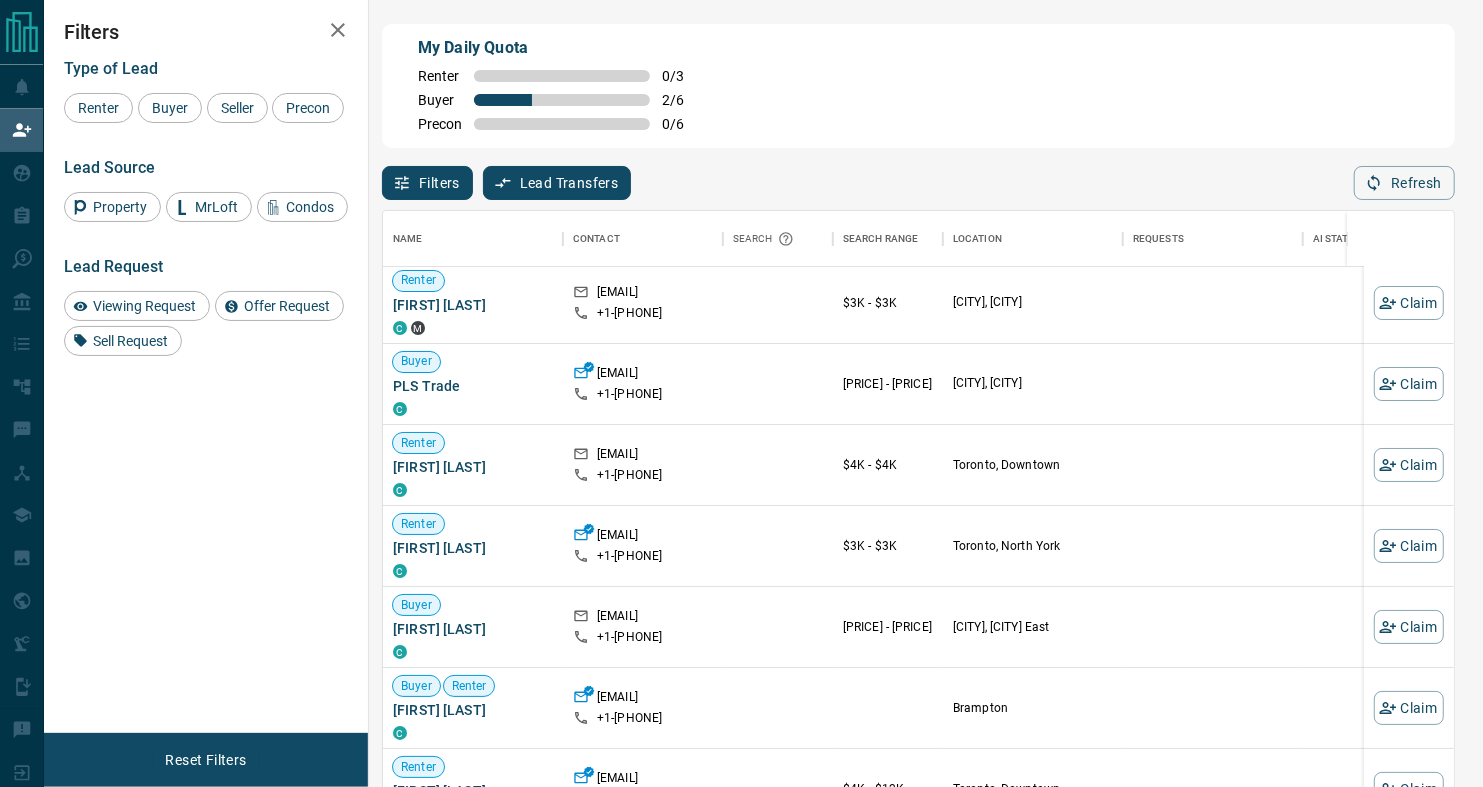 click on "Filters Type of Lead Renter Buyer Seller Precon Lead Source Property MrLoft Condos Lead Request Viewing Request Offer Request Sell Request" at bounding box center [206, 366] 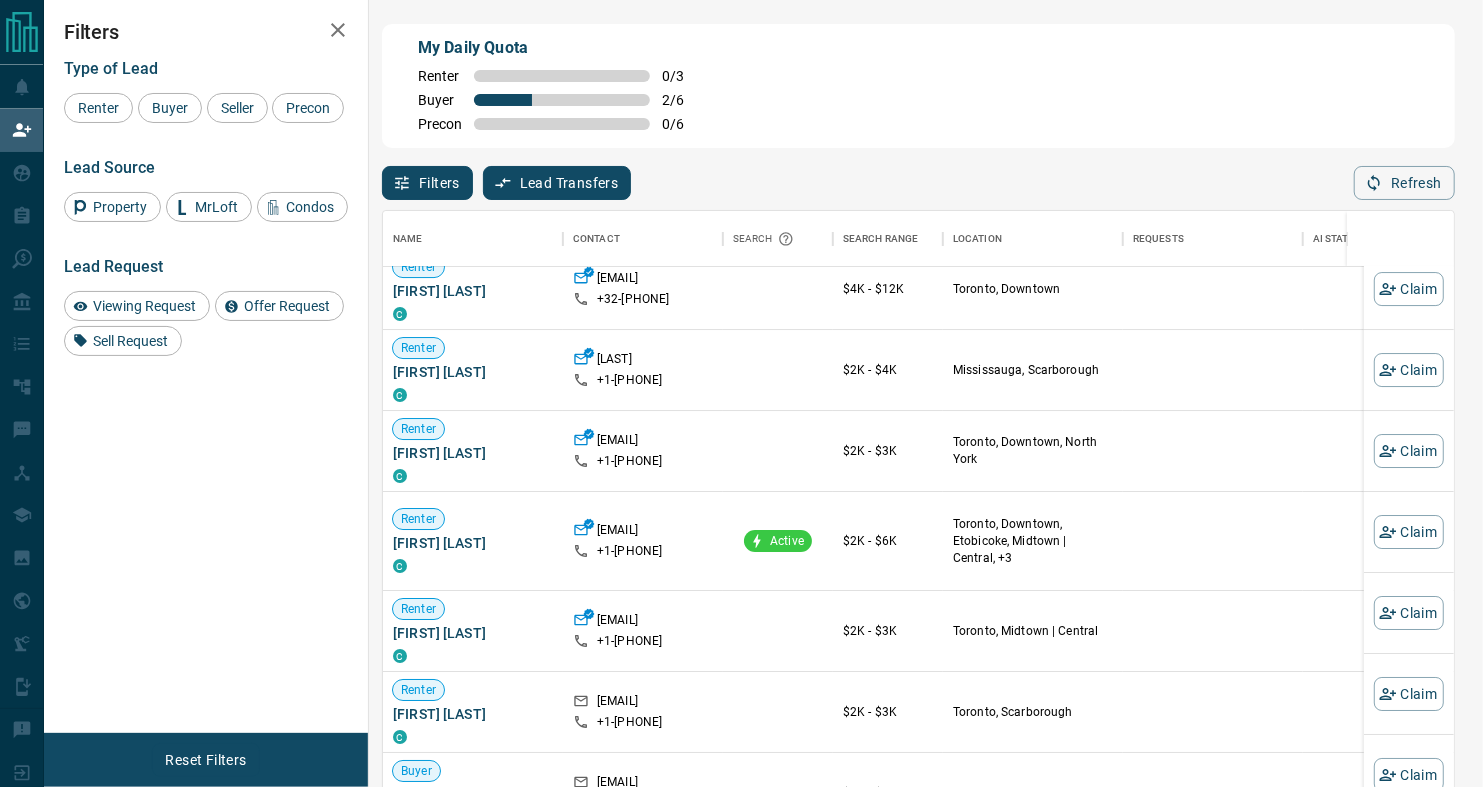 scroll, scrollTop: 507, scrollLeft: 1, axis: both 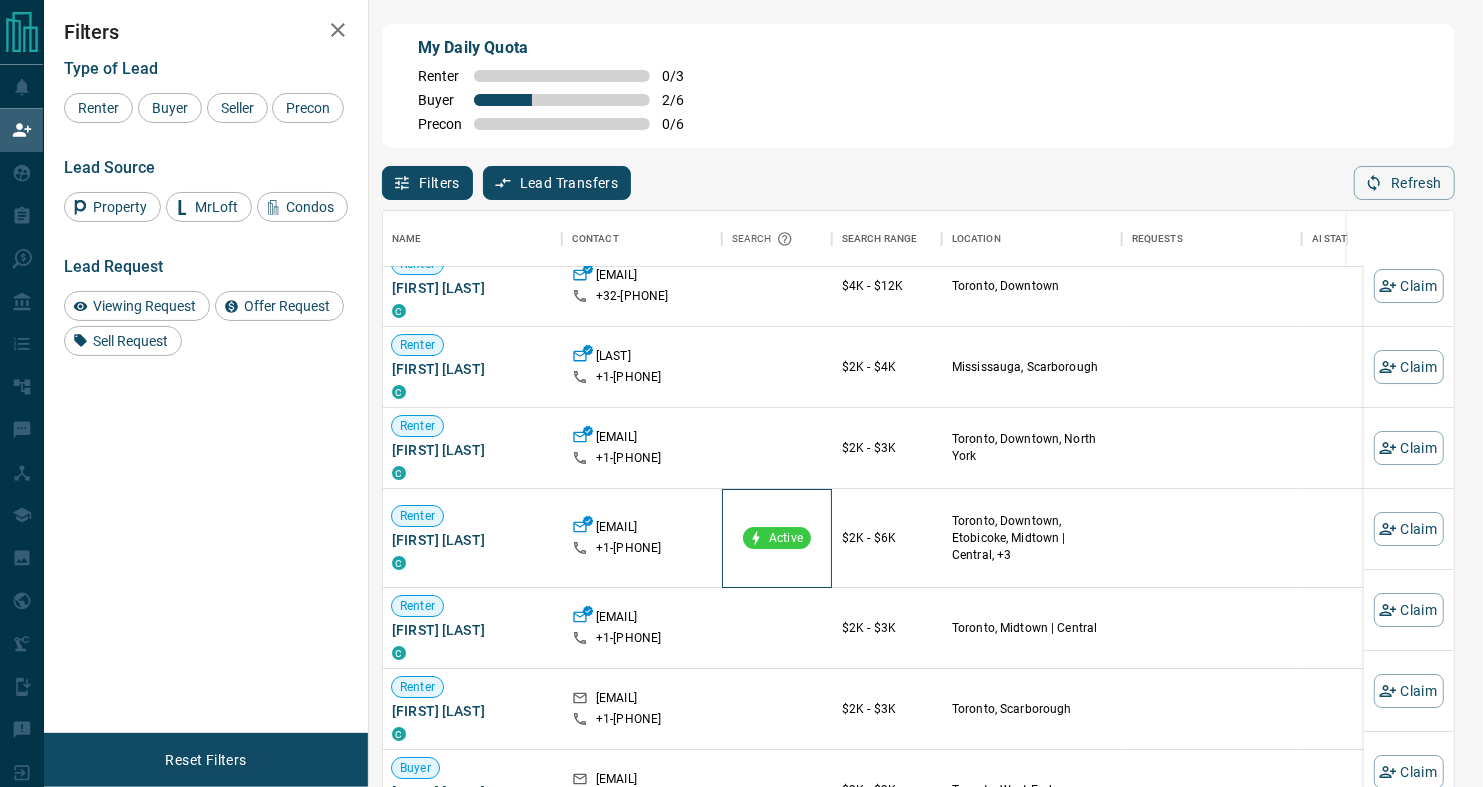 click on "Active" at bounding box center [786, 538] 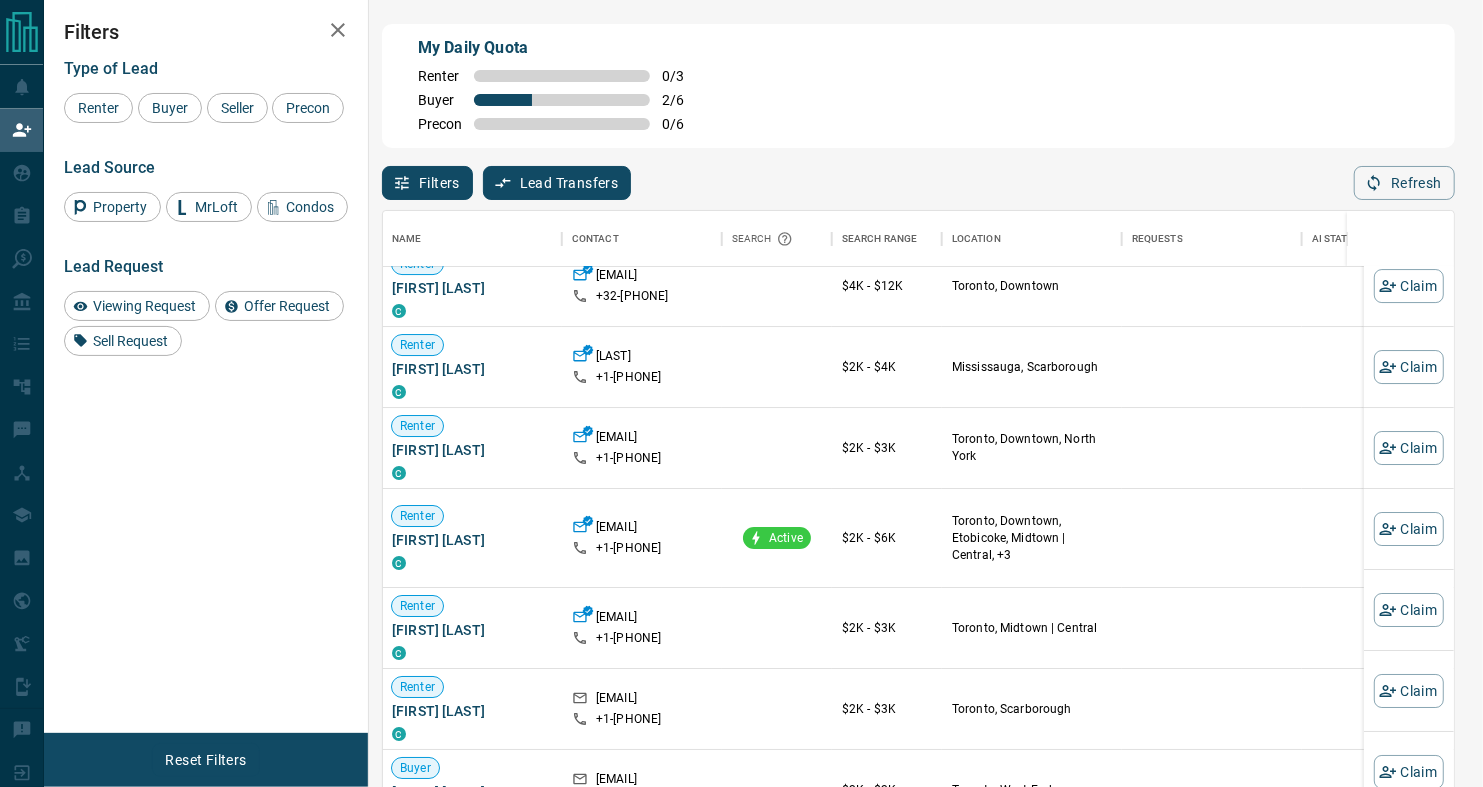 click on "Filters Type of Lead Renter Buyer Seller Precon Lead Source Property MrLoft Condos Lead Request Viewing Request Offer Request Sell Request" at bounding box center [206, 366] 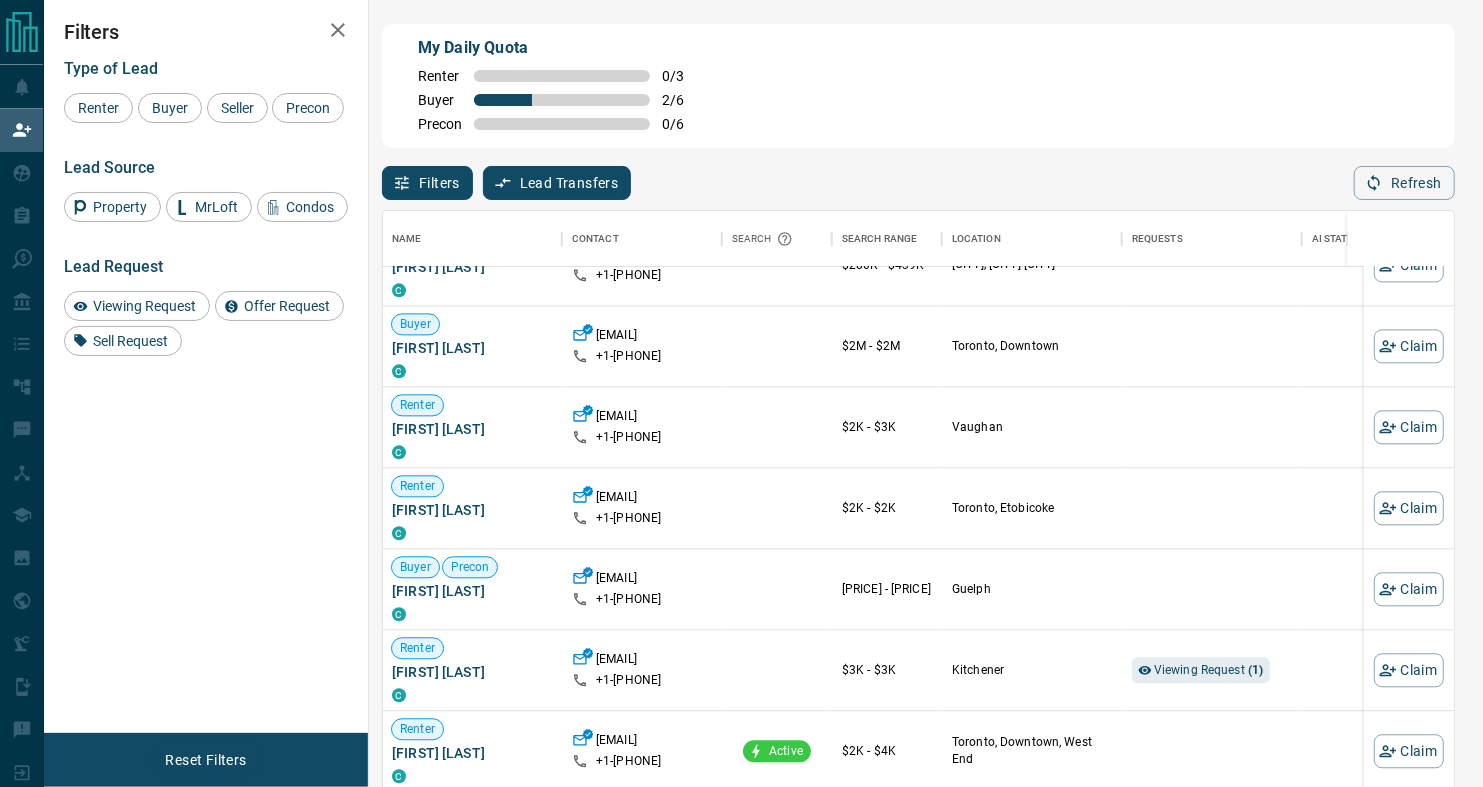 scroll, scrollTop: 1320, scrollLeft: 0, axis: vertical 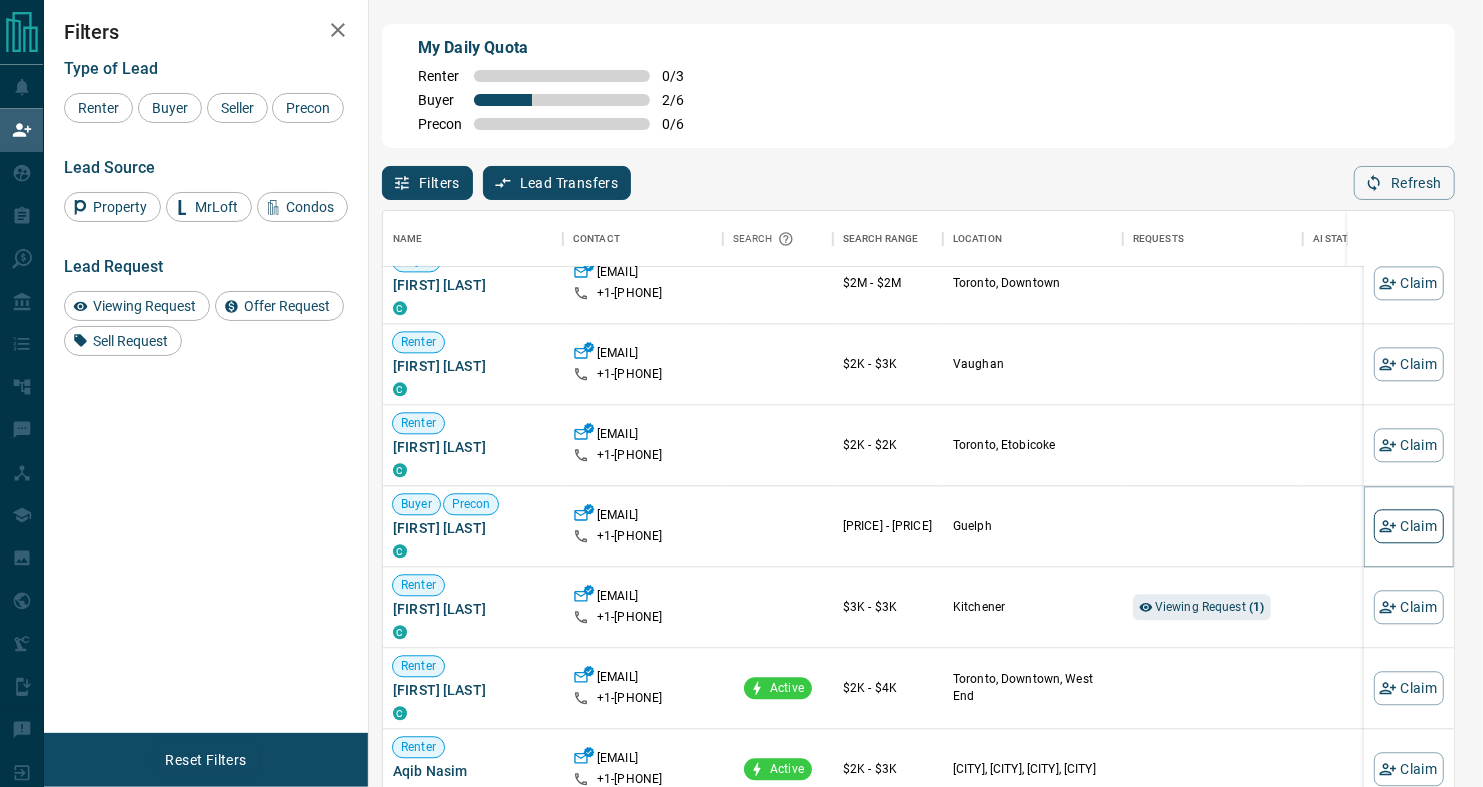 click on "Claim" at bounding box center (1409, 527) 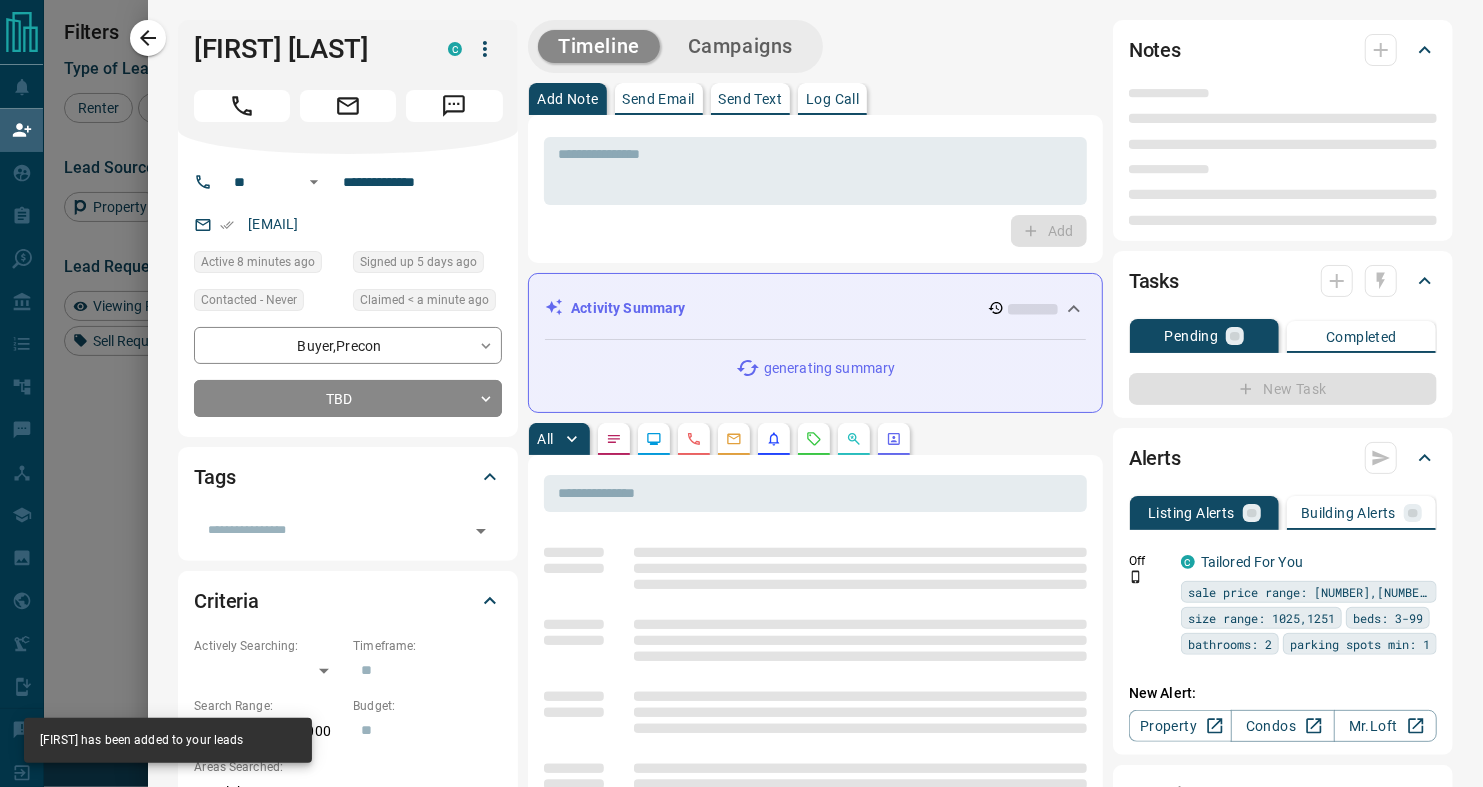 type on "**" 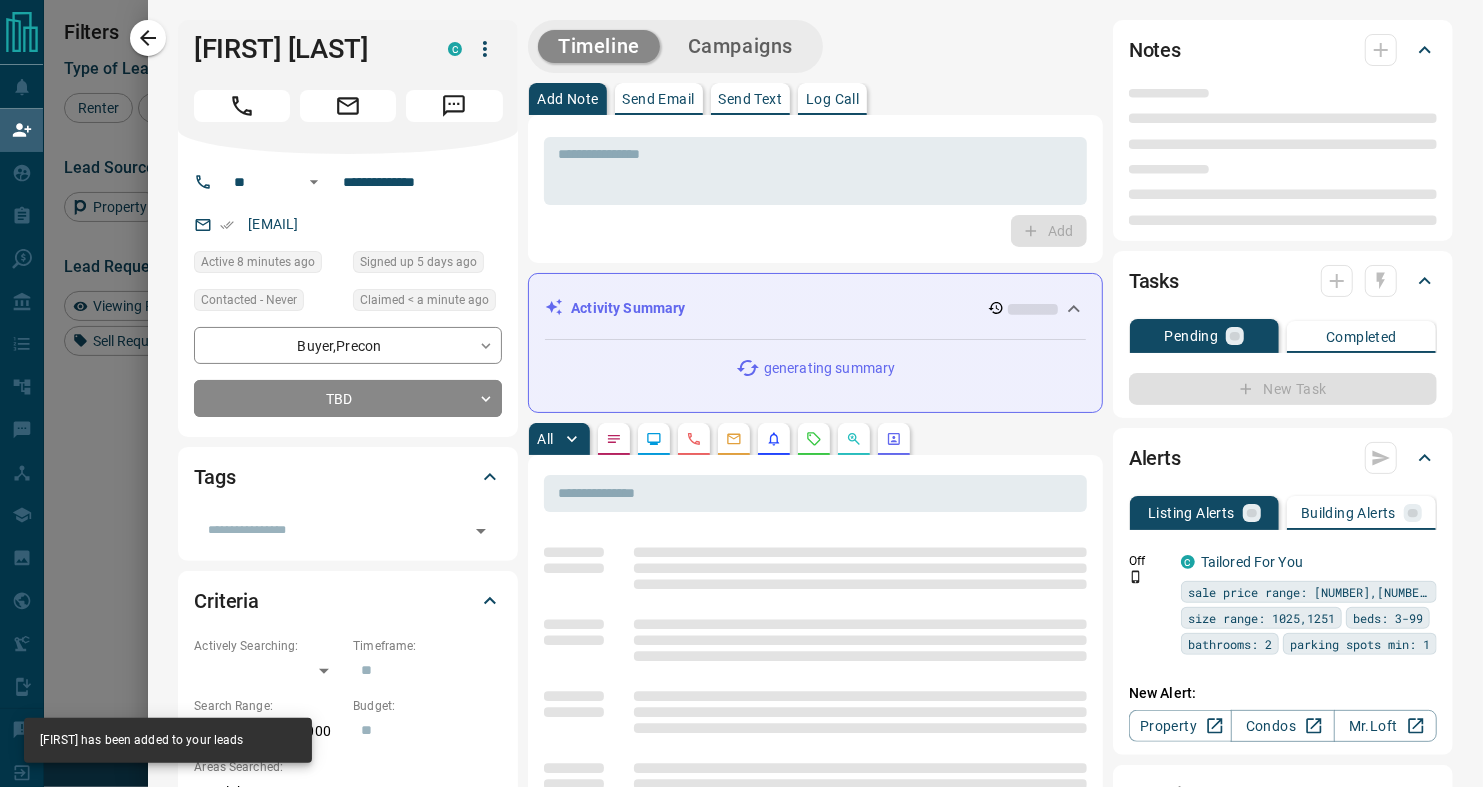 type on "**********" 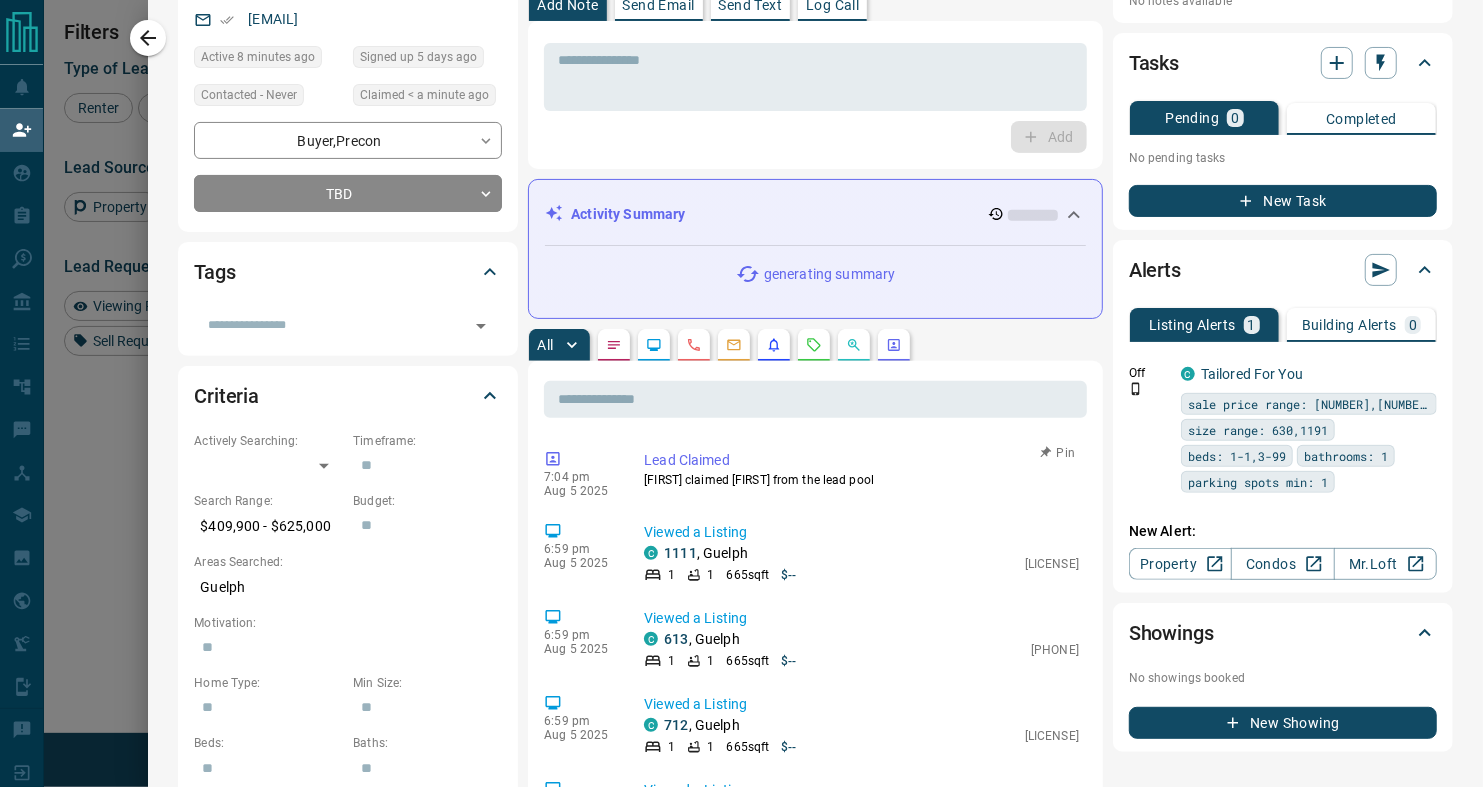 scroll, scrollTop: 220, scrollLeft: 0, axis: vertical 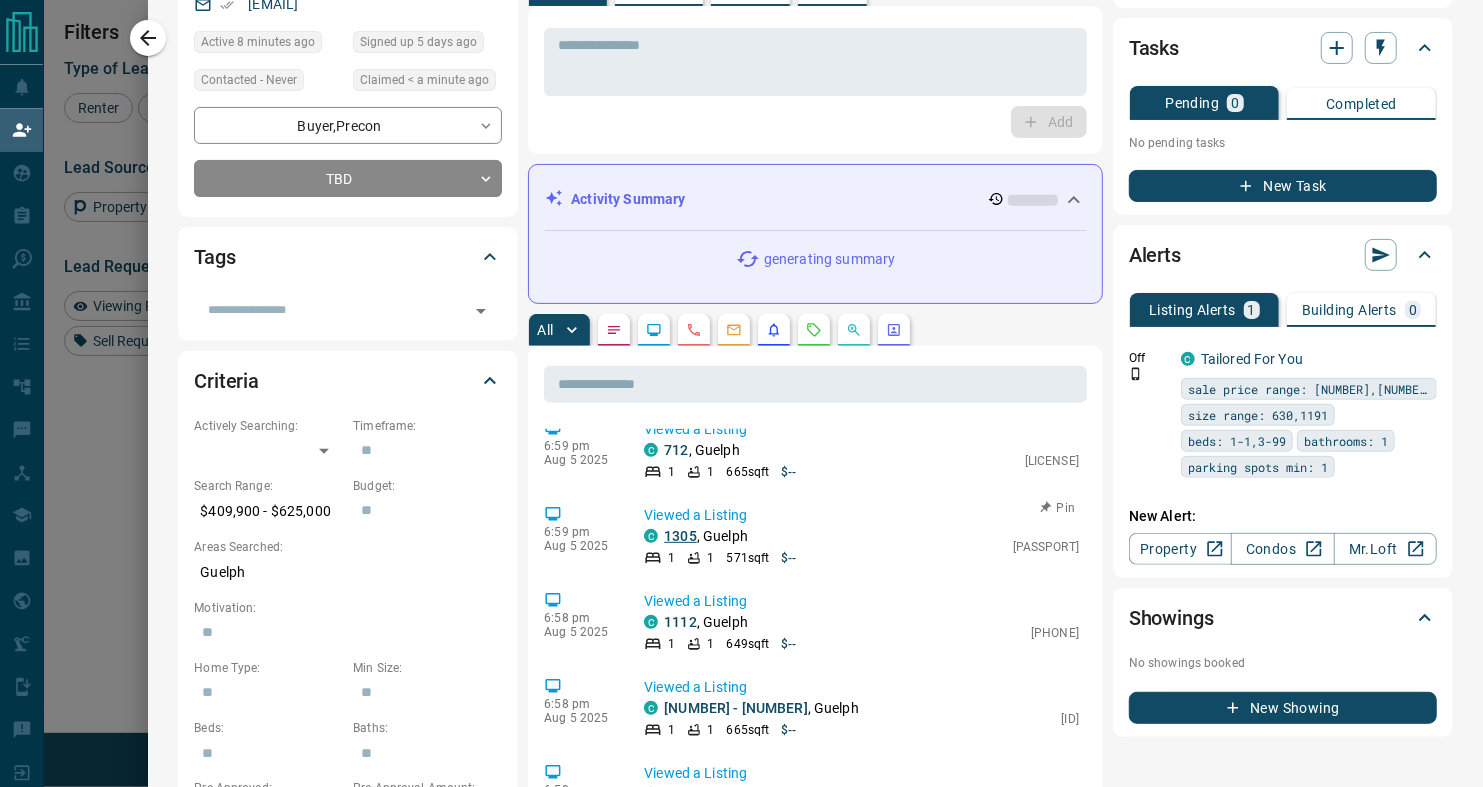 click on "1305" at bounding box center (680, 536) 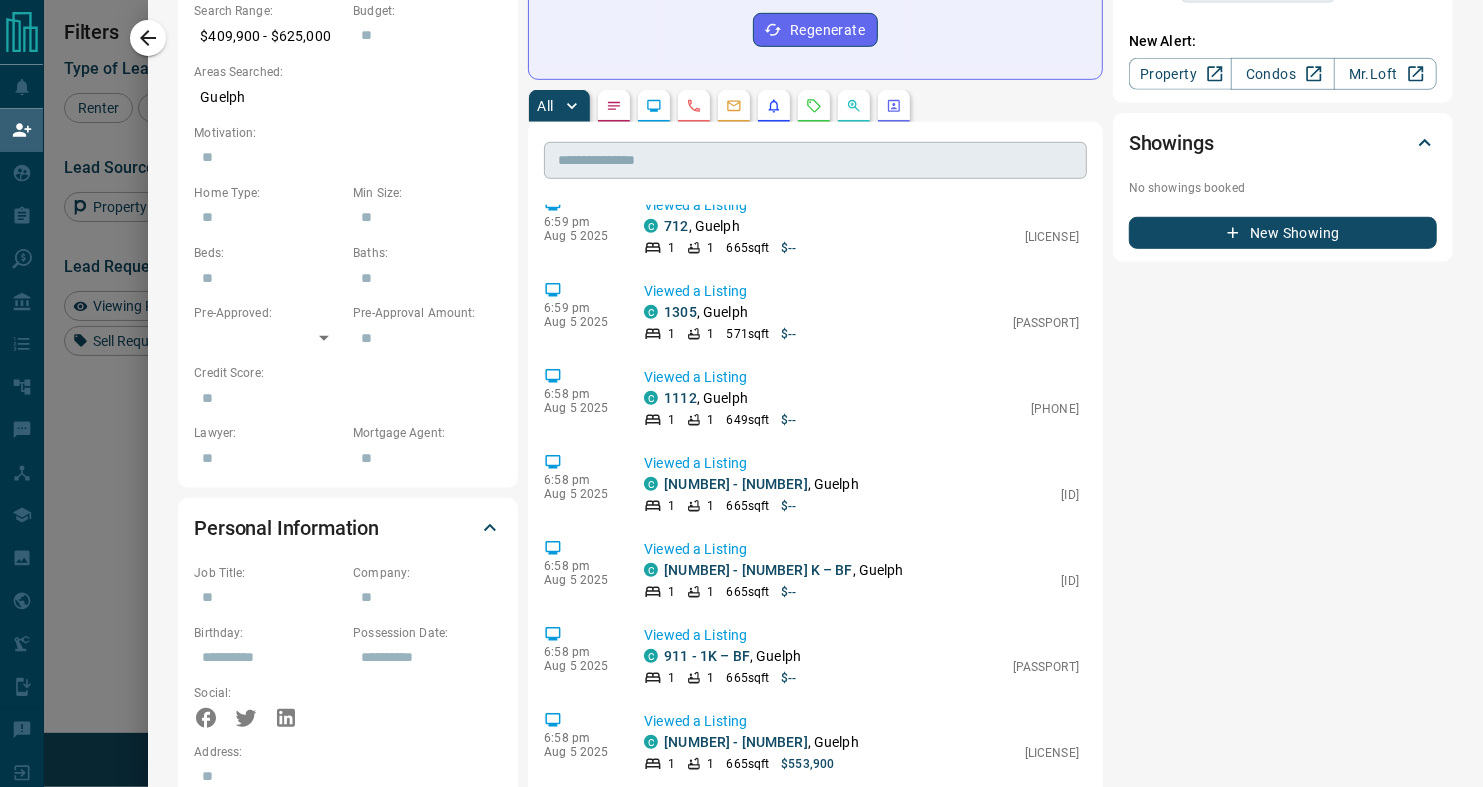 scroll, scrollTop: 697, scrollLeft: 0, axis: vertical 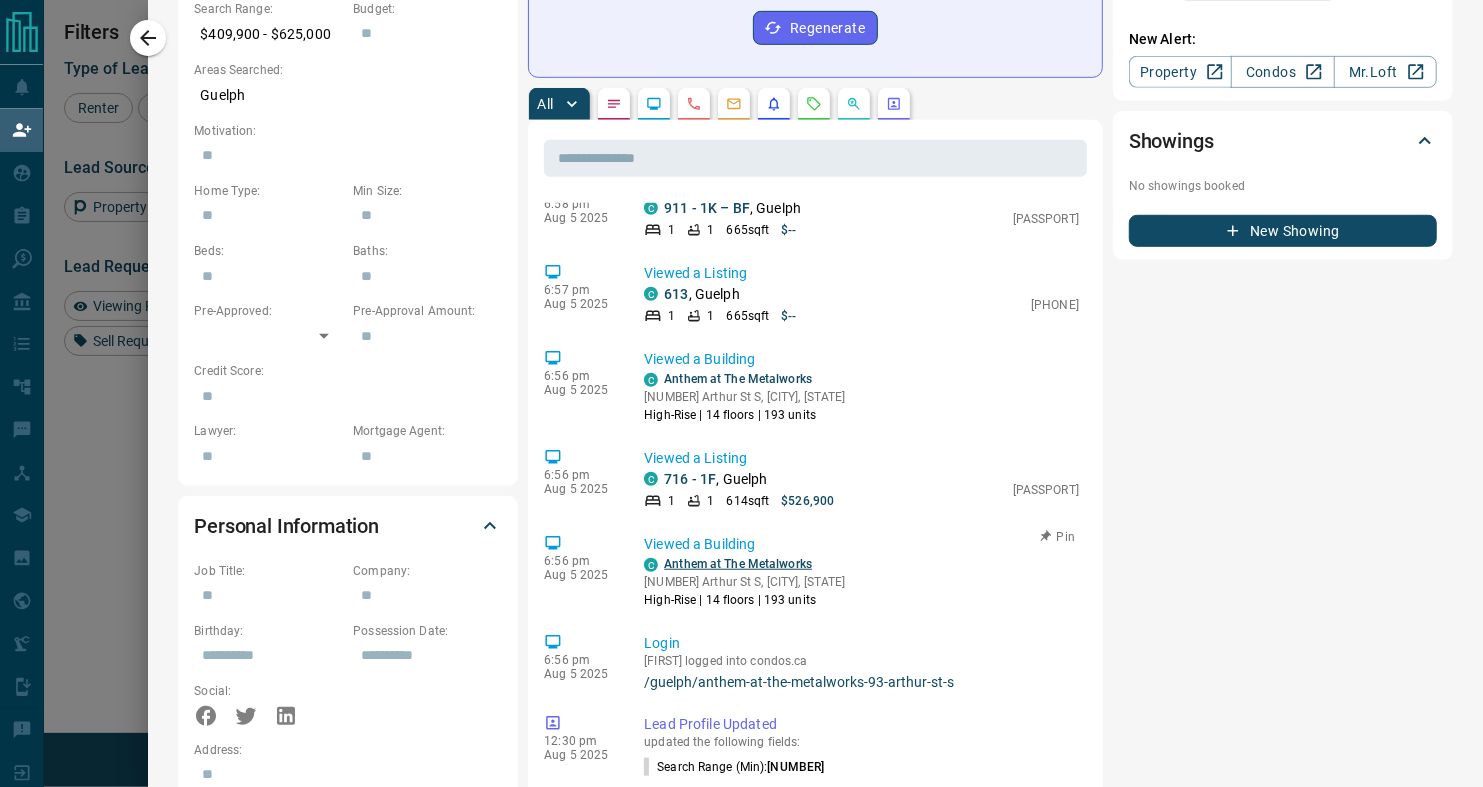 click on "Anthem at The Metalworks" at bounding box center (738, 564) 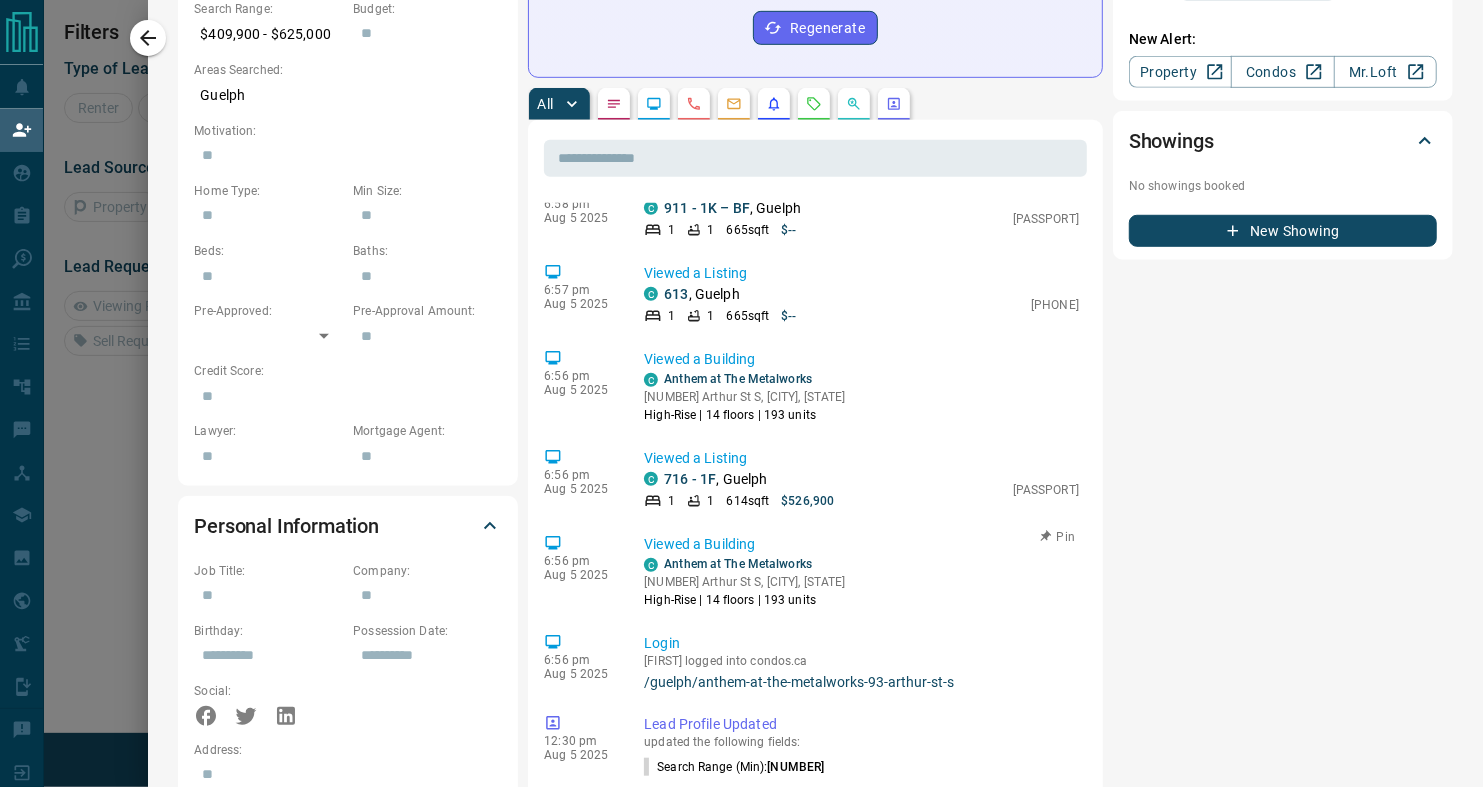 scroll, scrollTop: 0, scrollLeft: 0, axis: both 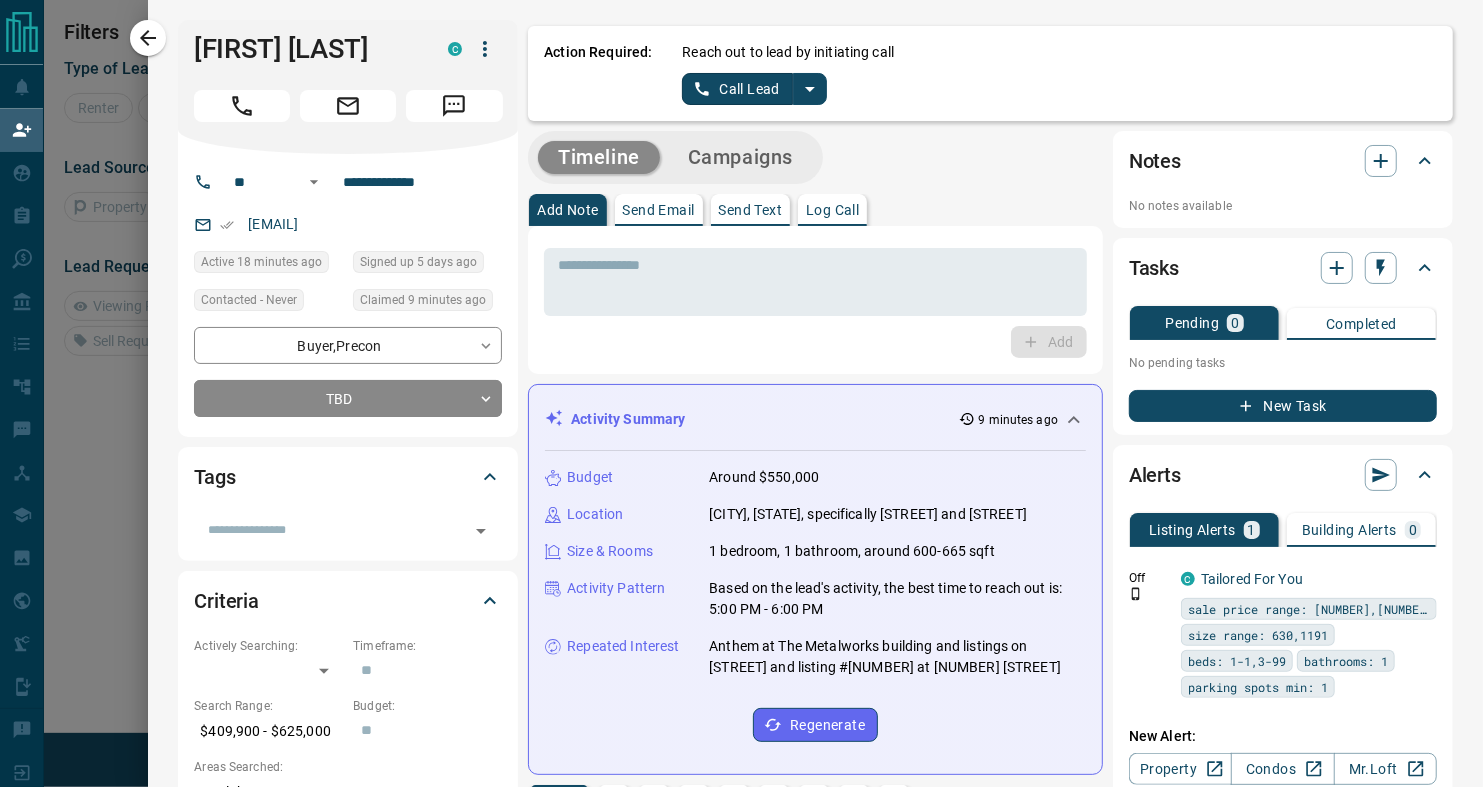 click on "Alerts Listing Alerts [NUMBER] Building Alerts [NUMBER] Off C Tailored For You sale price range: [NUMBER],[NUMBER] size range: [NUMBER],[NUMBER] beds: [NUMBER]-[NUMBER], [NUMBER]-[NUMBER] bathrooms: [NUMBER] parking spots min: [NUMBER] No building alerts available New Alert: Property Condos Mr.Loft" at bounding box center (1283, 621) 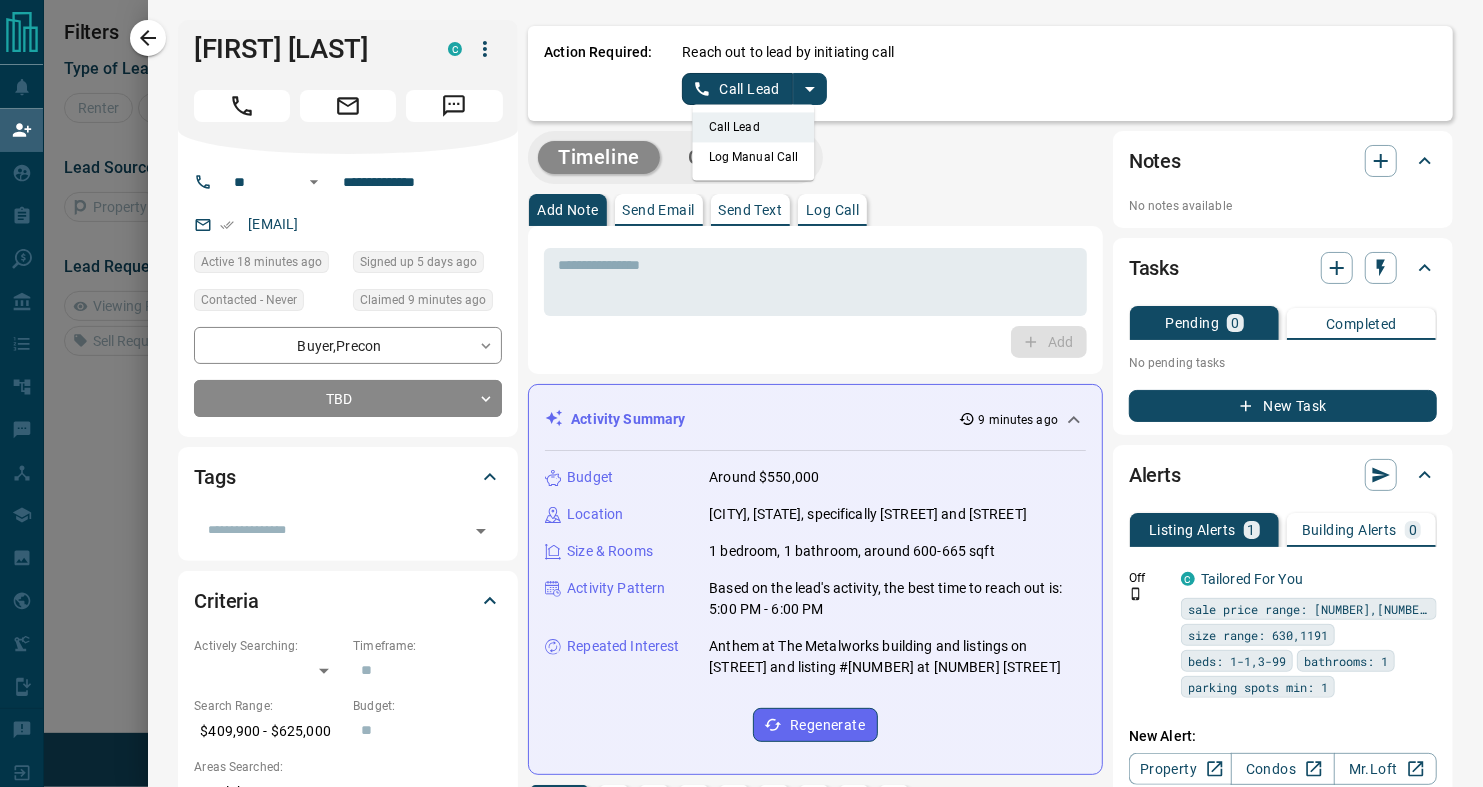 click on "Log Manual Call" at bounding box center [754, 157] 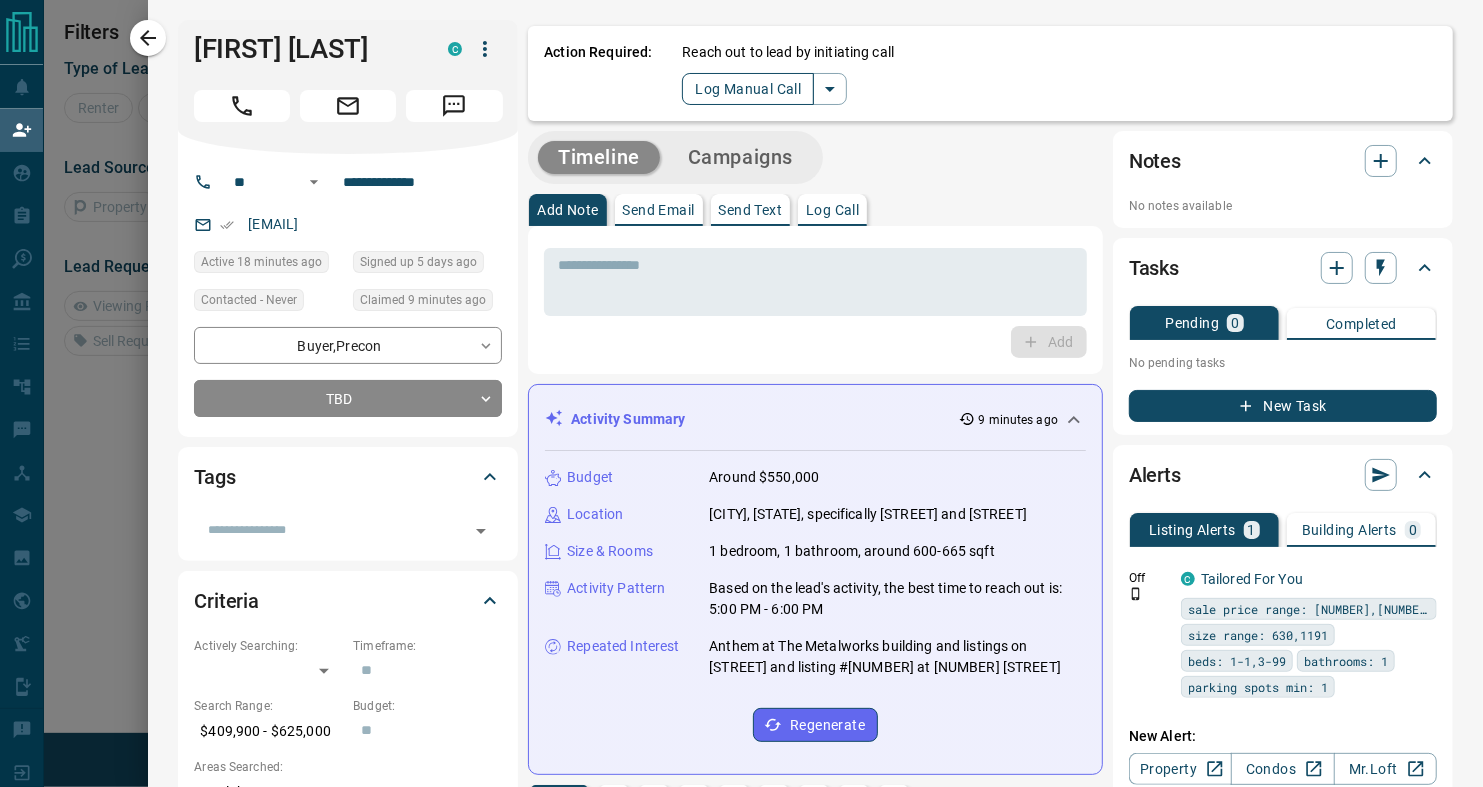 click on "Log Manual Call" at bounding box center (748, 89) 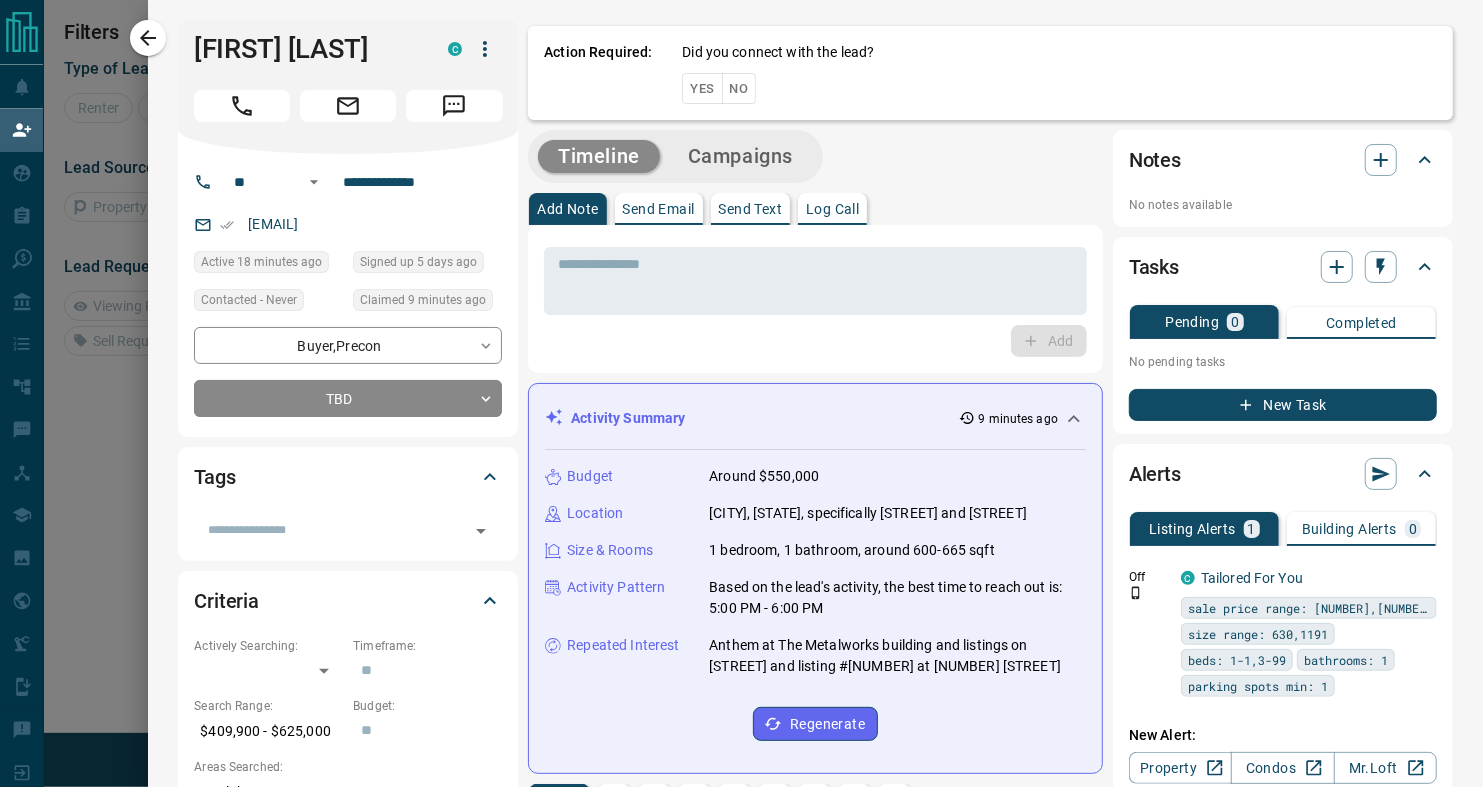 click on "No" at bounding box center [739, 88] 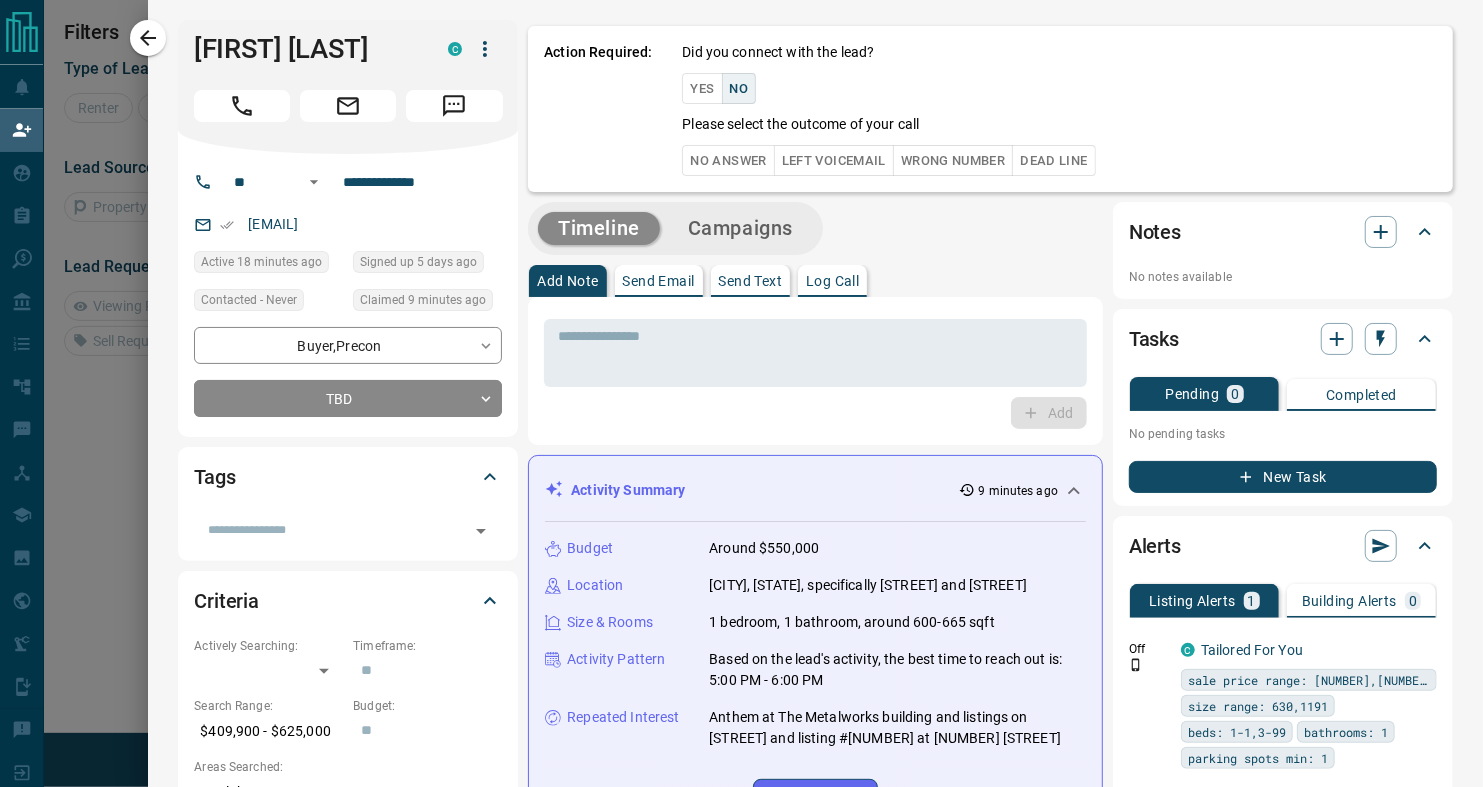 click on "No Answer" at bounding box center (728, 160) 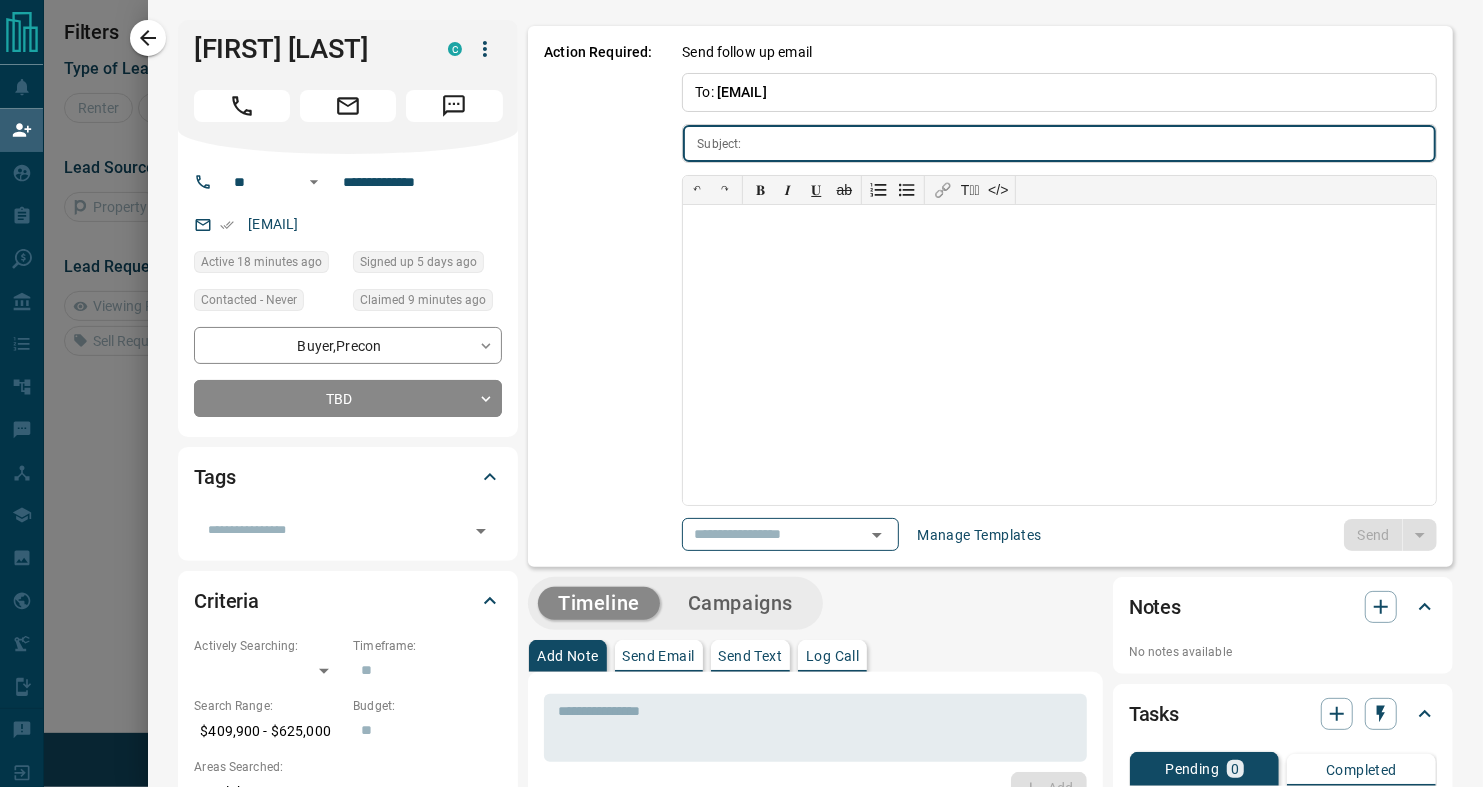 type on "**********" 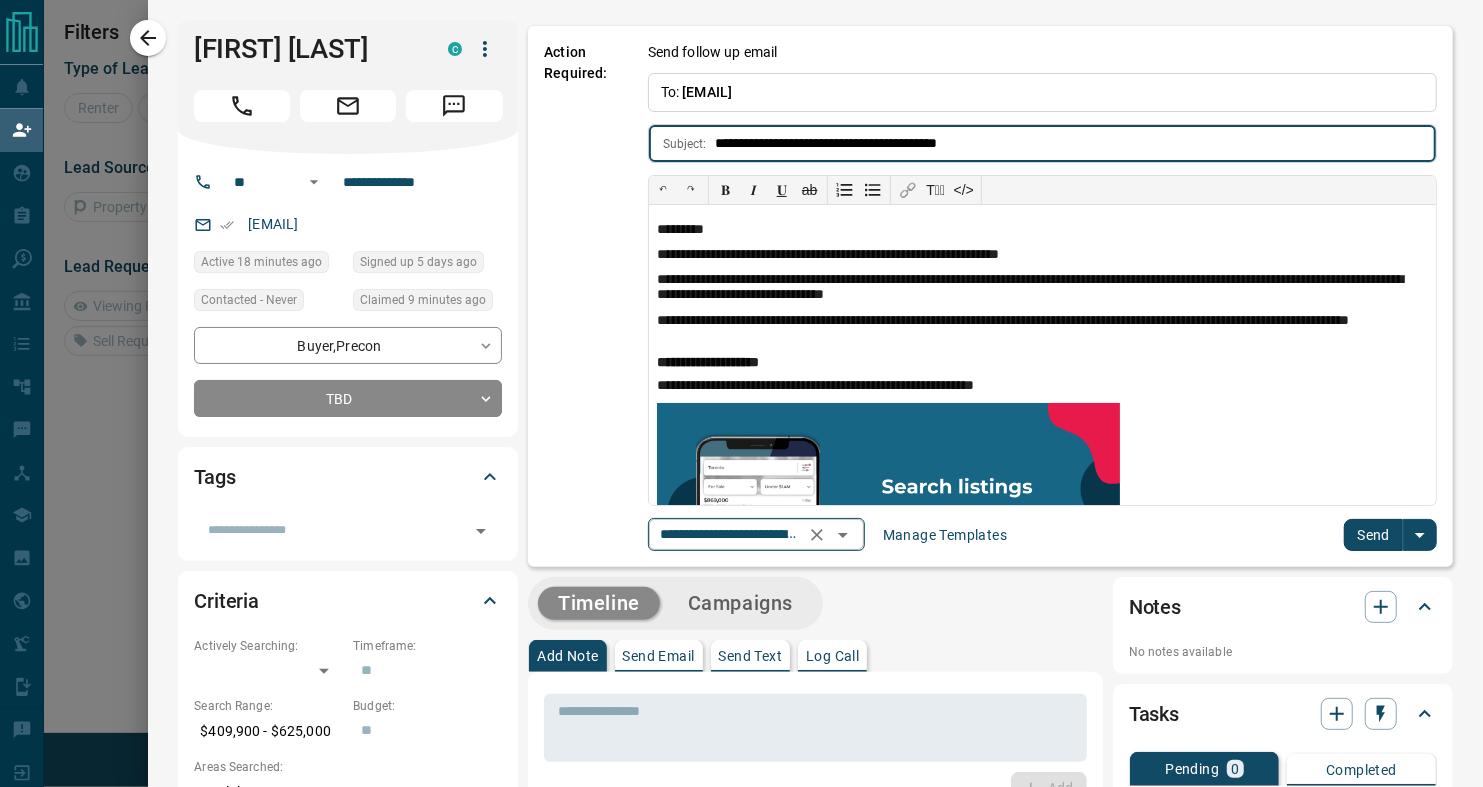 click on "**********" at bounding box center (728, 534) 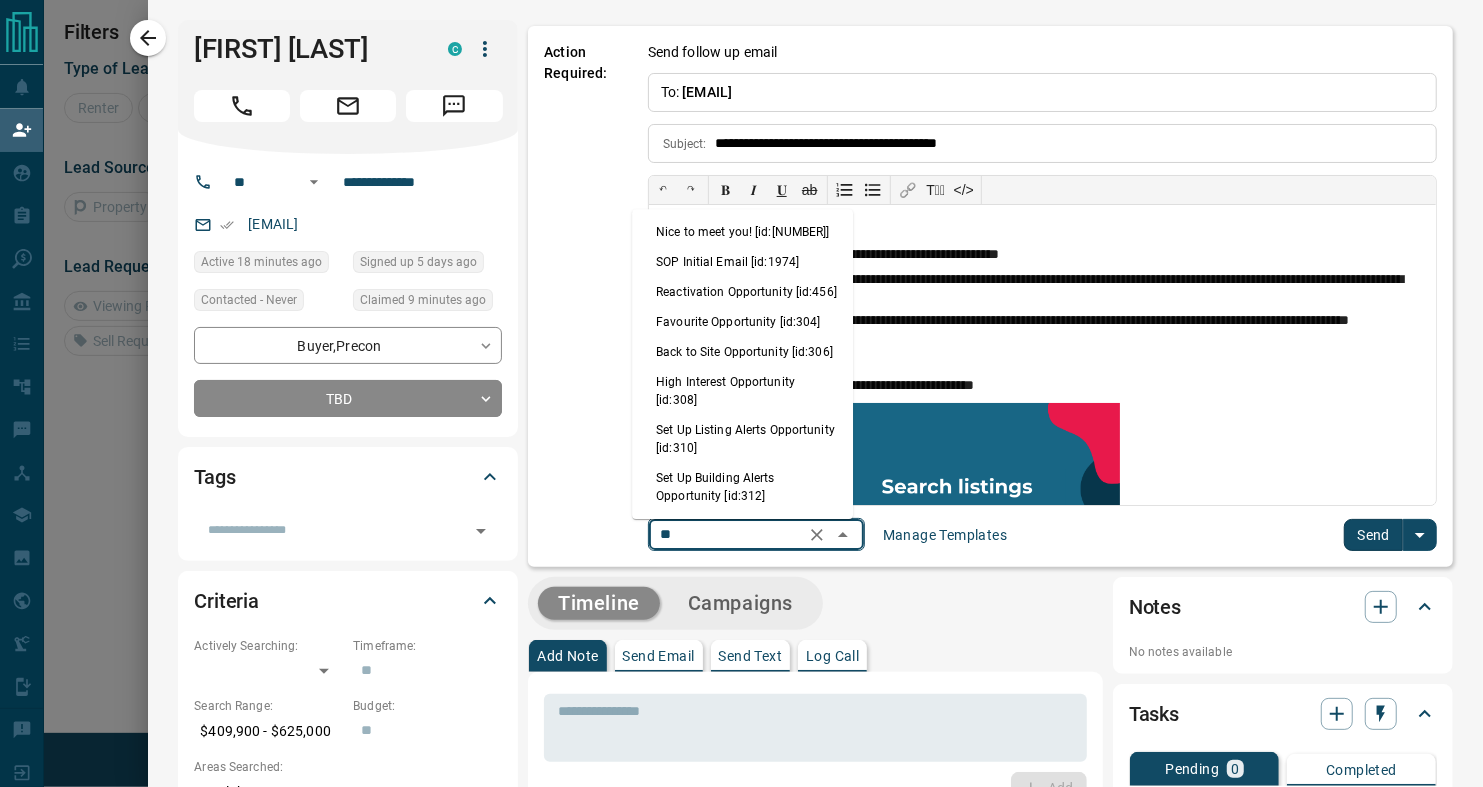 click on "Nice to meet you! [id:[NUMBER]]" at bounding box center (742, 232) 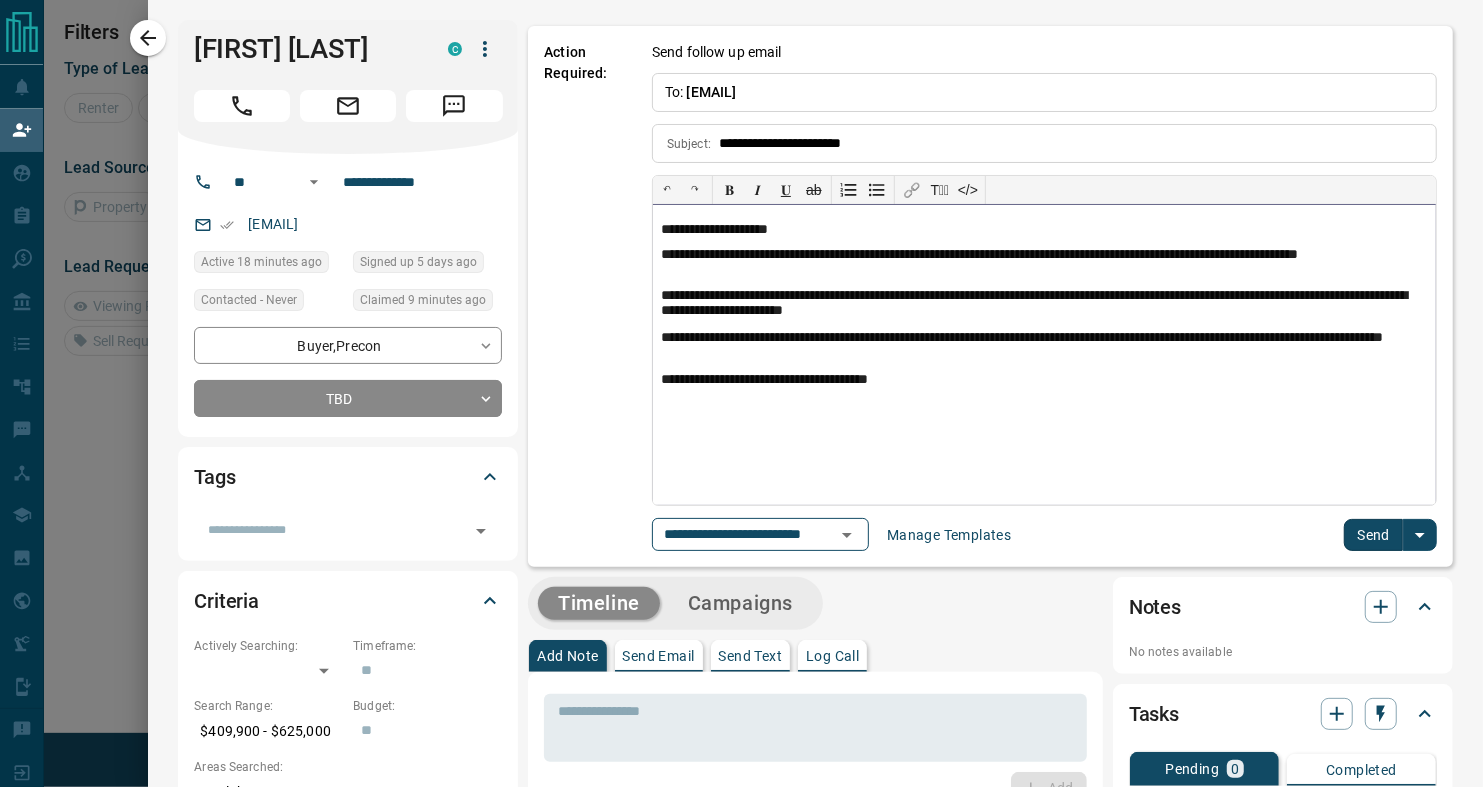click on "**********" at bounding box center (1044, 263) 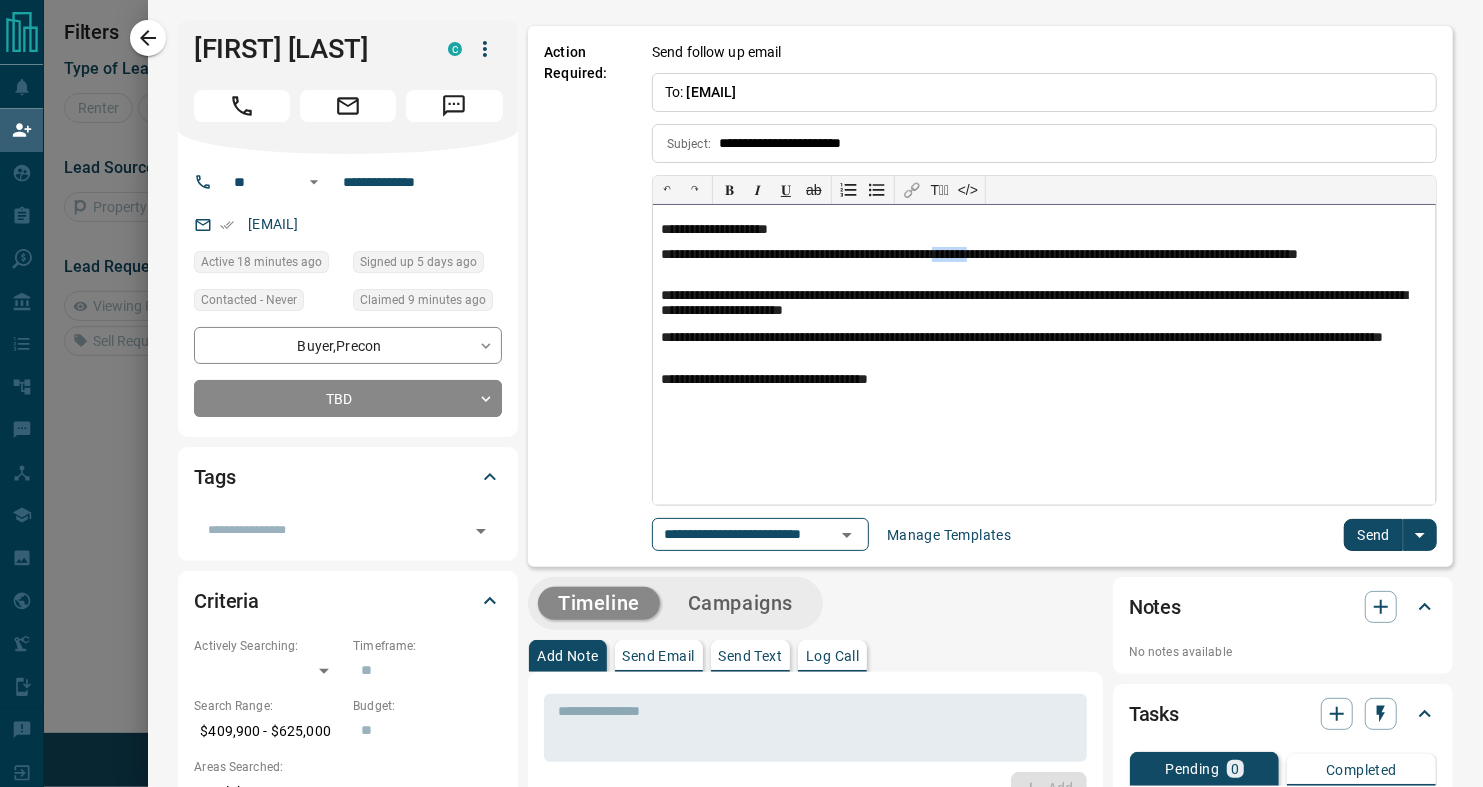 type 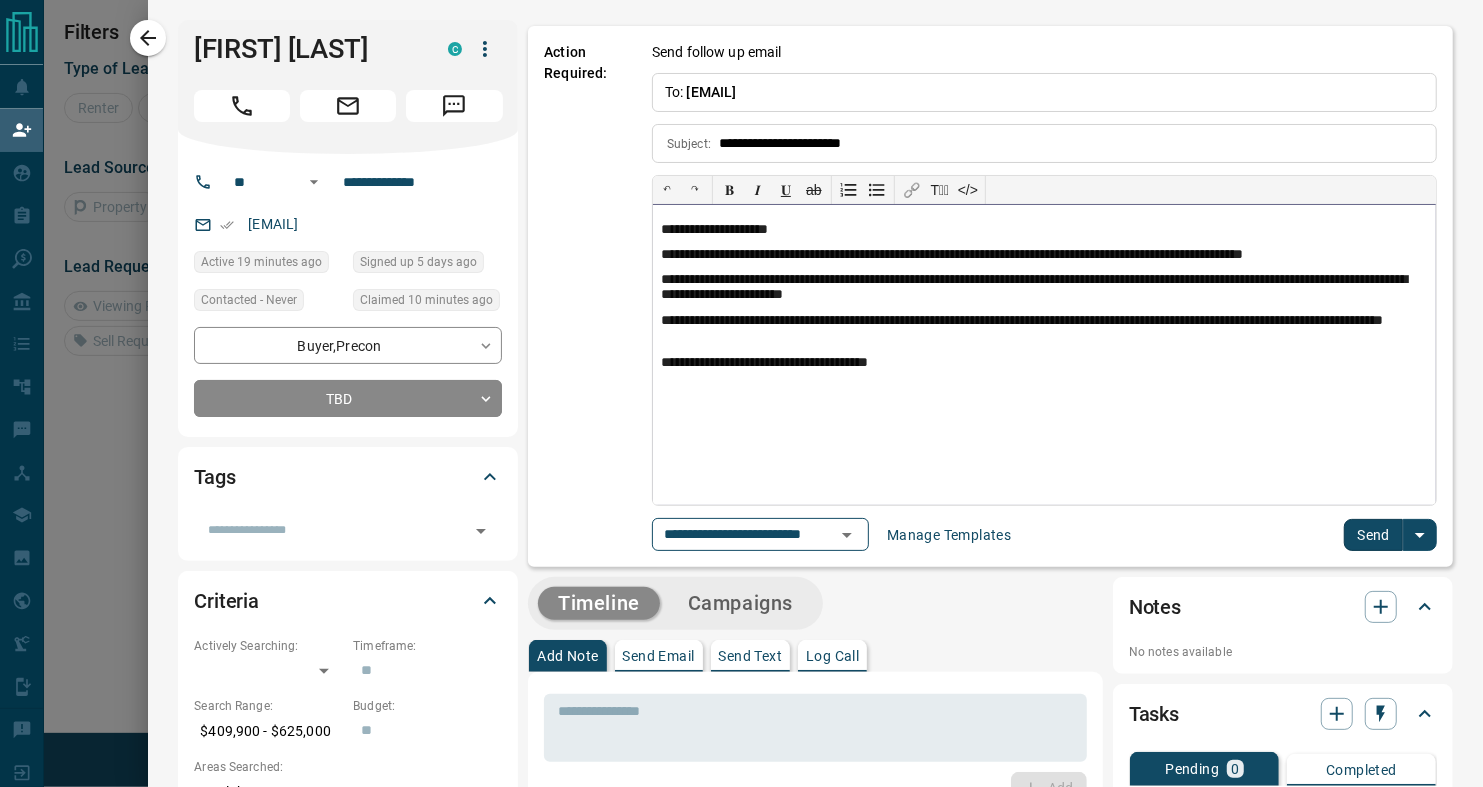 click on "**********" at bounding box center [1044, 329] 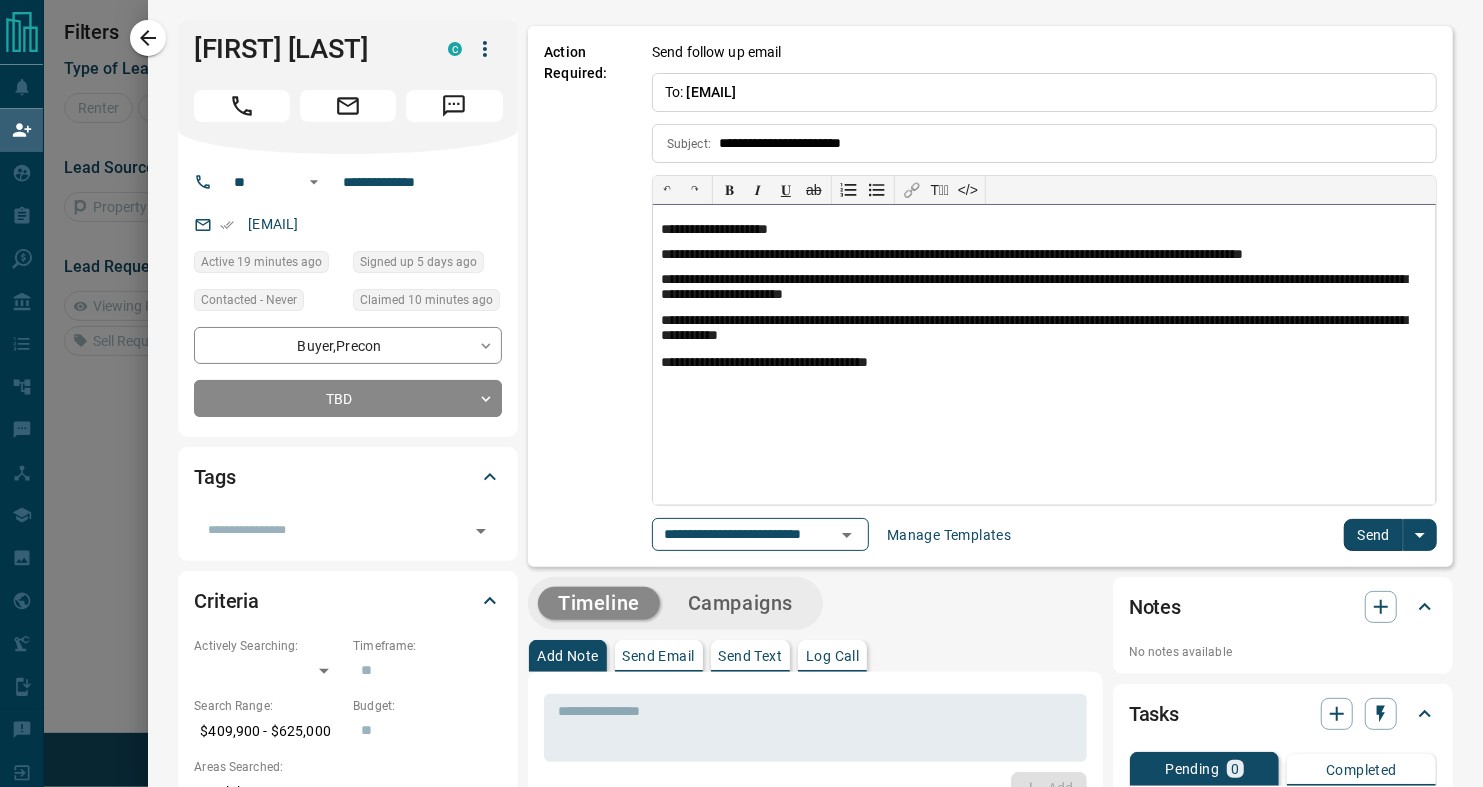 click on "**********" at bounding box center (1044, 329) 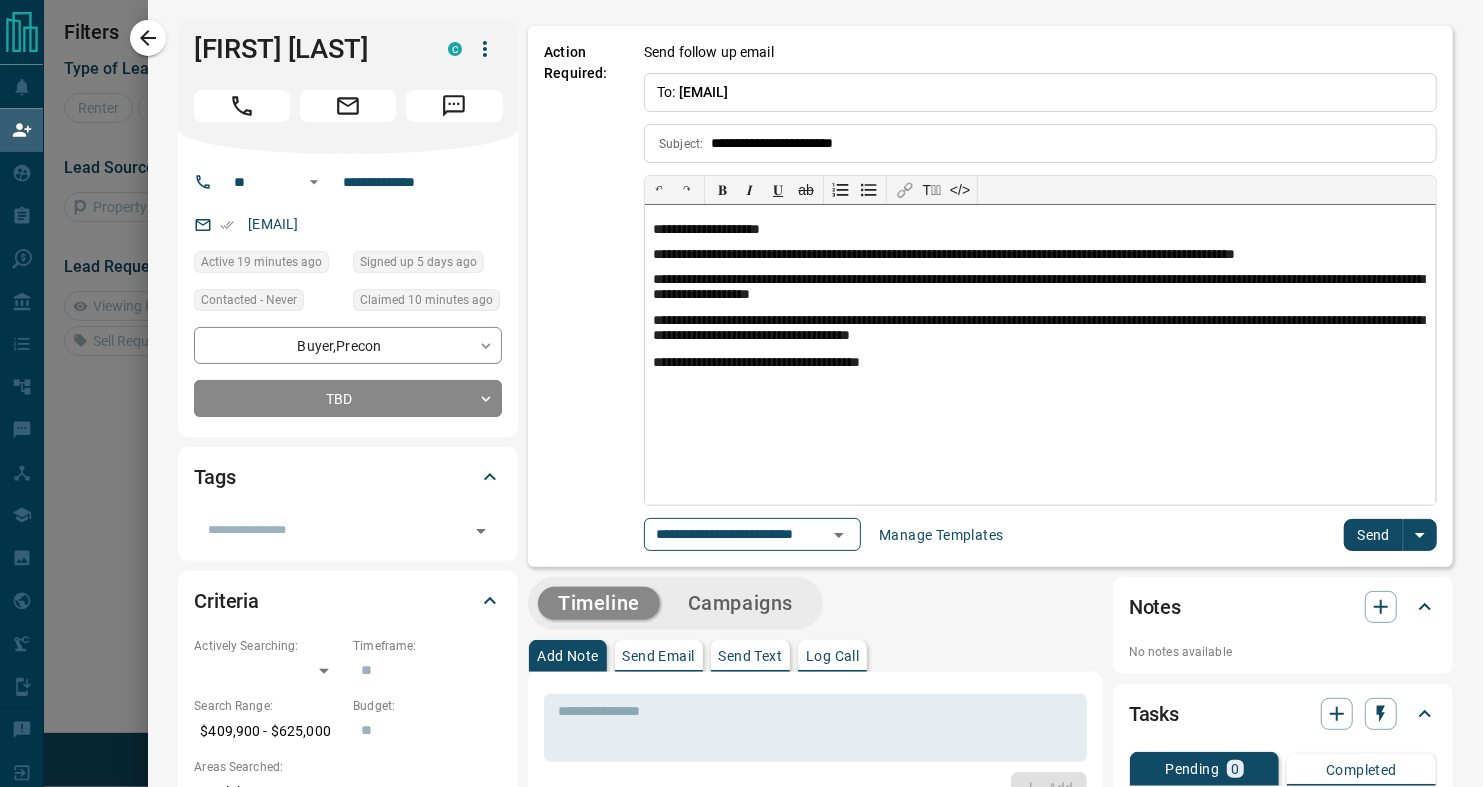 click on "**********" at bounding box center [1040, 329] 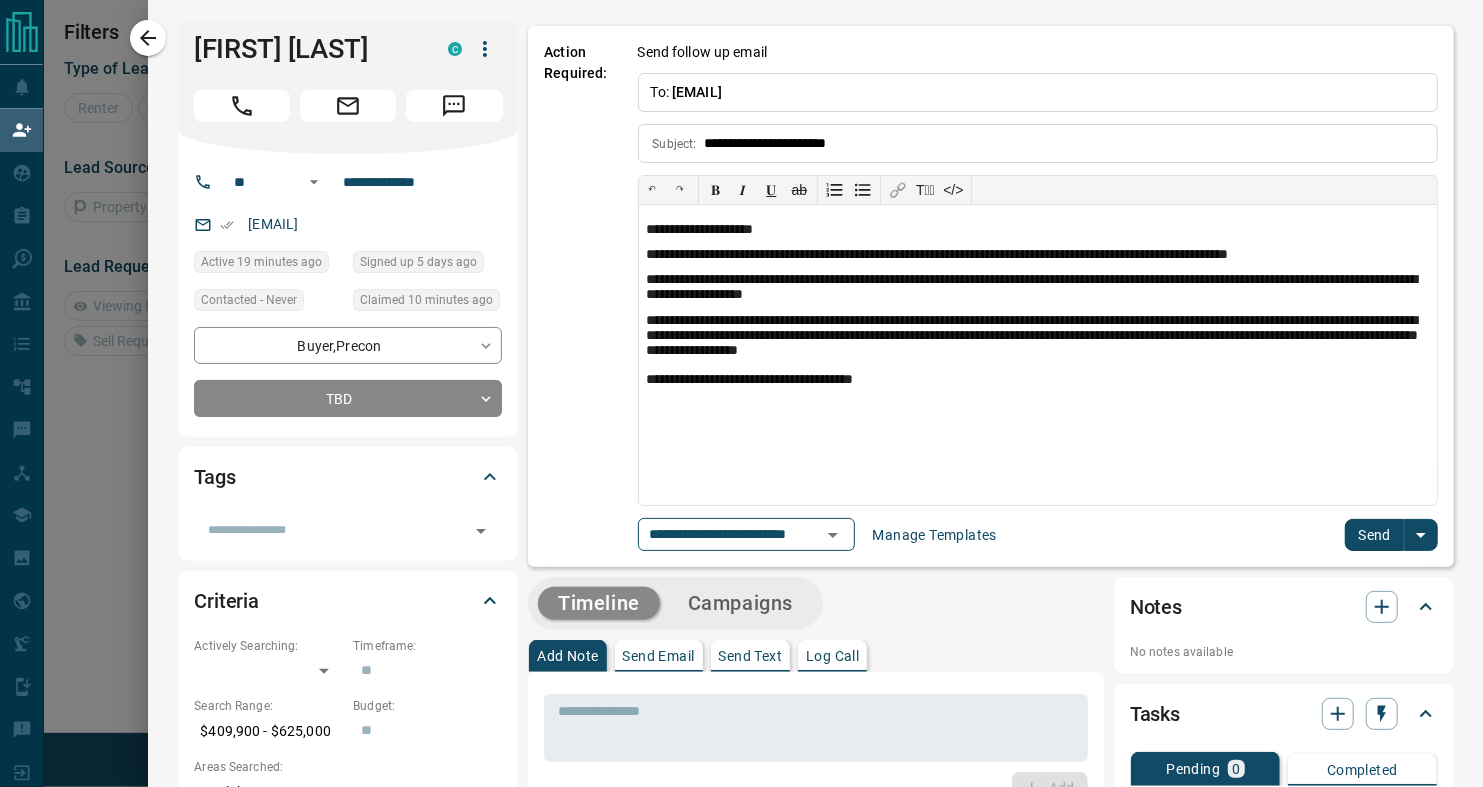 click on "Send" at bounding box center (1374, 535) 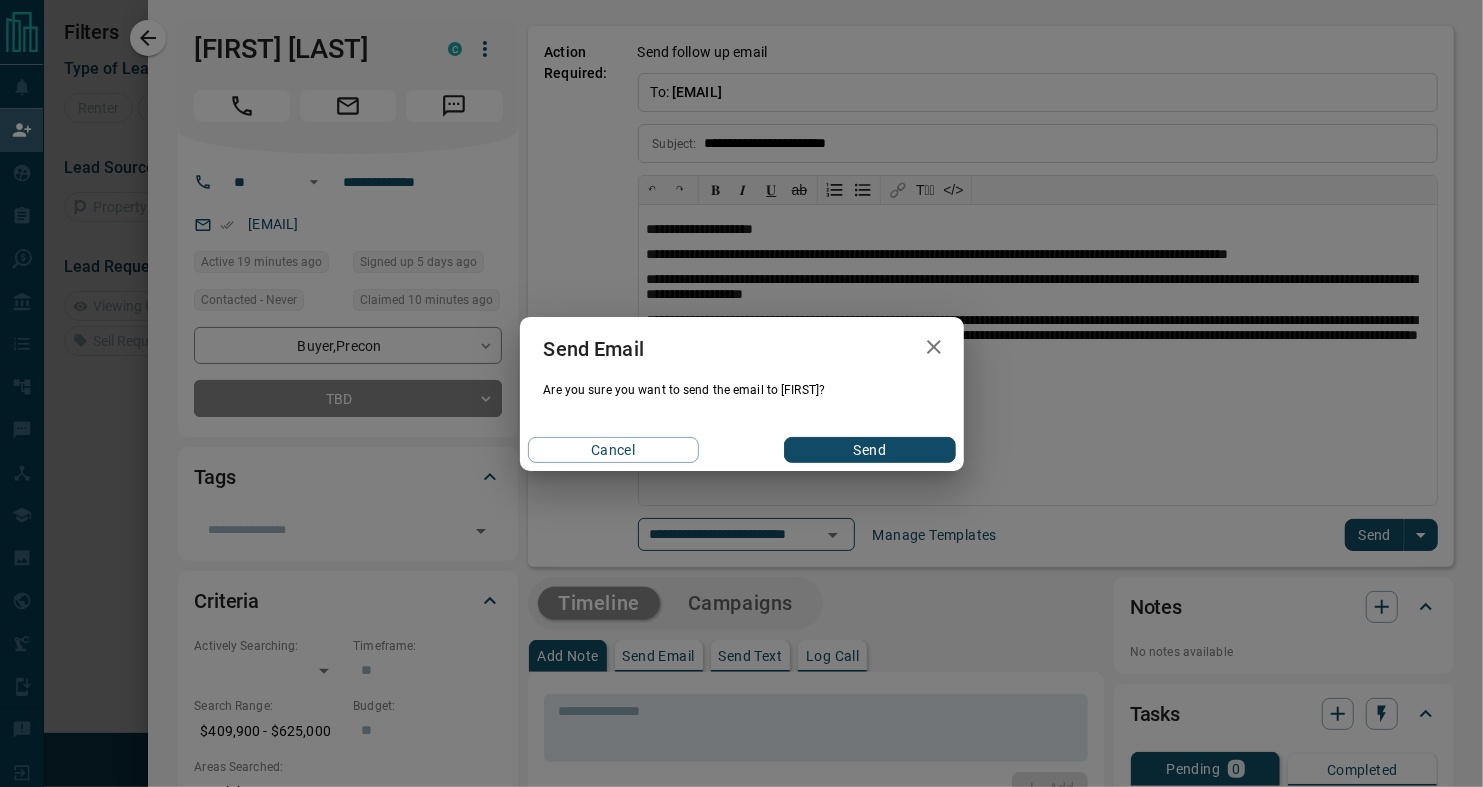 click on "Send" at bounding box center [869, 450] 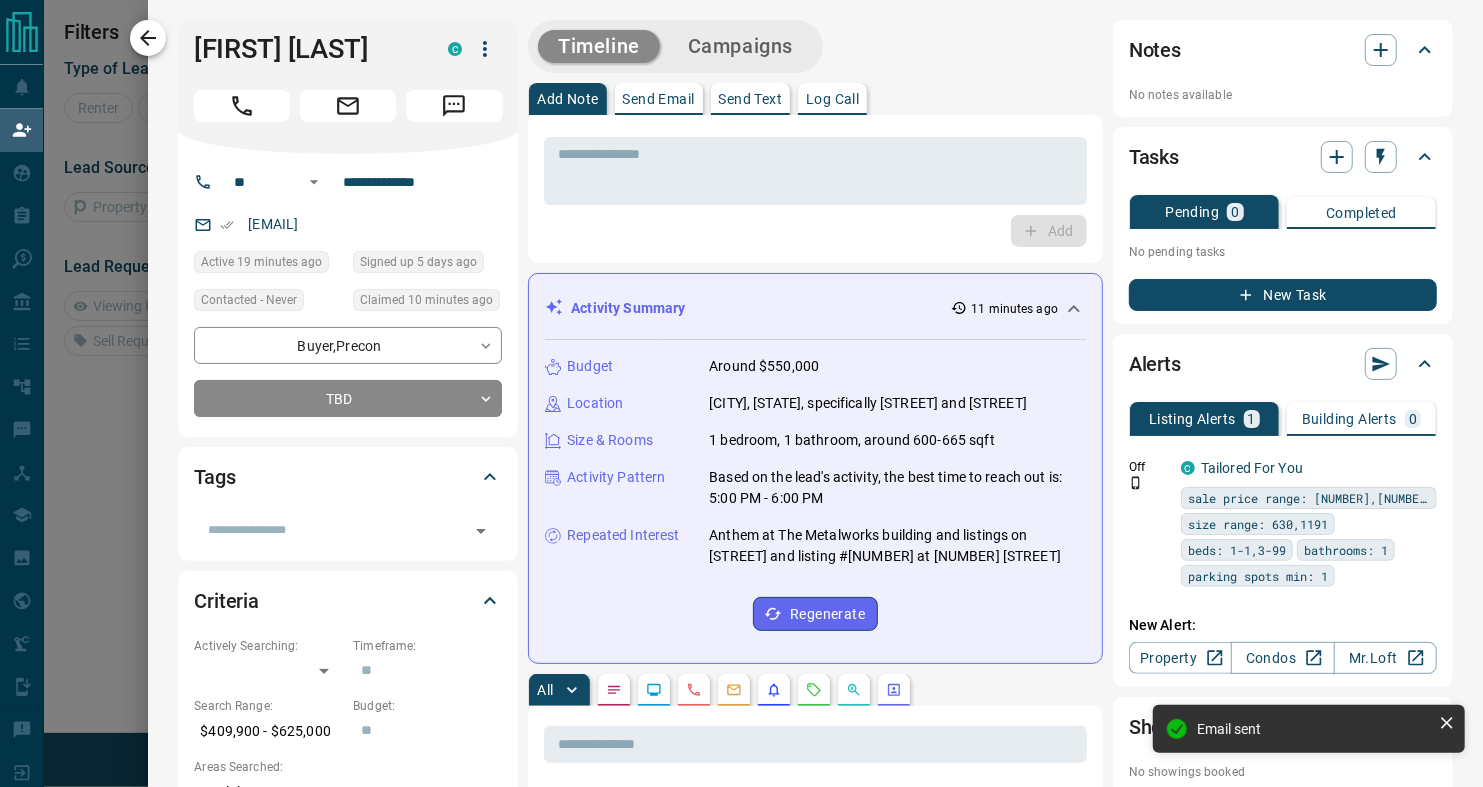 click 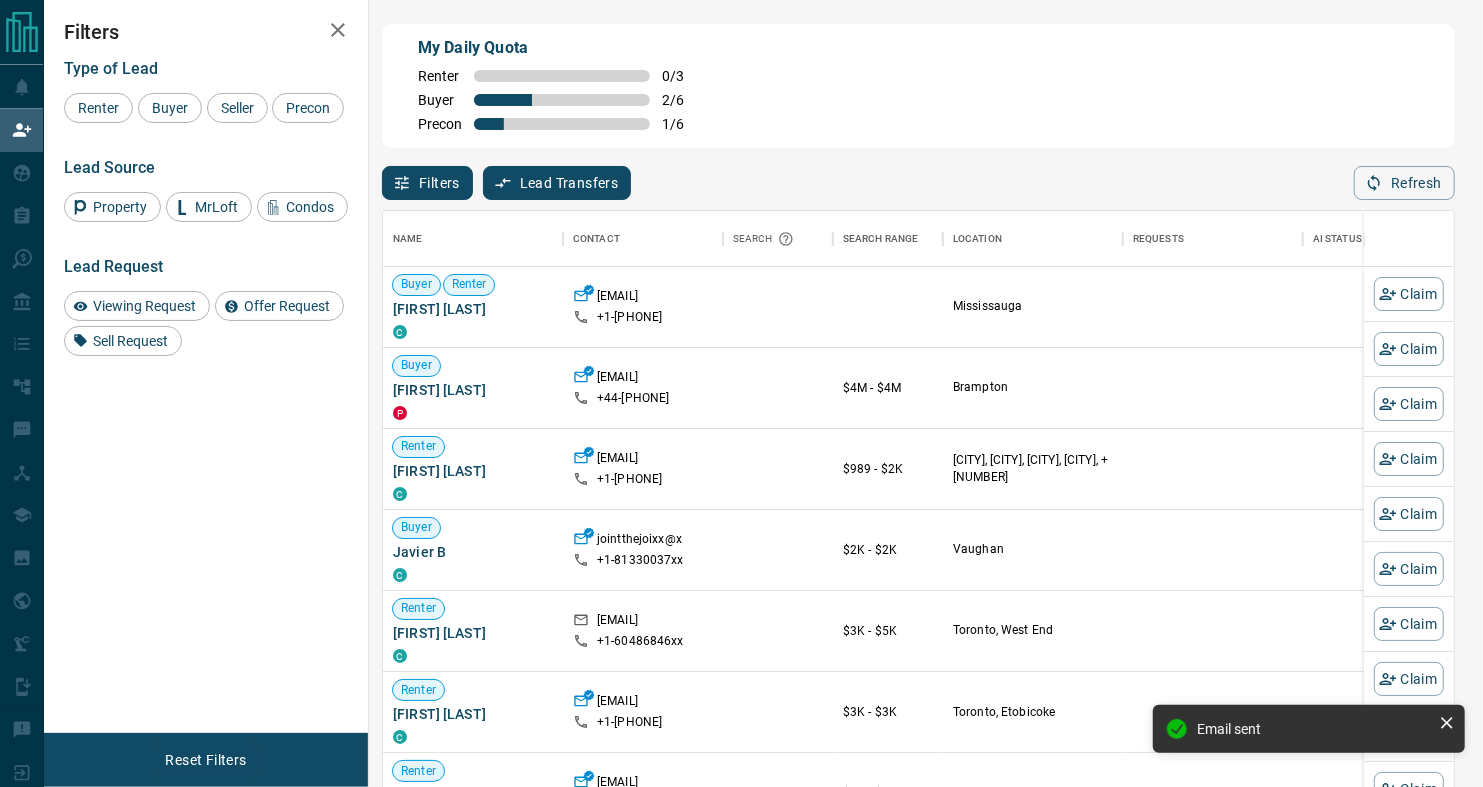 scroll, scrollTop: 17, scrollLeft: 17, axis: both 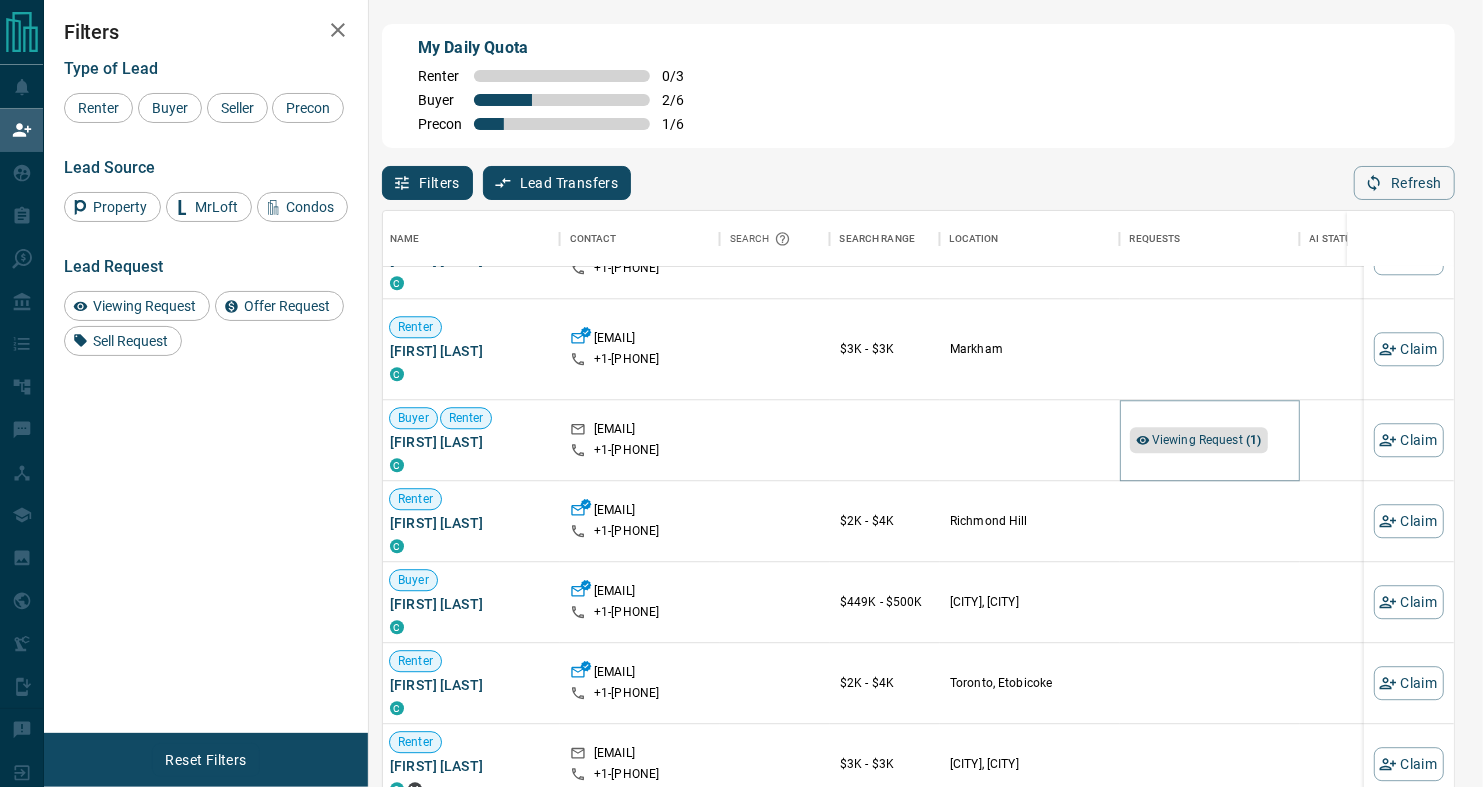 click on "Viewing Request   ( 1 )" at bounding box center (1207, 441) 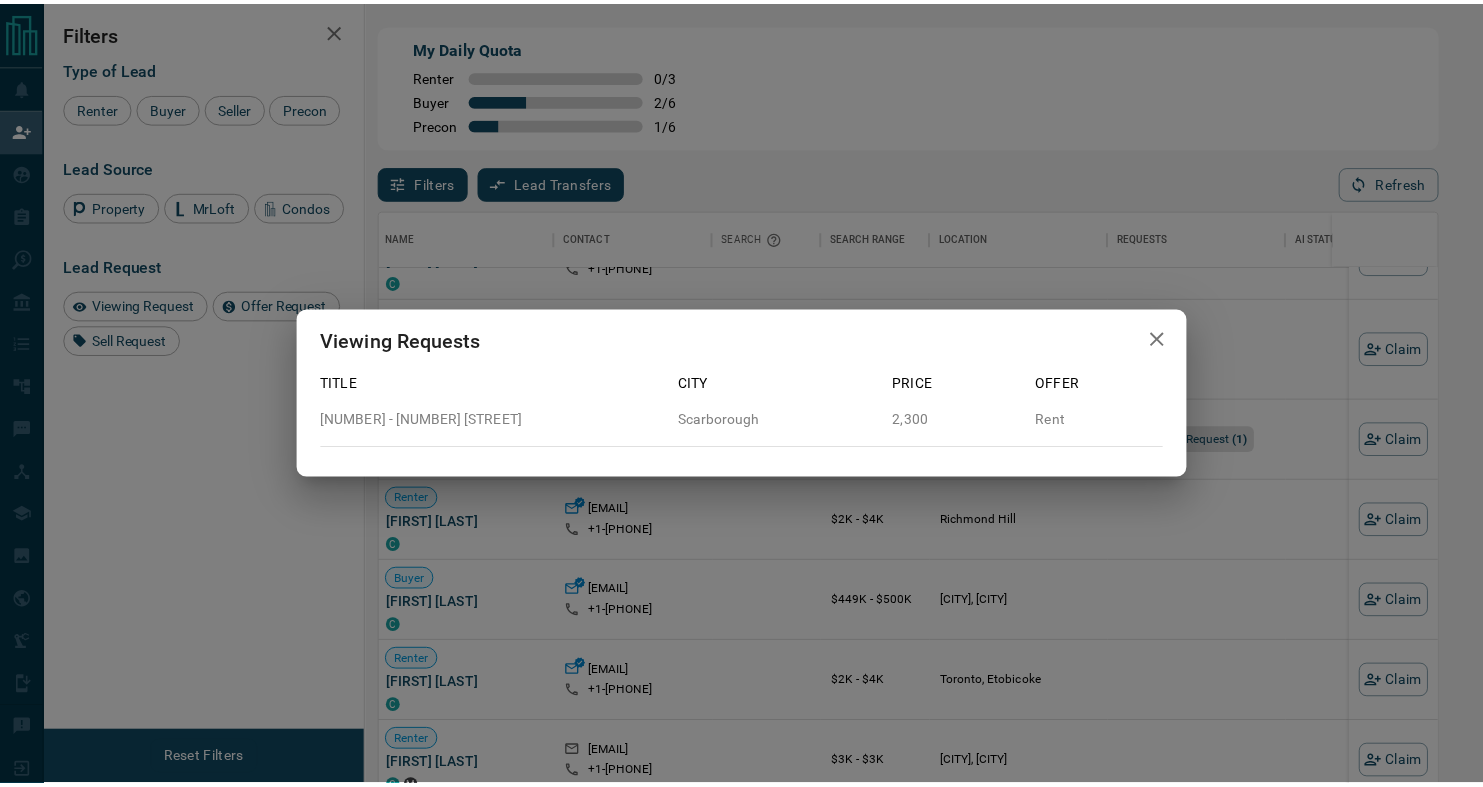 scroll, scrollTop: 581, scrollLeft: 1053, axis: both 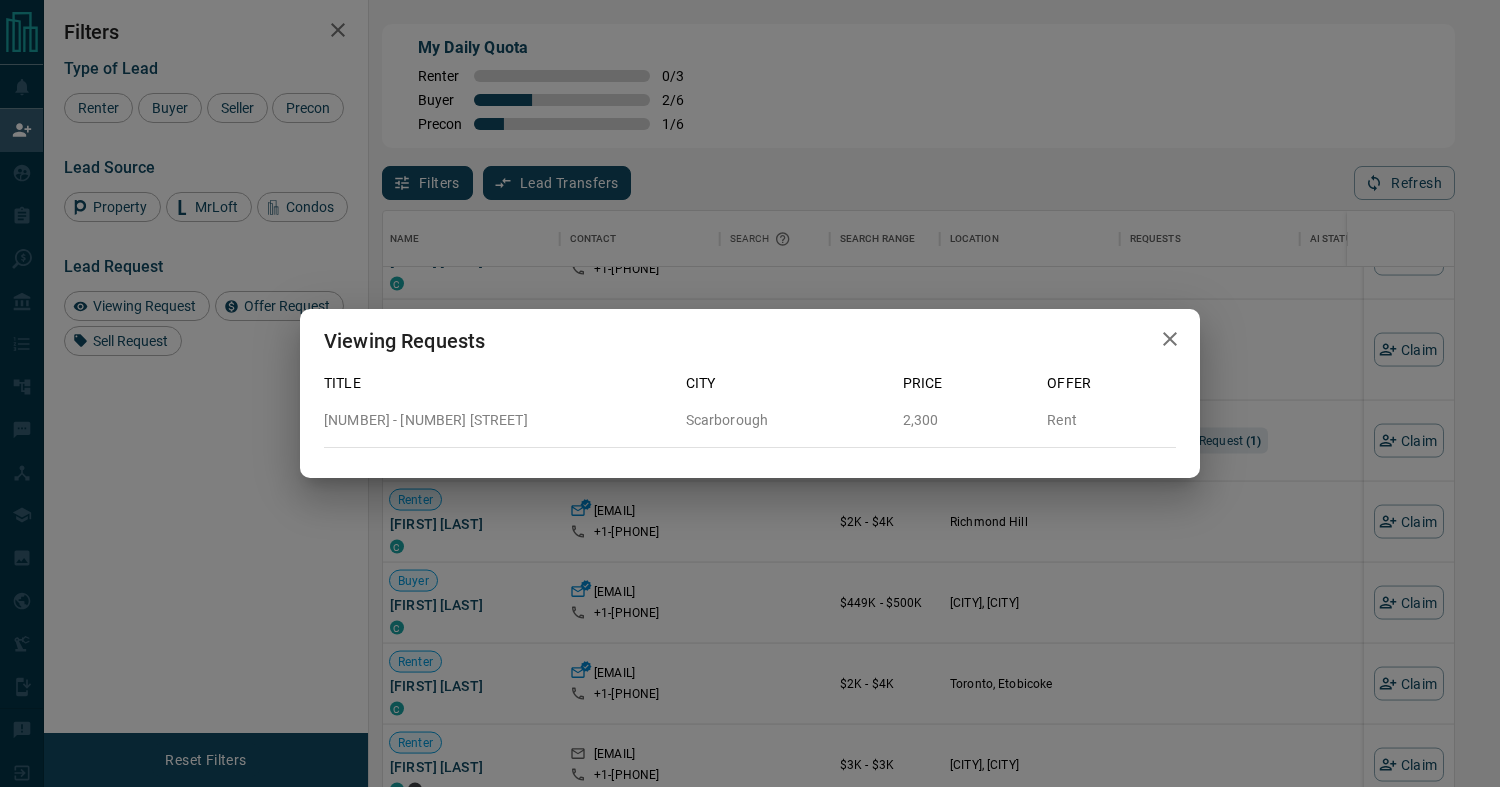 click 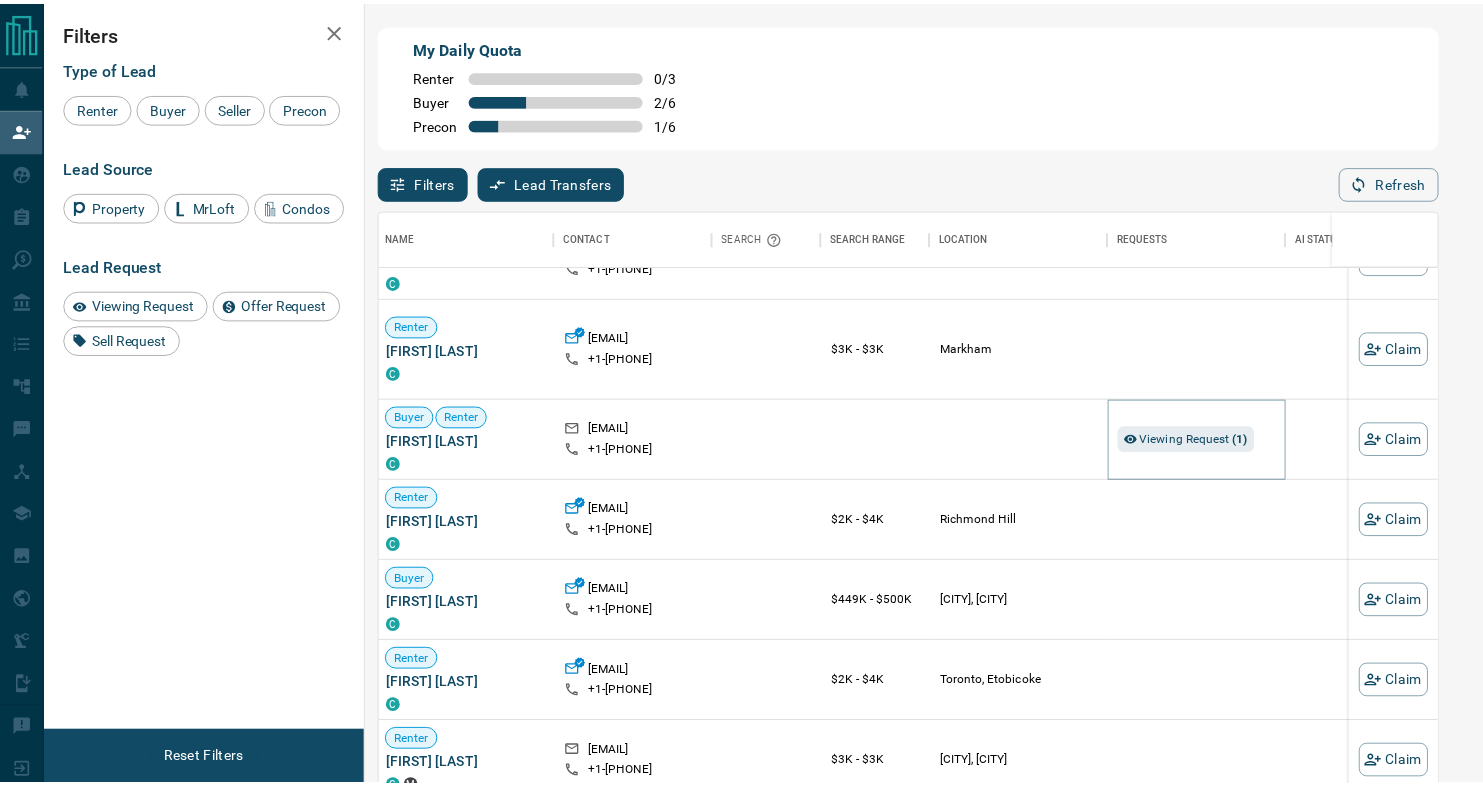 scroll, scrollTop: 17, scrollLeft: 17, axis: both 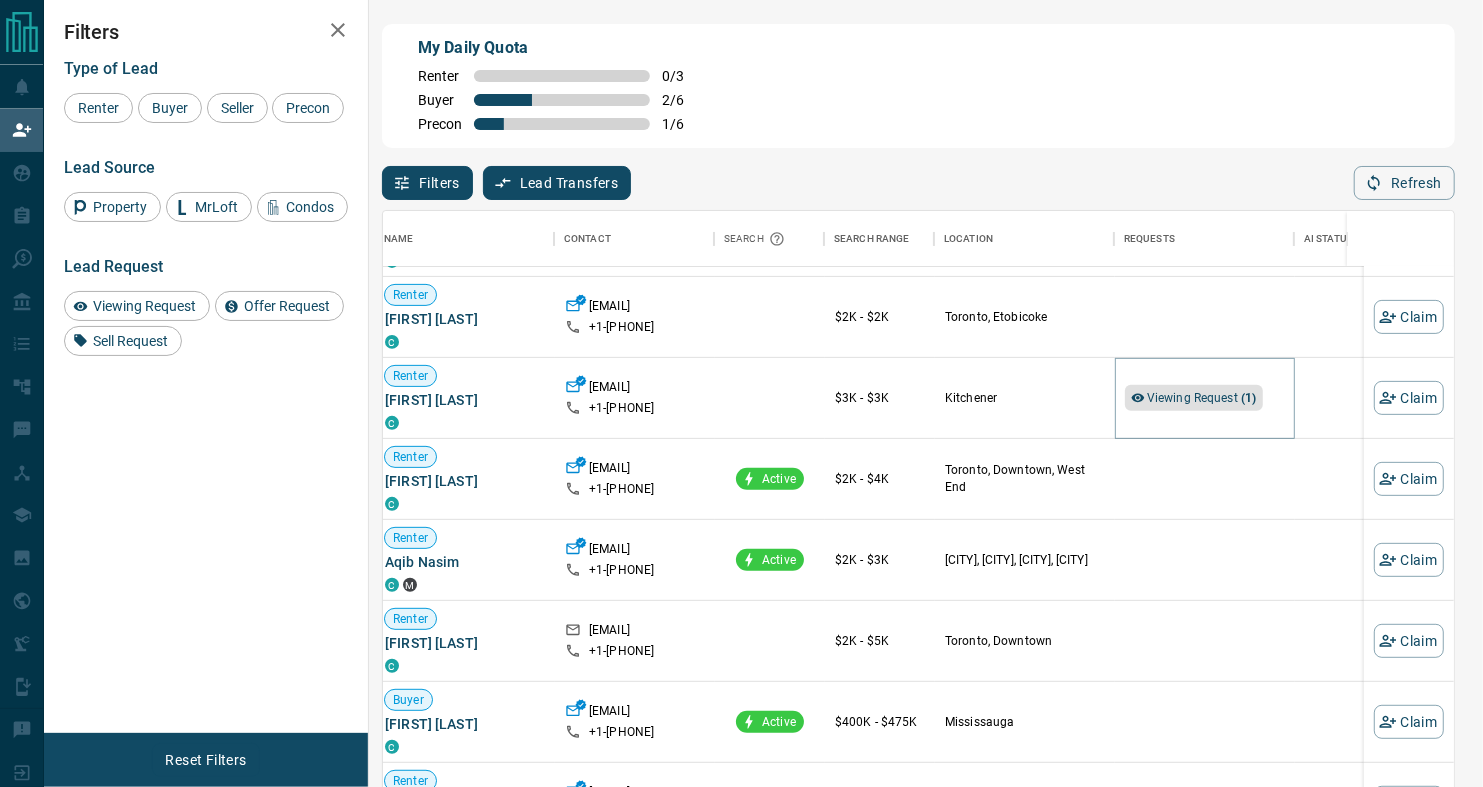 click on "Viewing Request   ( 1 )" at bounding box center (1202, 398) 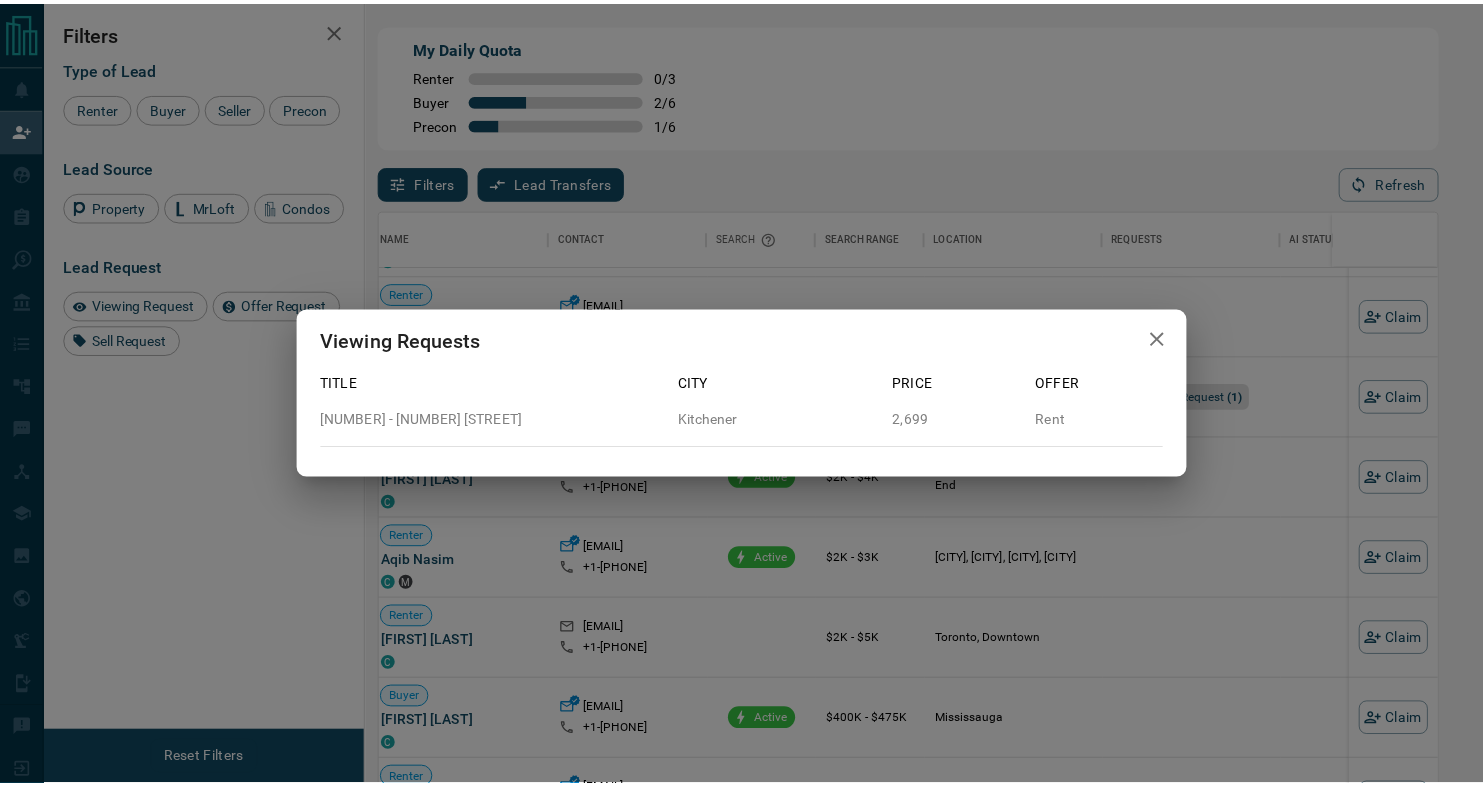scroll, scrollTop: 581, scrollLeft: 1053, axis: both 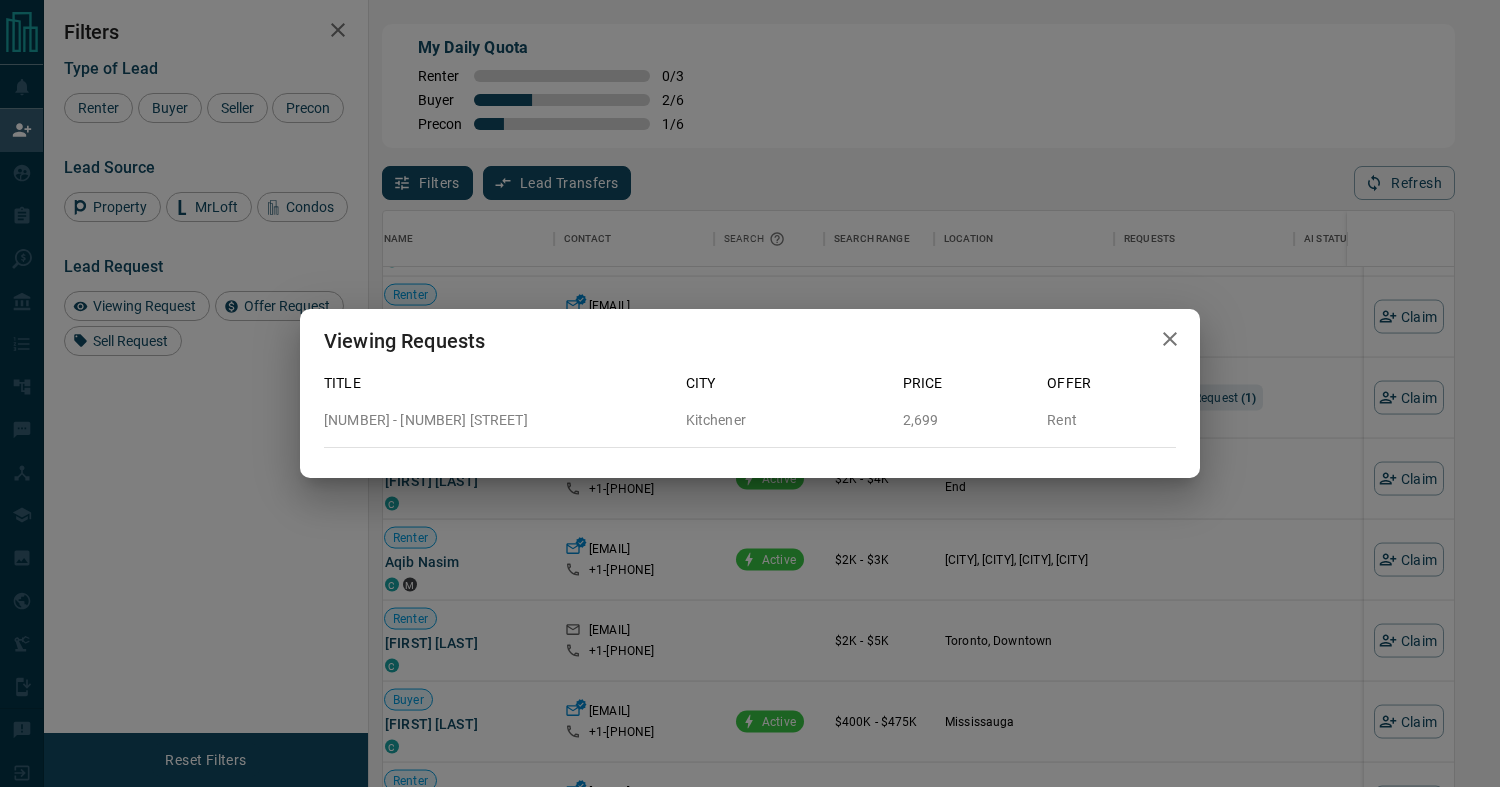 click 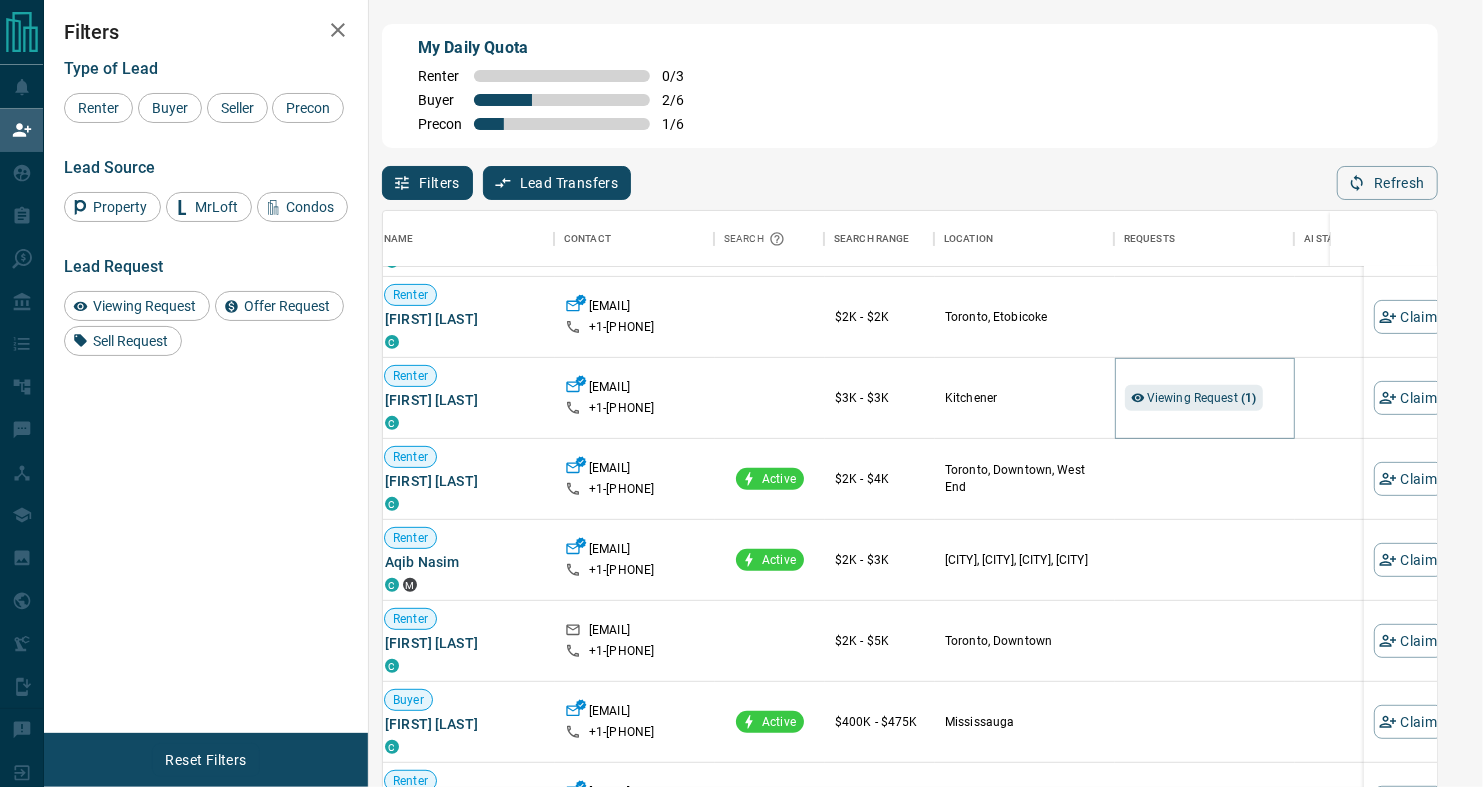scroll, scrollTop: 17, scrollLeft: 17, axis: both 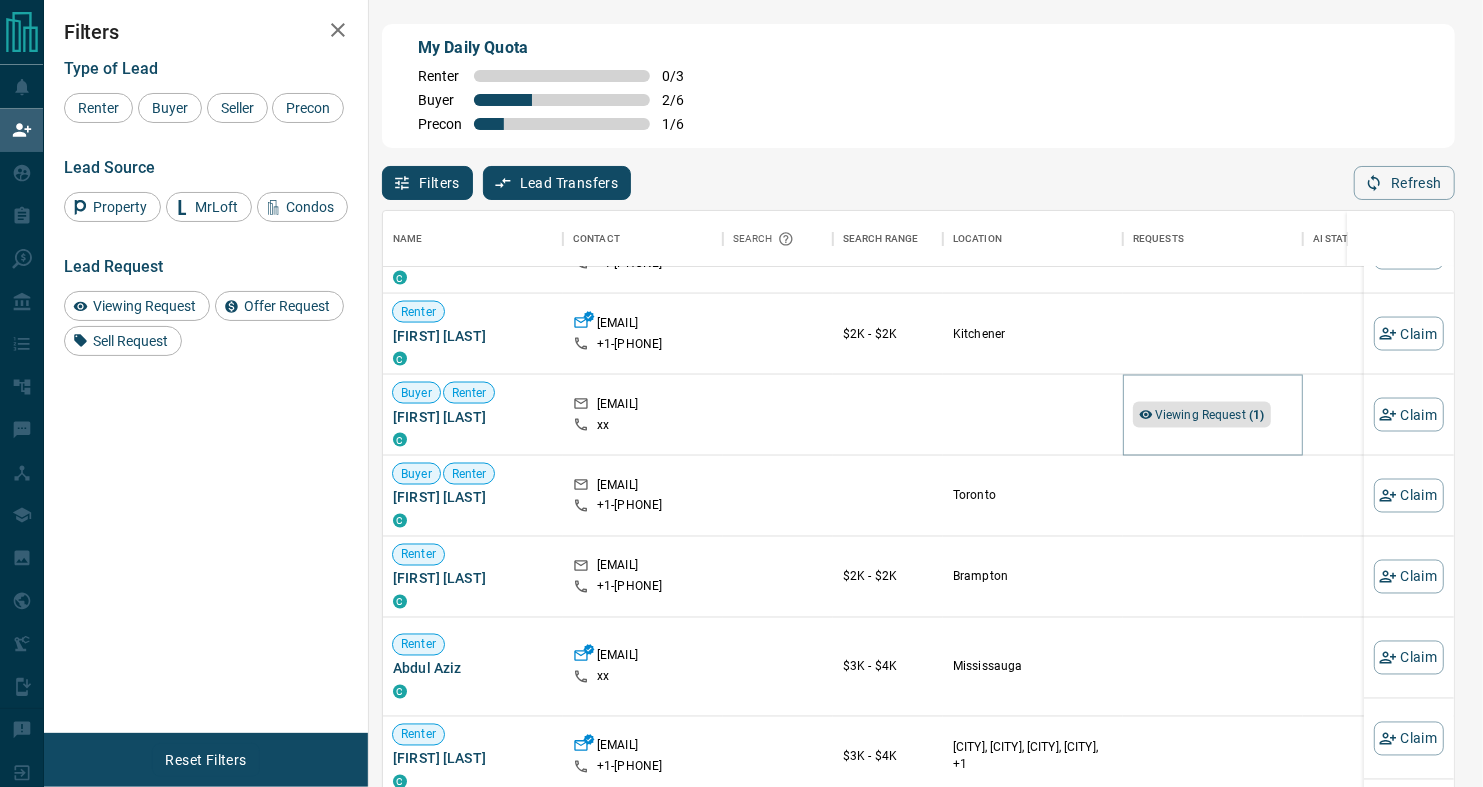click on "Viewing Request   ( 1 )" at bounding box center (1210, 415) 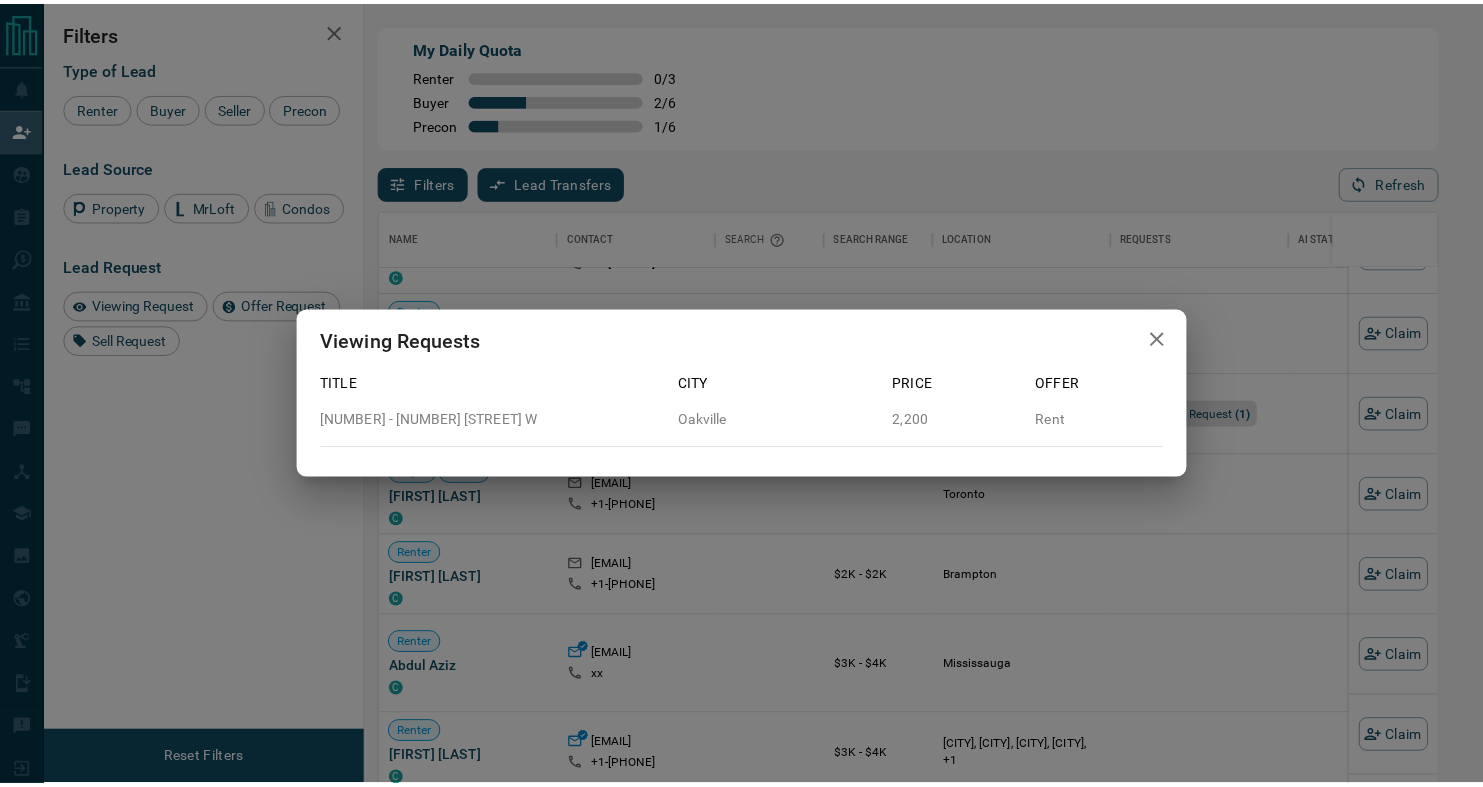 scroll, scrollTop: 581, scrollLeft: 1053, axis: both 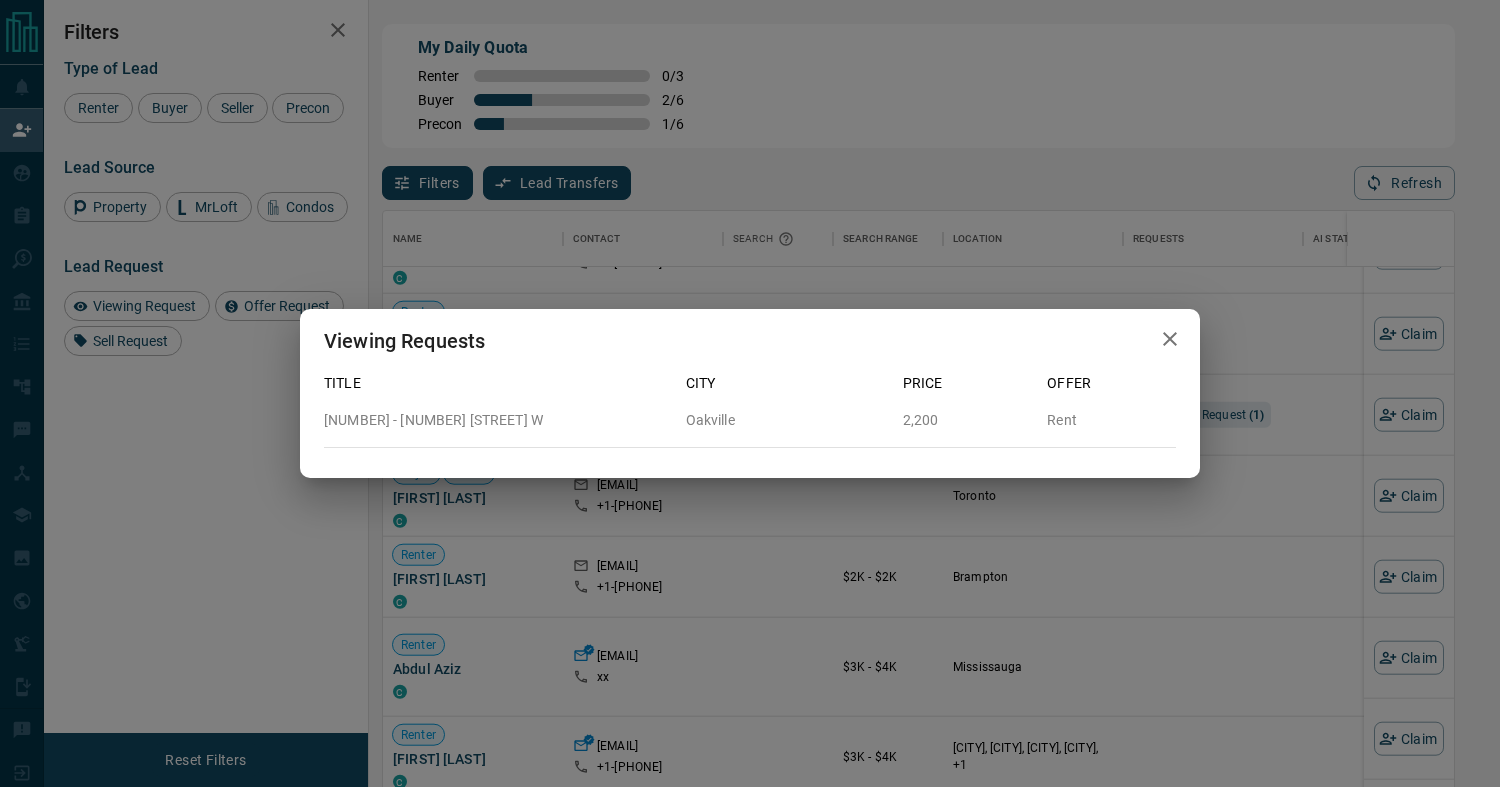 click 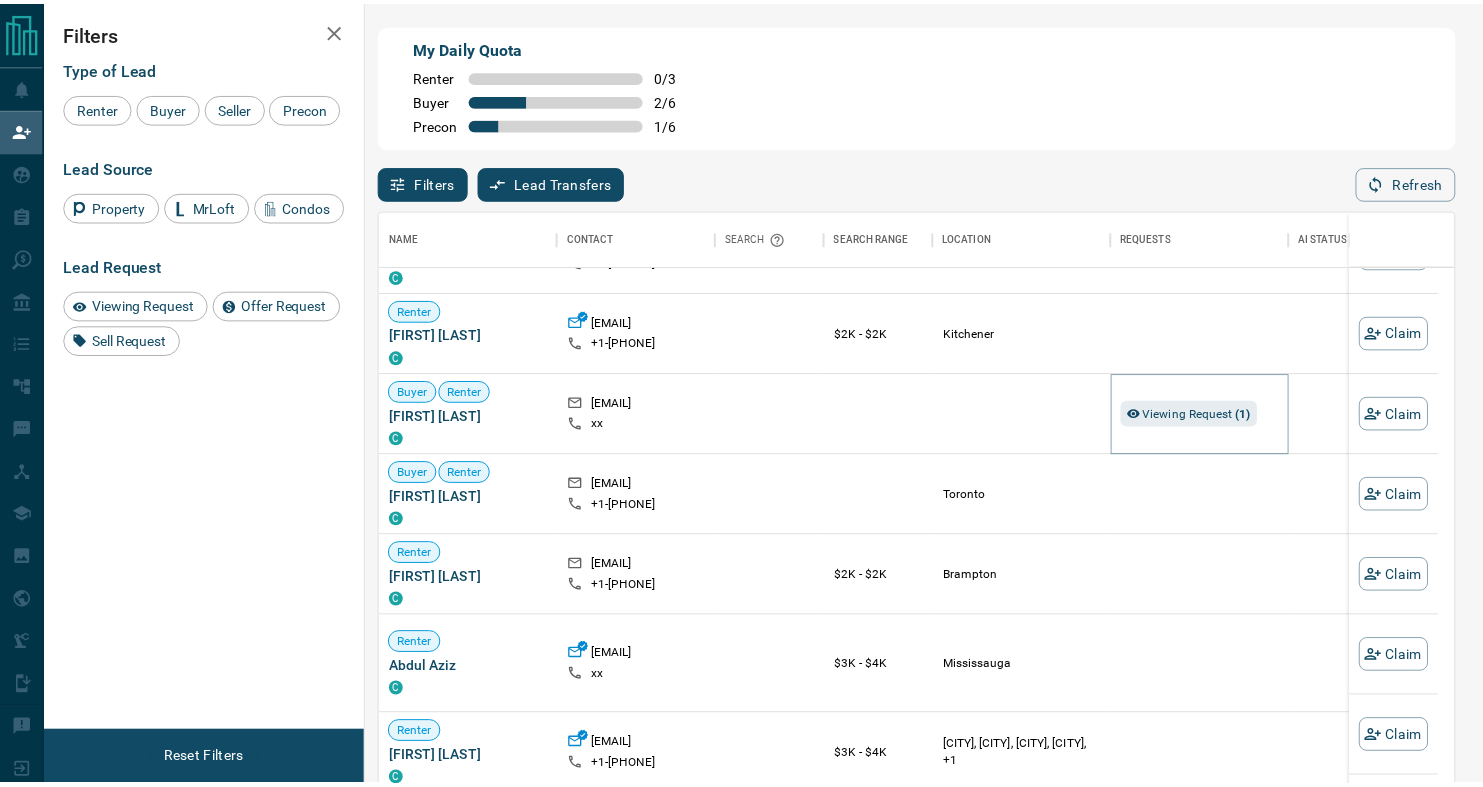 scroll, scrollTop: 17, scrollLeft: 17, axis: both 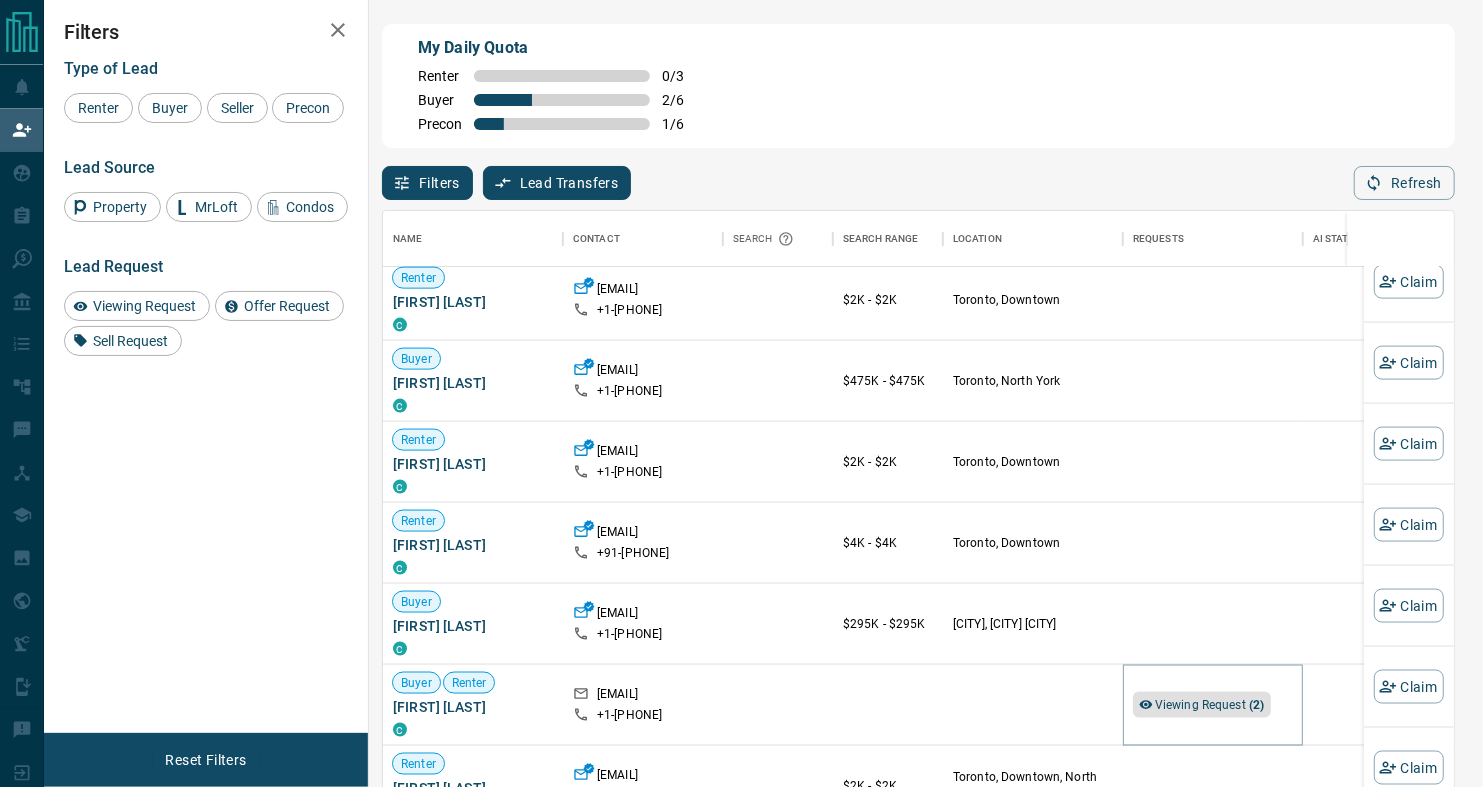 click on "Viewing Request   ( 2 )" at bounding box center [1210, 705] 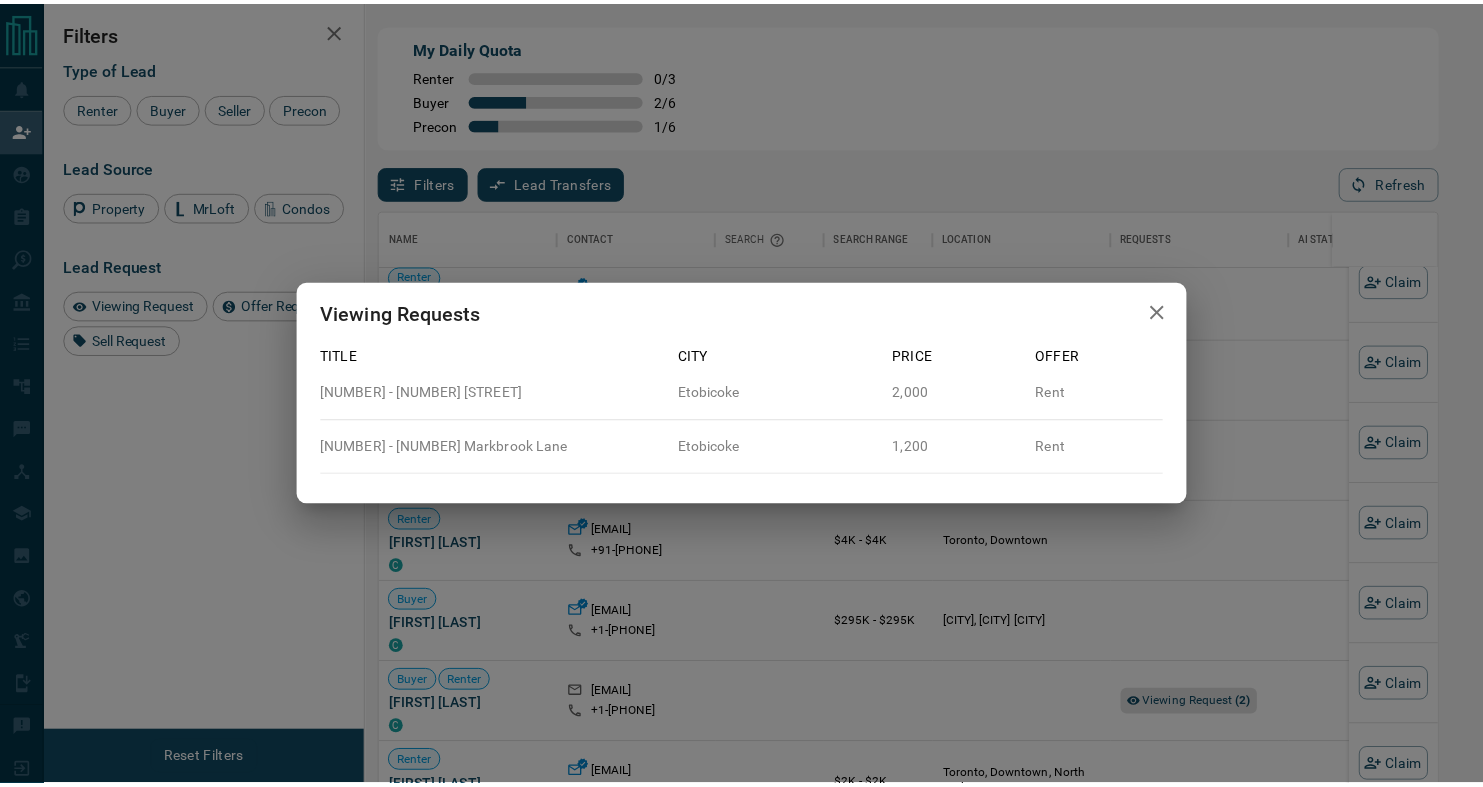 scroll, scrollTop: 581, scrollLeft: 1053, axis: both 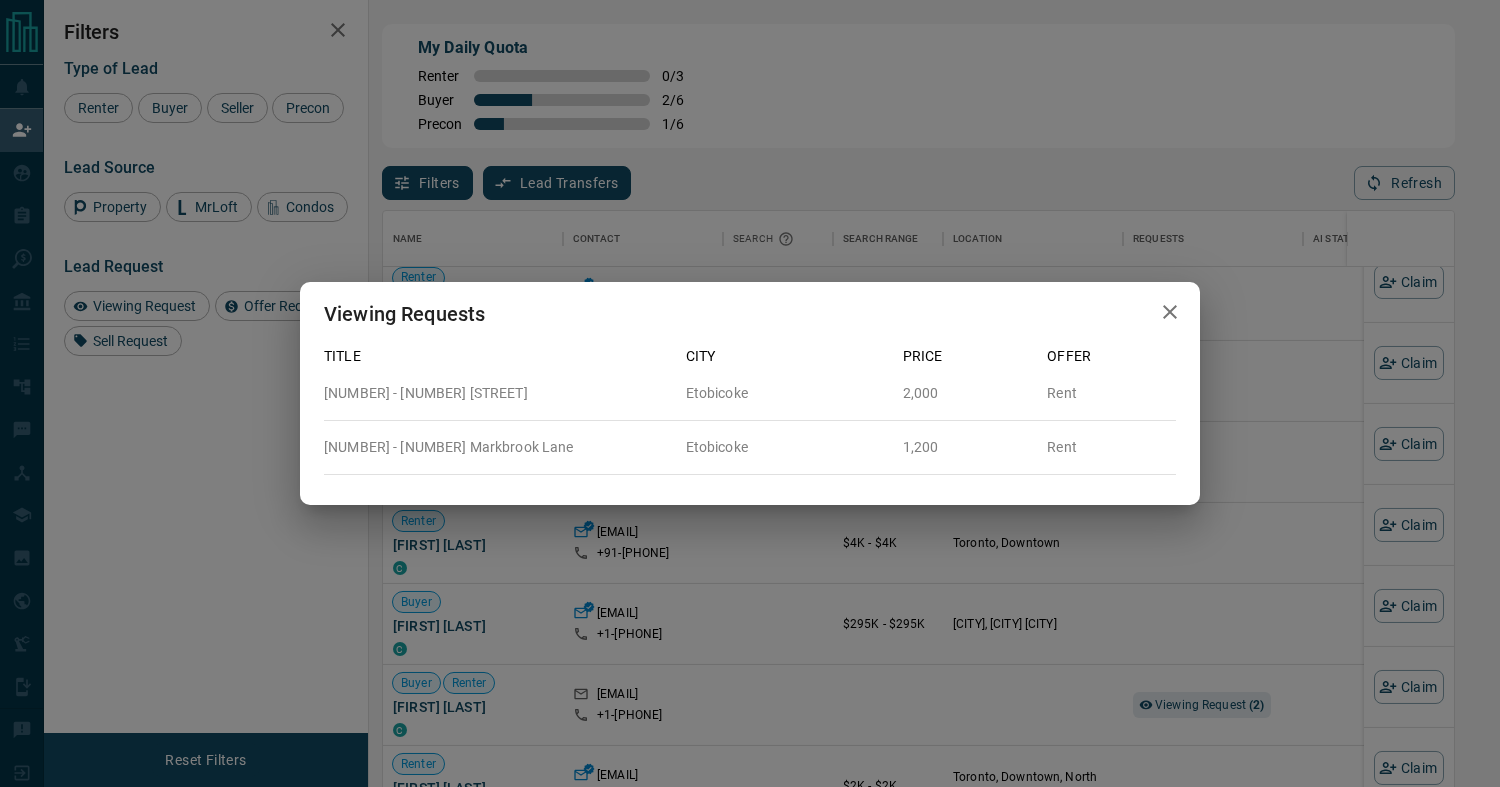 click 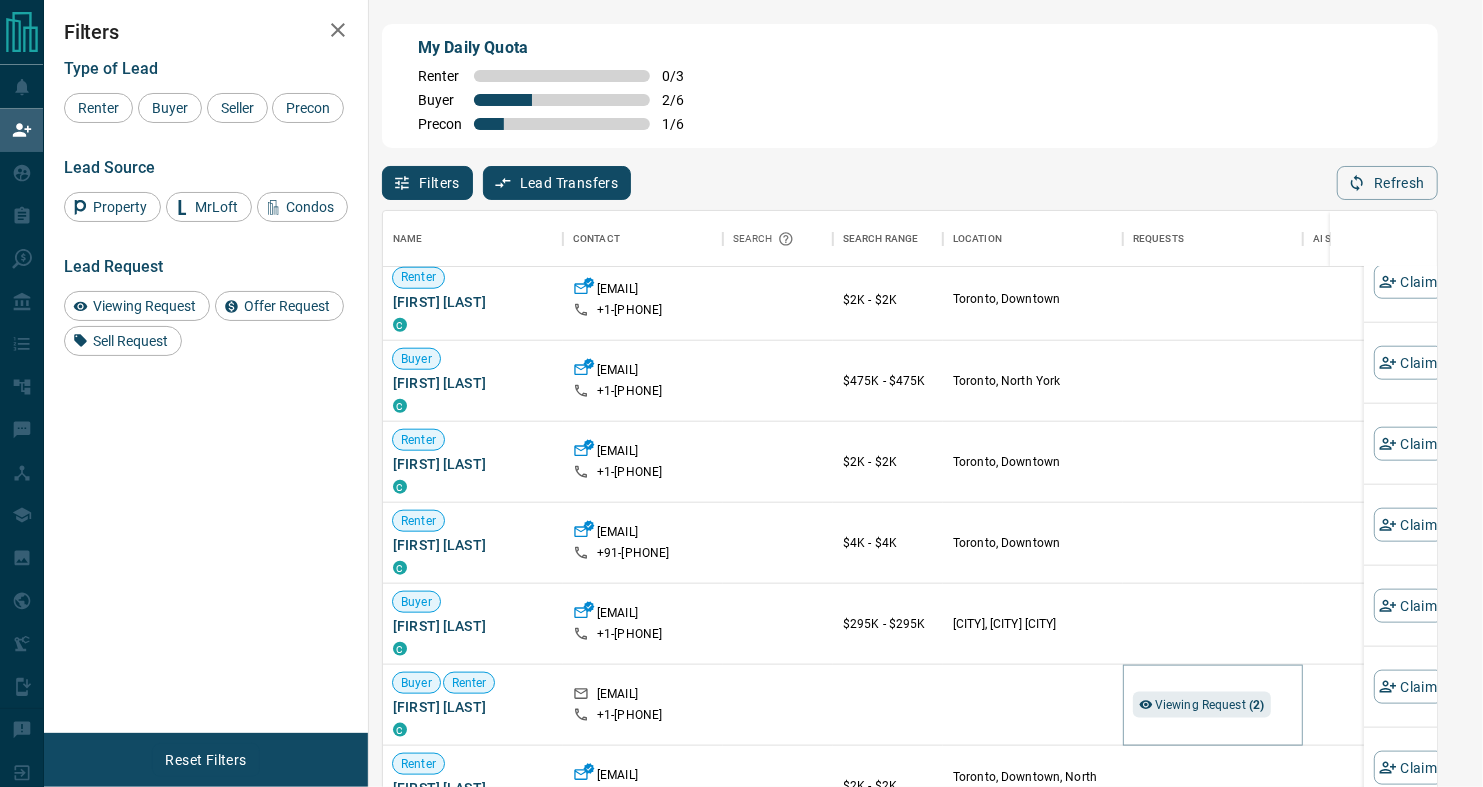 scroll, scrollTop: 17, scrollLeft: 17, axis: both 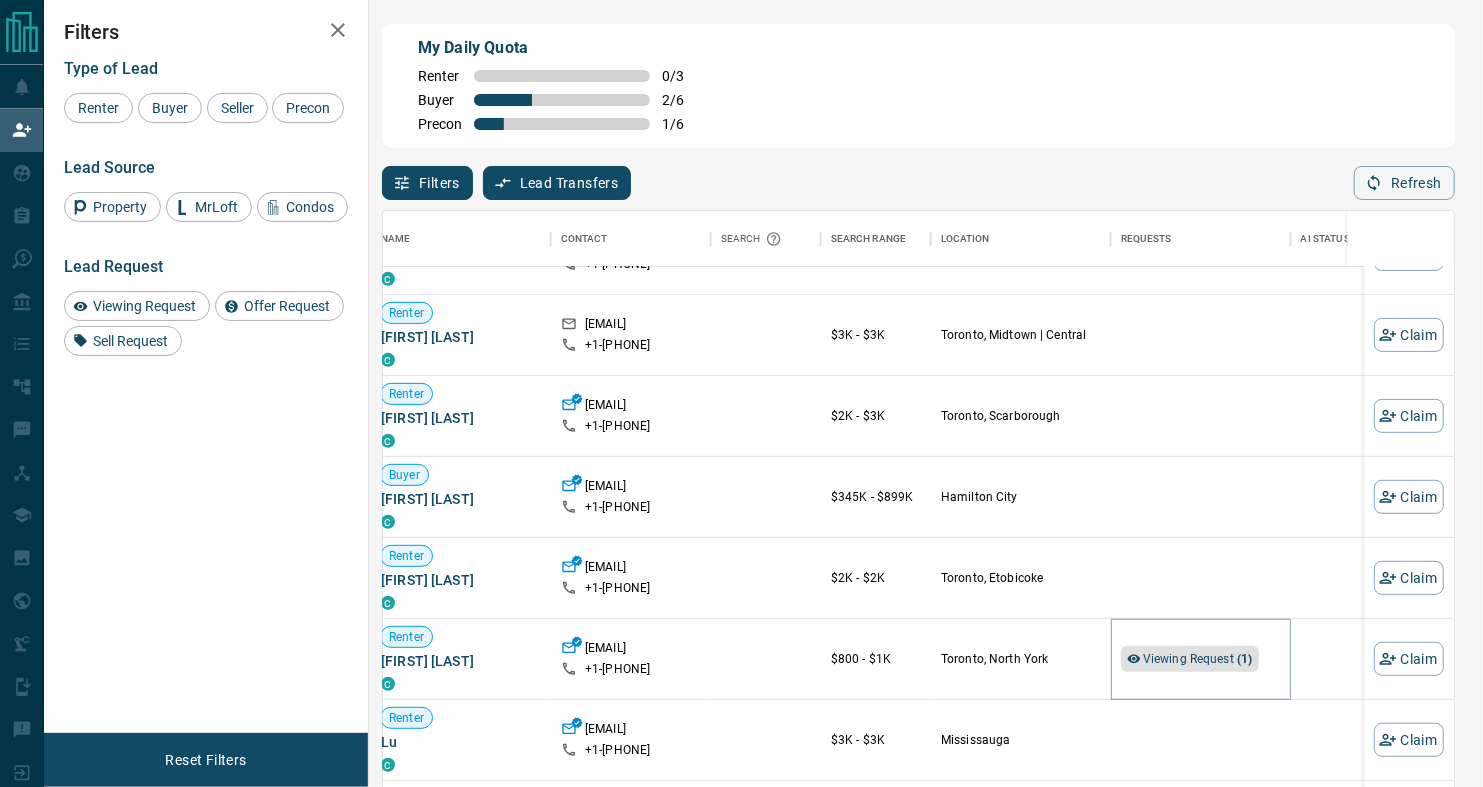 click on "Viewing Request   ( 1 )" at bounding box center (1198, 660) 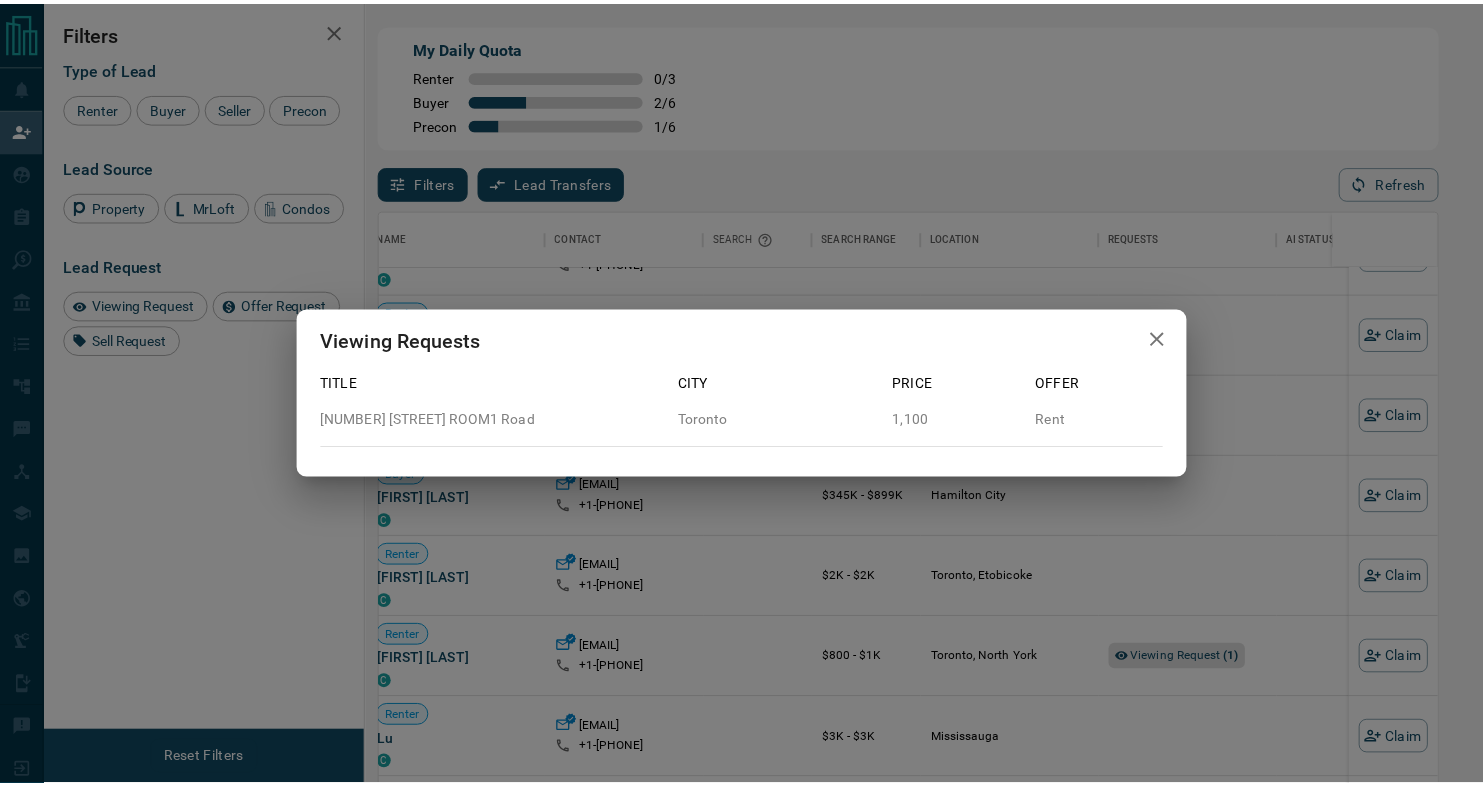 scroll, scrollTop: 581, scrollLeft: 1053, axis: both 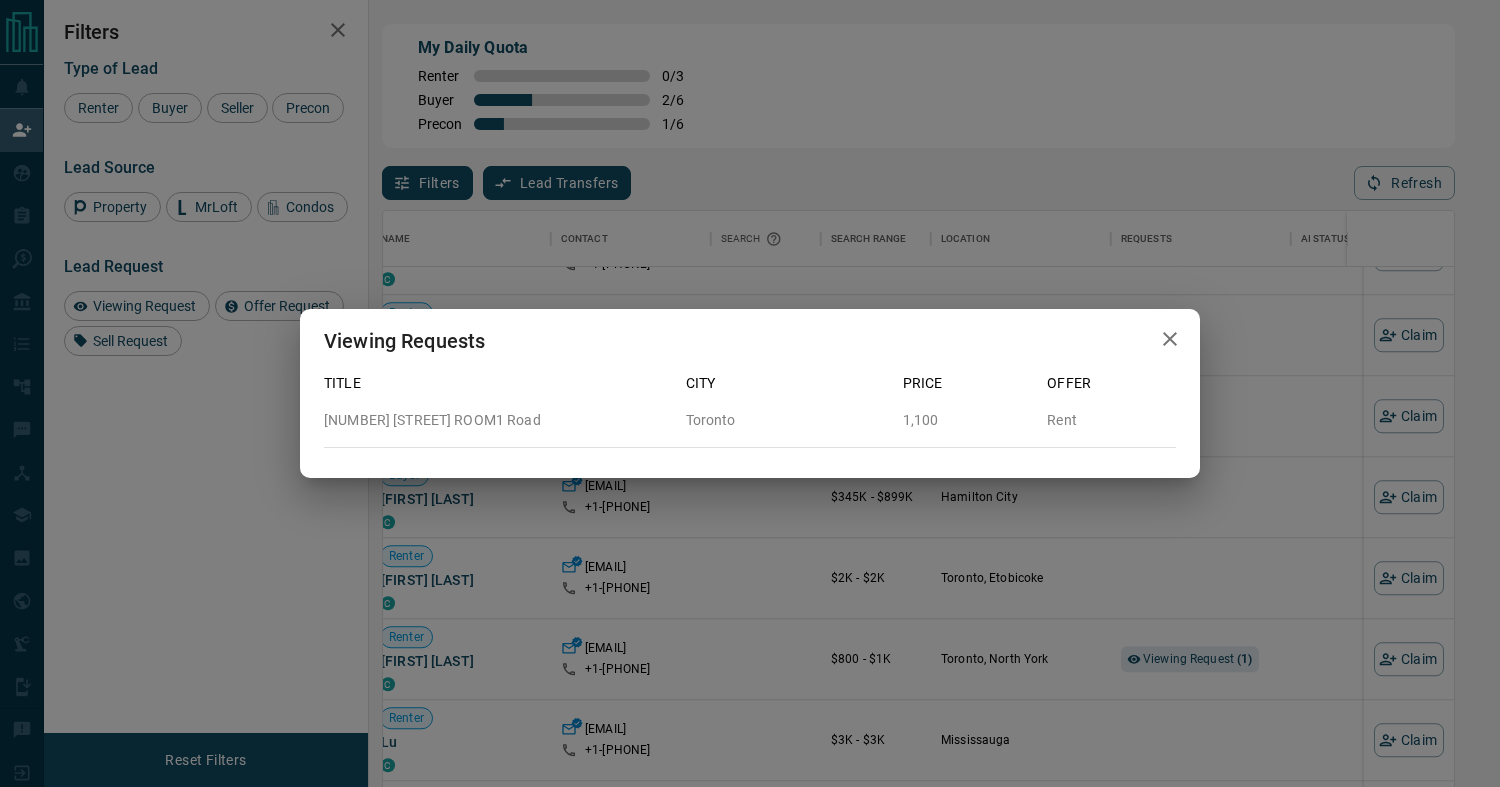 click 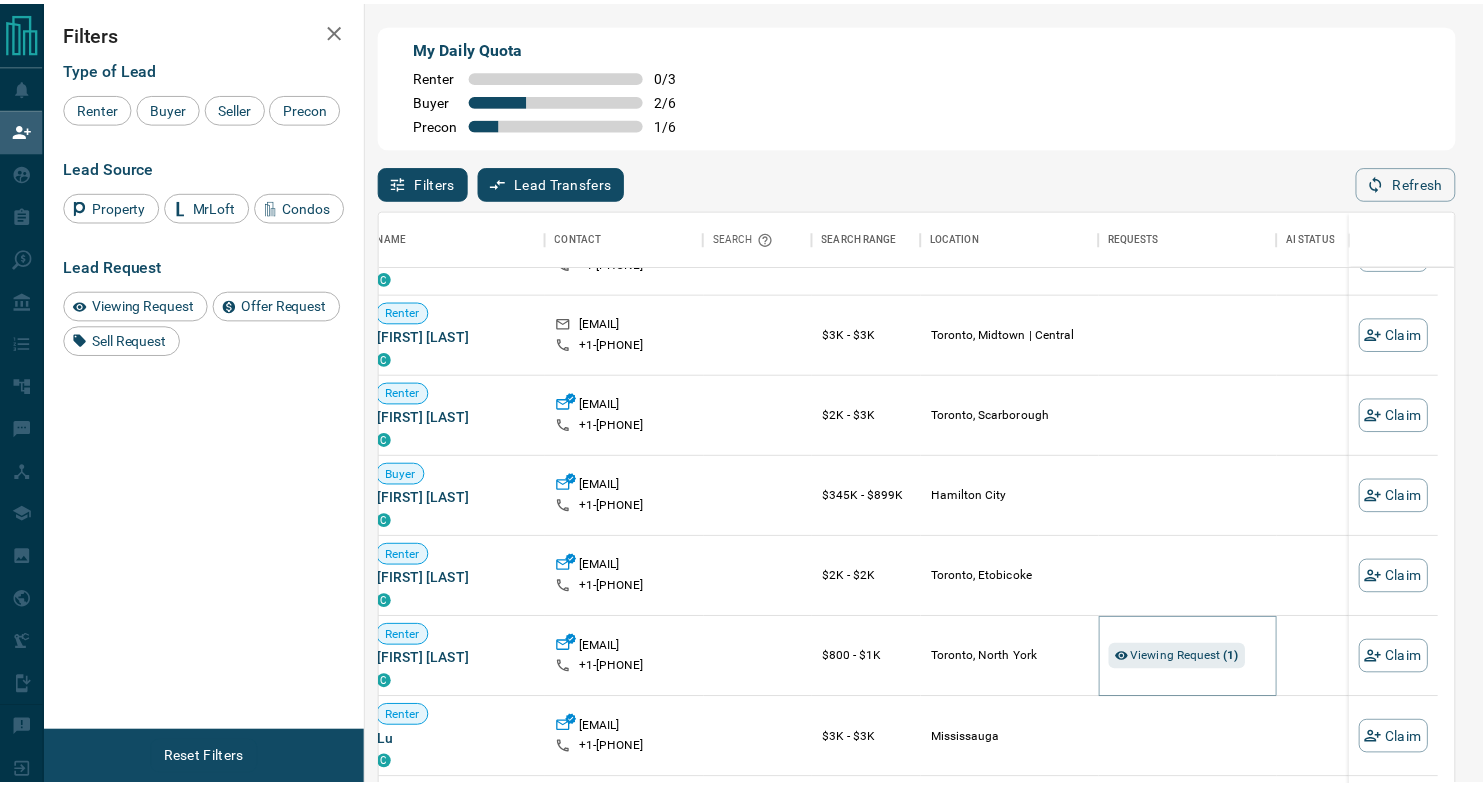 scroll, scrollTop: 17, scrollLeft: 17, axis: both 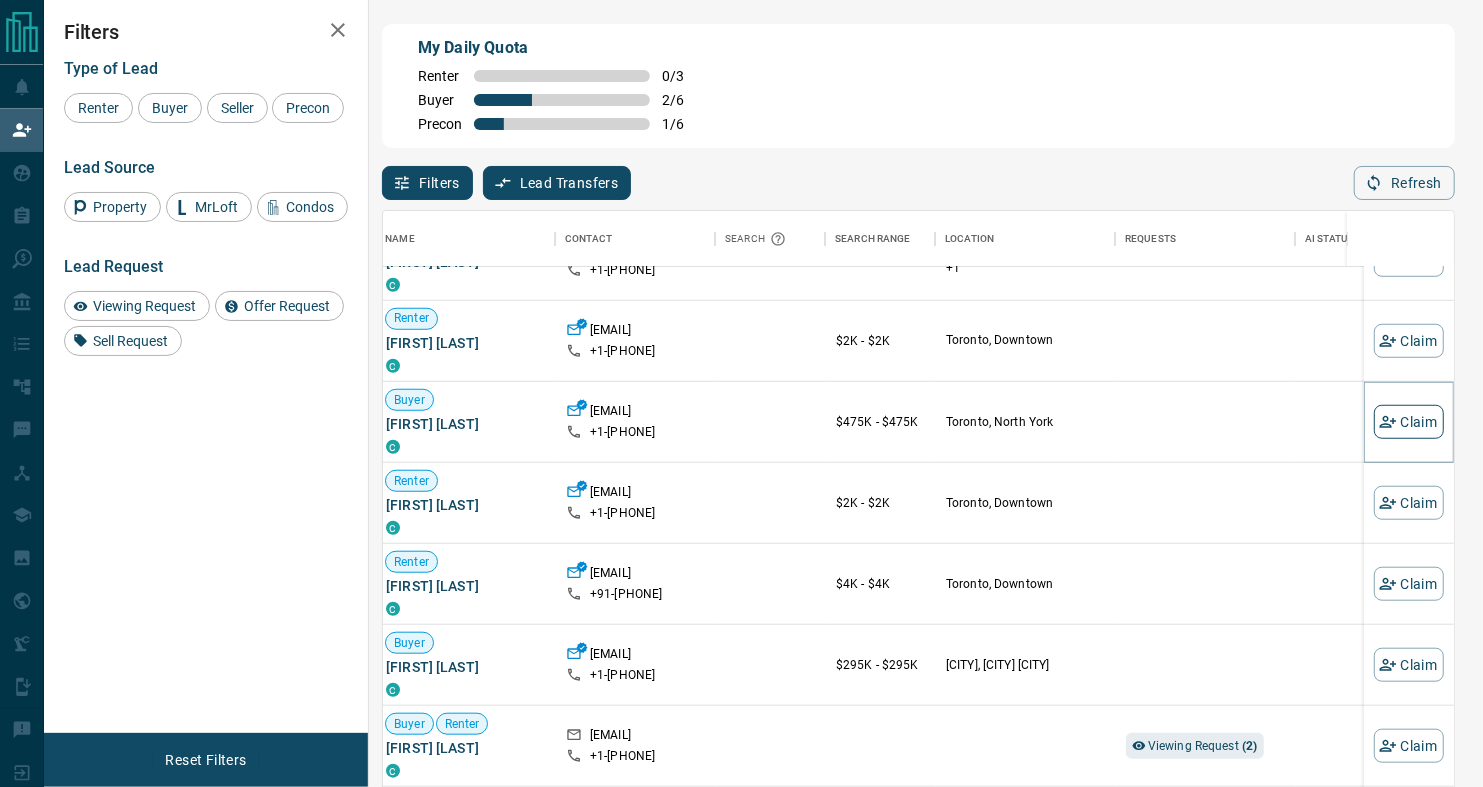 click on "Claim" at bounding box center [1409, 422] 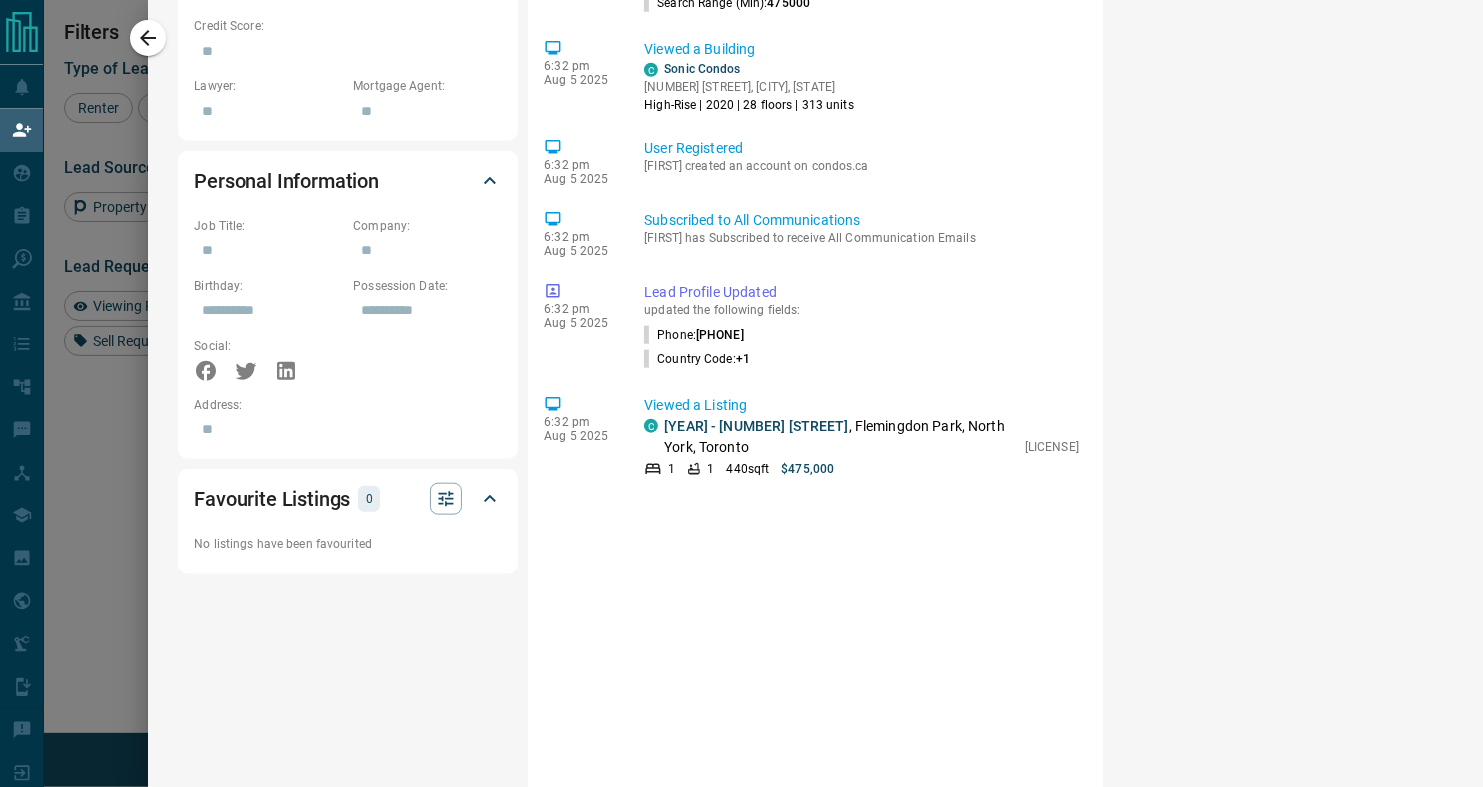 scroll, scrollTop: 1095, scrollLeft: 0, axis: vertical 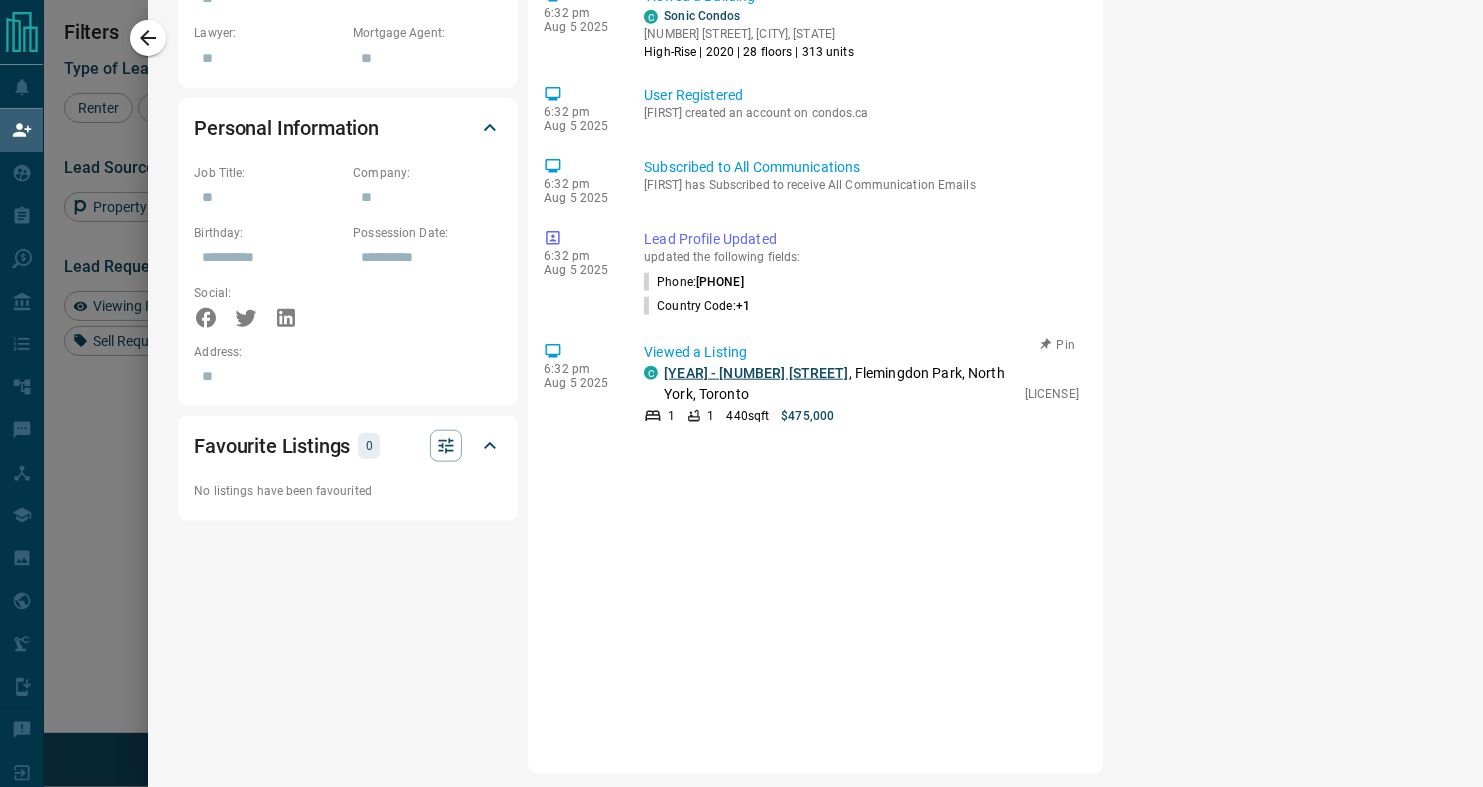 click on "[YEAR] - [NUMBER] [STREET]" at bounding box center (756, 373) 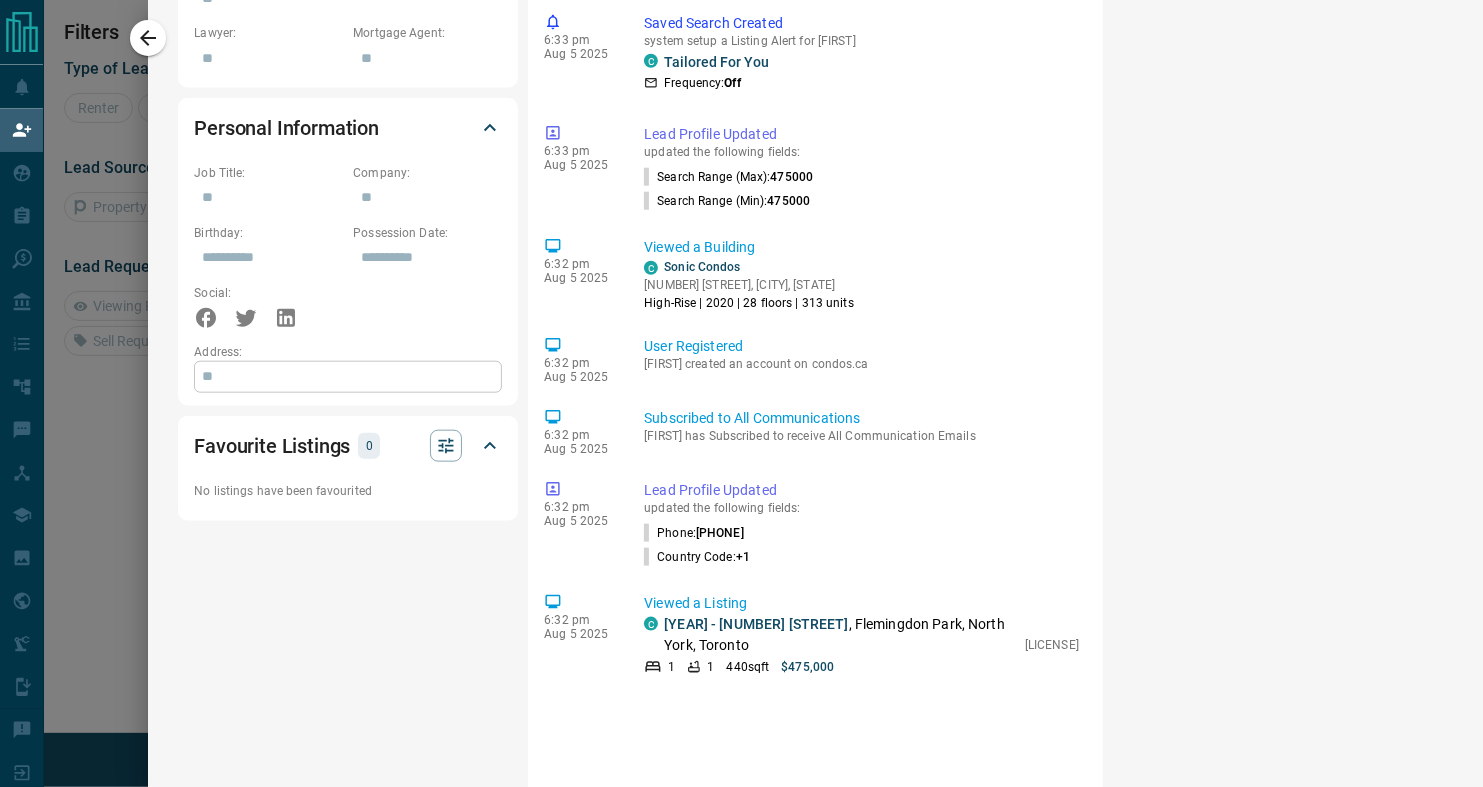 scroll, scrollTop: 0, scrollLeft: 0, axis: both 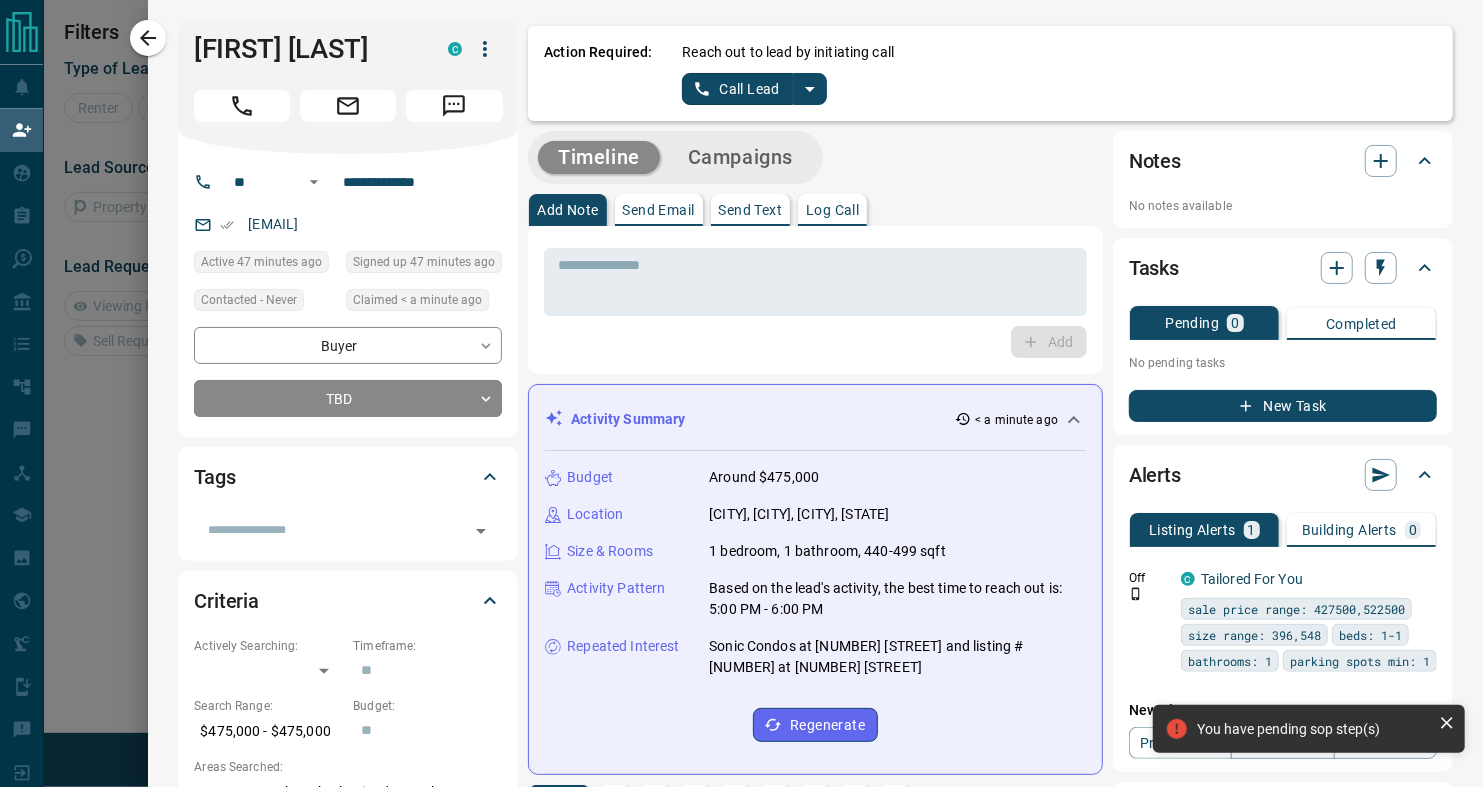 click 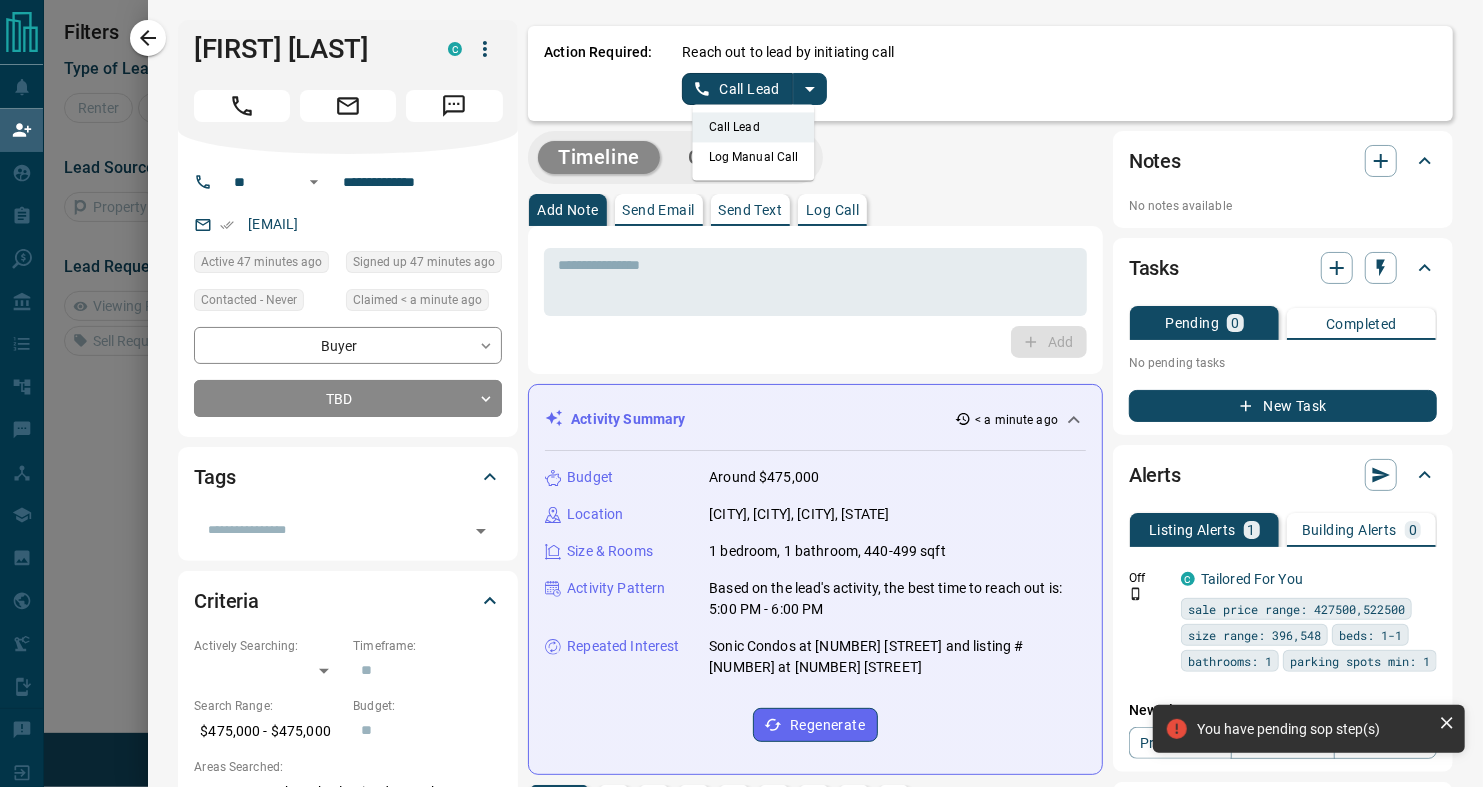 click on "Log Manual Call" at bounding box center (754, 157) 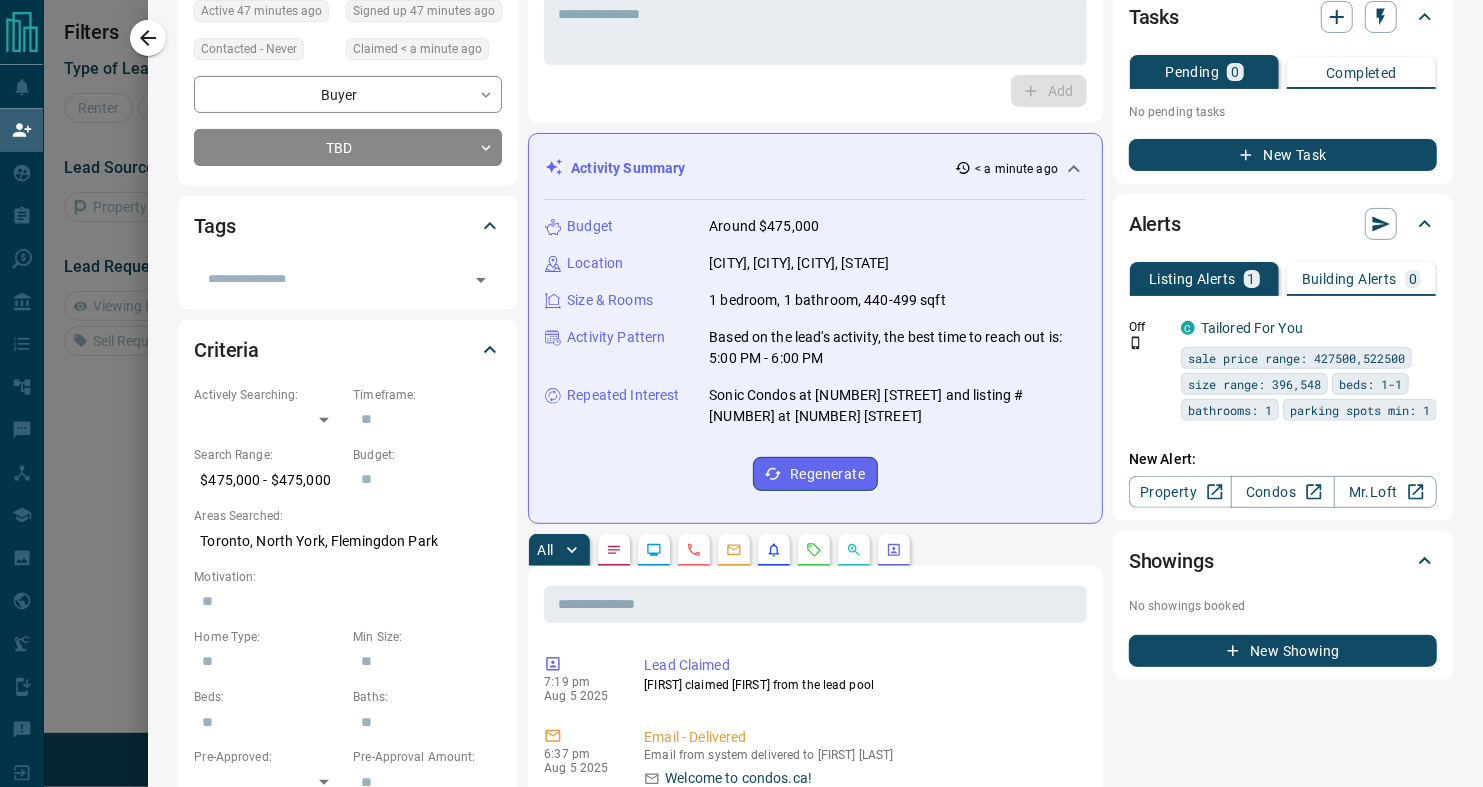 scroll, scrollTop: 0, scrollLeft: 0, axis: both 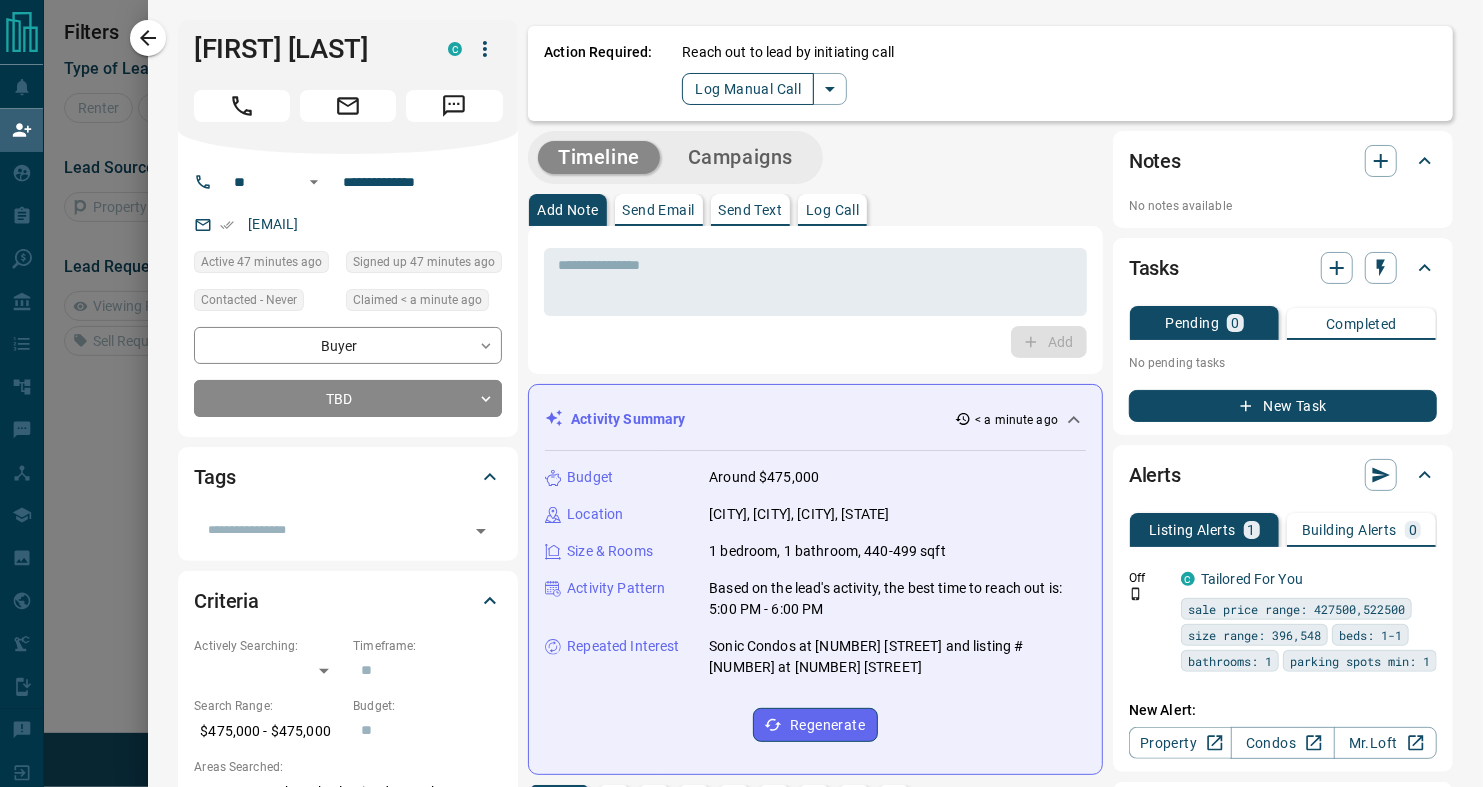 click on "Log Manual Call" at bounding box center [748, 89] 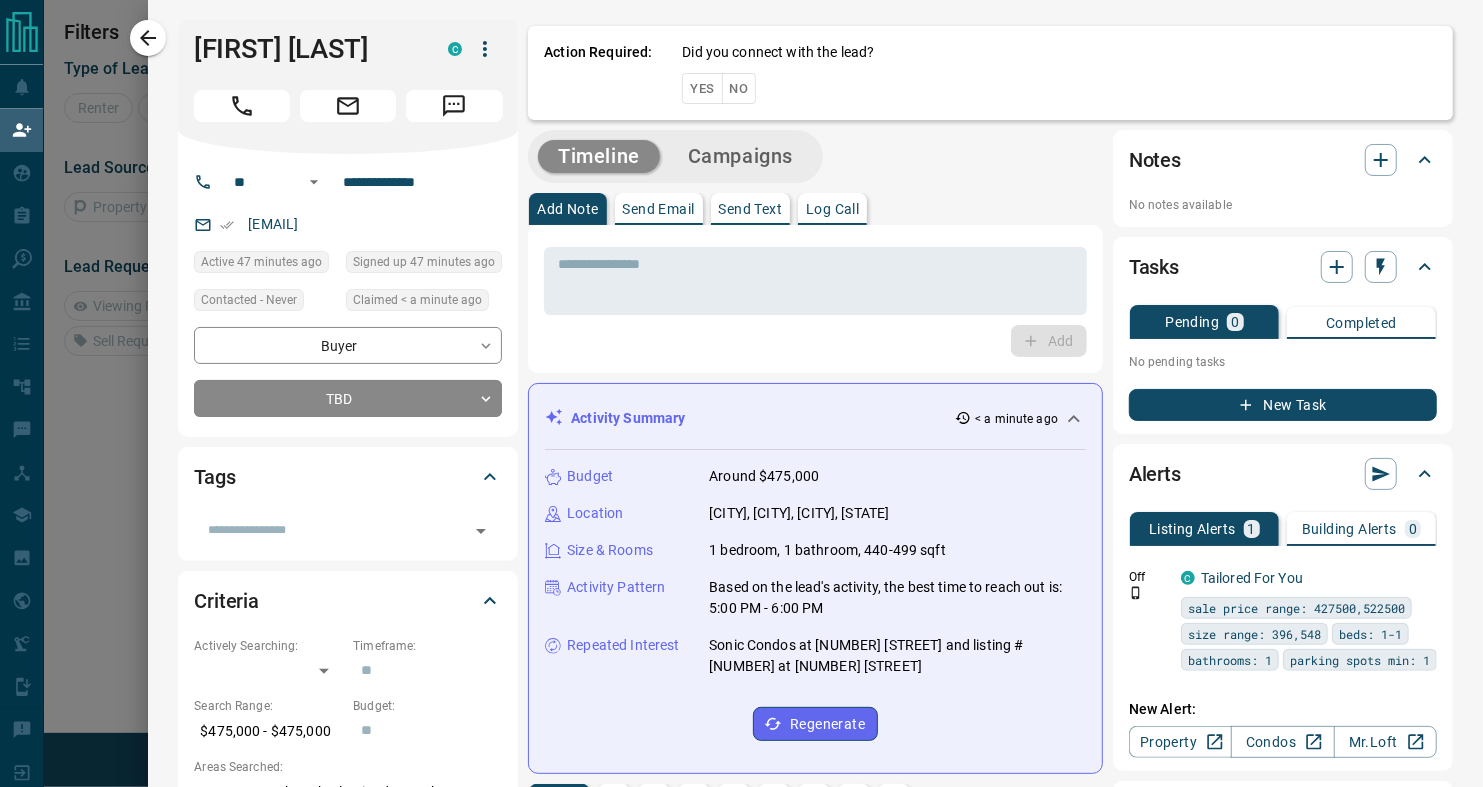 click on "No" at bounding box center [739, 88] 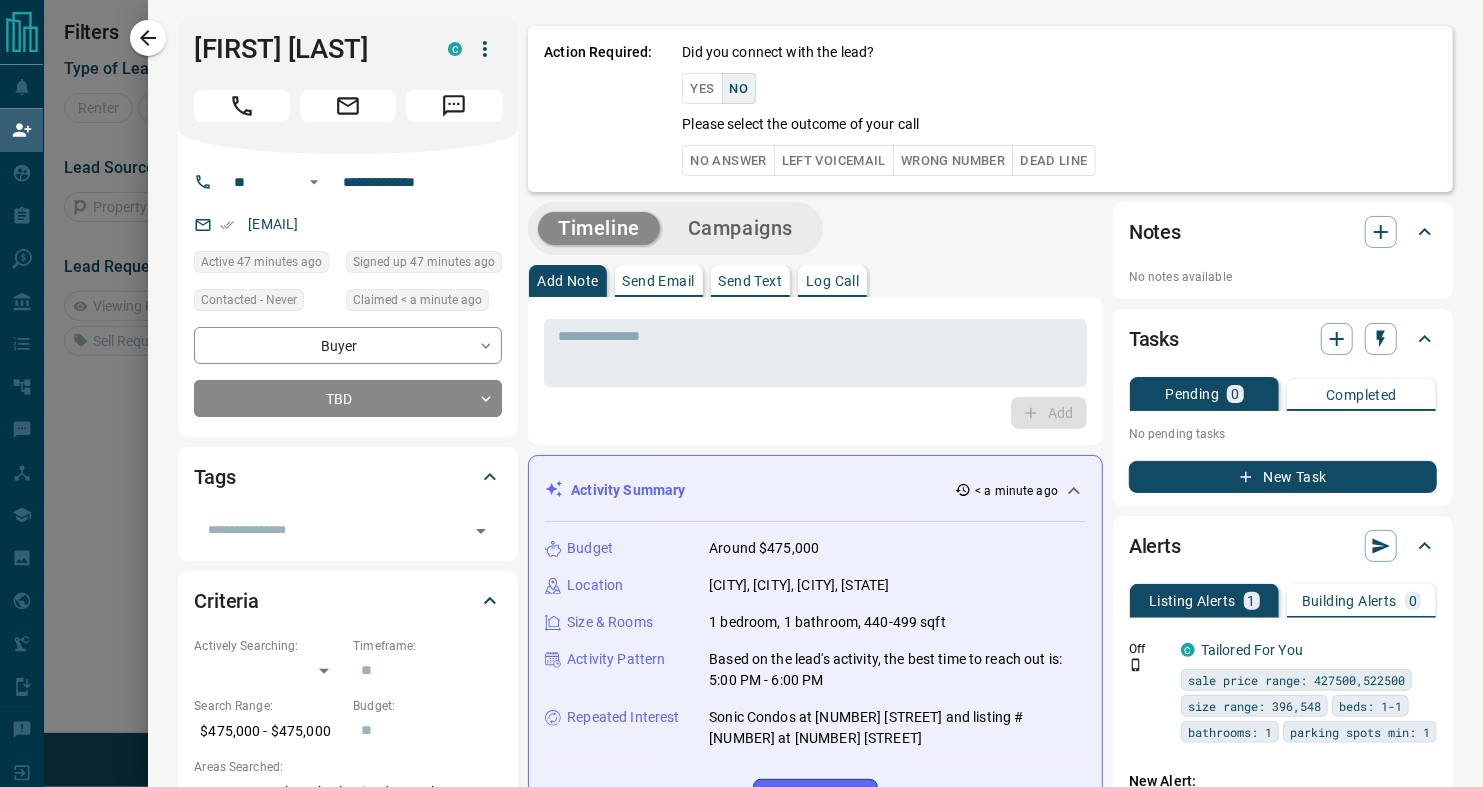 click on "No Answer" at bounding box center [728, 160] 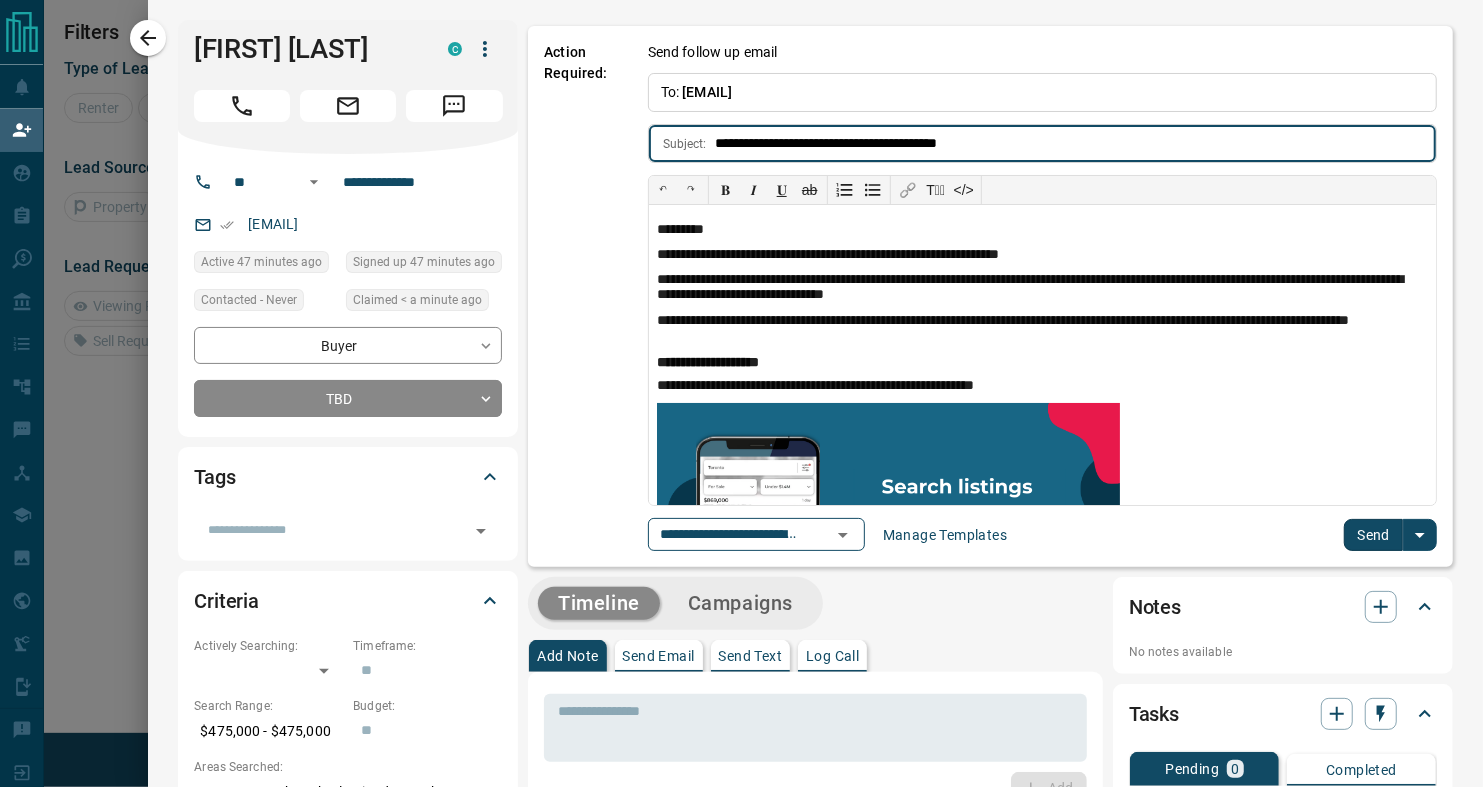 click on "Send" at bounding box center [1373, 535] 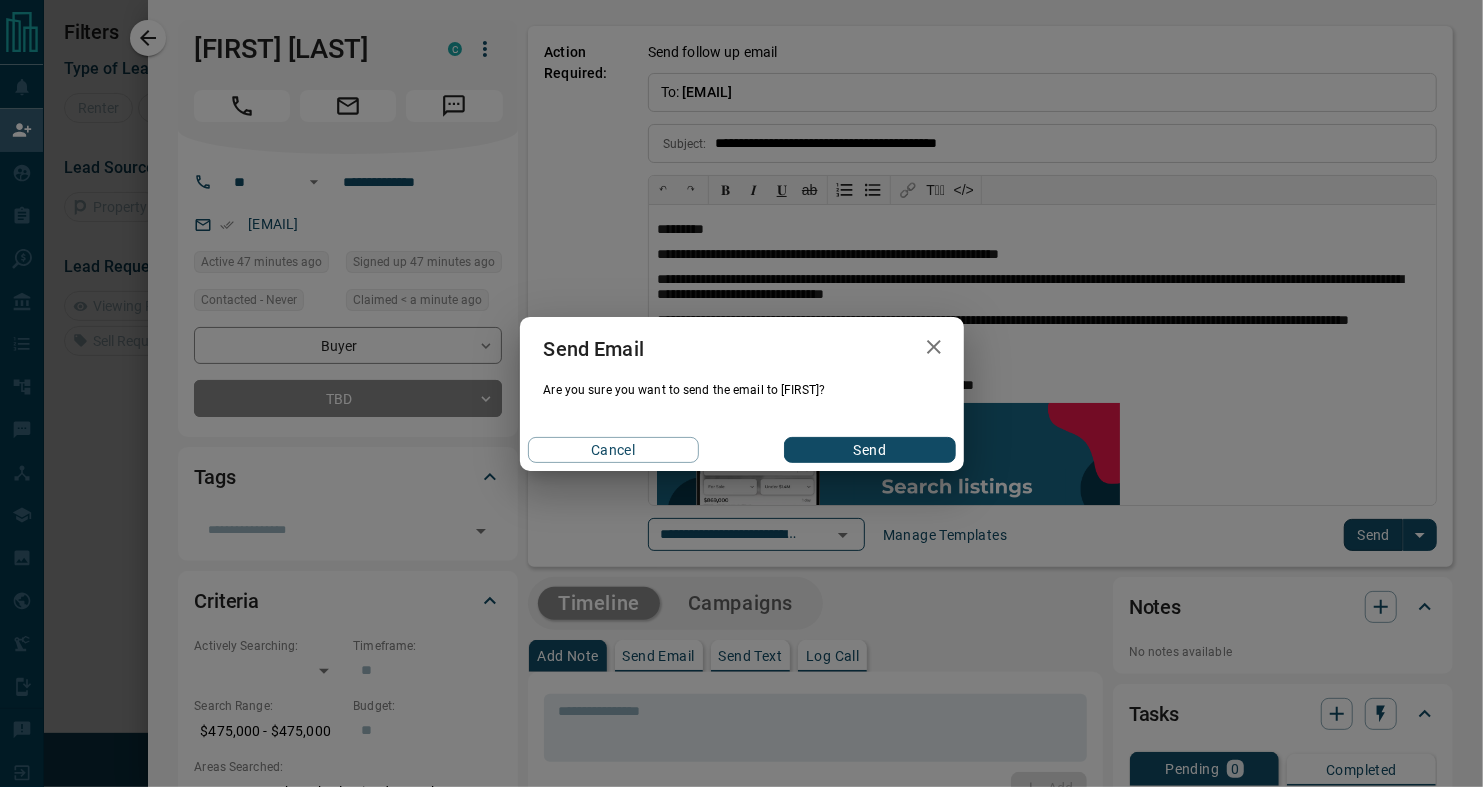 click on "Send" at bounding box center [869, 450] 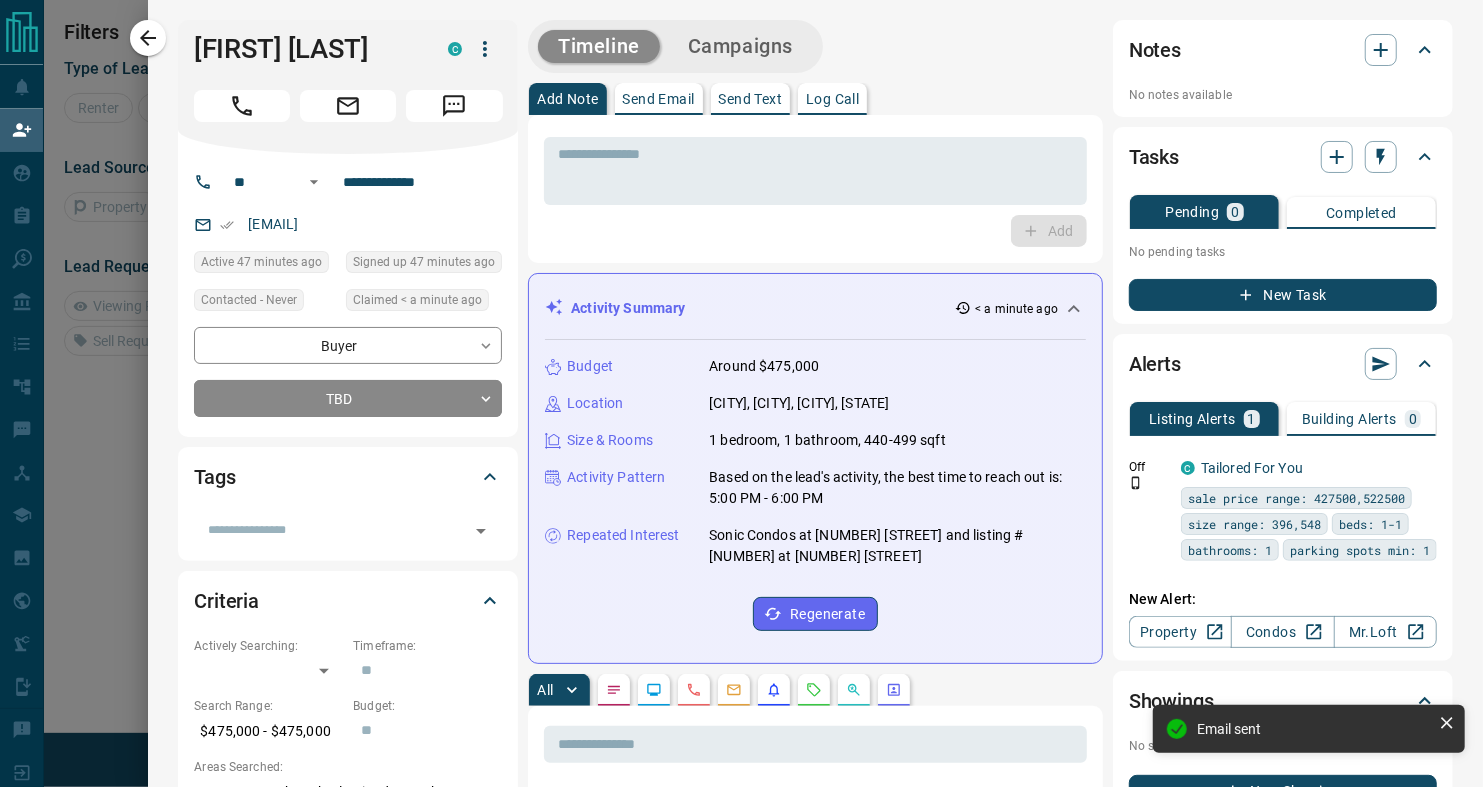 click on "Send Email" at bounding box center [659, 99] 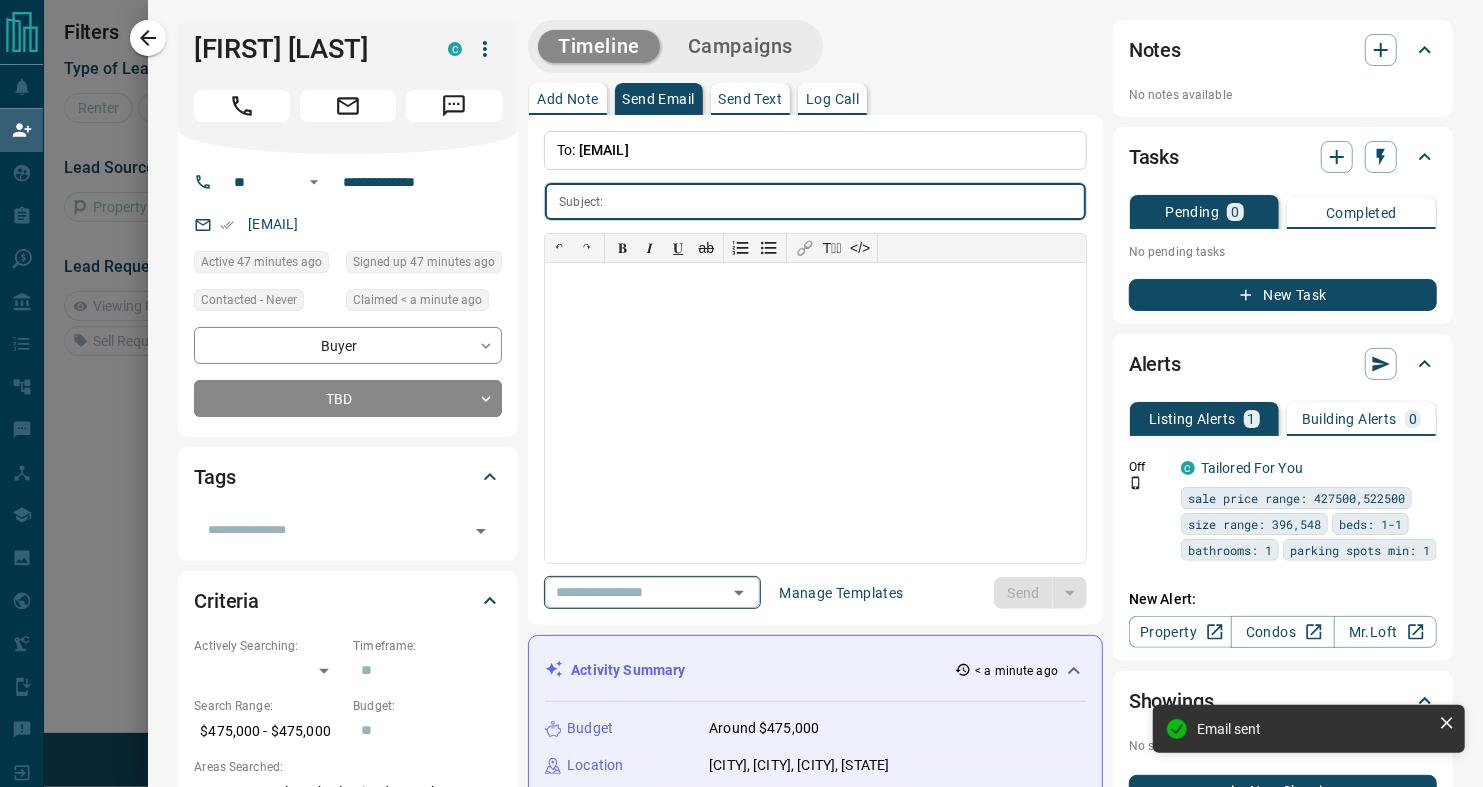 click at bounding box center (624, 592) 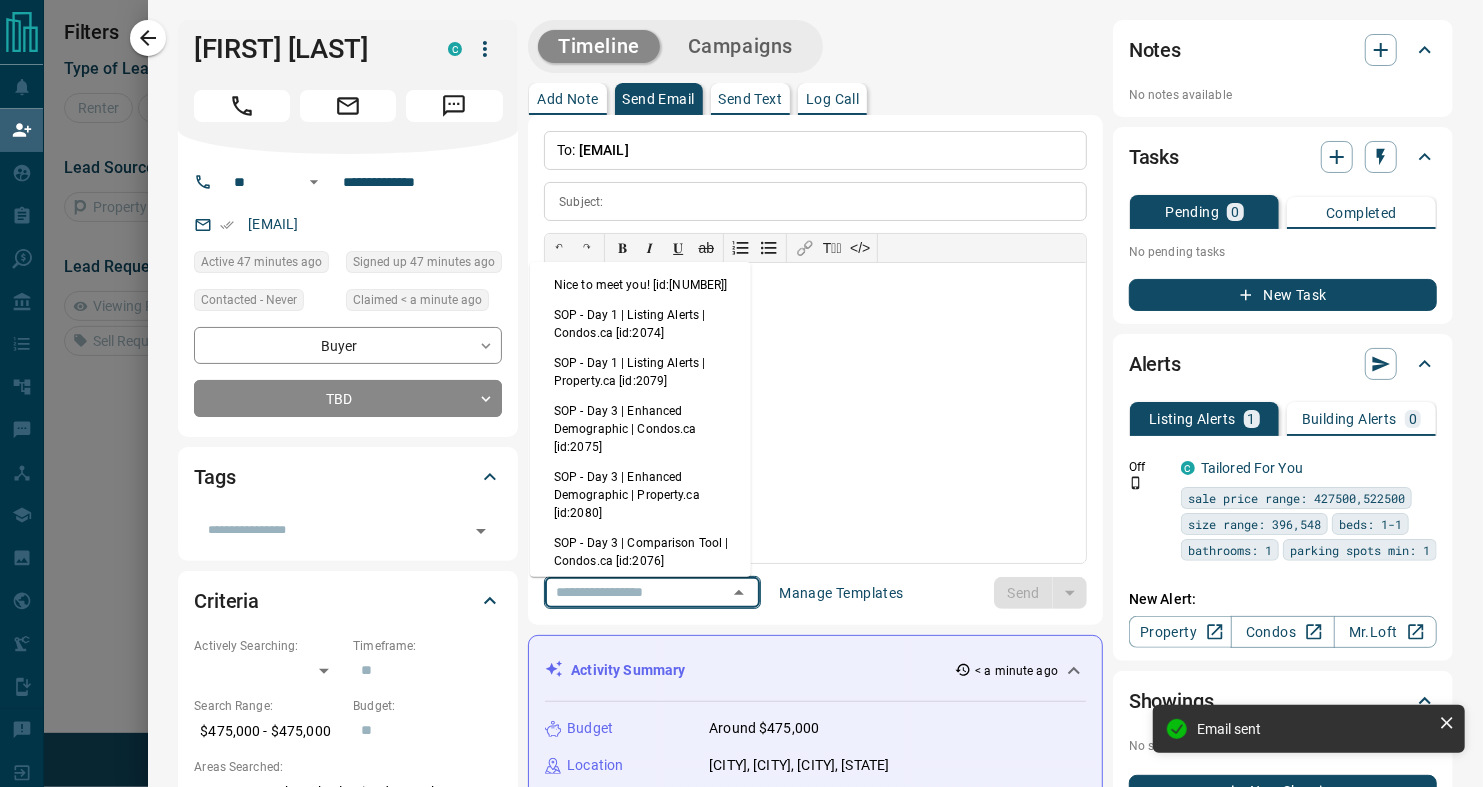 click on "Nice to meet you! [id:[NUMBER]]" at bounding box center [640, 285] 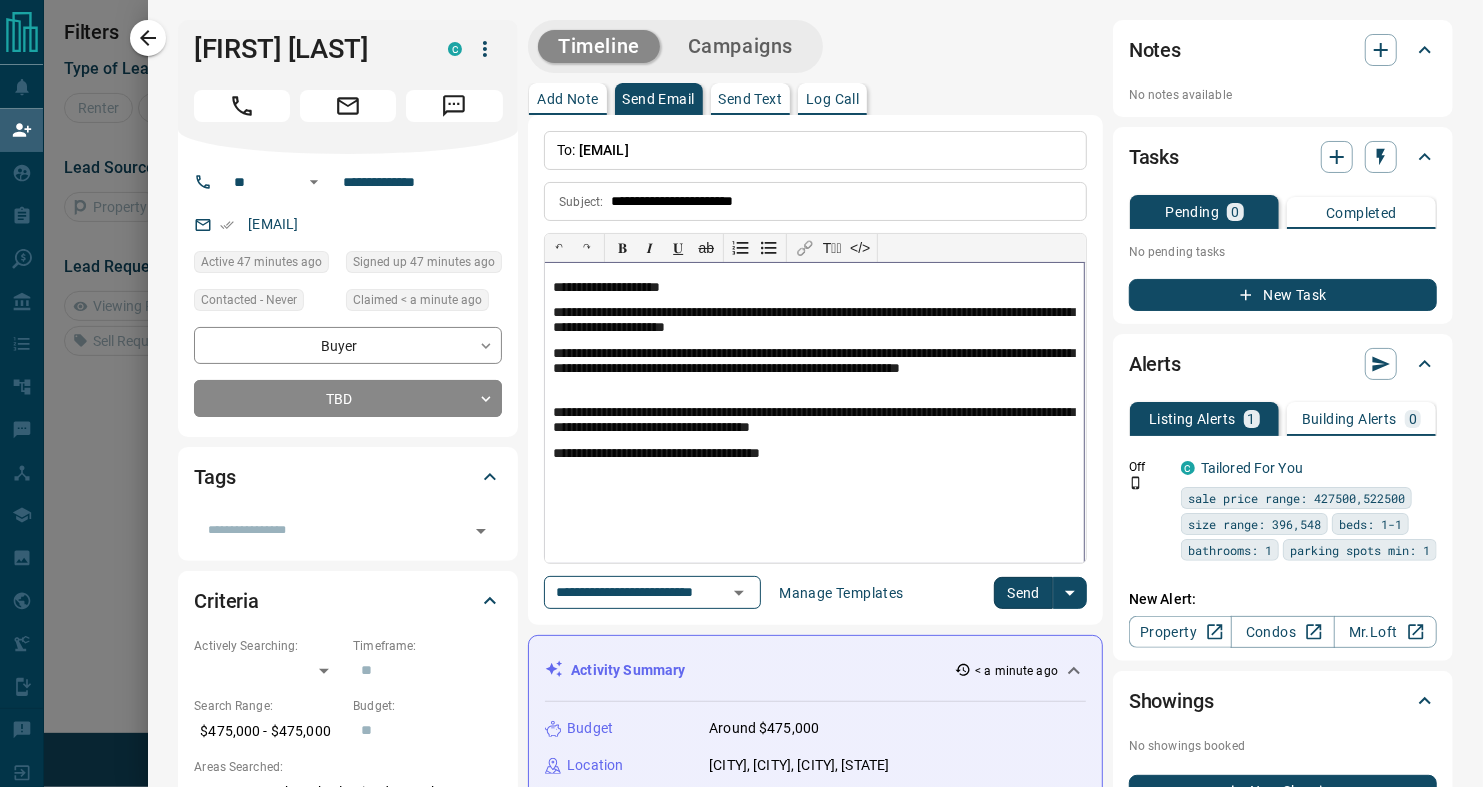click on "**********" at bounding box center [814, 421] 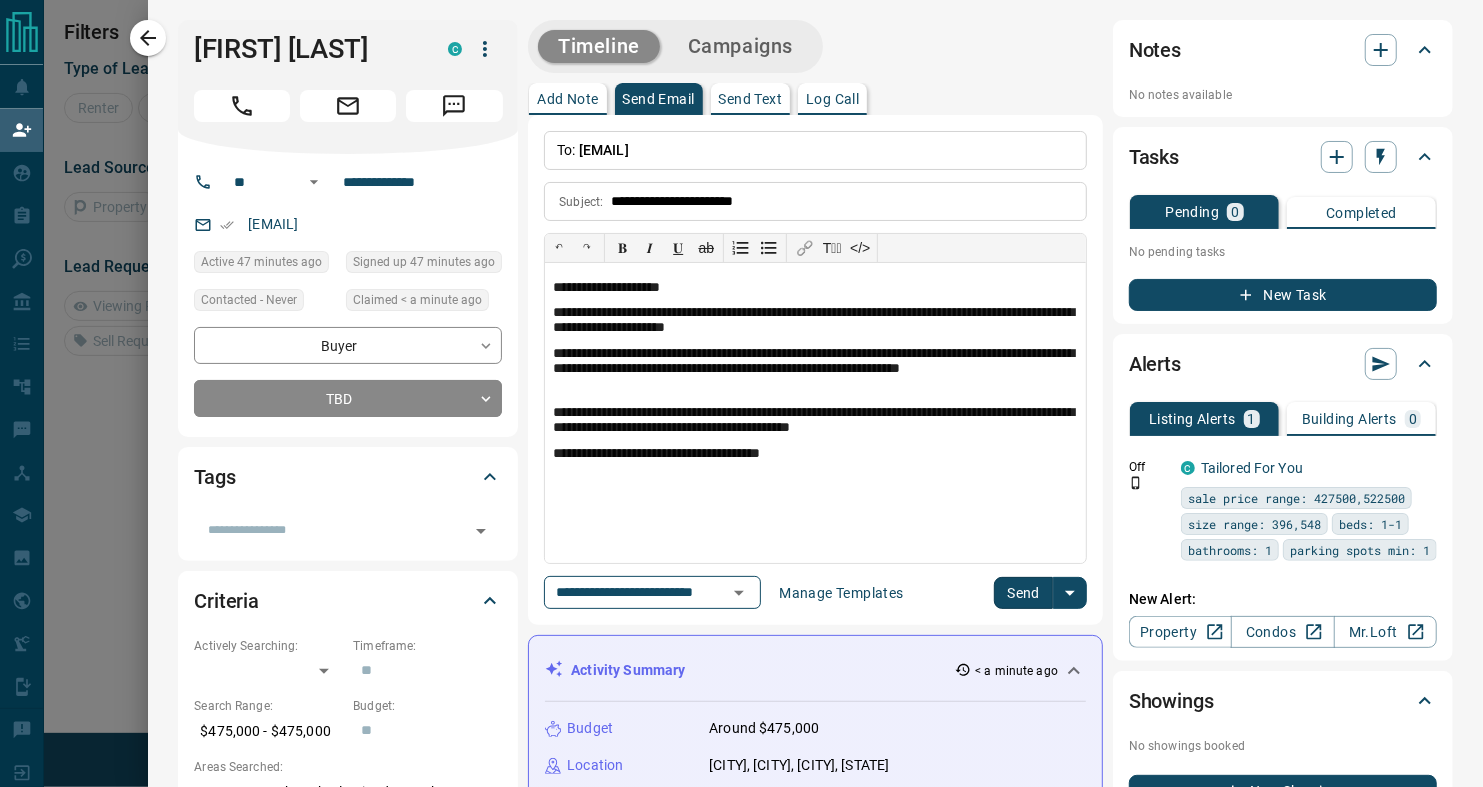 click on "Send" at bounding box center (1023, 593) 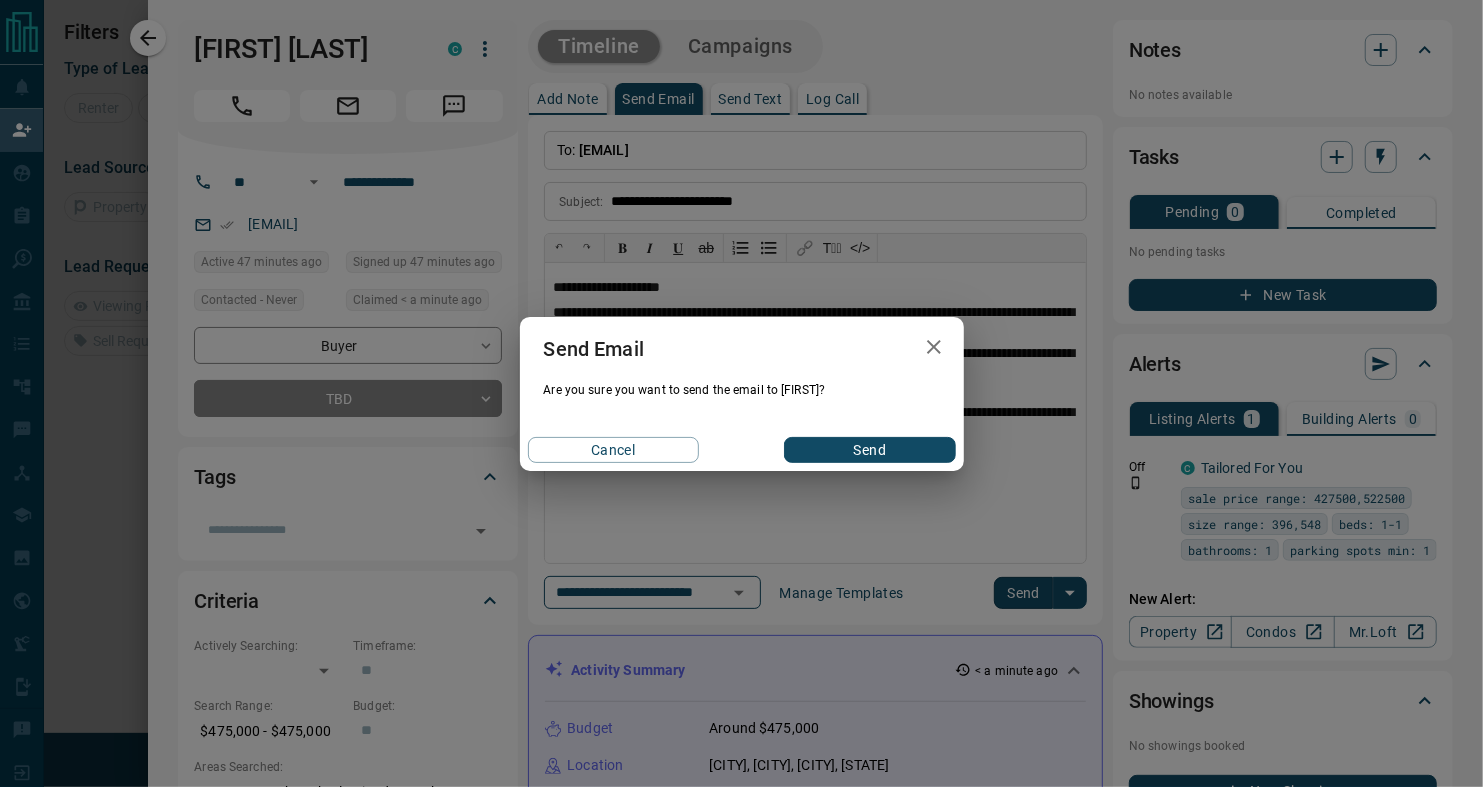 click on "Send" at bounding box center (869, 450) 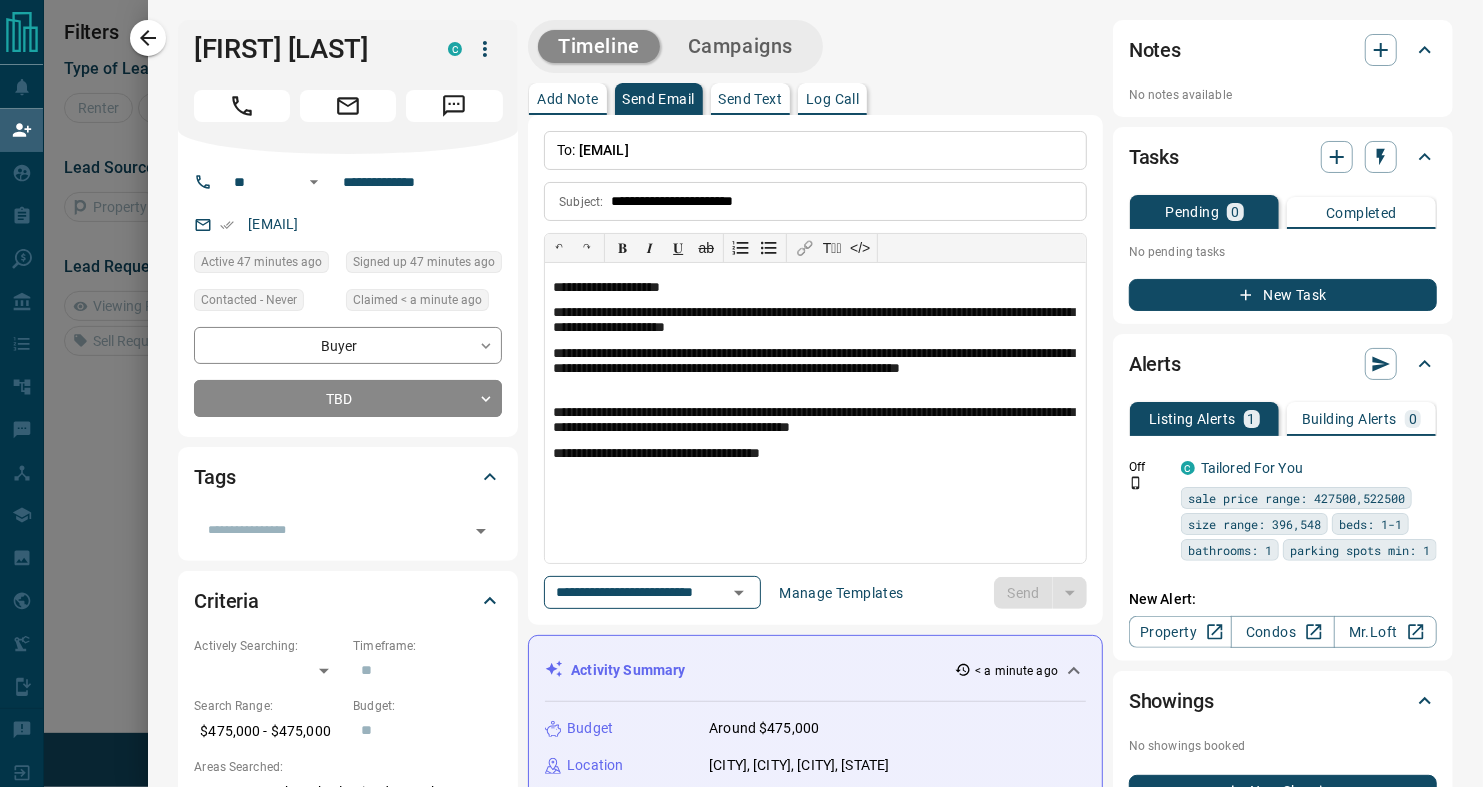 type 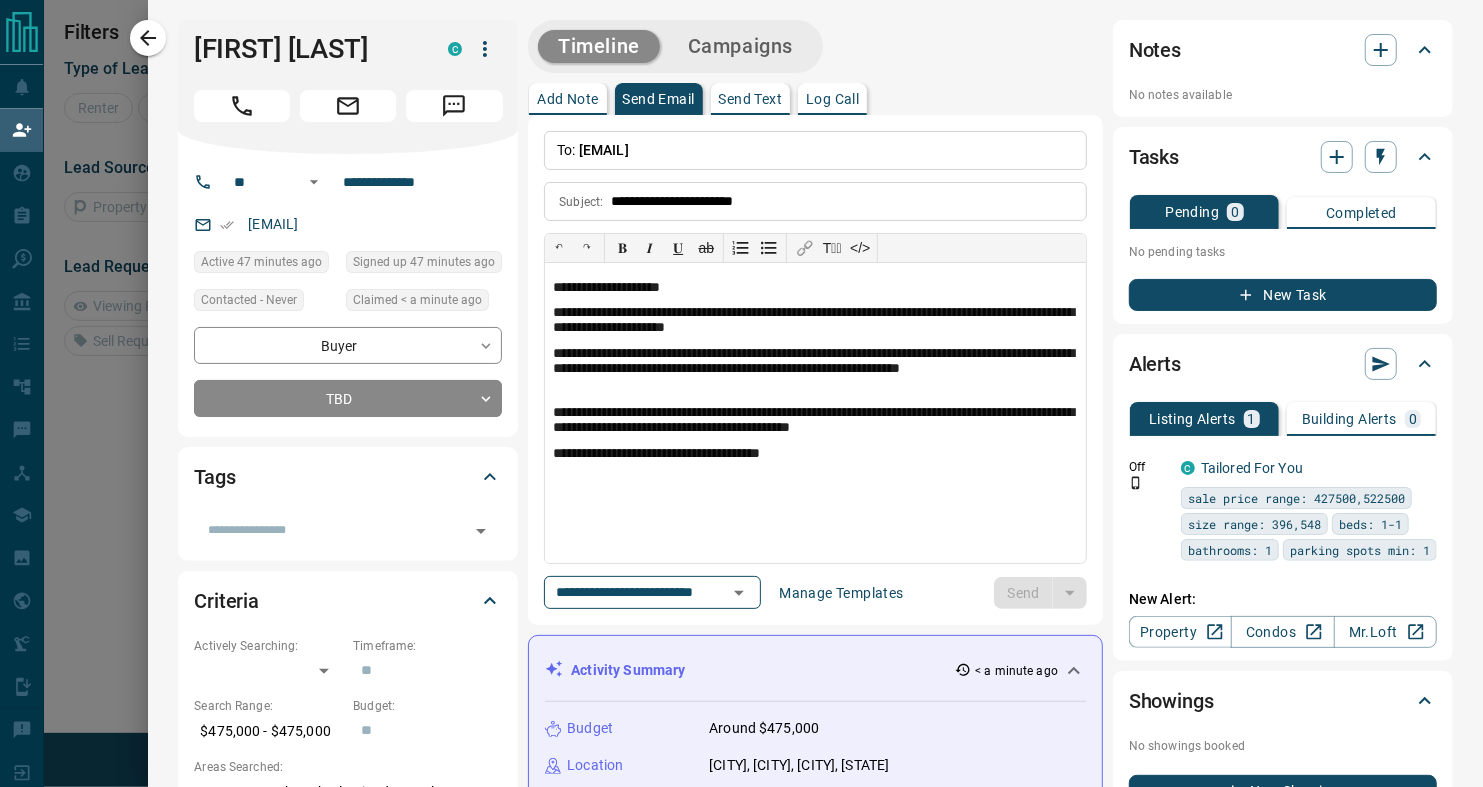 type 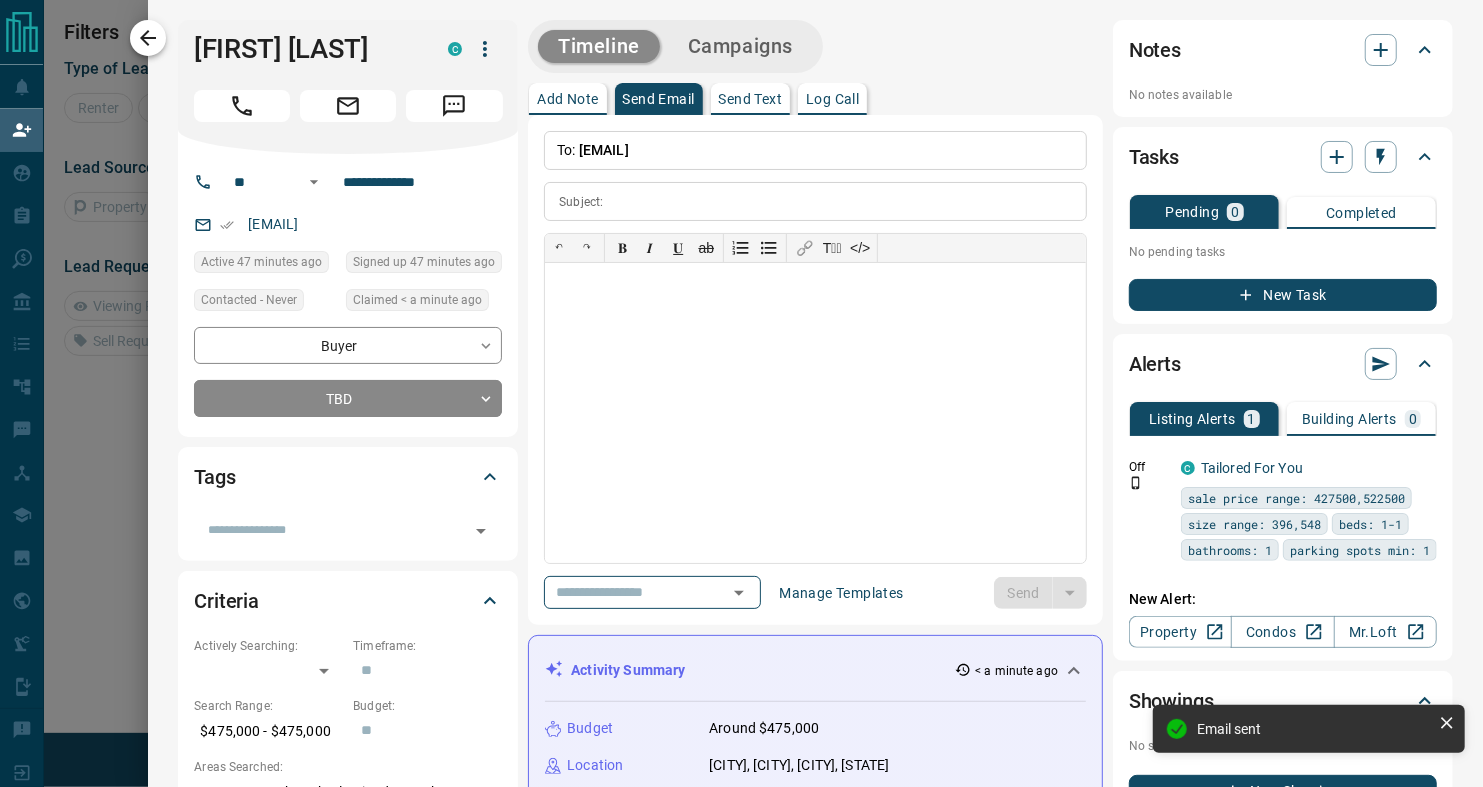 click 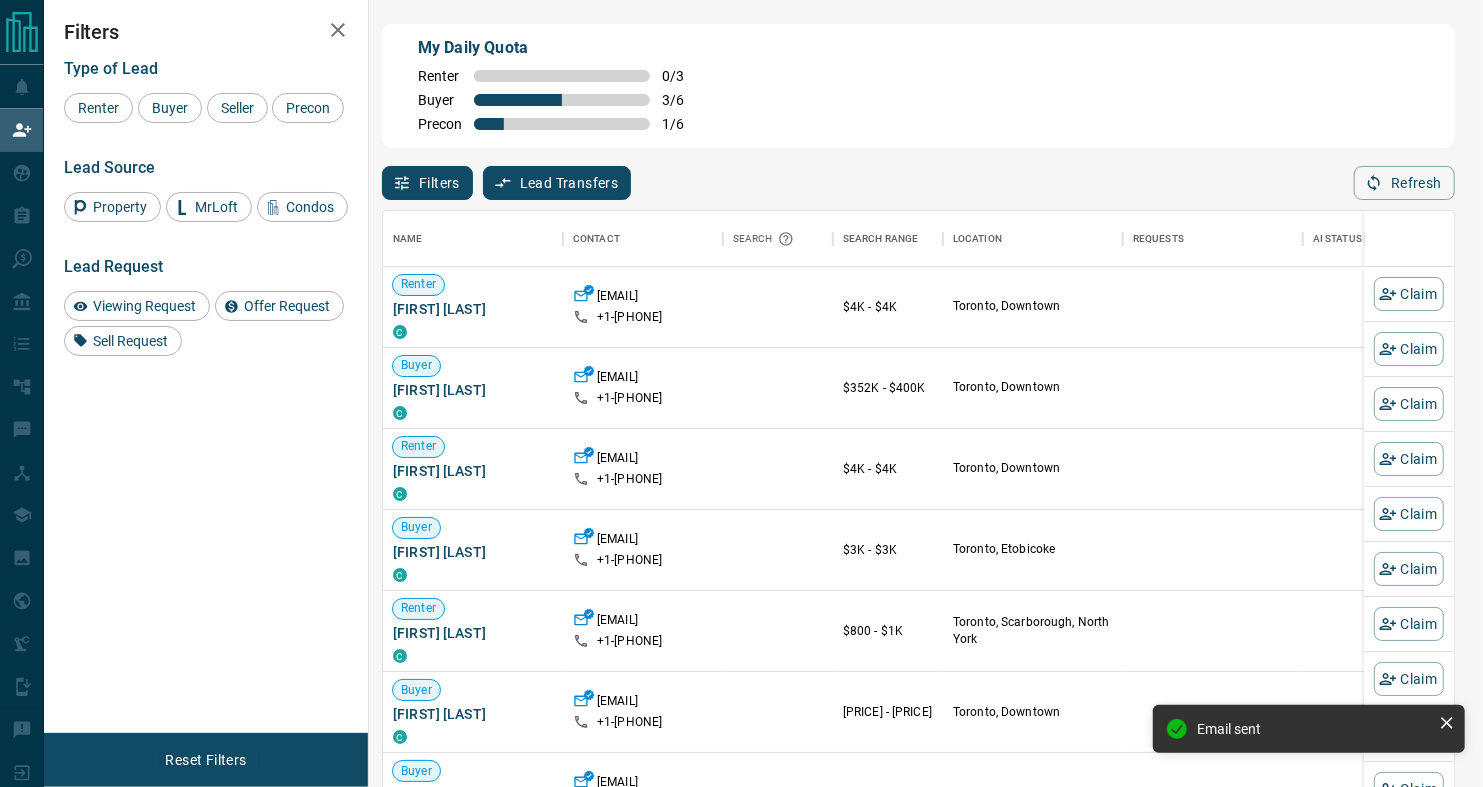 scroll, scrollTop: 17, scrollLeft: 17, axis: both 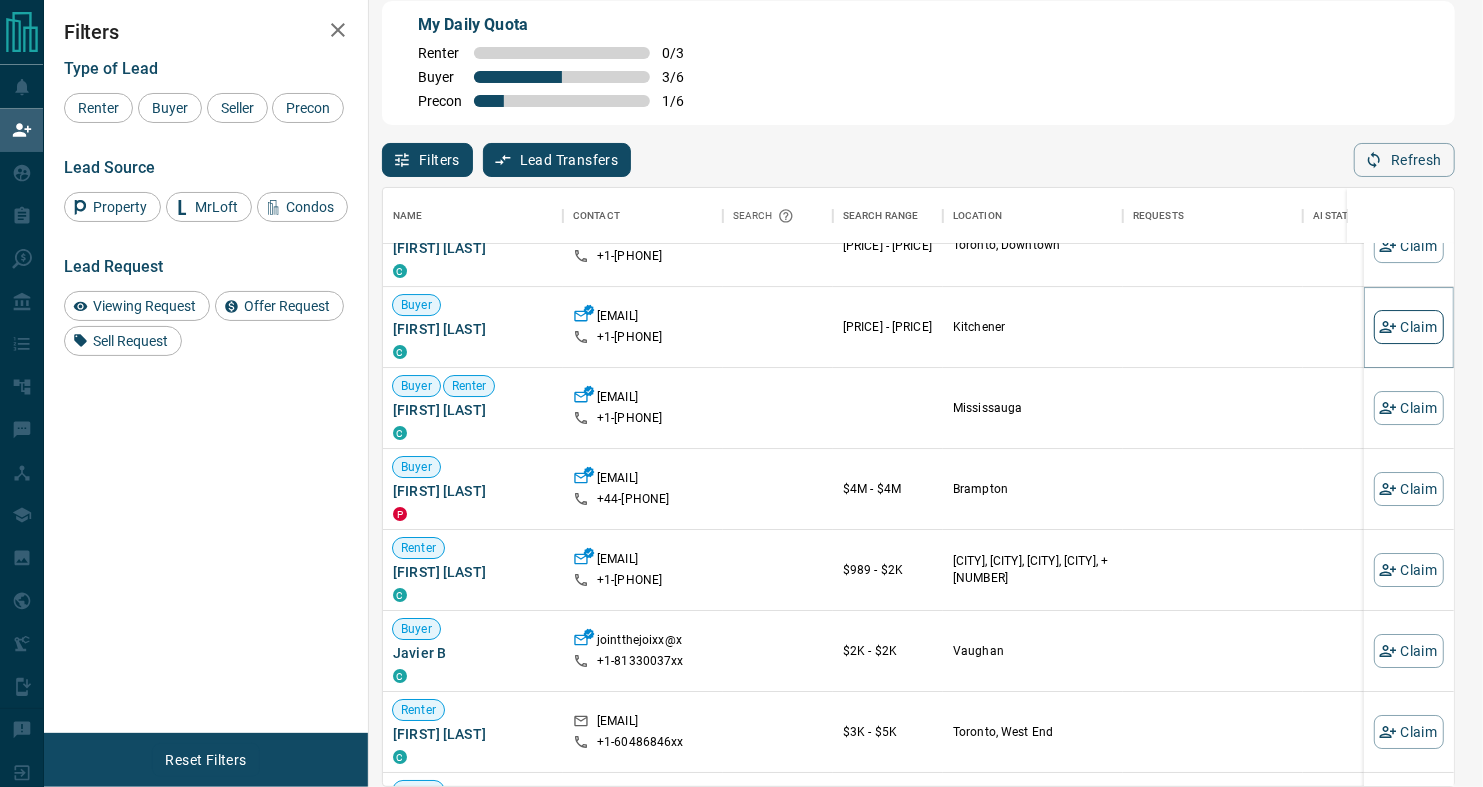 click on "Claim" at bounding box center (1409, 327) 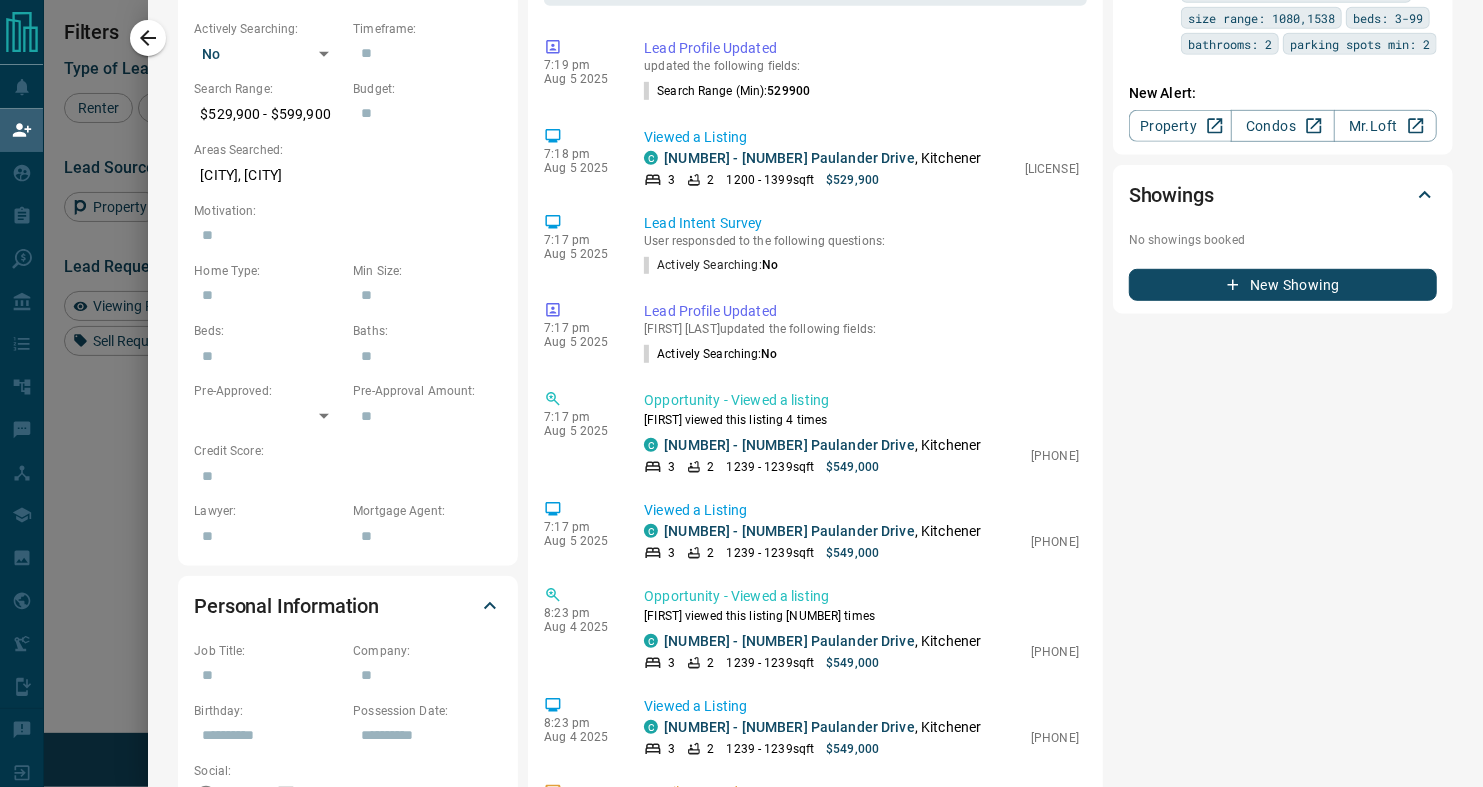 scroll, scrollTop: 621, scrollLeft: 0, axis: vertical 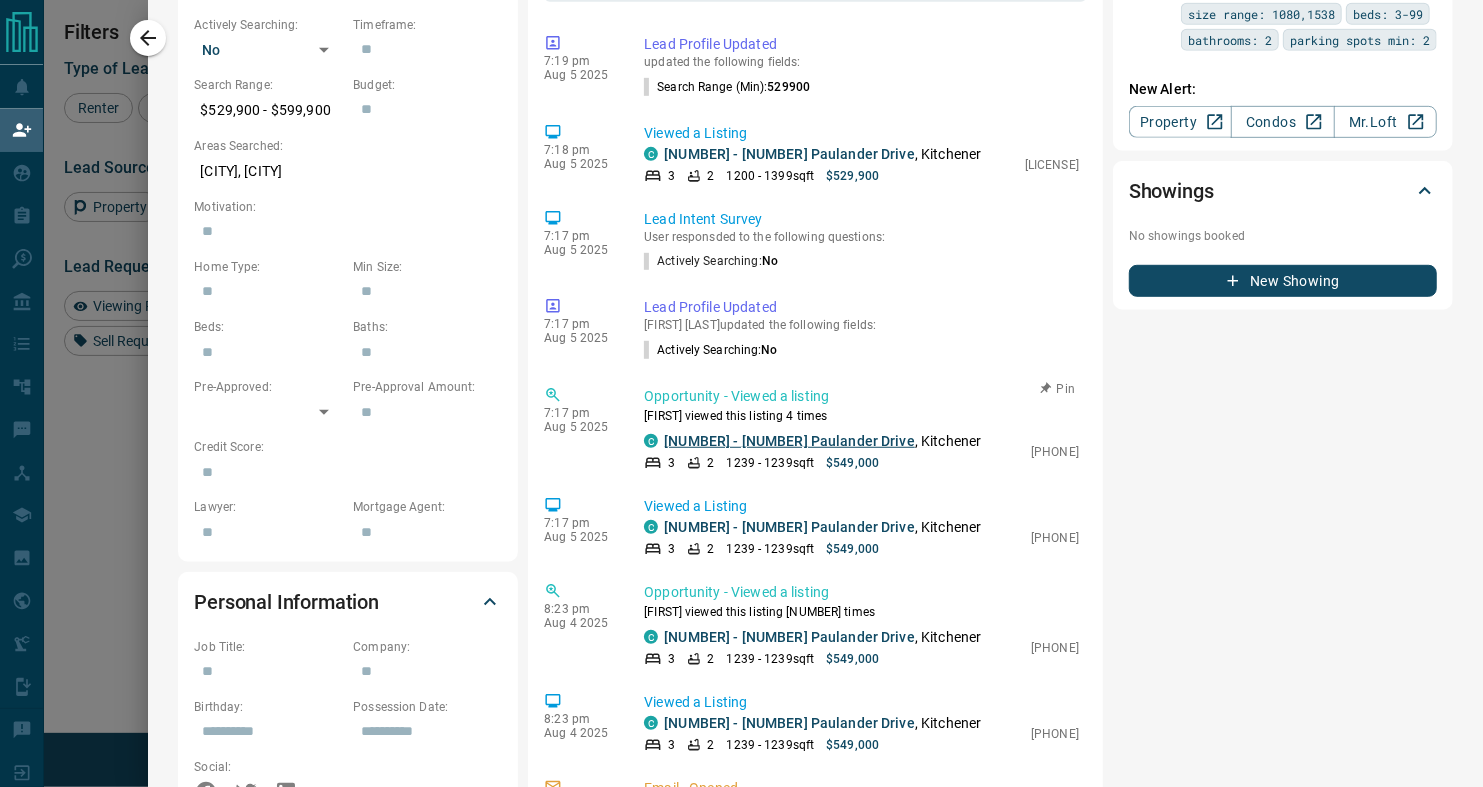 click on "[NUMBER] - [NUMBER] Paulander Drive" at bounding box center [789, 441] 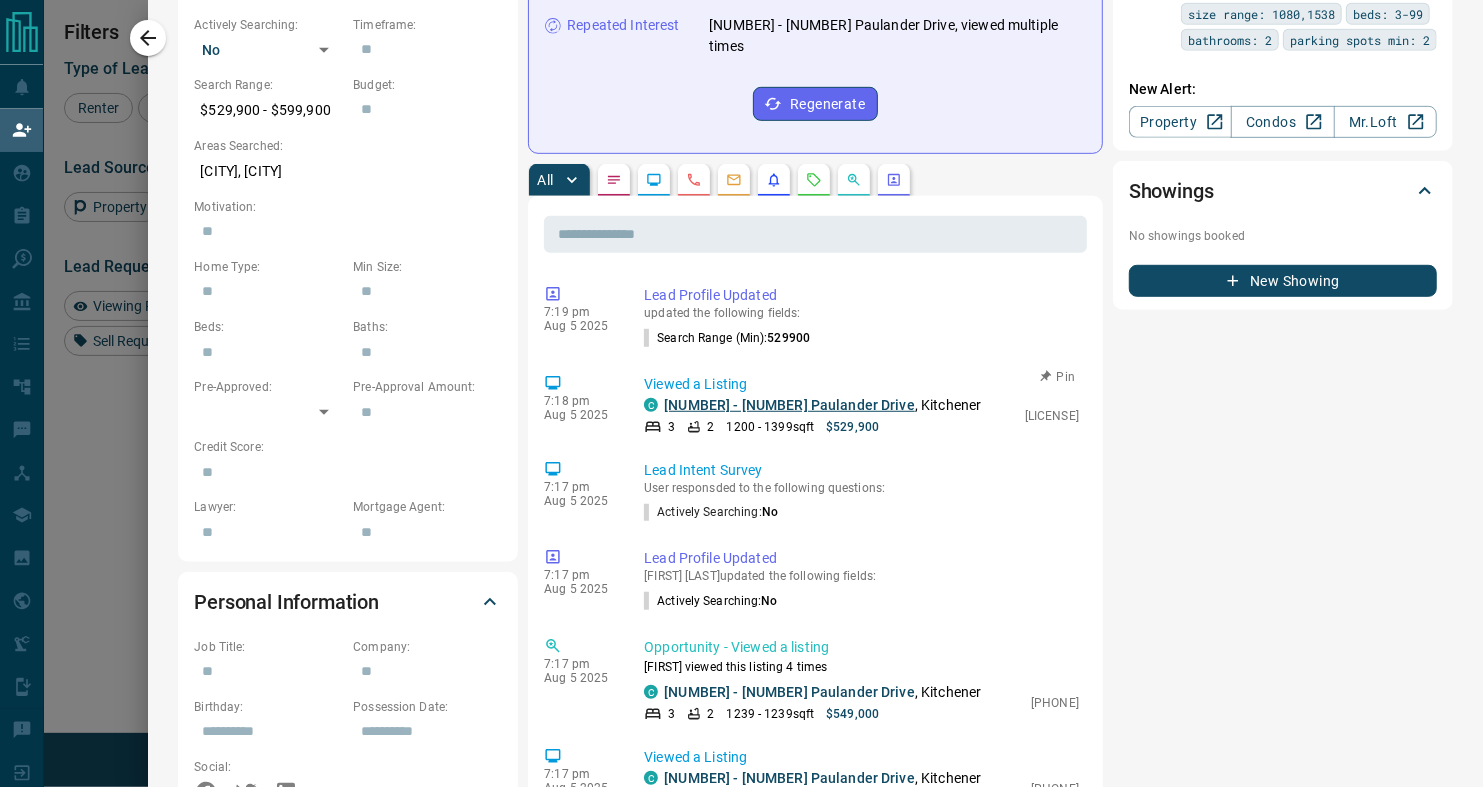 click on "[NUMBER] - [NUMBER] Paulander Drive" at bounding box center (789, 405) 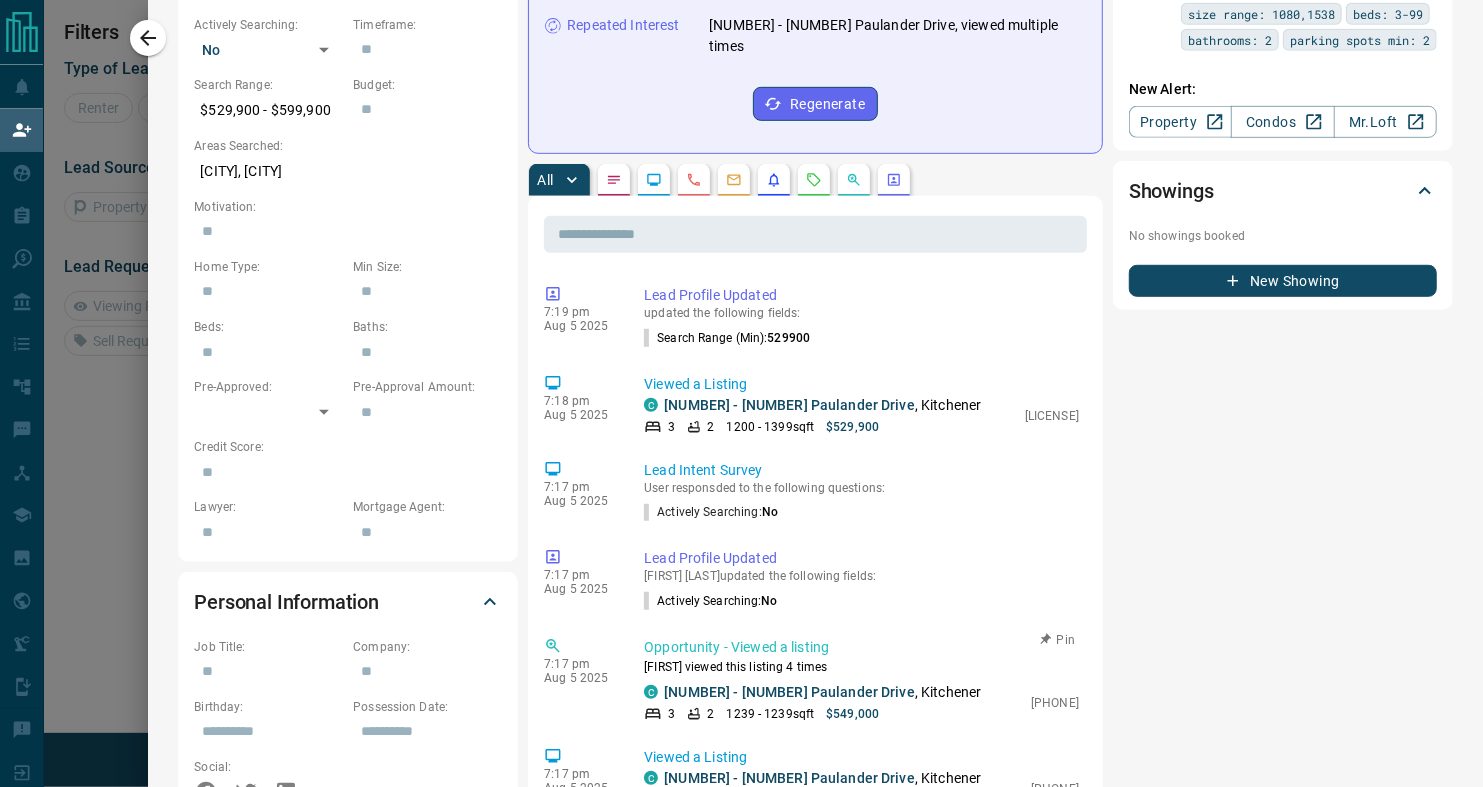 scroll, scrollTop: 17, scrollLeft: 17, axis: both 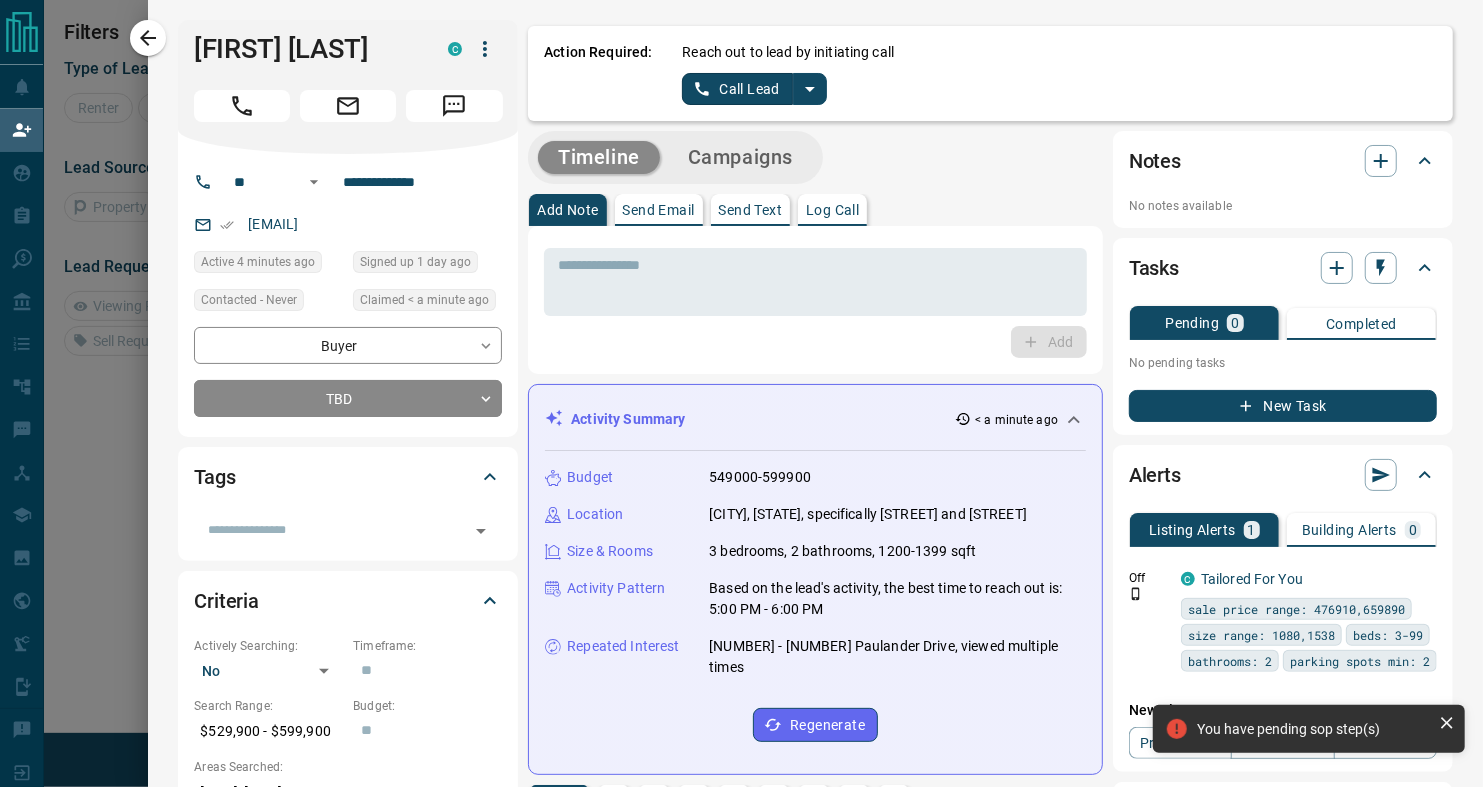 click on "Action Required: Reach out to lead by initiating call Call Lead" at bounding box center [990, 73] 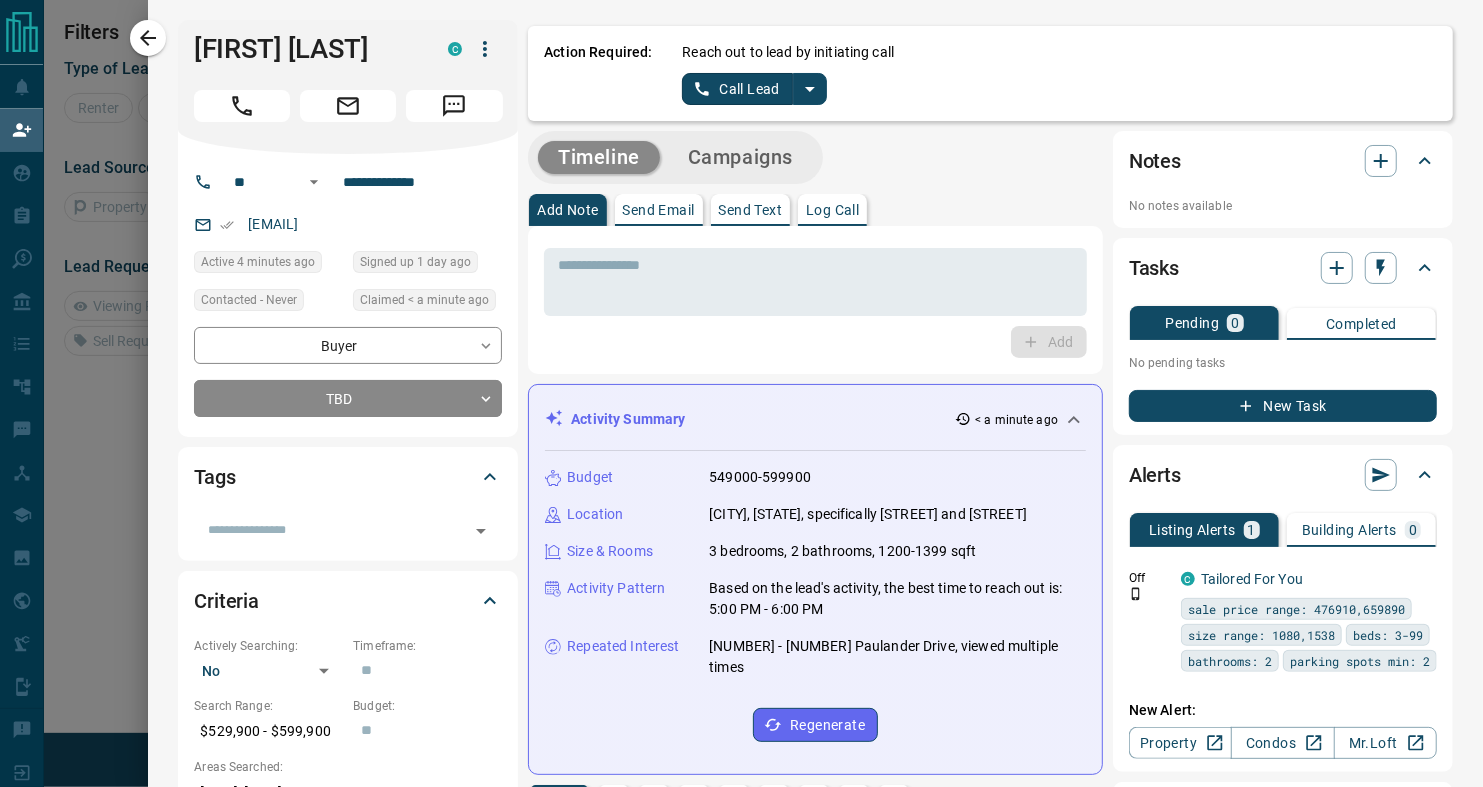 click 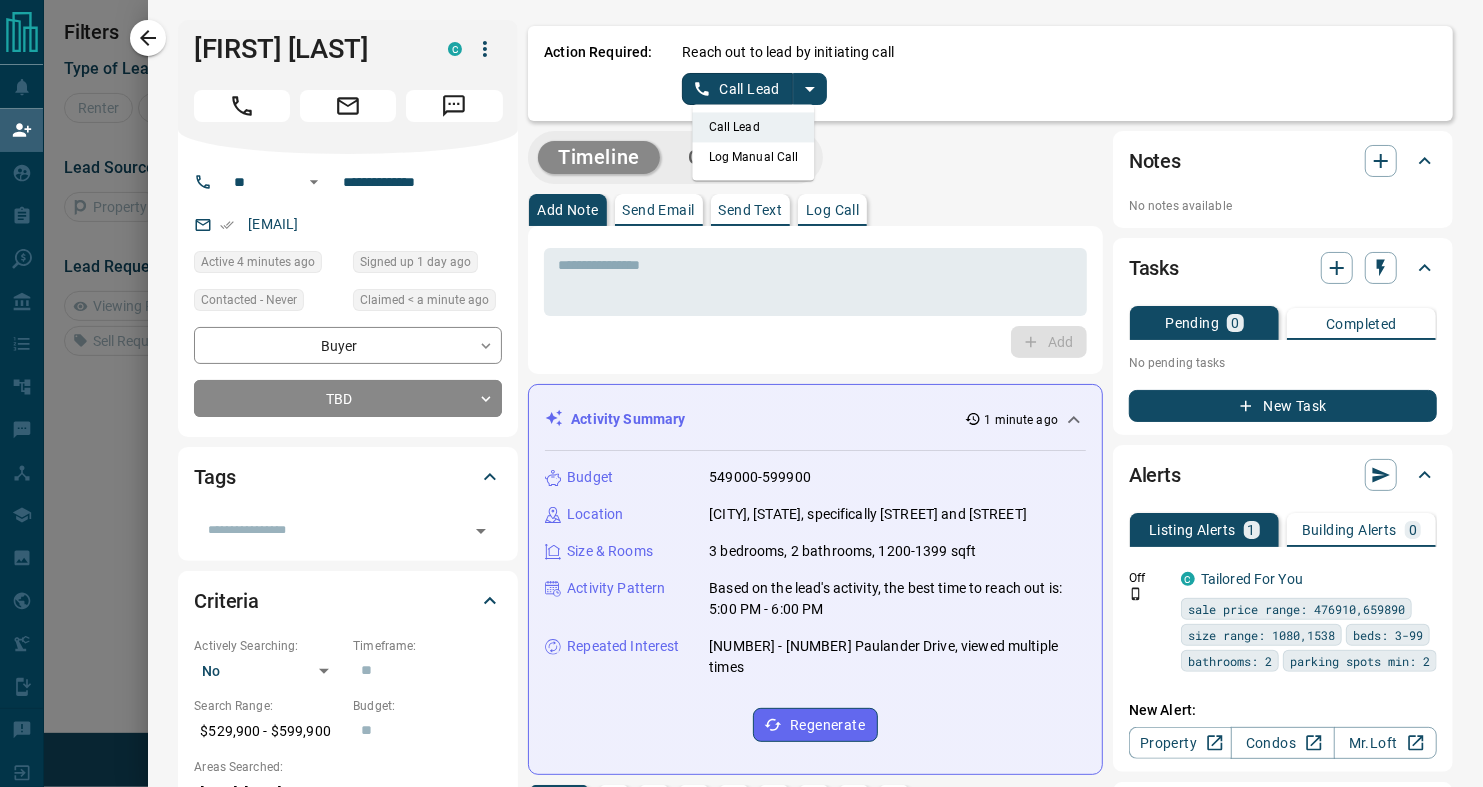 click on "Log Manual Call" at bounding box center [754, 157] 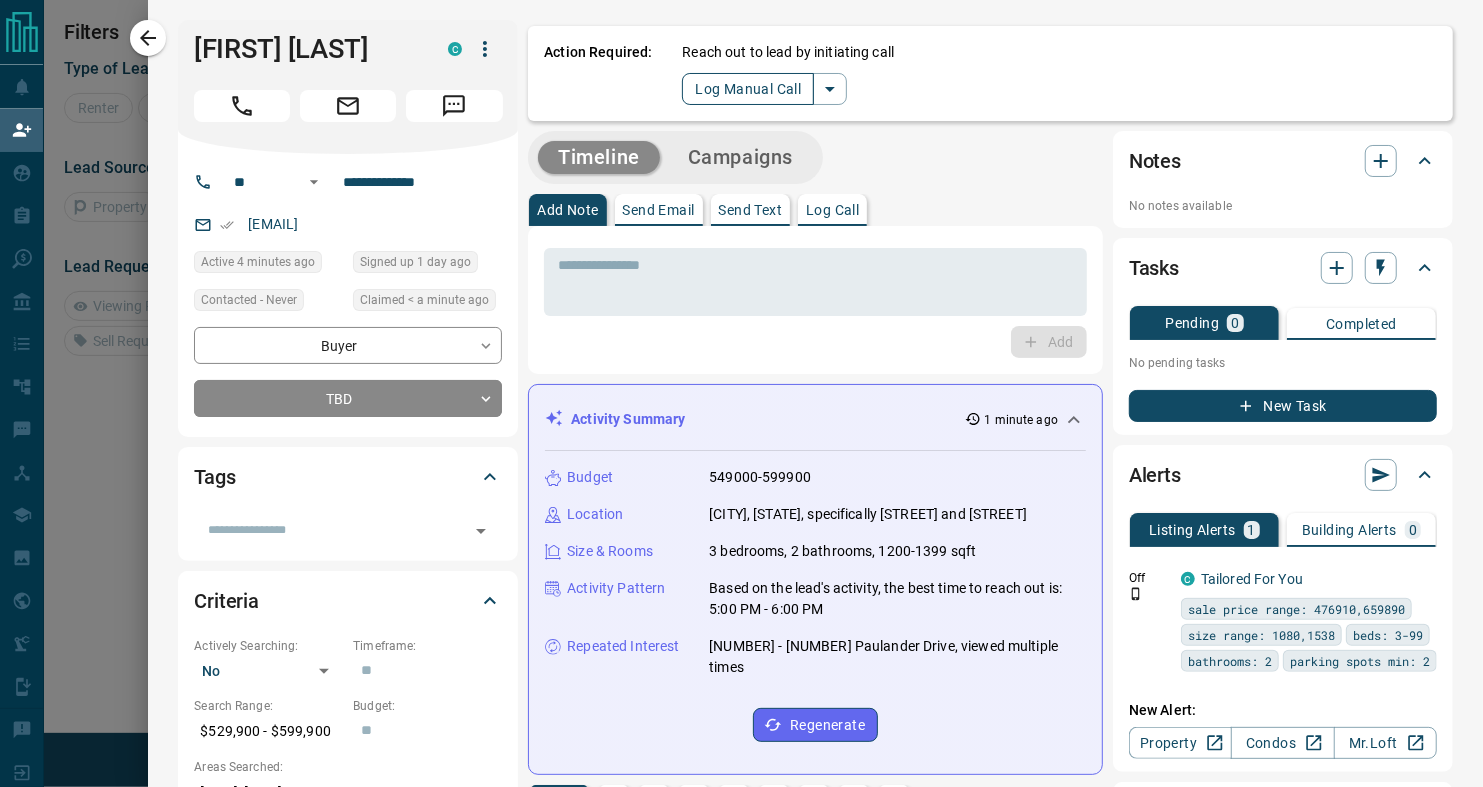 click on "Log Manual Call" at bounding box center (748, 89) 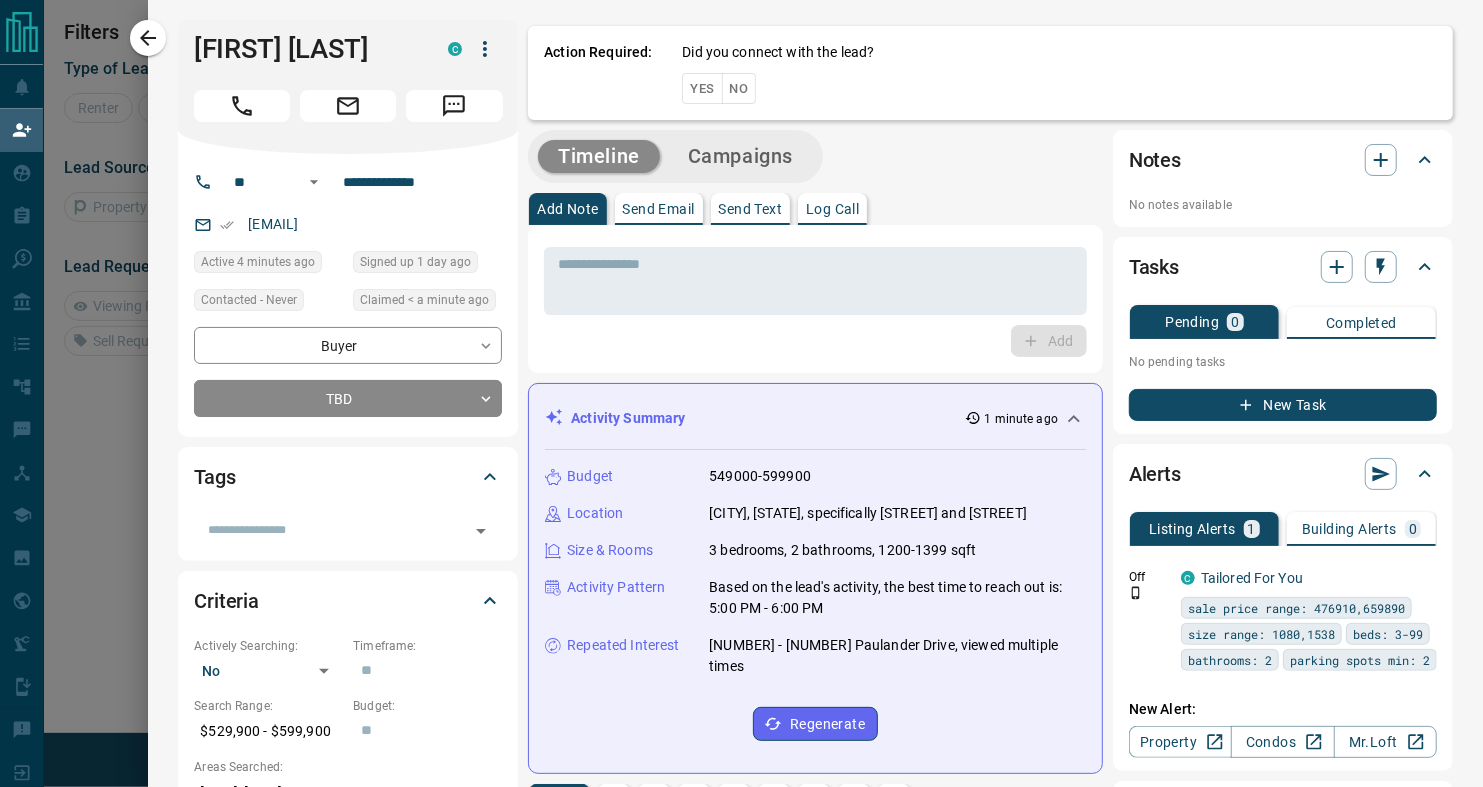 click on "No" at bounding box center [739, 88] 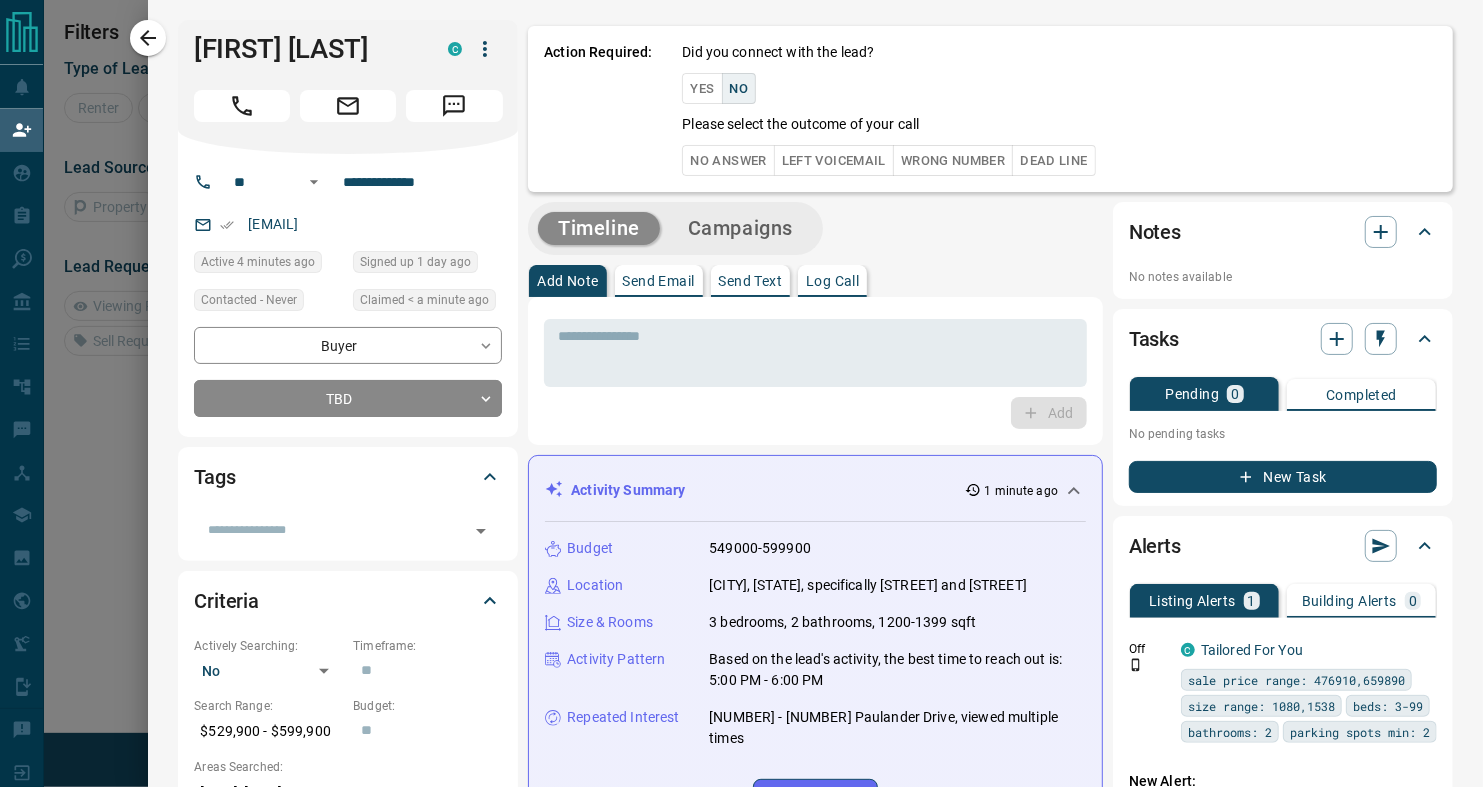 click on "No Answer" at bounding box center [728, 160] 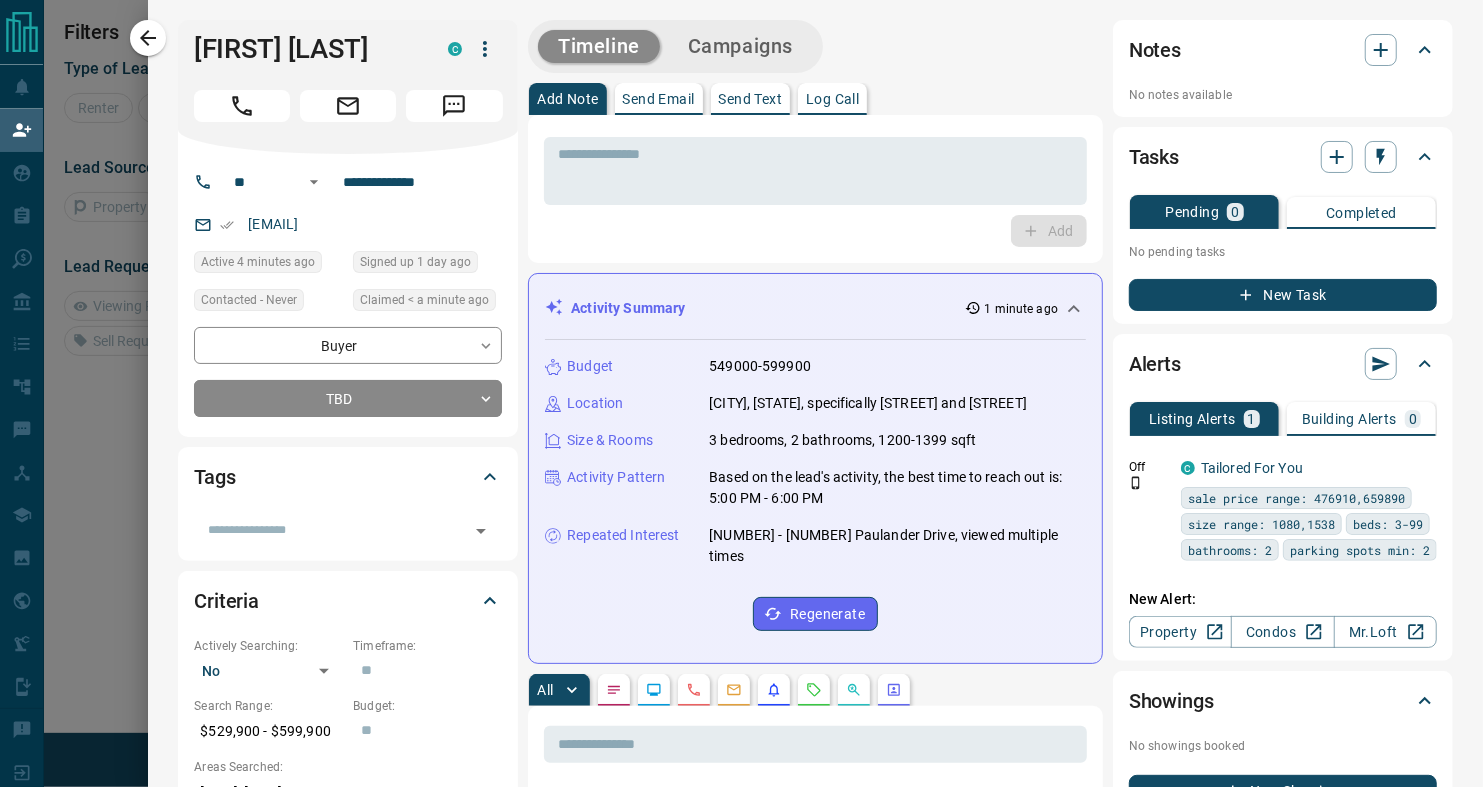 click on "Send Email" at bounding box center [659, 99] 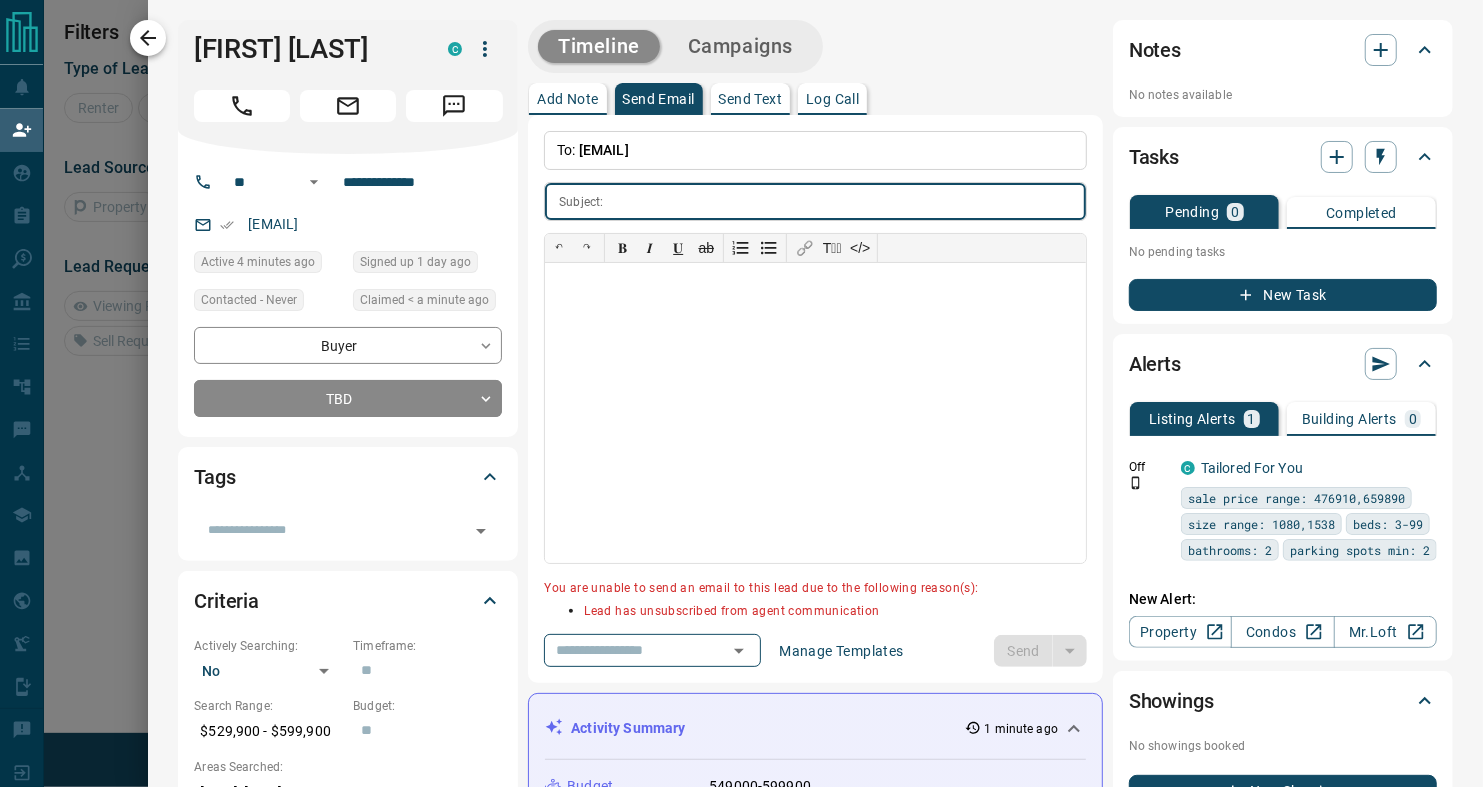 click 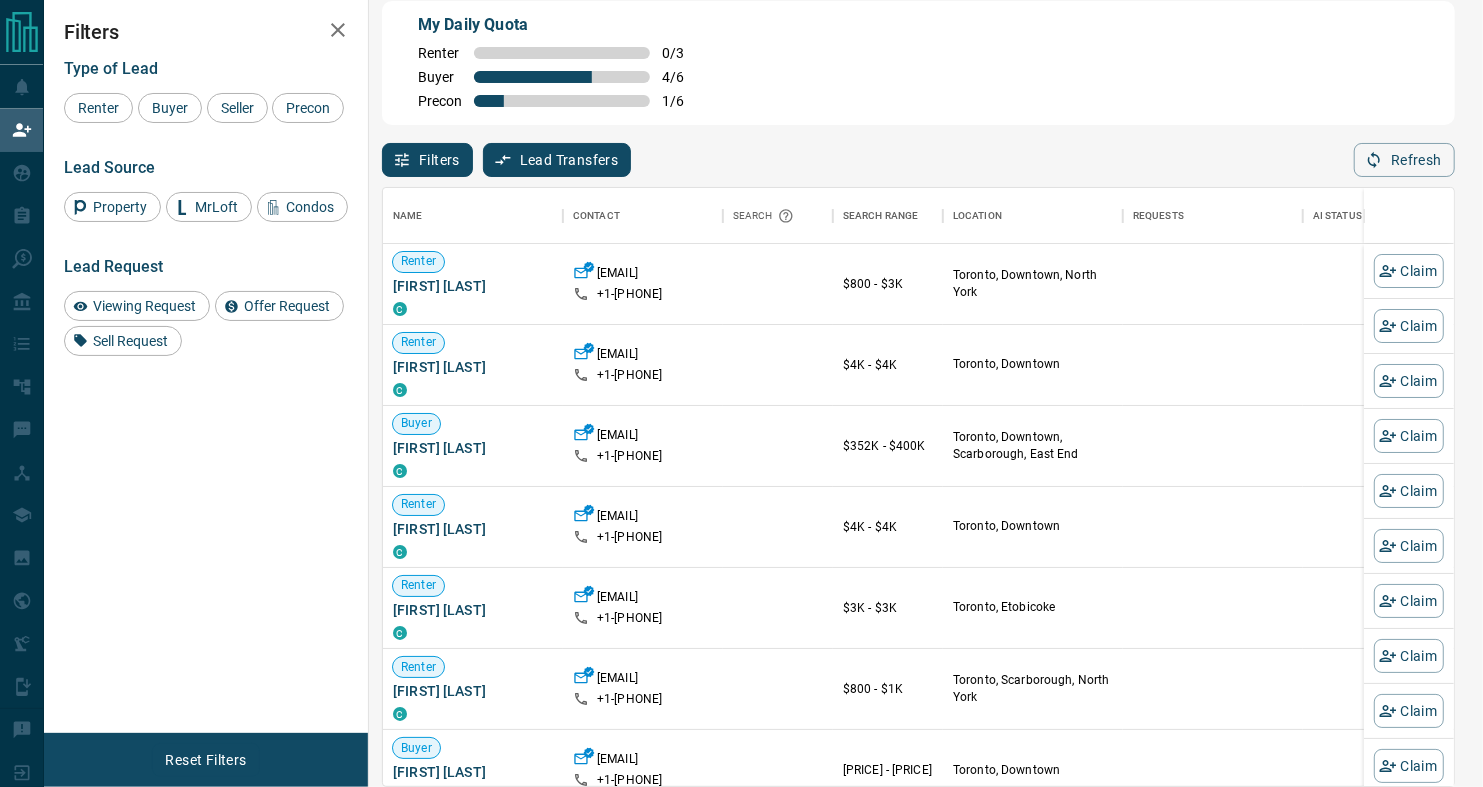 scroll, scrollTop: 17, scrollLeft: 17, axis: both 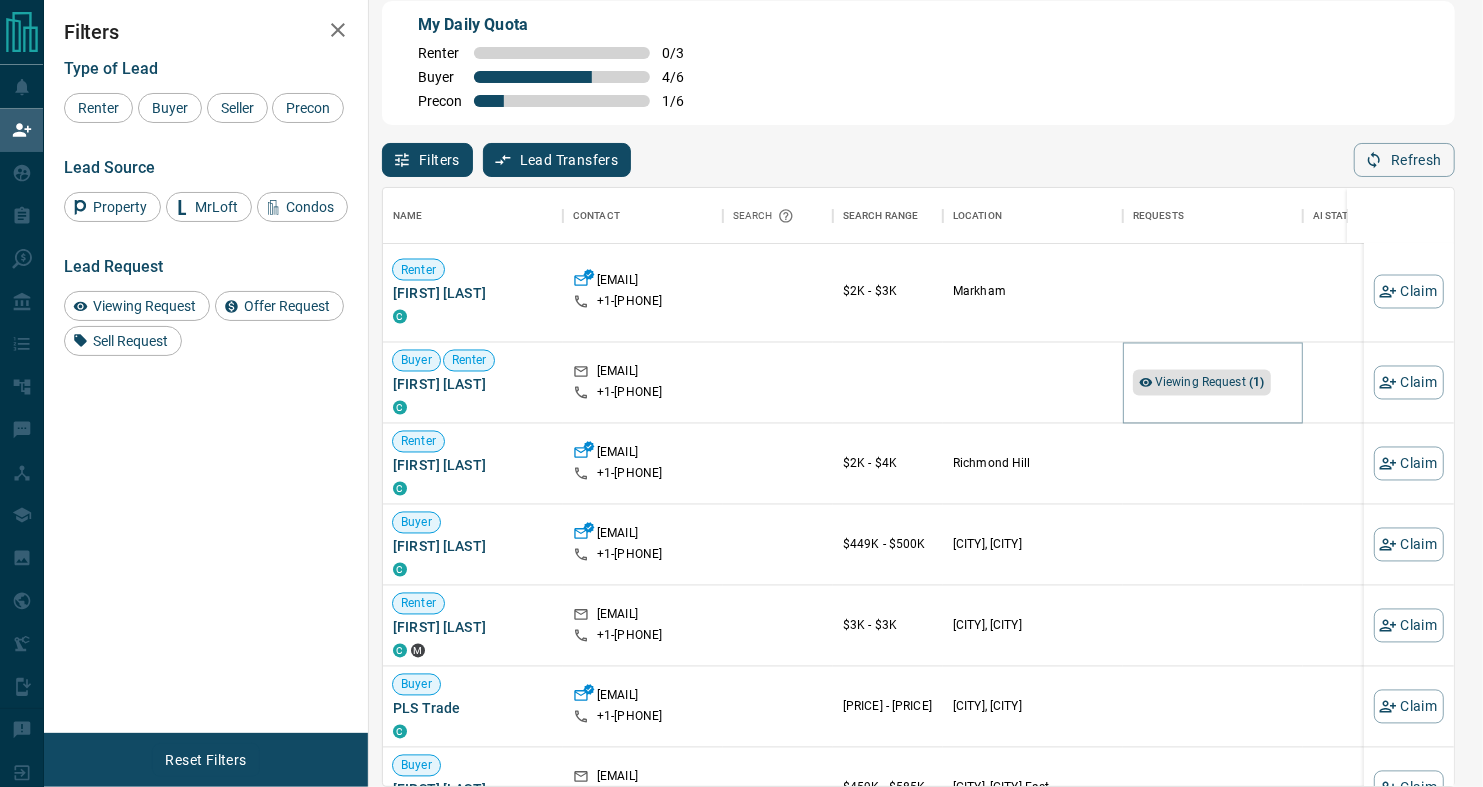 click on "Viewing Request   ( 1 )" at bounding box center (1210, 383) 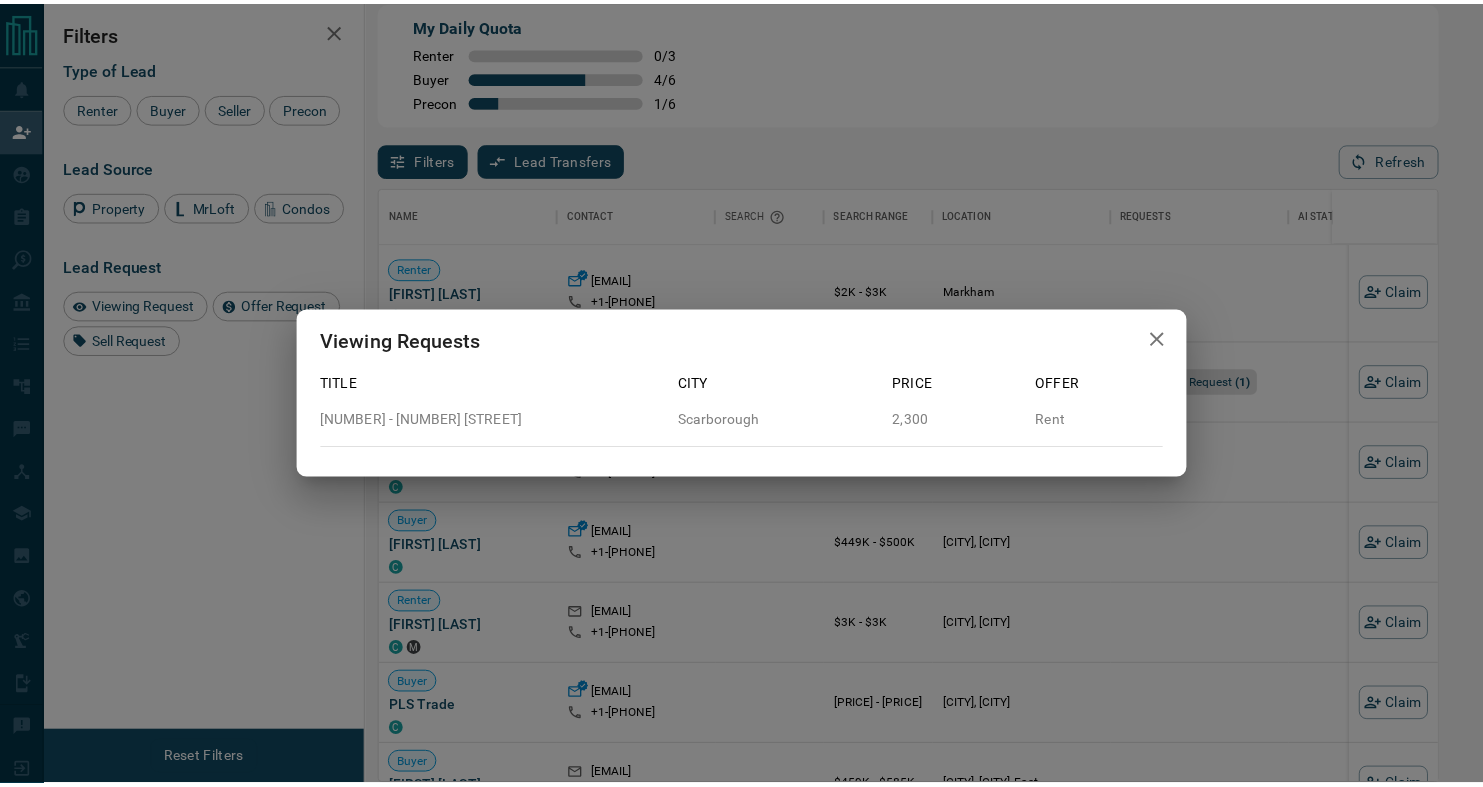 scroll, scrollTop: 581, scrollLeft: 1053, axis: both 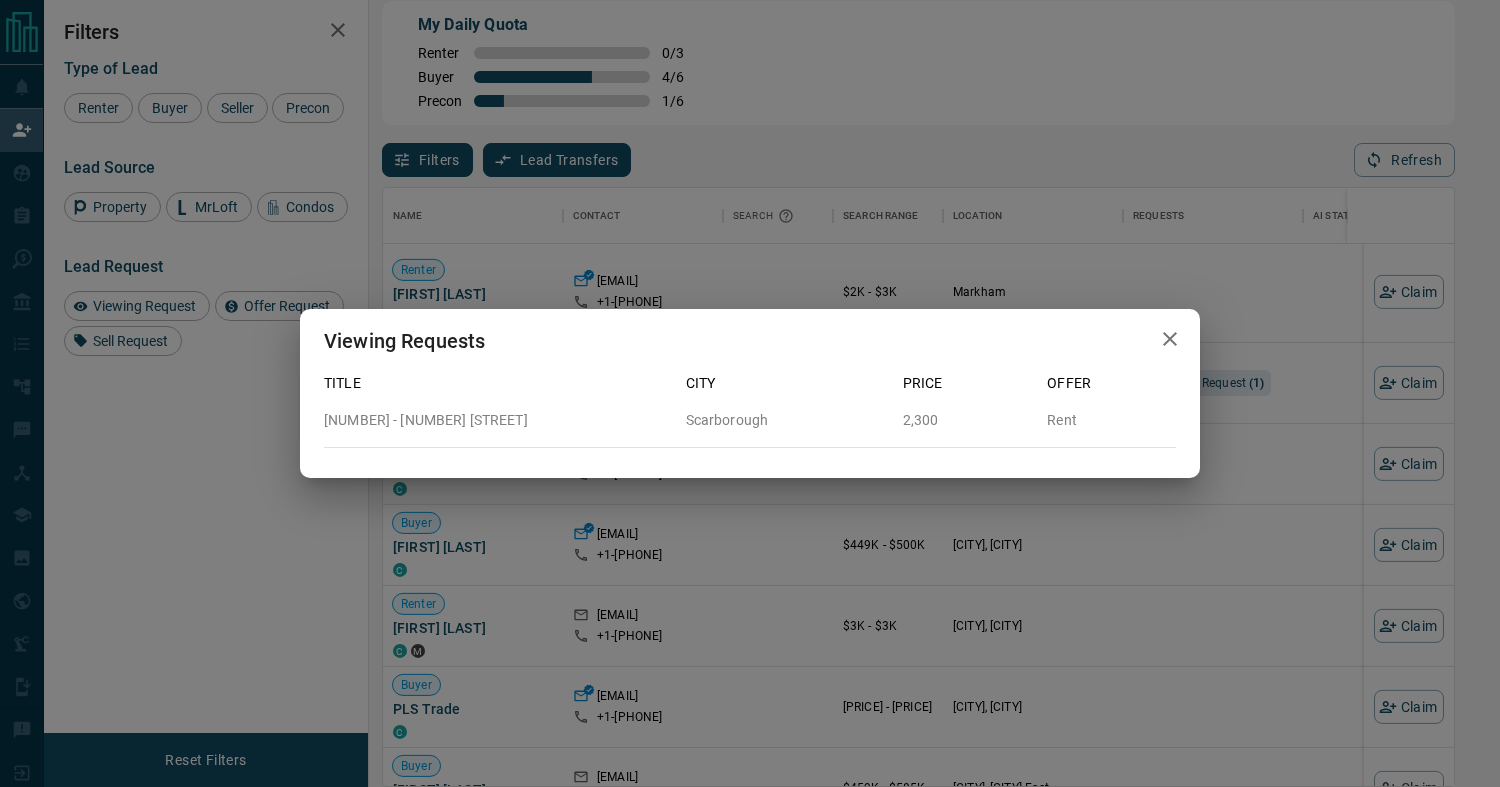 click 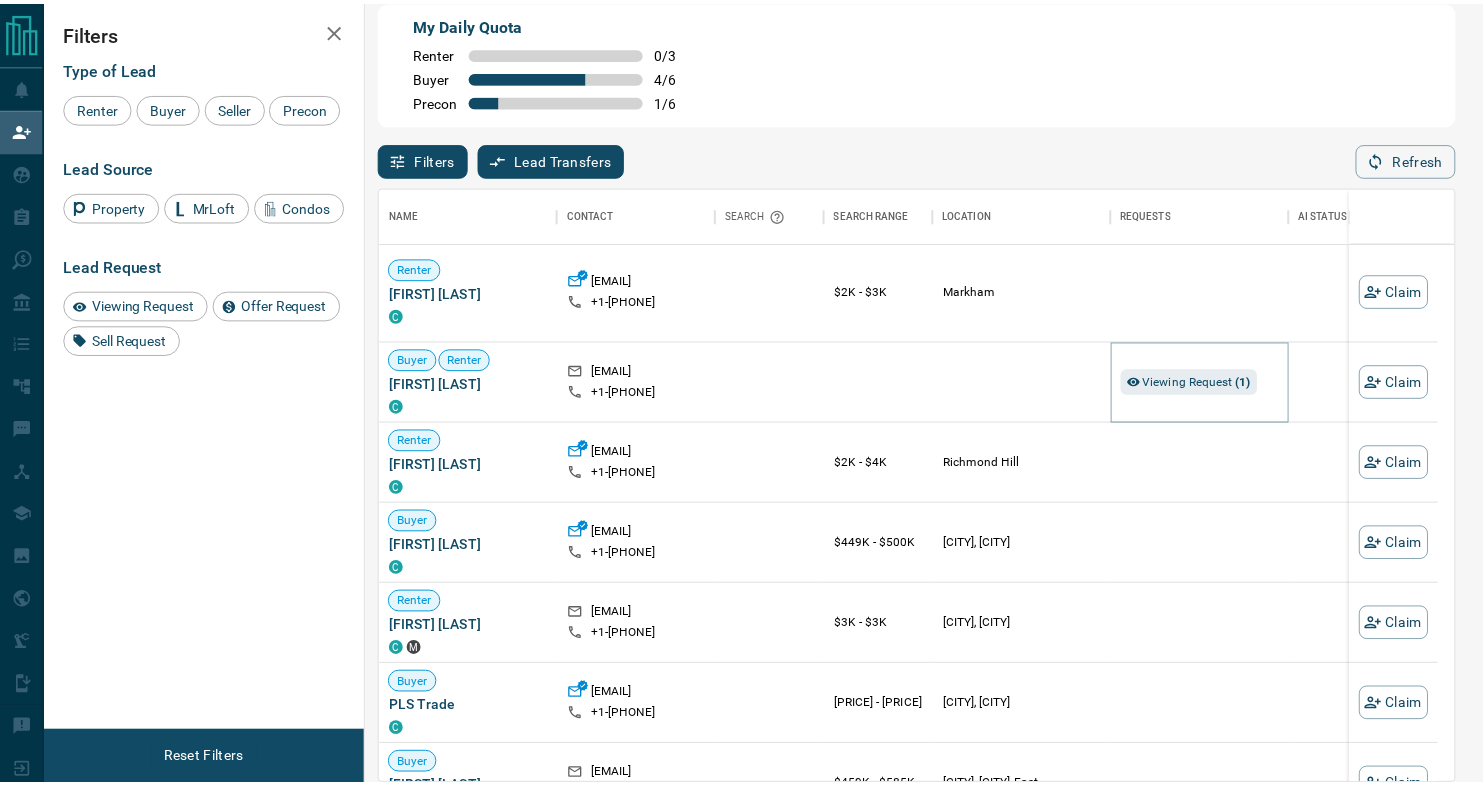 scroll, scrollTop: 17, scrollLeft: 17, axis: both 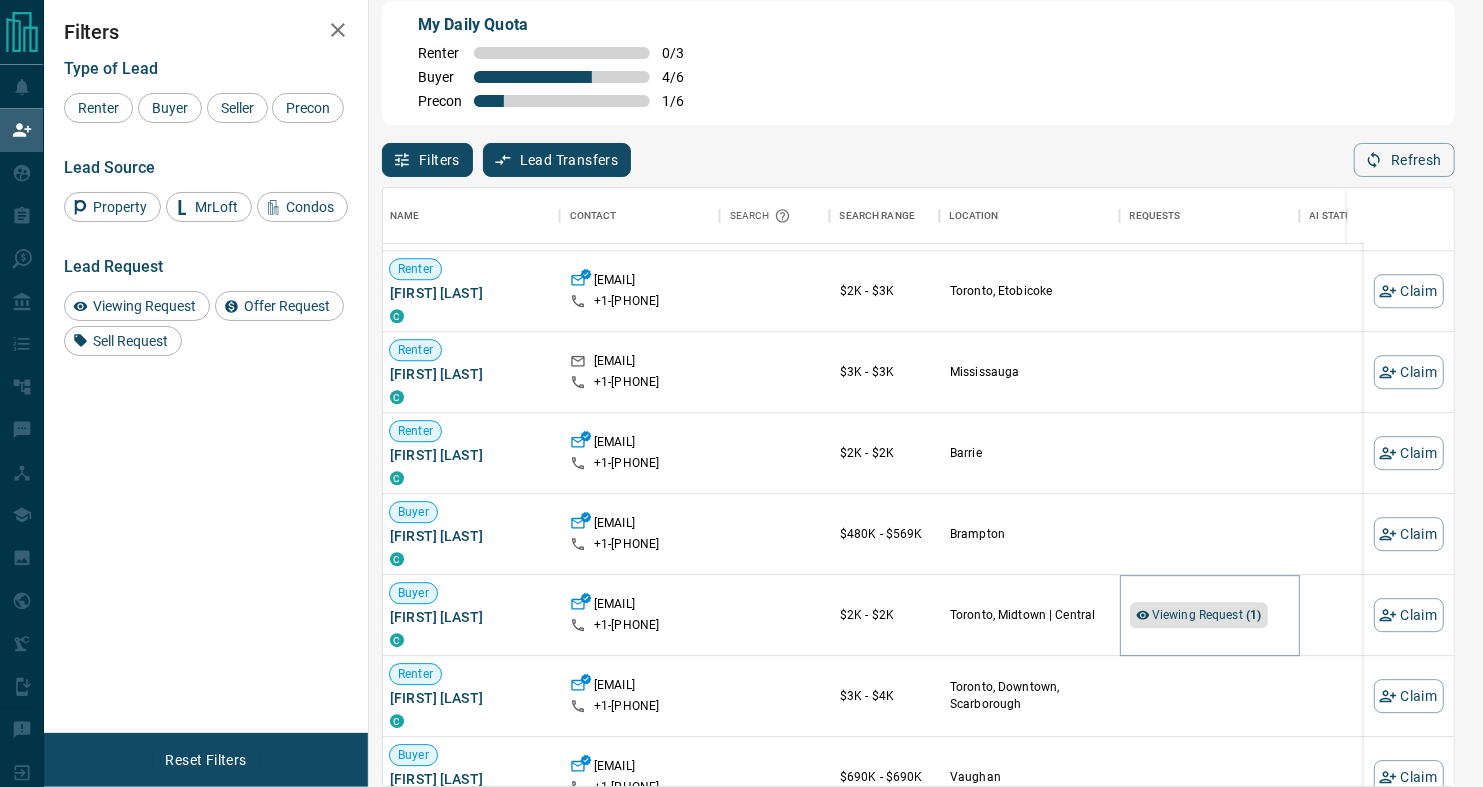 click on "Viewing Request   ( 1 )" at bounding box center (1207, 615) 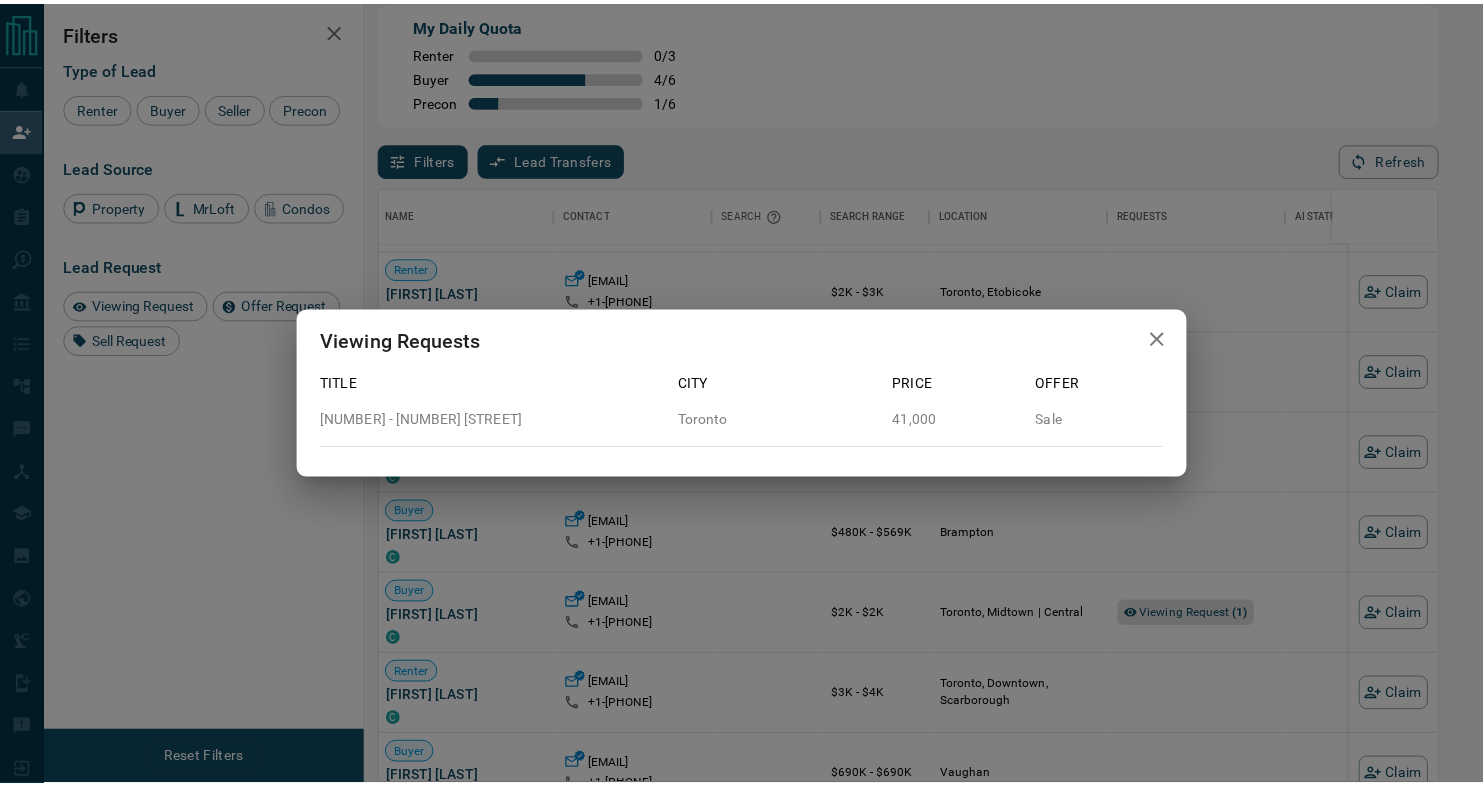 scroll, scrollTop: 581, scrollLeft: 1053, axis: both 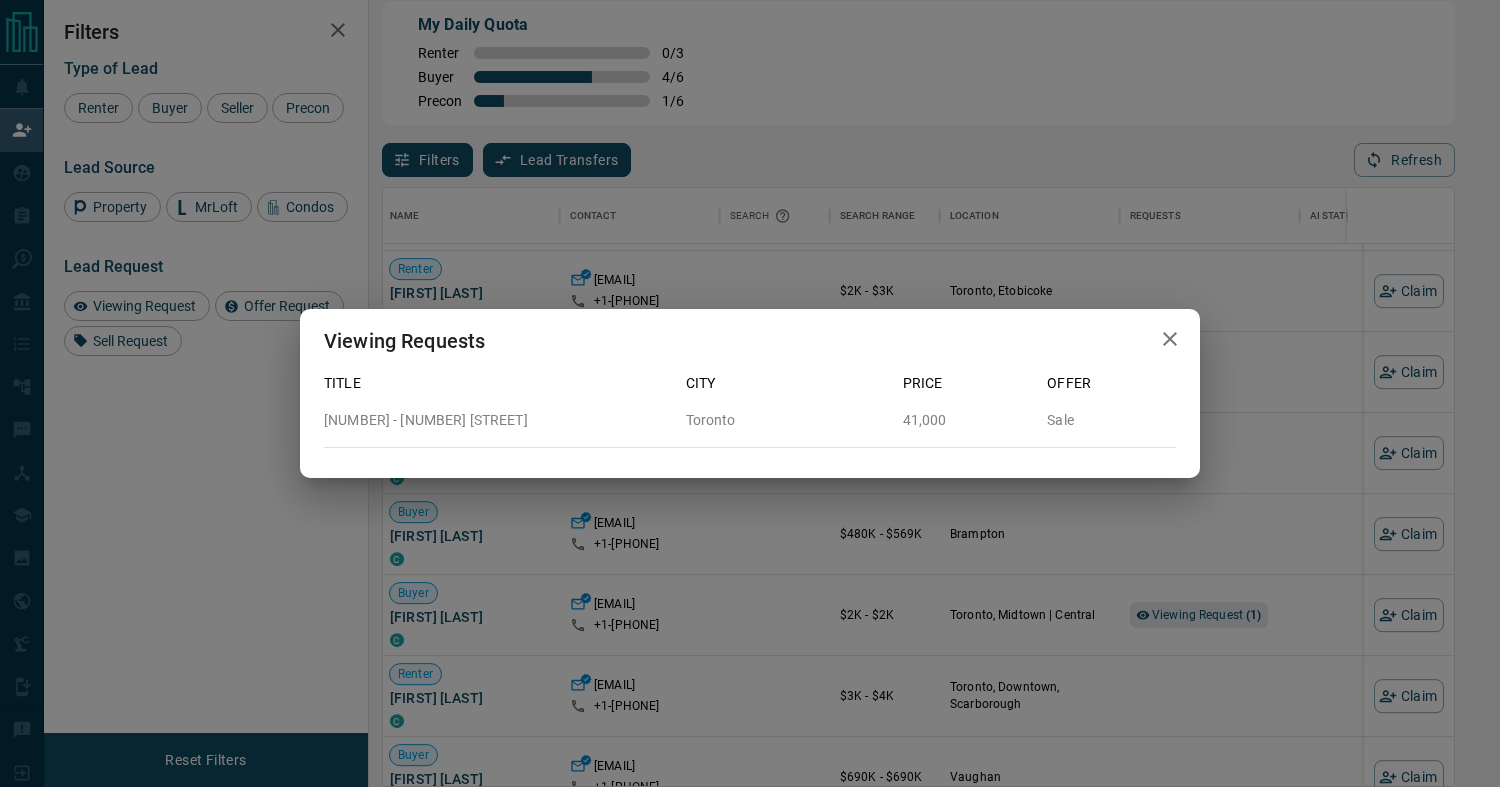 click on "[NUMBER] - [NUMBER] [STREET]" at bounding box center [497, 420] 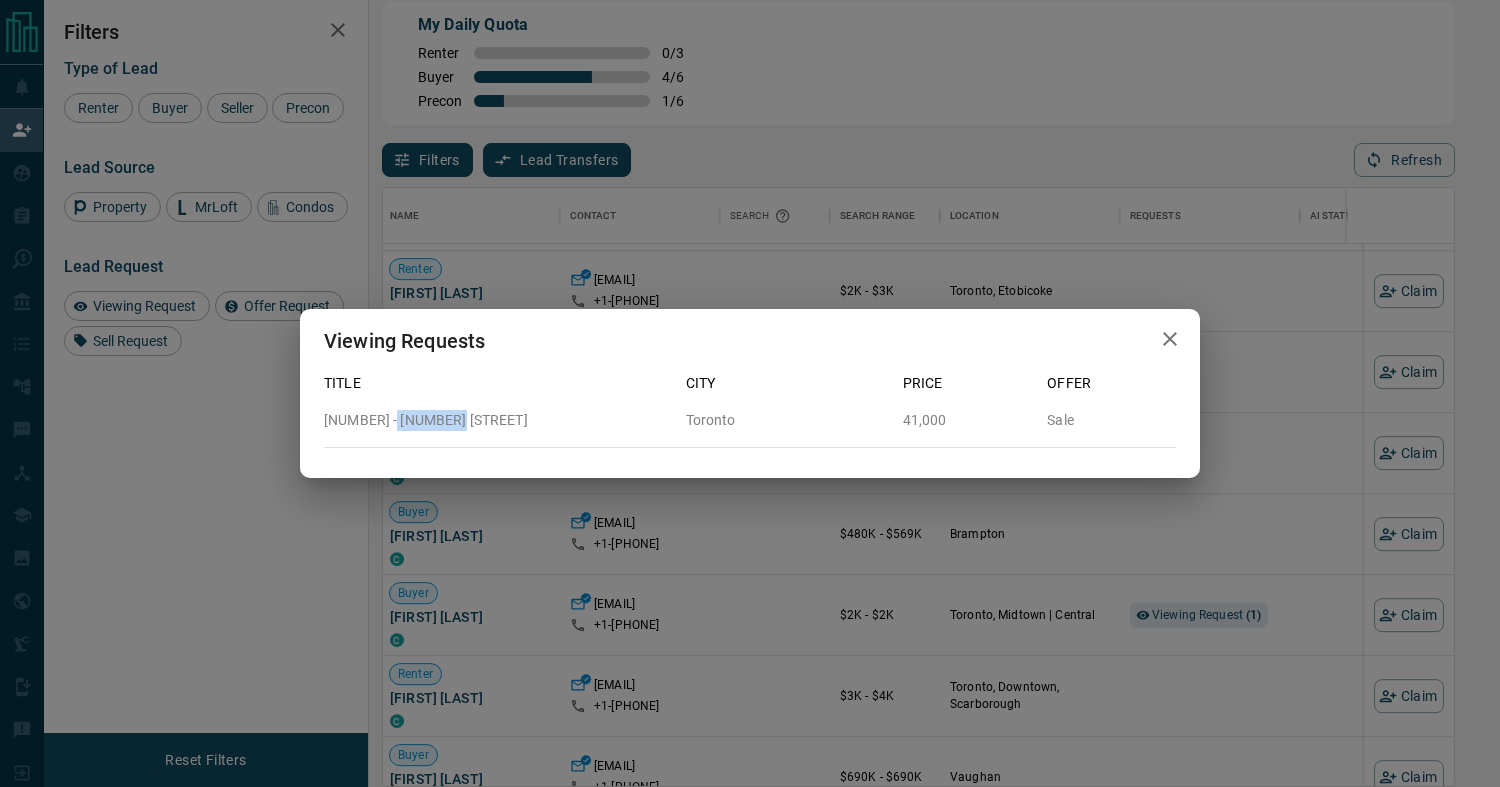 click on "[NUMBER] - [NUMBER] [STREET]" at bounding box center (497, 420) 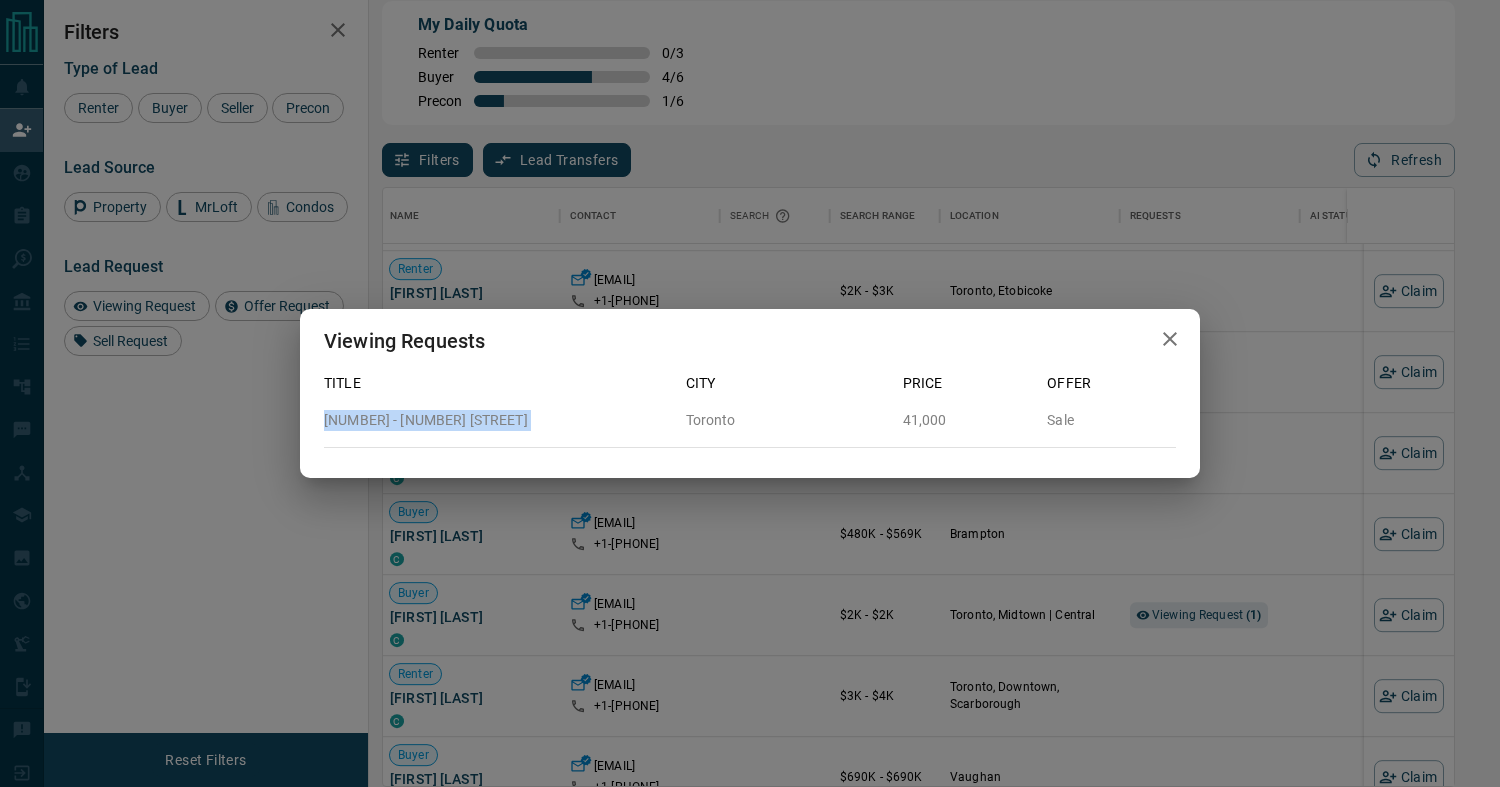 copy on "[NUMBER] - [NUMBER] [STREET]" 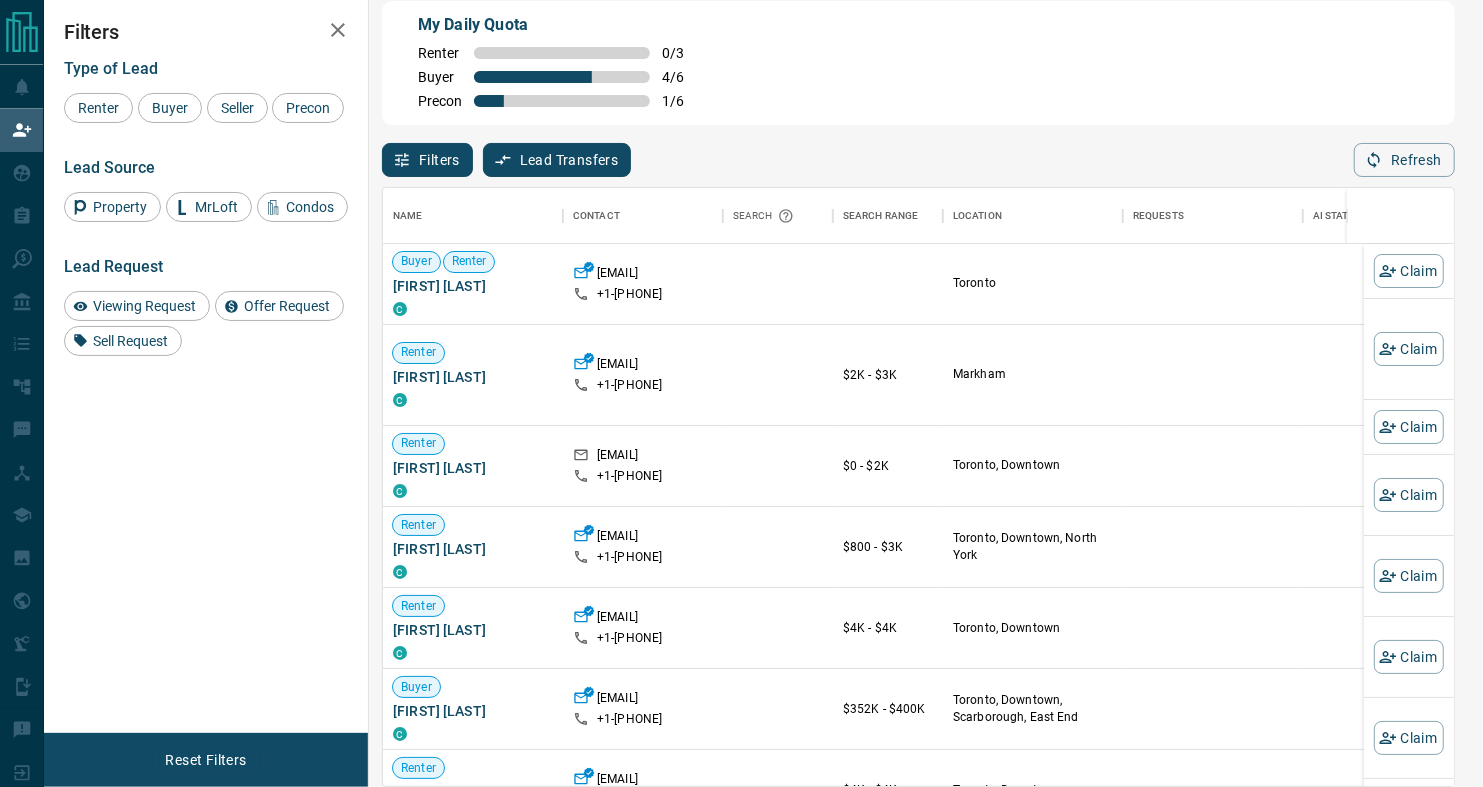 scroll, scrollTop: 17, scrollLeft: 17, axis: both 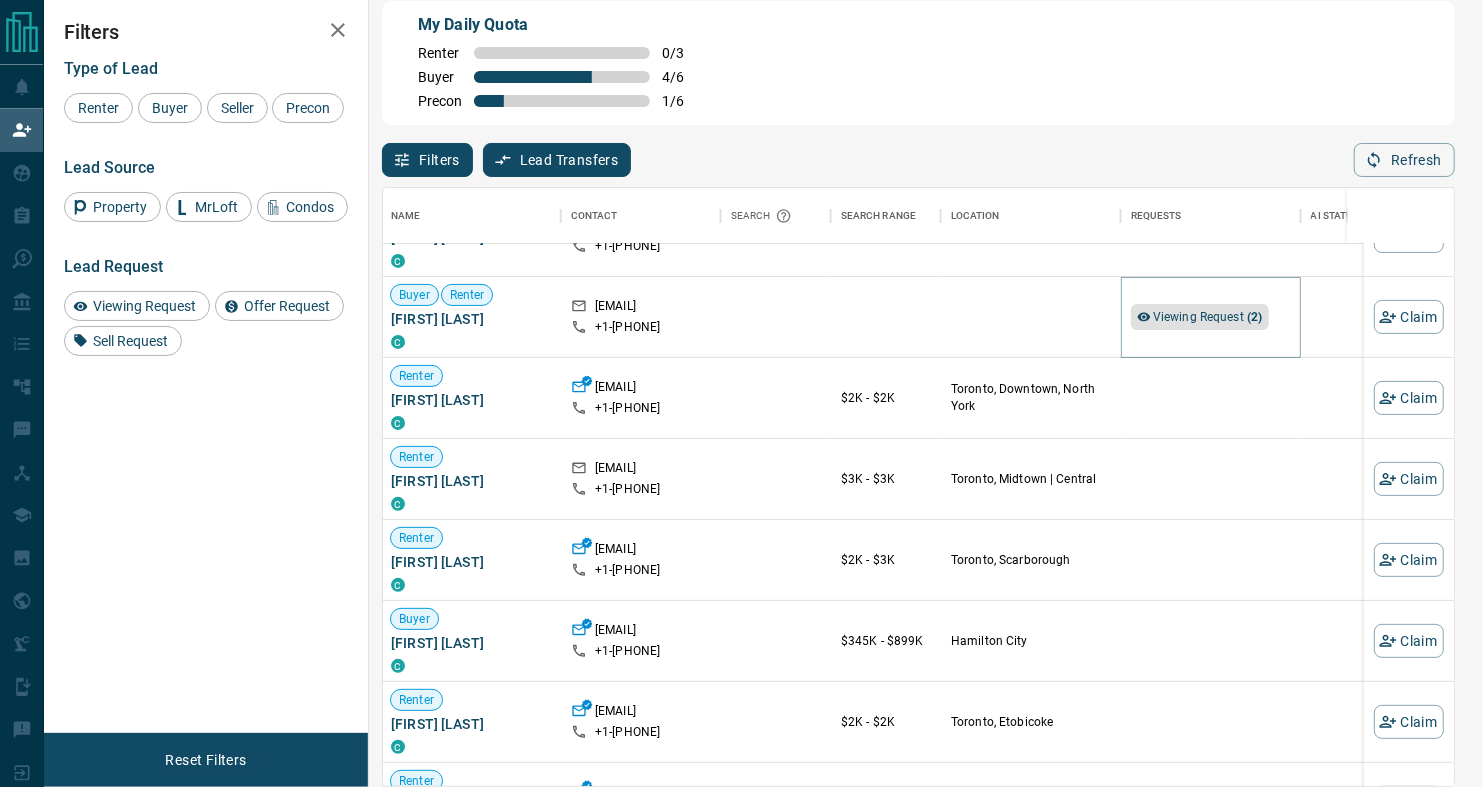 click on "Viewing Request   ( 2 )" at bounding box center (1208, 317) 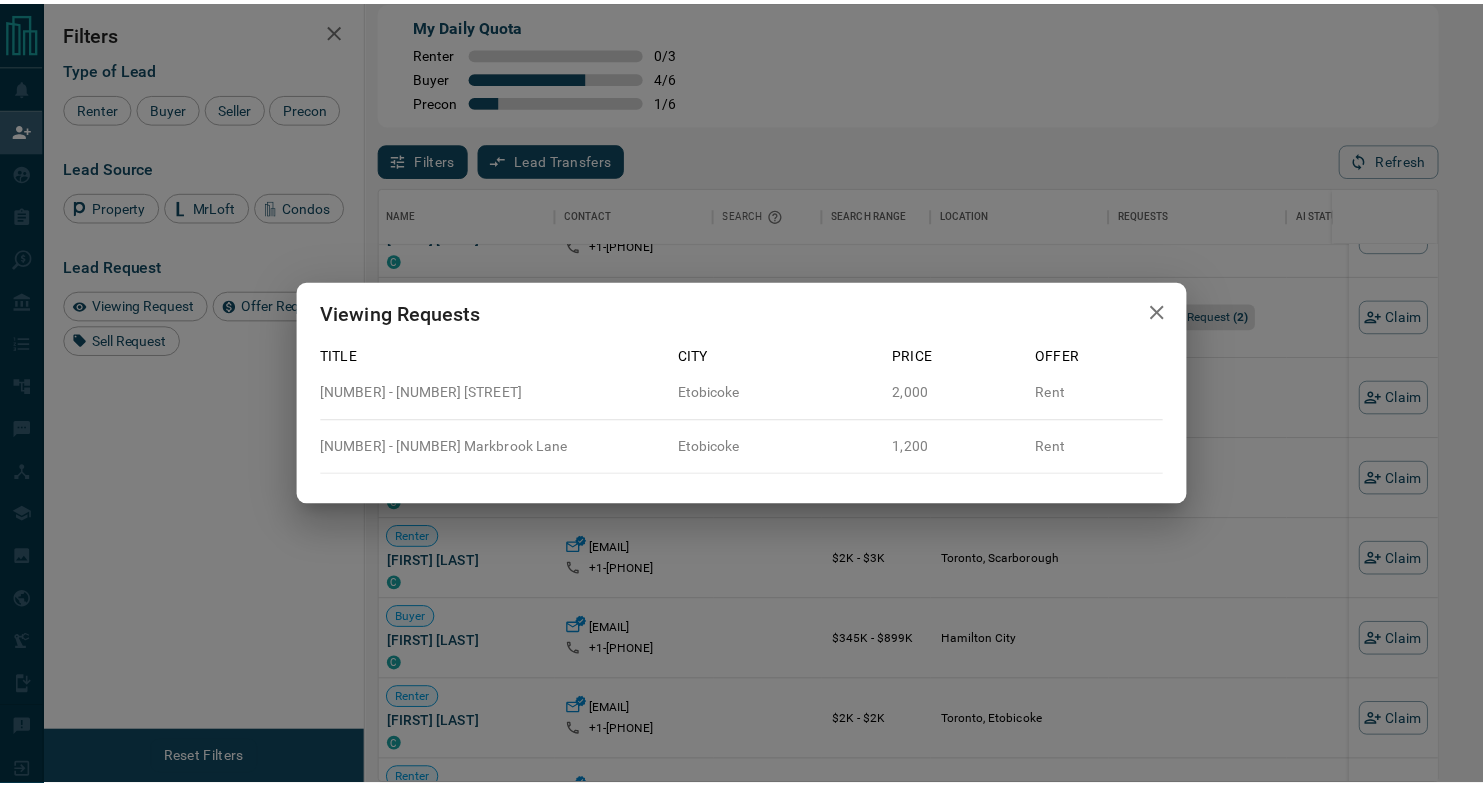 scroll, scrollTop: 581, scrollLeft: 1053, axis: both 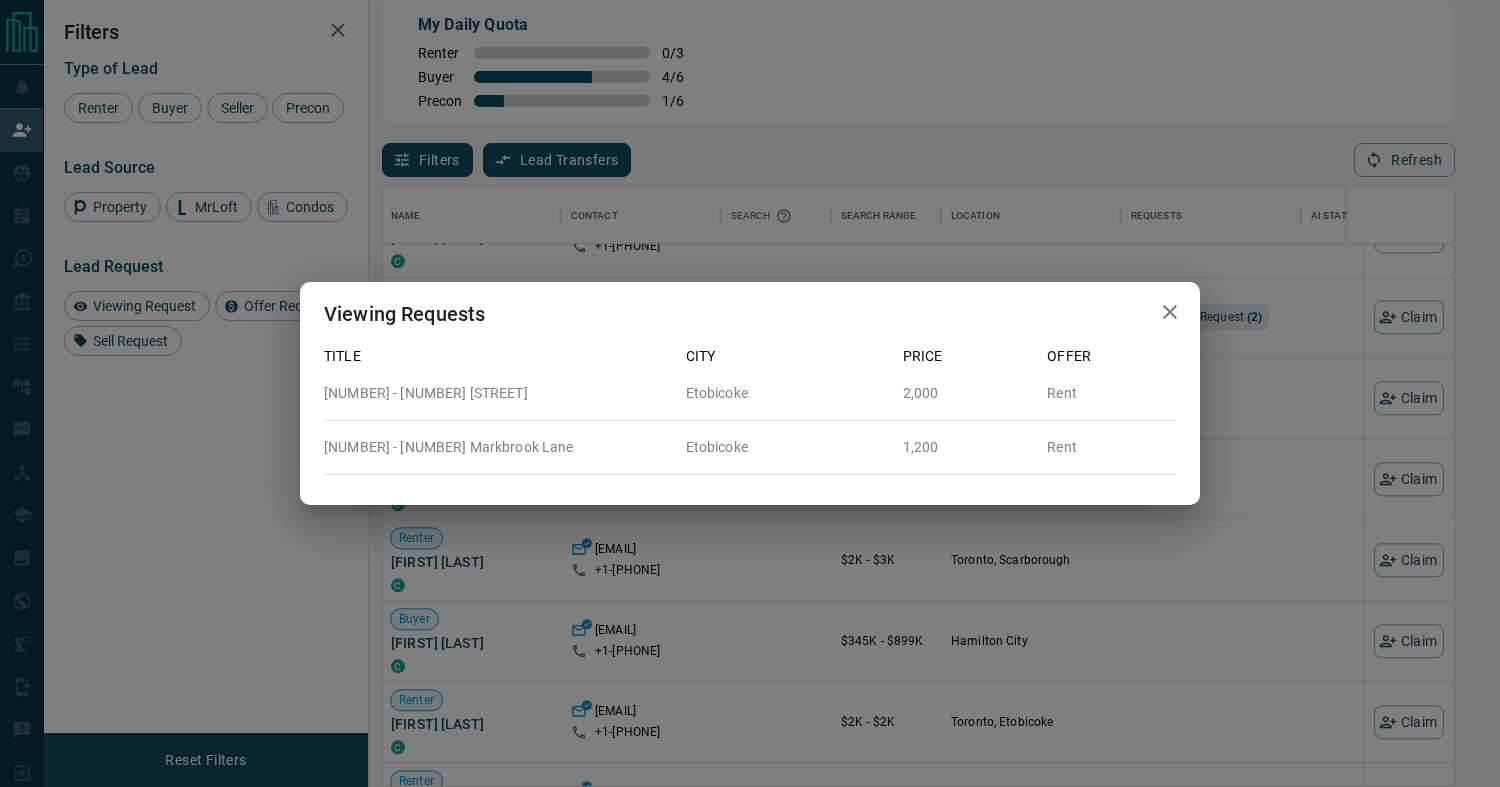 click on "Viewing Requests Title City Price Offer [NUMBER] - [NUMBER] [STREET] [CITY] [NUMBER] Rent [NUMBER] - [NUMBER] [STREET] [CITY] [NUMBER] Rent" at bounding box center (750, 393) 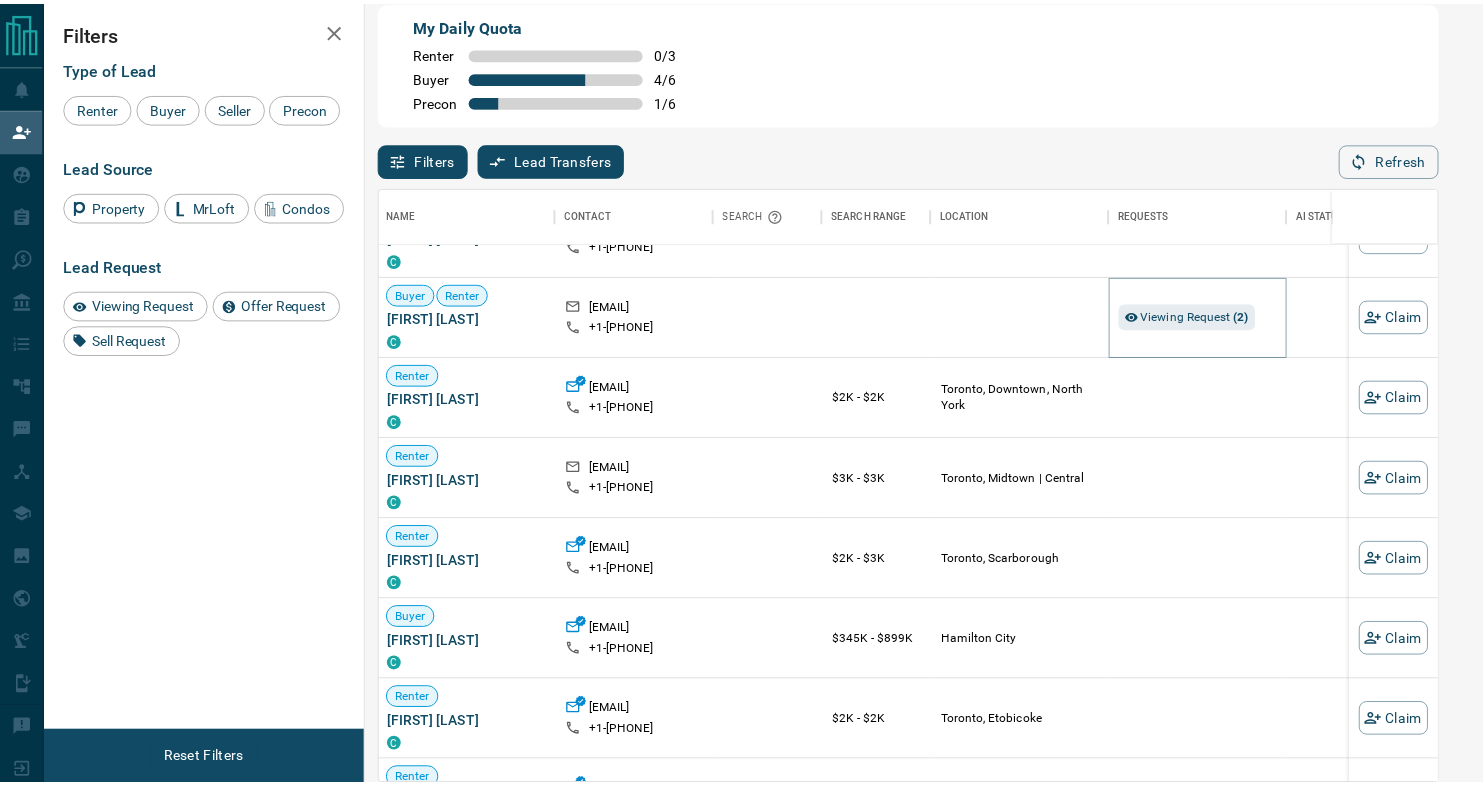 scroll, scrollTop: 17, scrollLeft: 17, axis: both 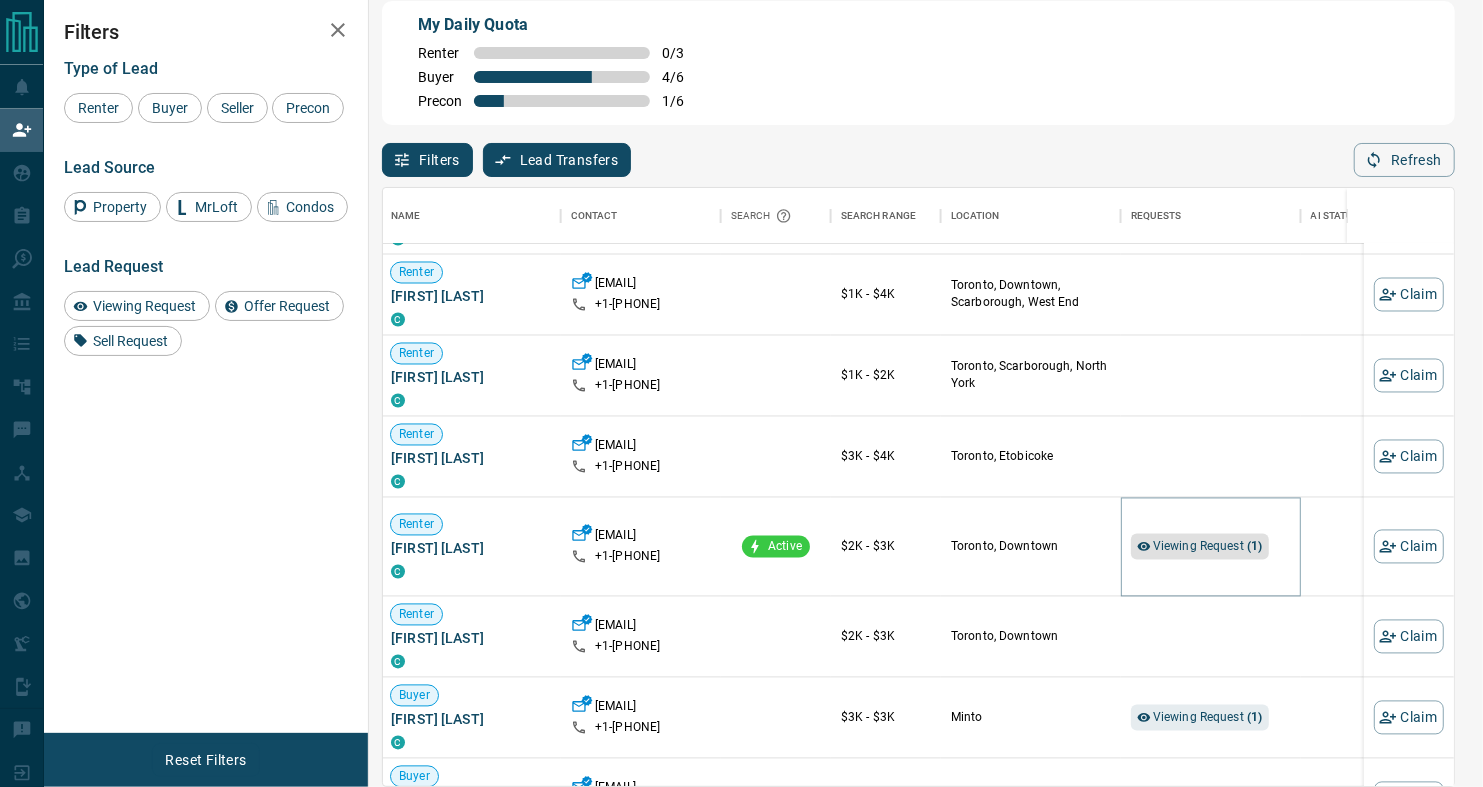 click on "Viewing Request   ( 1 )" at bounding box center (1208, 547) 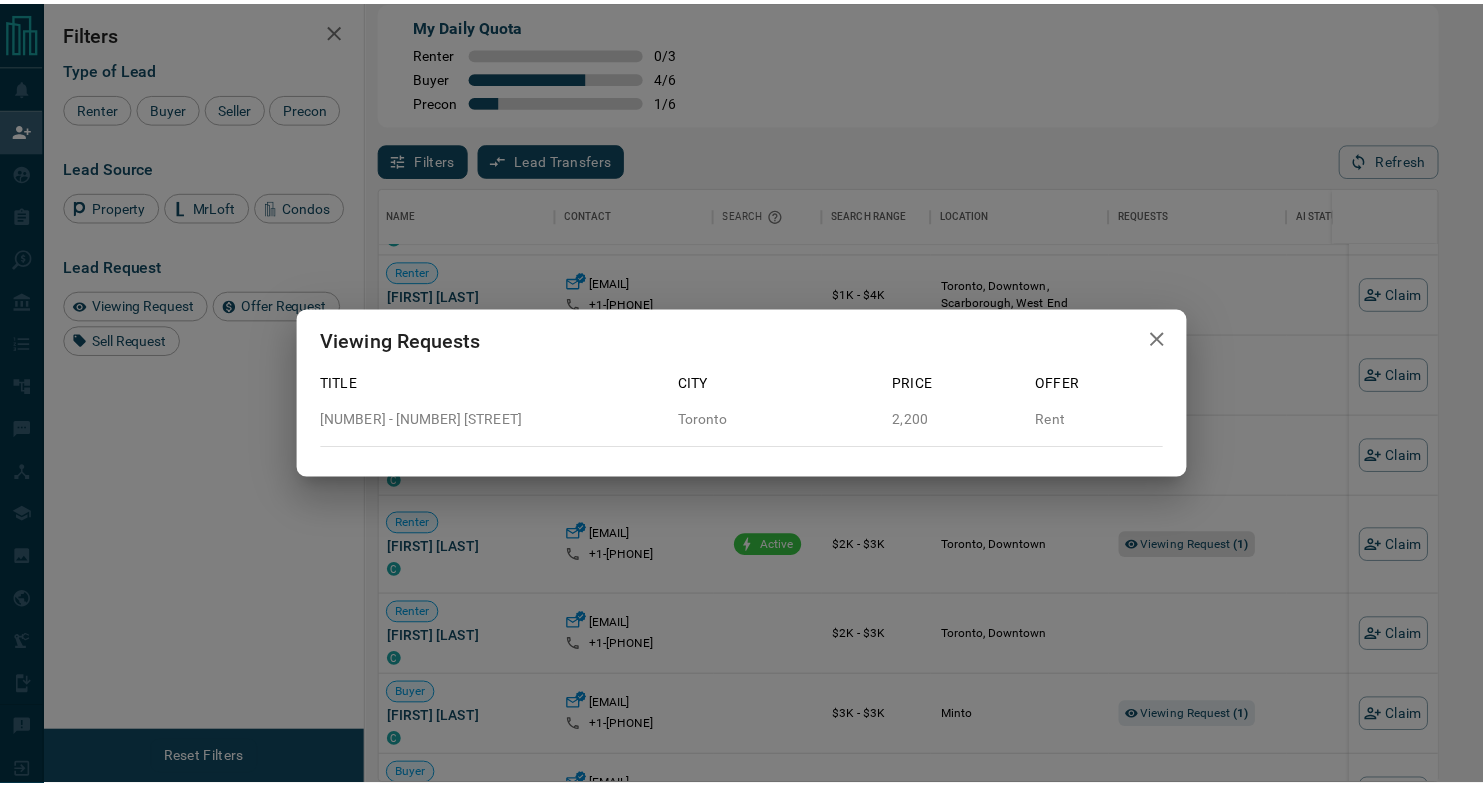scroll, scrollTop: 581, scrollLeft: 1053, axis: both 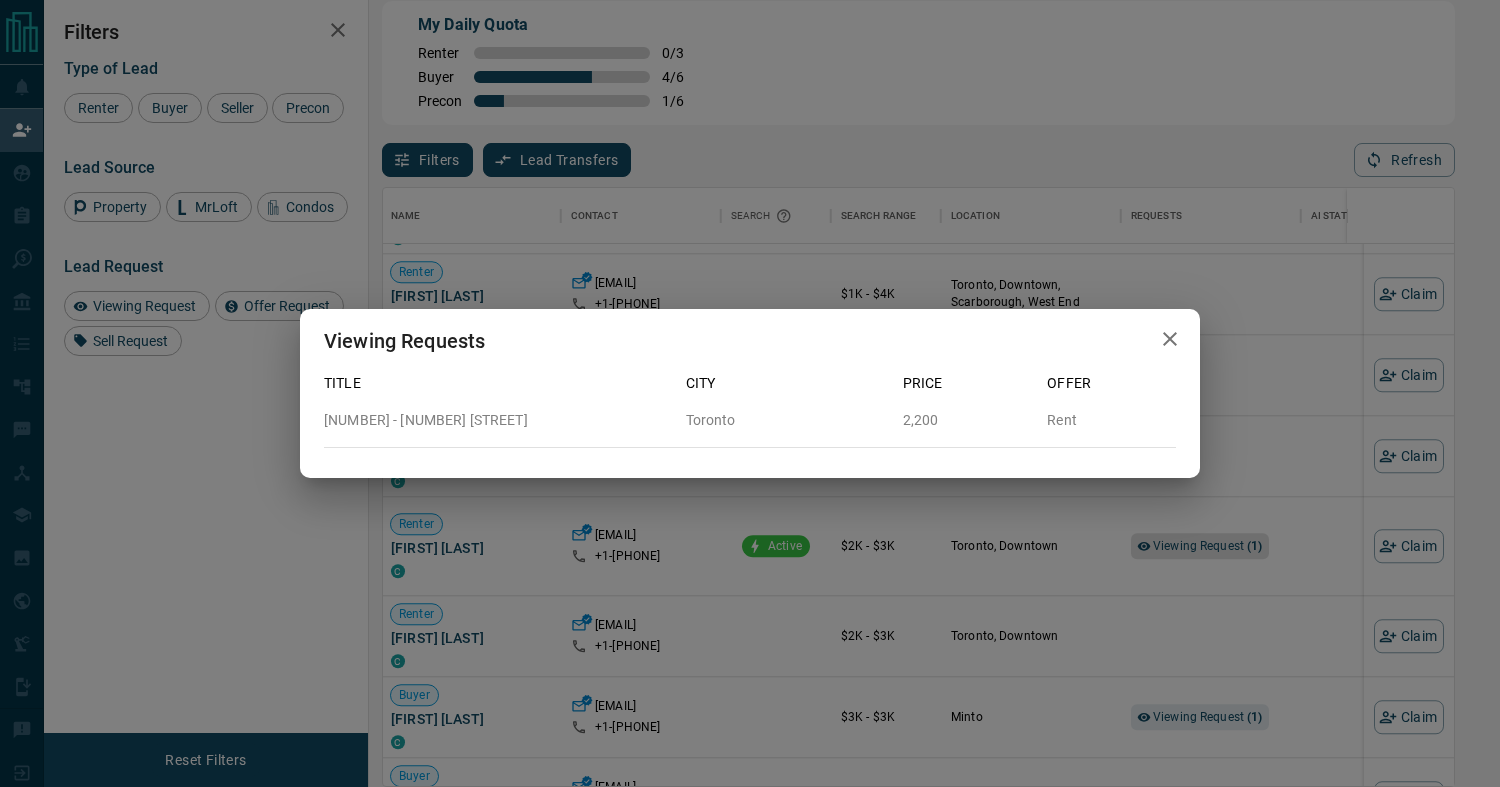 click on "Viewing Requests Title City Price Offer [NUMBER] - [NUMBER] [STREET] [CITY] [NUMBER], [NUMBER] Rent" at bounding box center [750, 393] 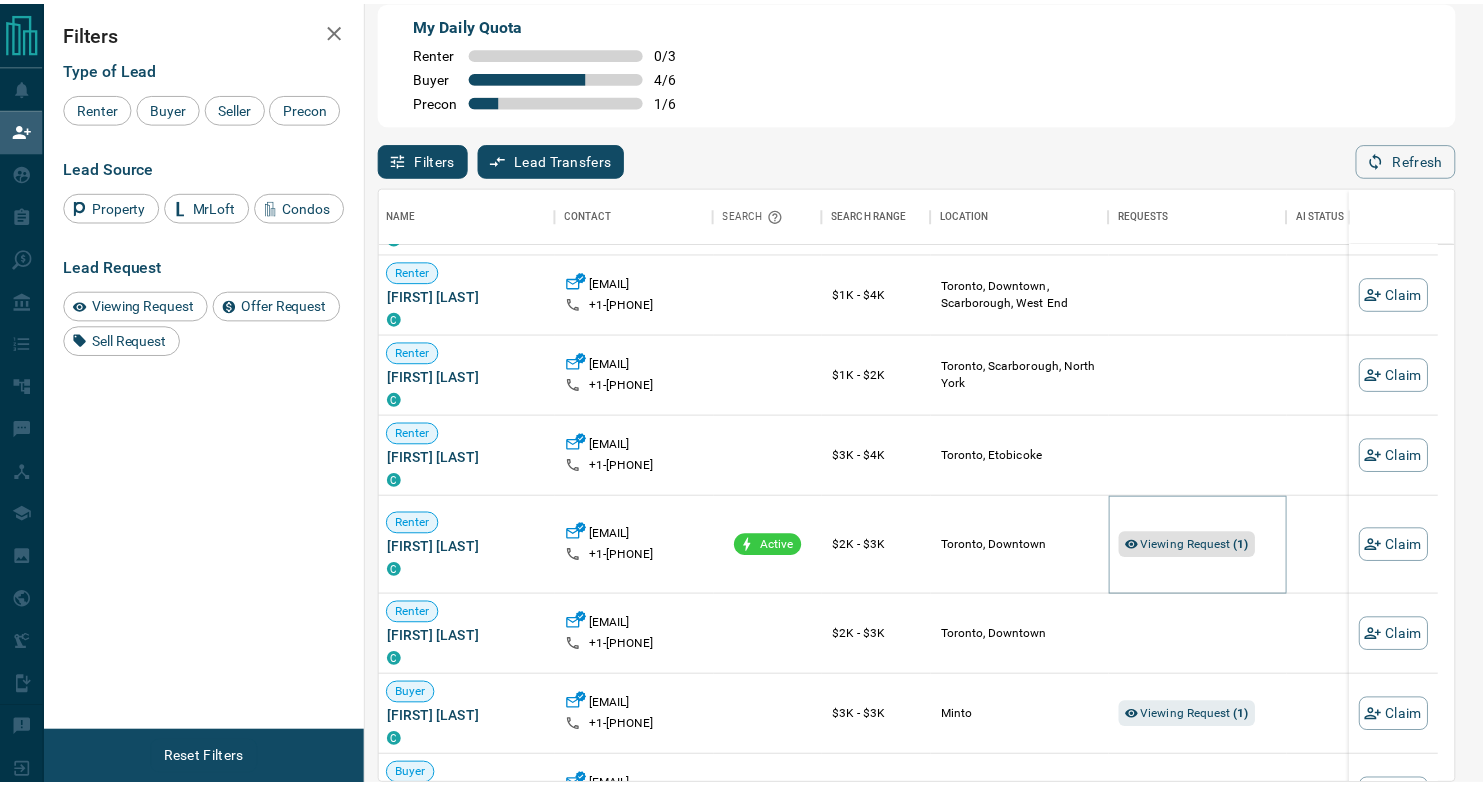 scroll, scrollTop: 17, scrollLeft: 17, axis: both 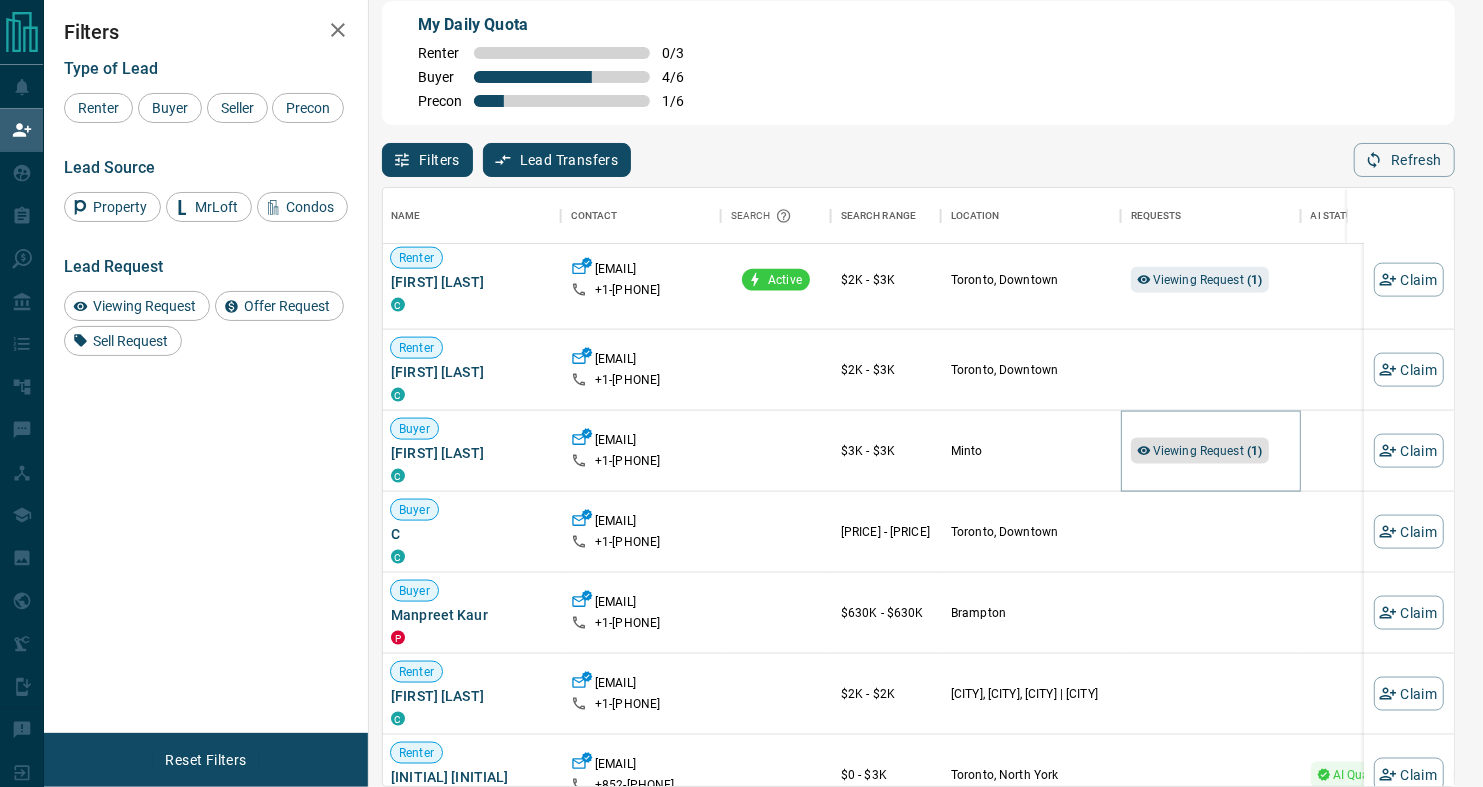 click on "Viewing Request   ( 1 )" at bounding box center (1208, 451) 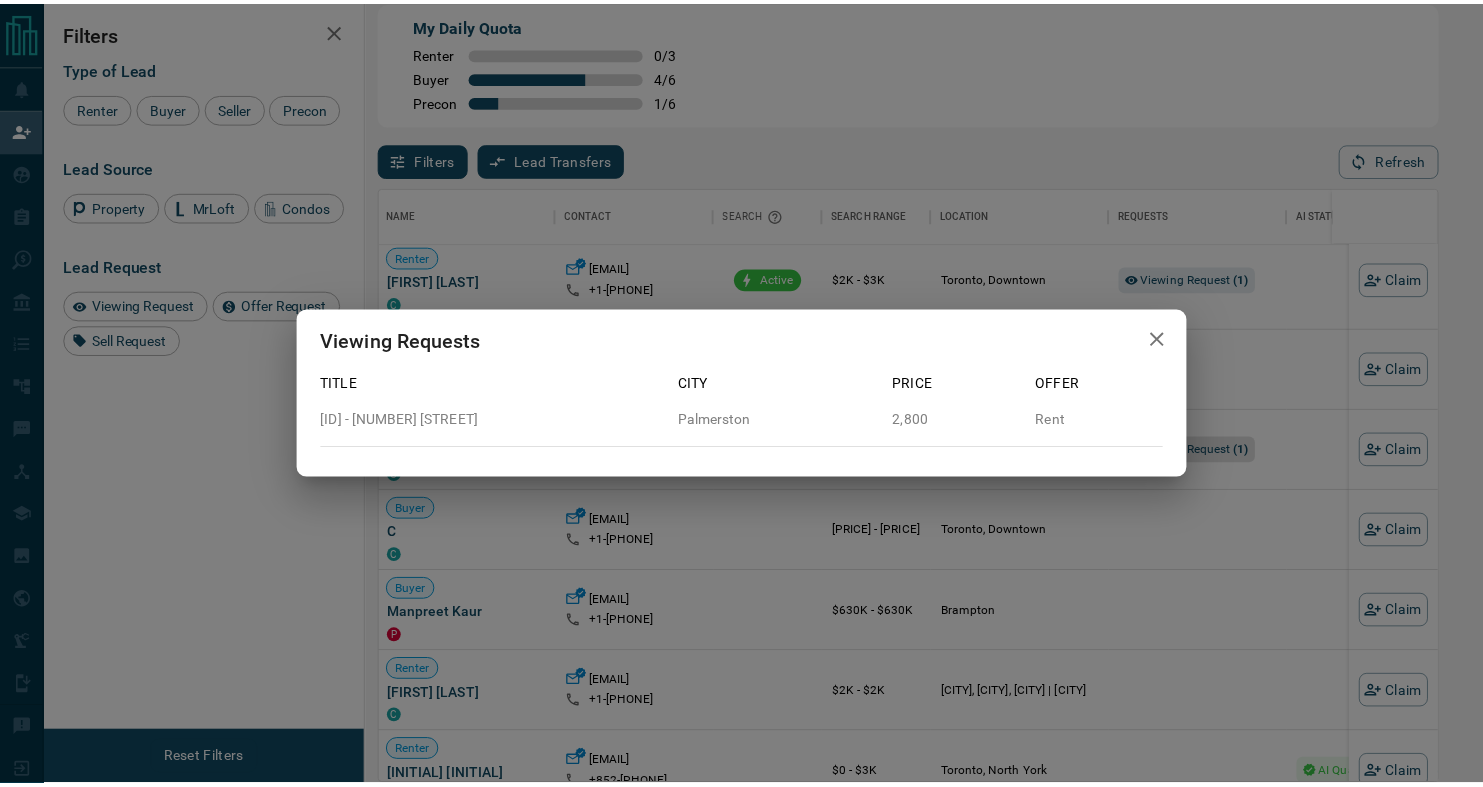 scroll, scrollTop: 581, scrollLeft: 1053, axis: both 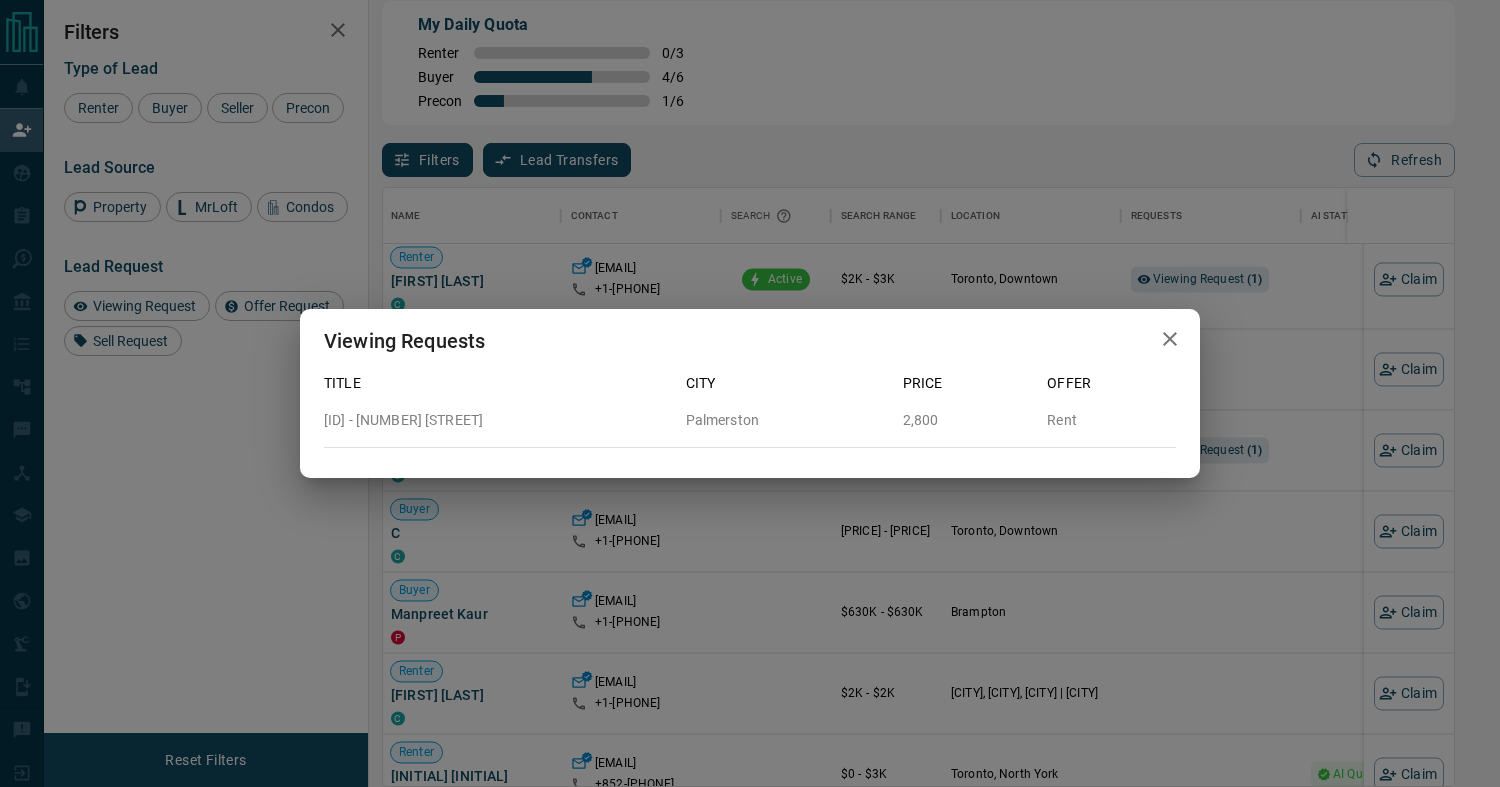 click at bounding box center [1170, 339] 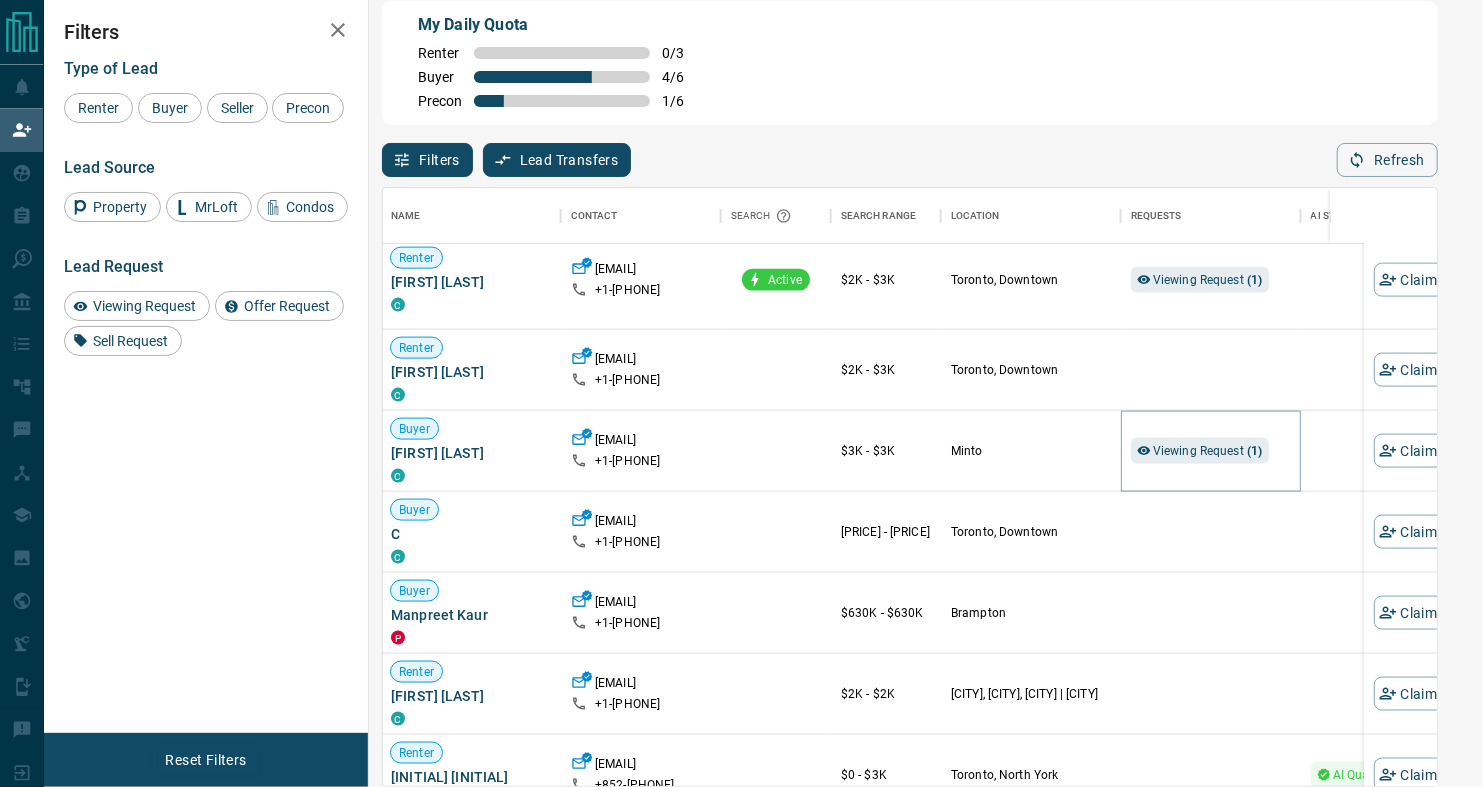 scroll, scrollTop: 17, scrollLeft: 17, axis: both 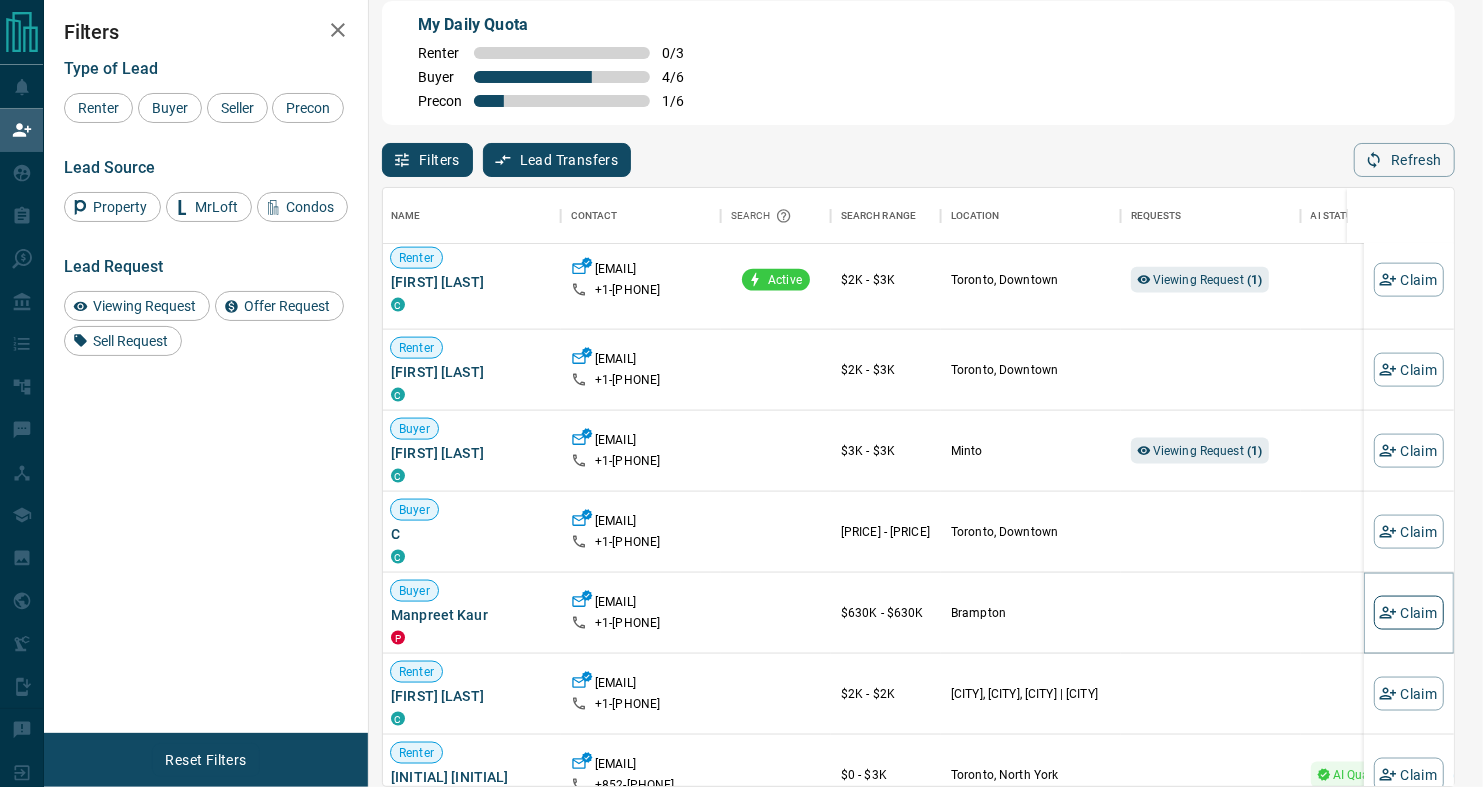 click on "Claim" at bounding box center [1409, 613] 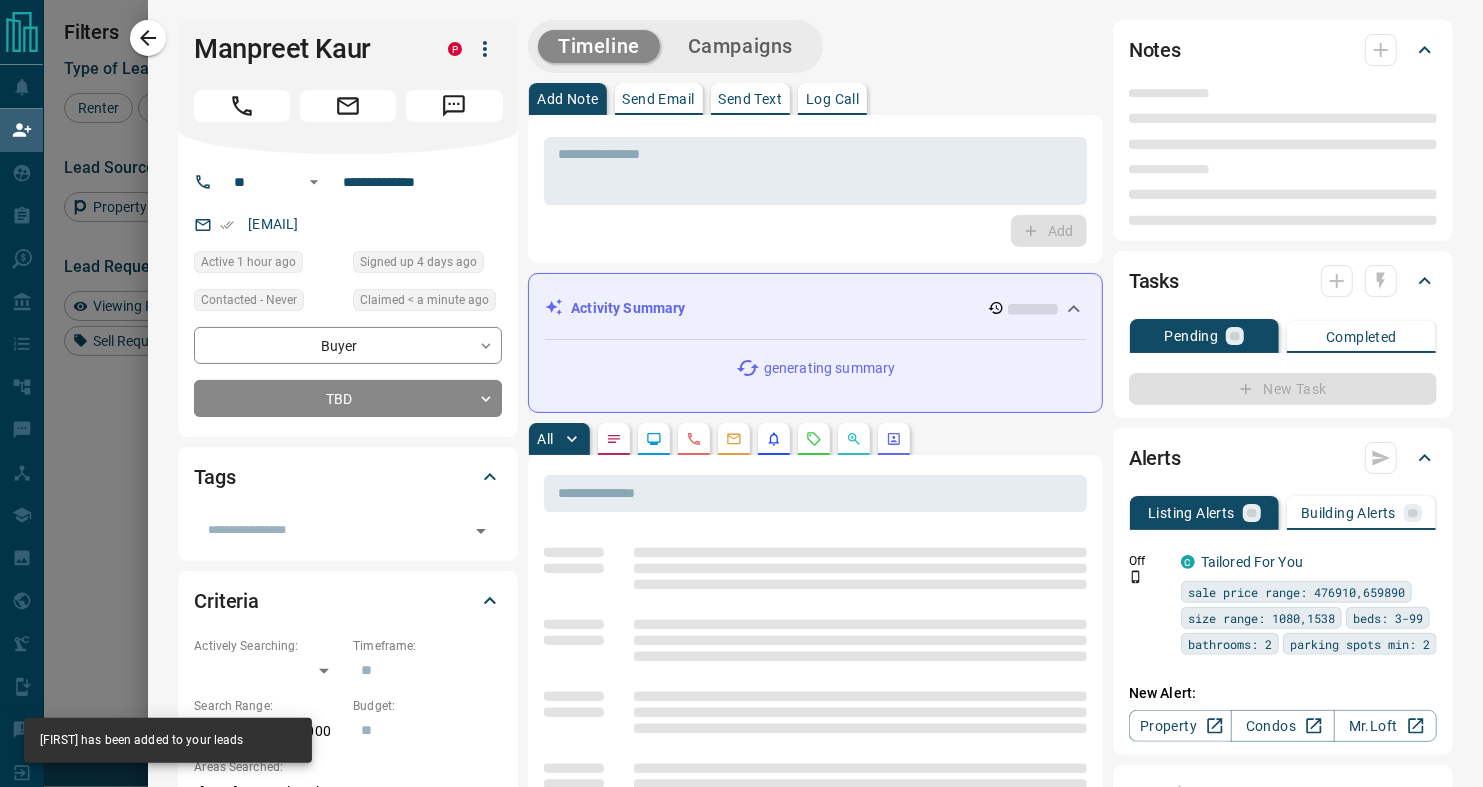 type on "**" 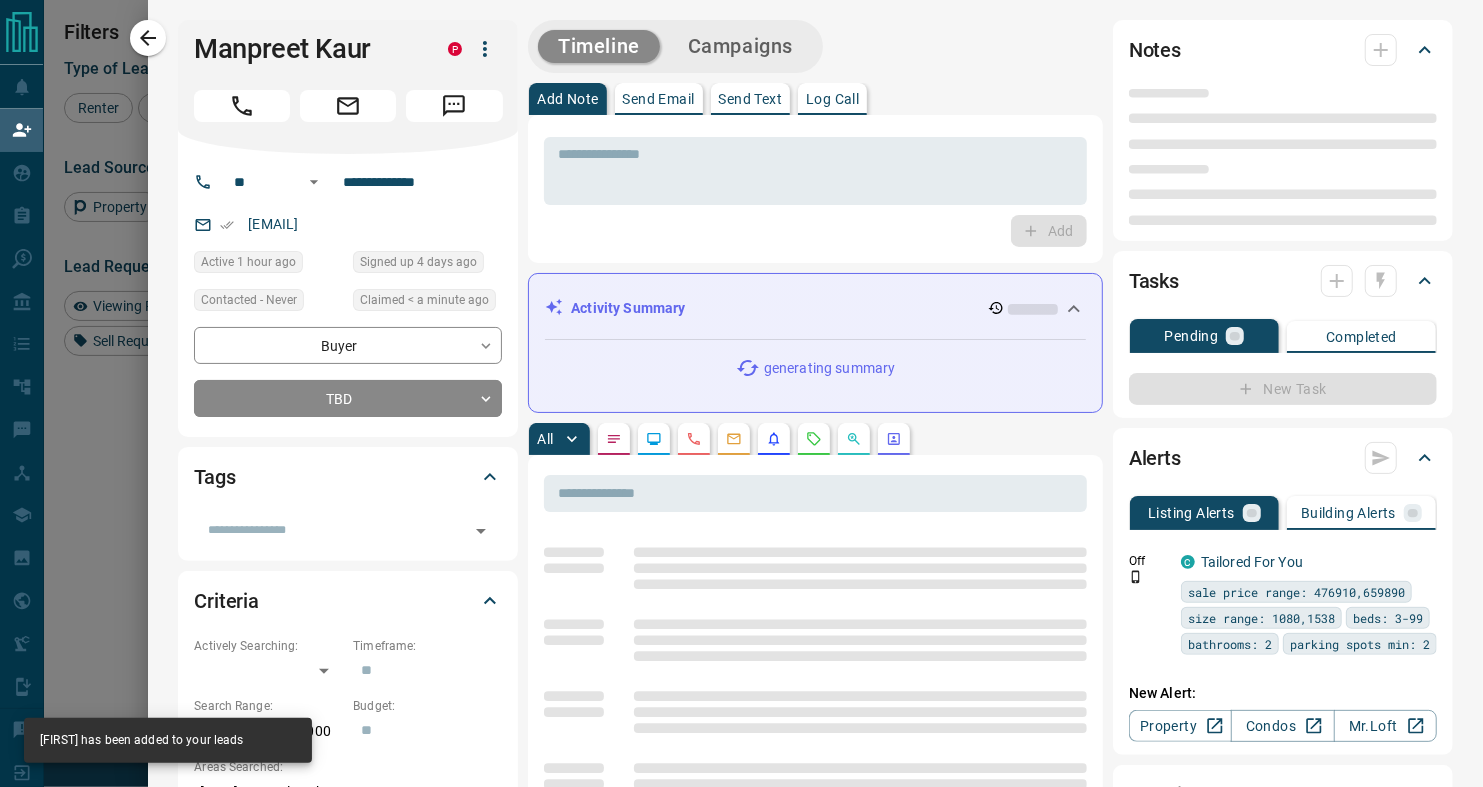 type on "**********" 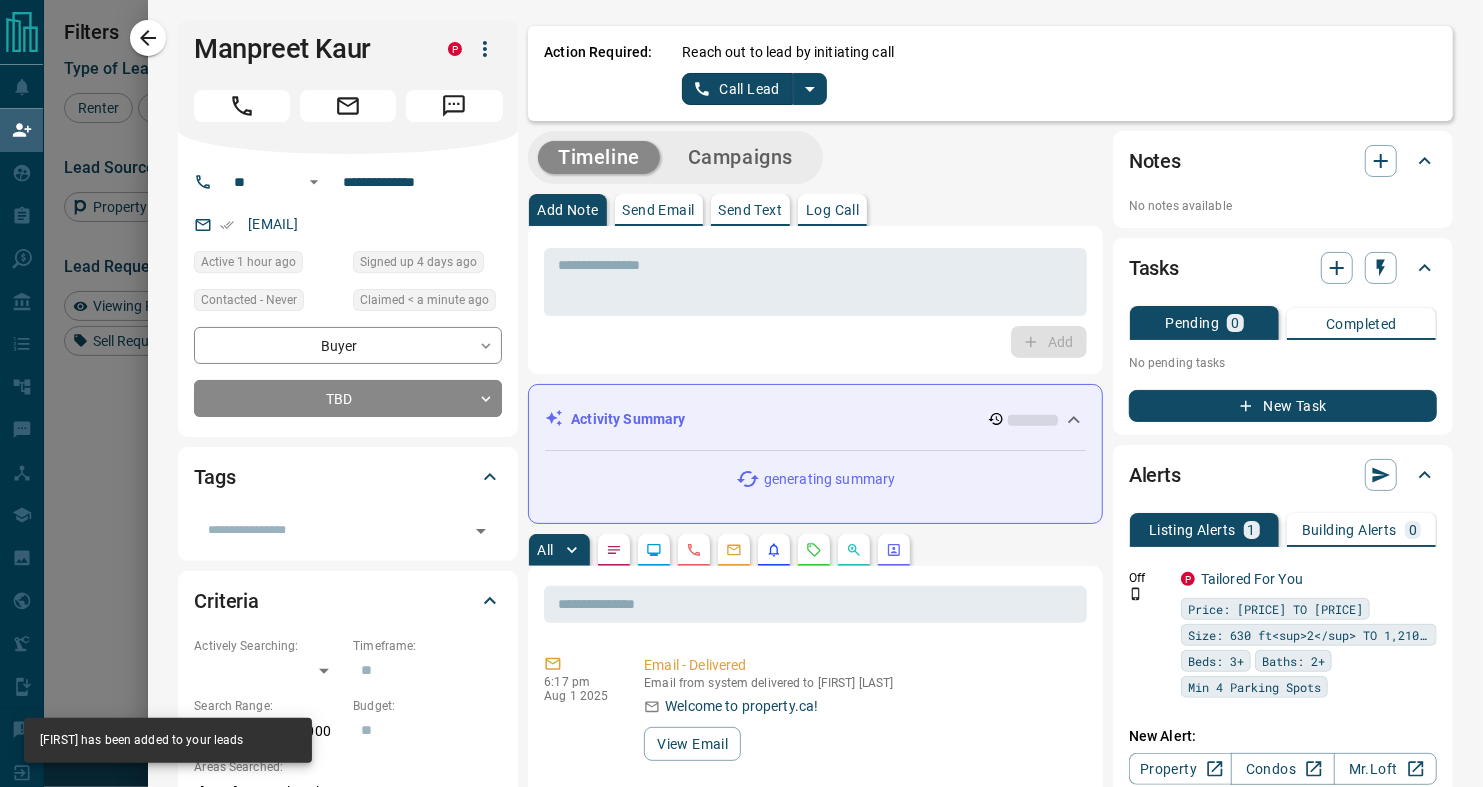 click 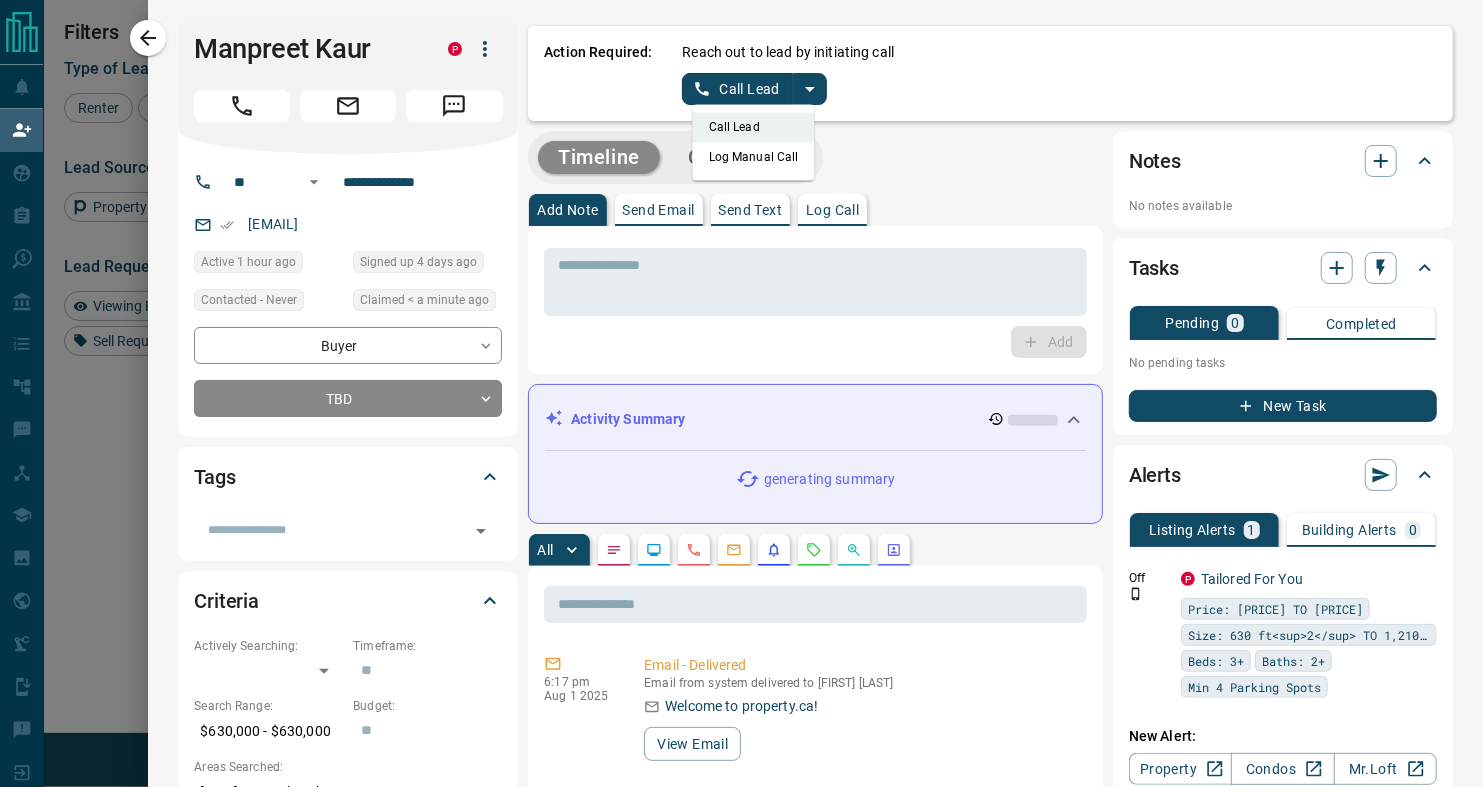 click on "Log Manual Call" at bounding box center (754, 157) 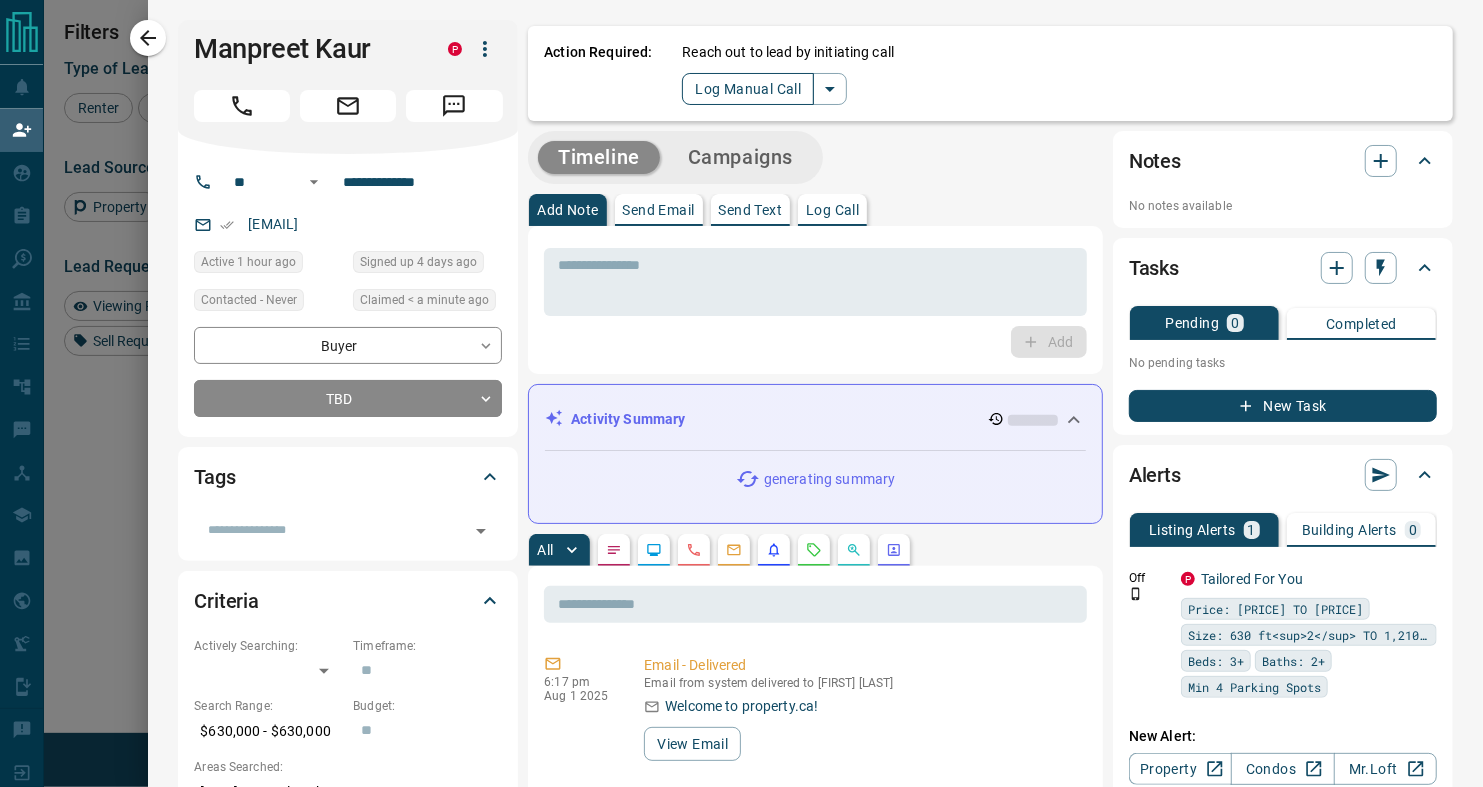 click on "Log Manual Call" at bounding box center (748, 89) 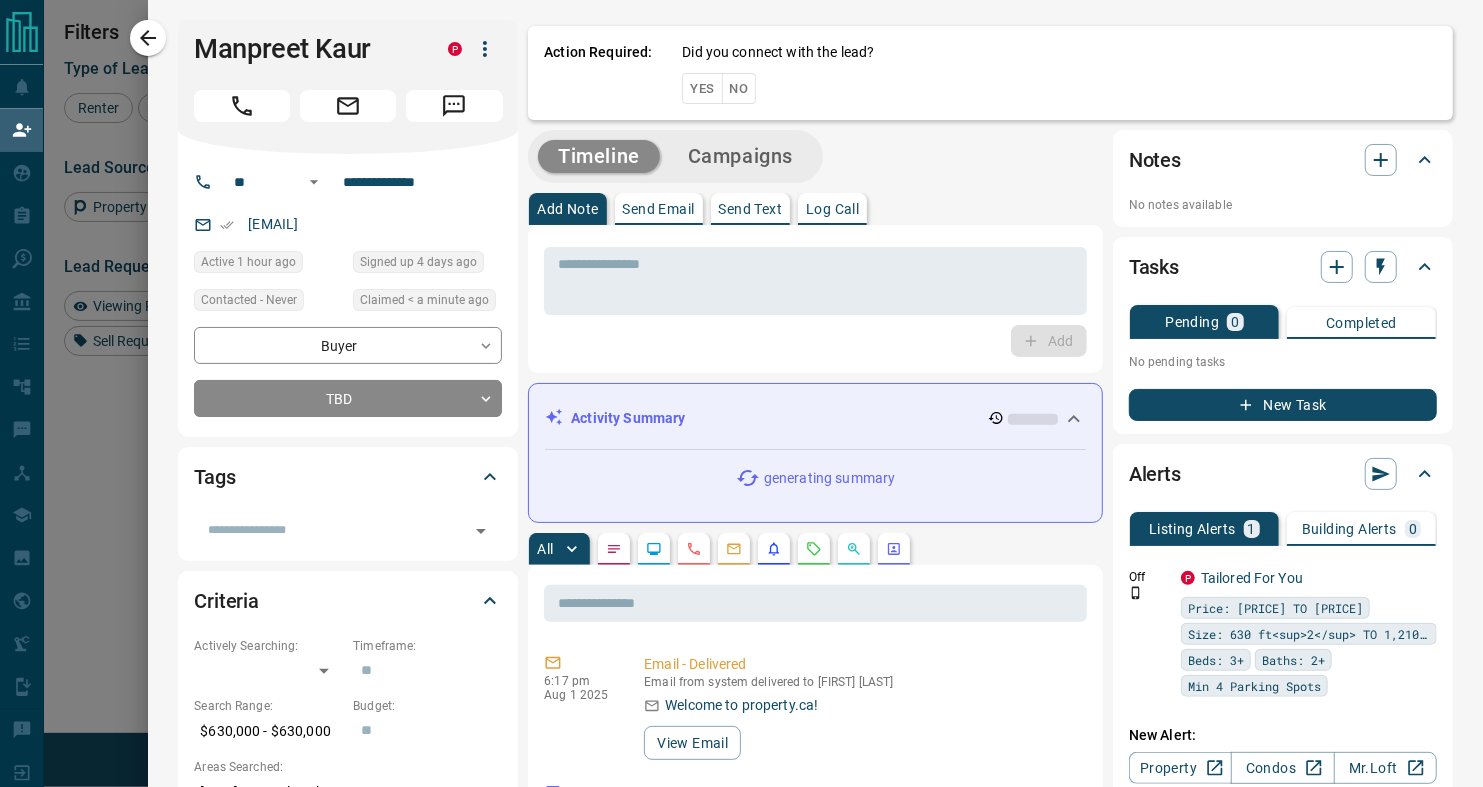 click on "Timeline Campaigns" at bounding box center (815, 156) 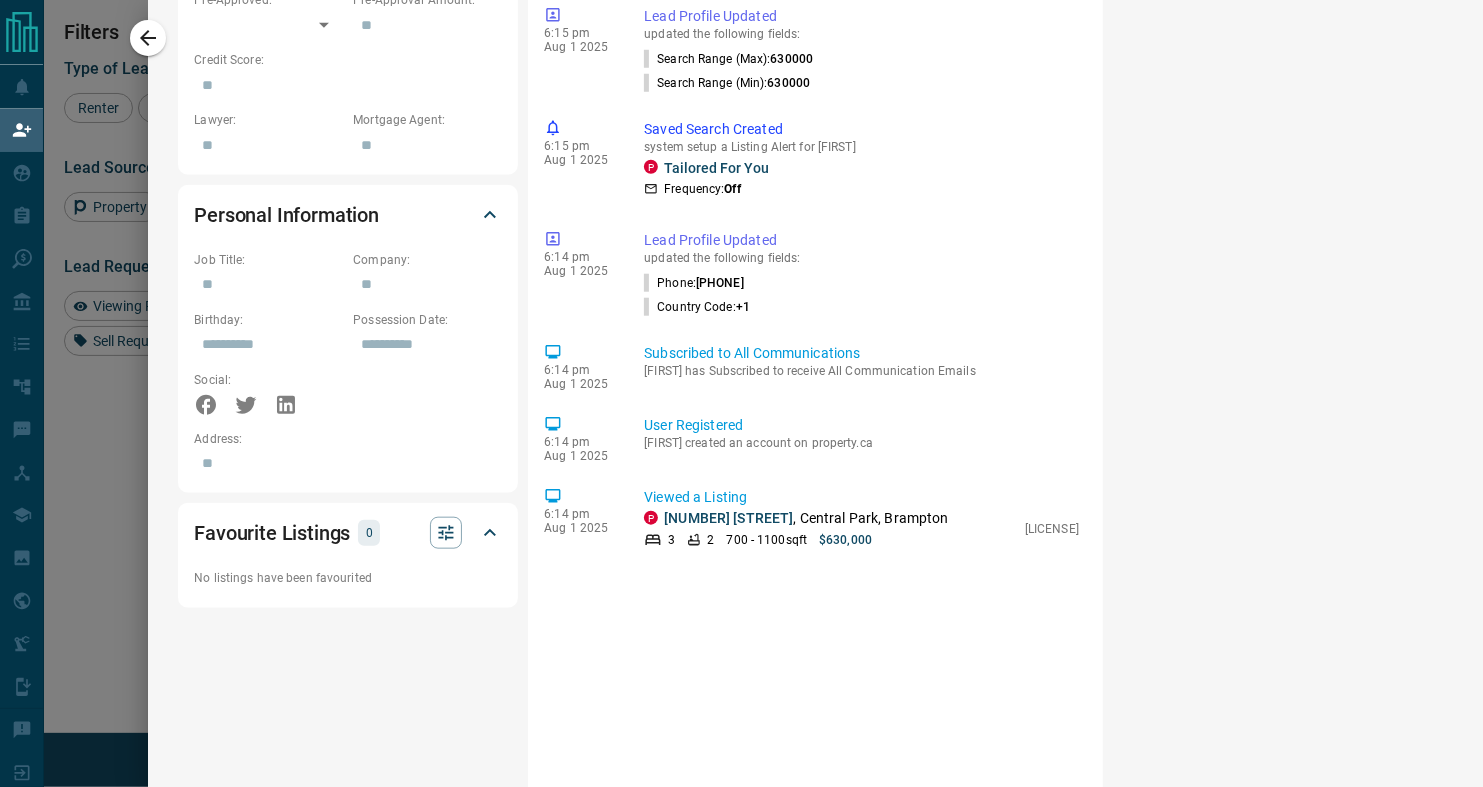 scroll, scrollTop: 1012, scrollLeft: 0, axis: vertical 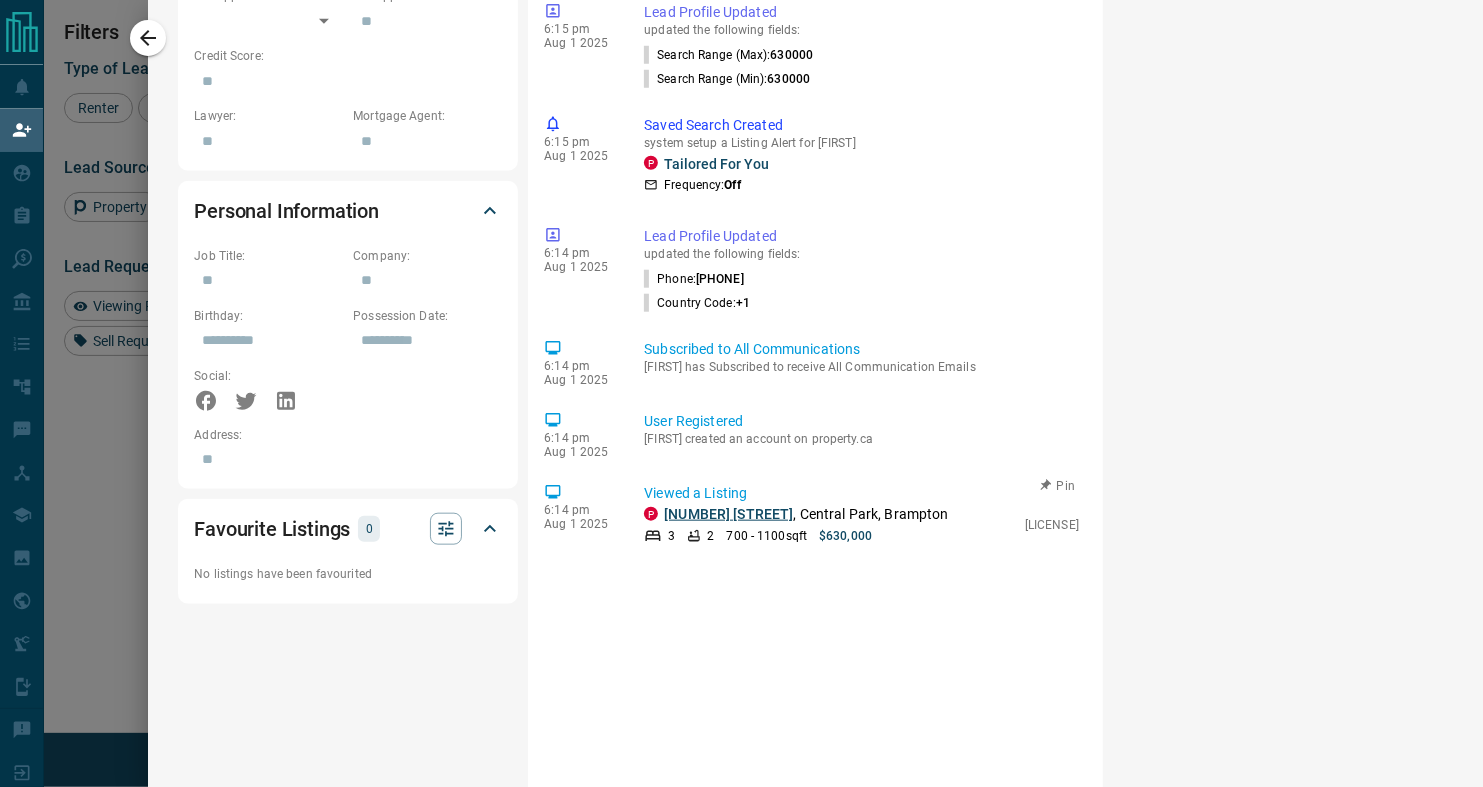 click on "[NUMBER] [STREET]" at bounding box center [728, 514] 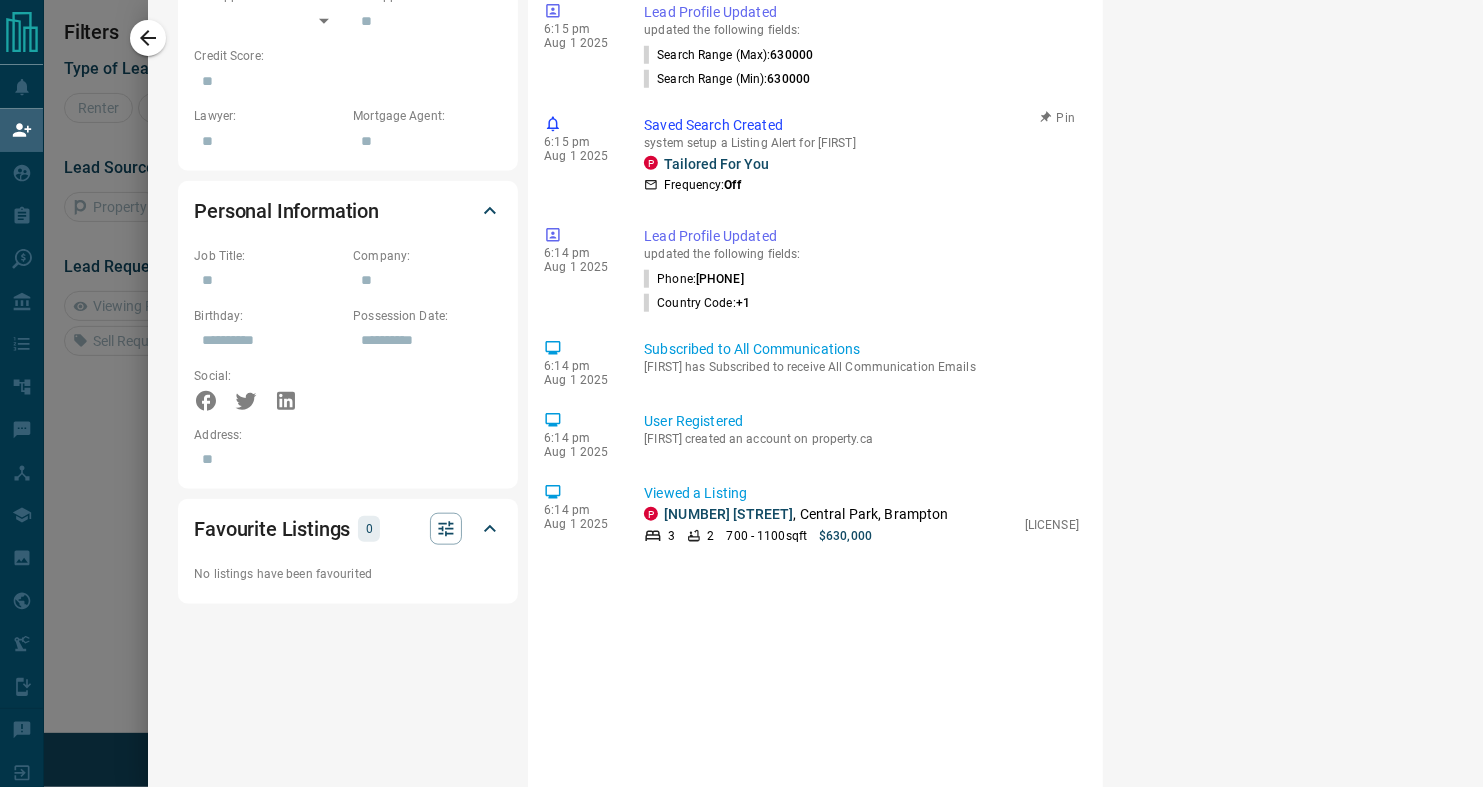 scroll, scrollTop: 0, scrollLeft: 0, axis: both 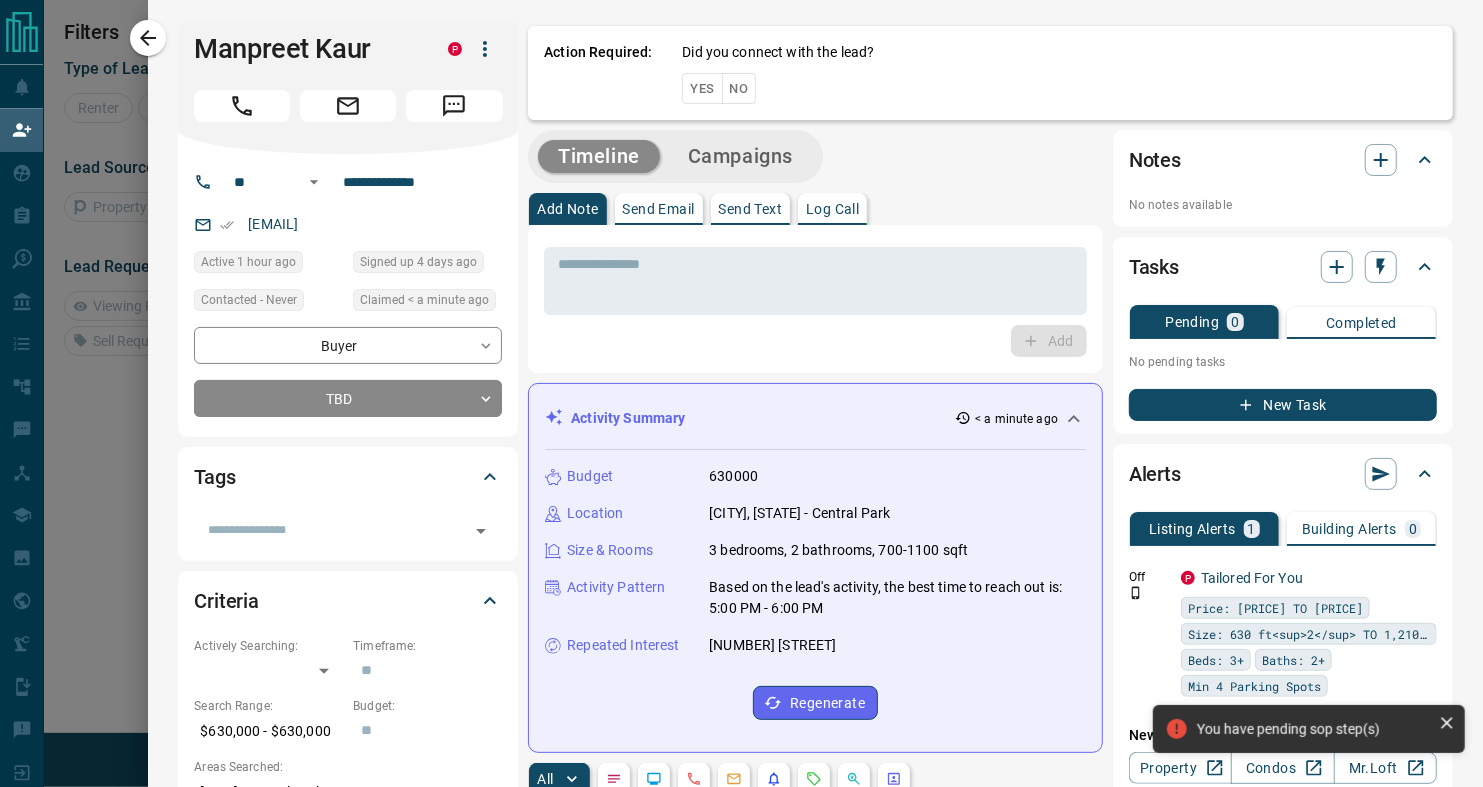 click on "No" at bounding box center (739, 88) 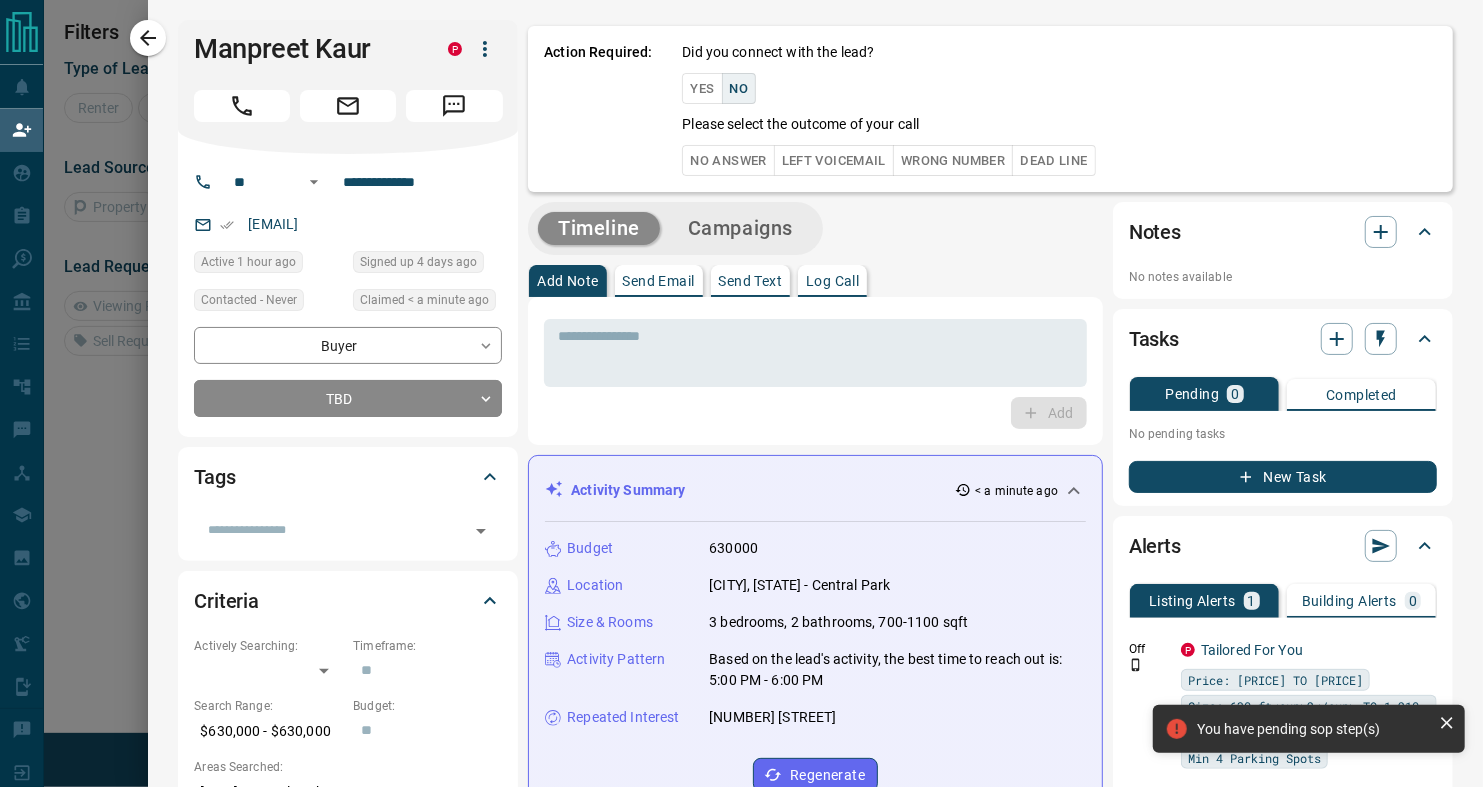 click on "No Answer" at bounding box center (728, 160) 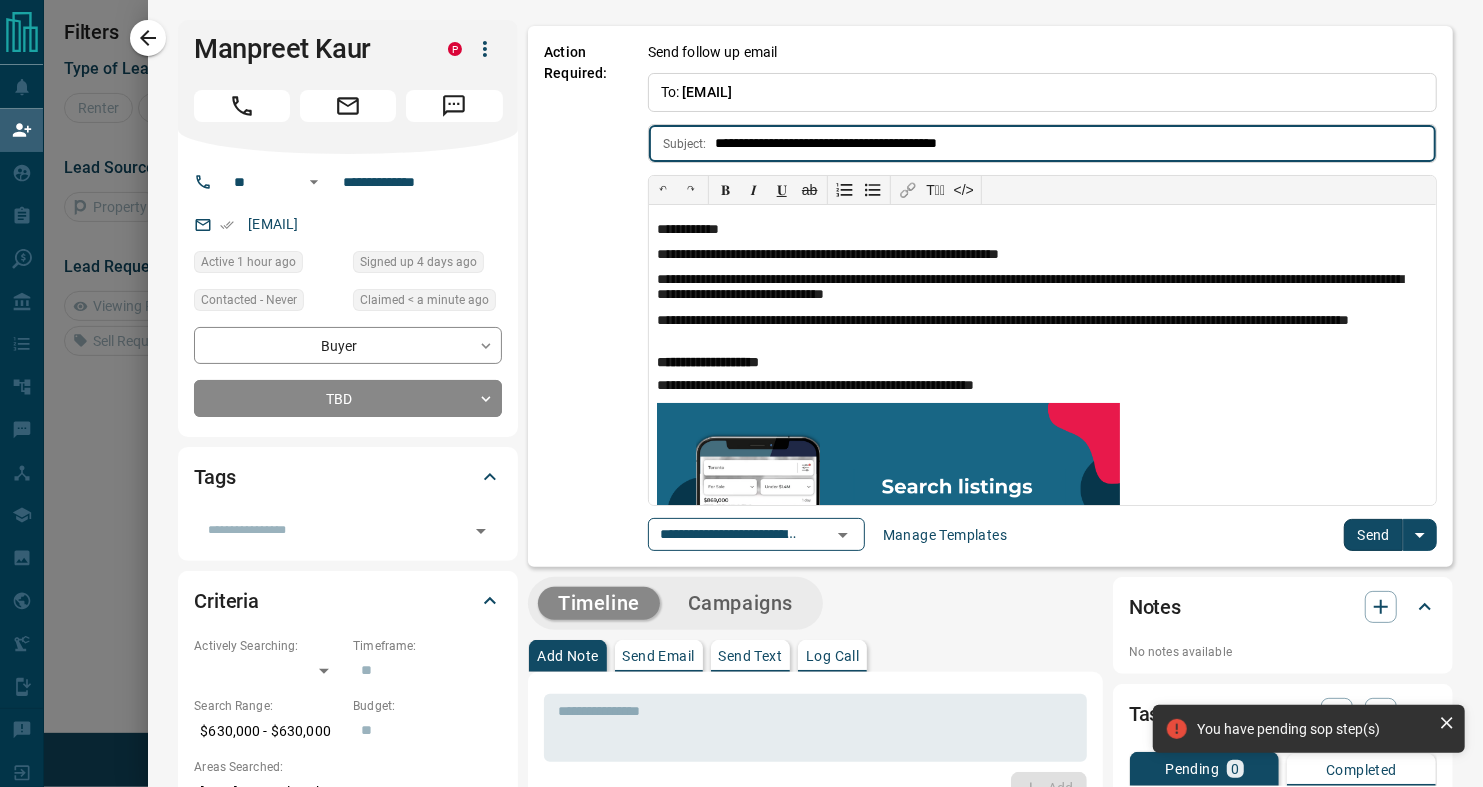 click on "Send" at bounding box center [1373, 535] 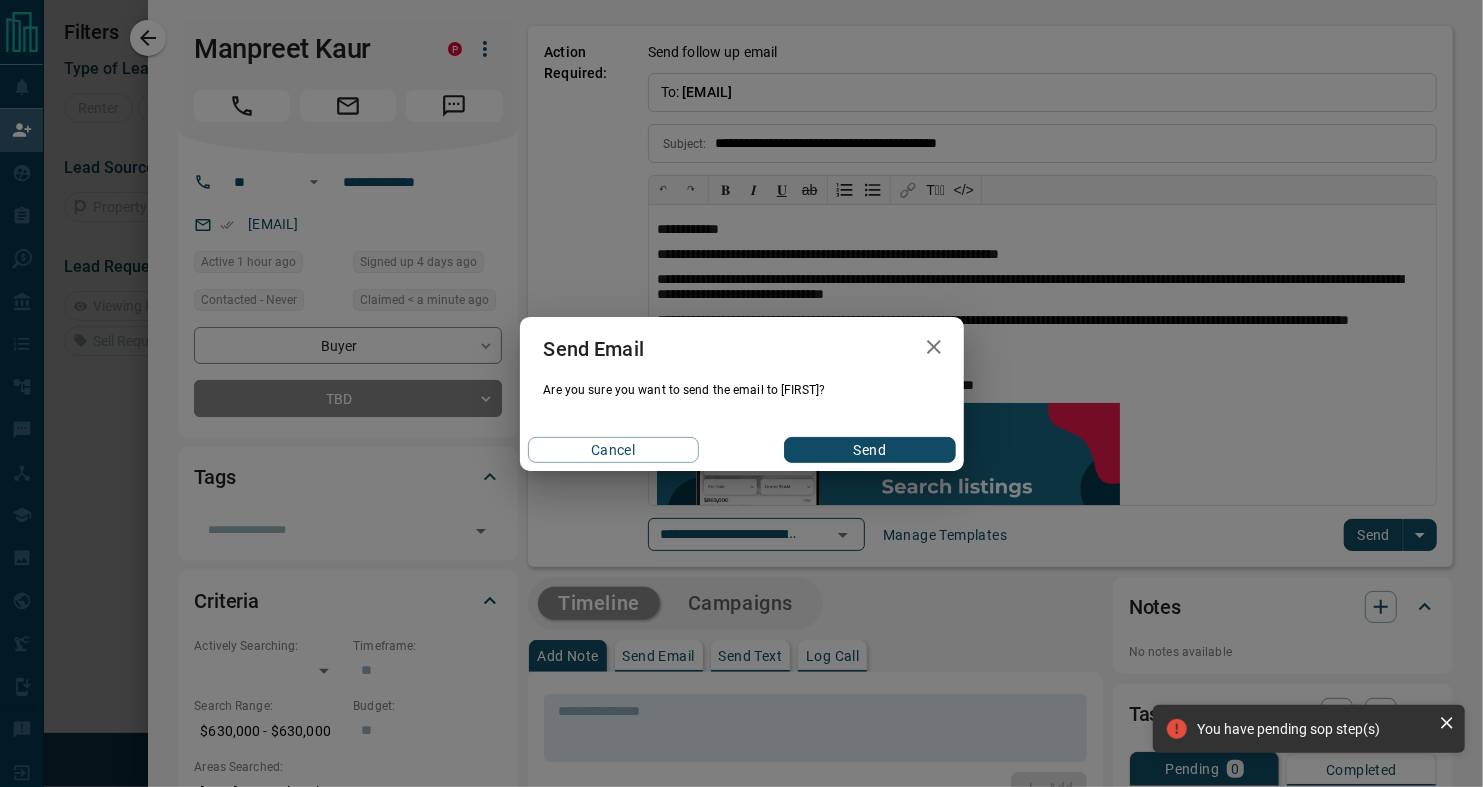 click on "Send" at bounding box center (869, 450) 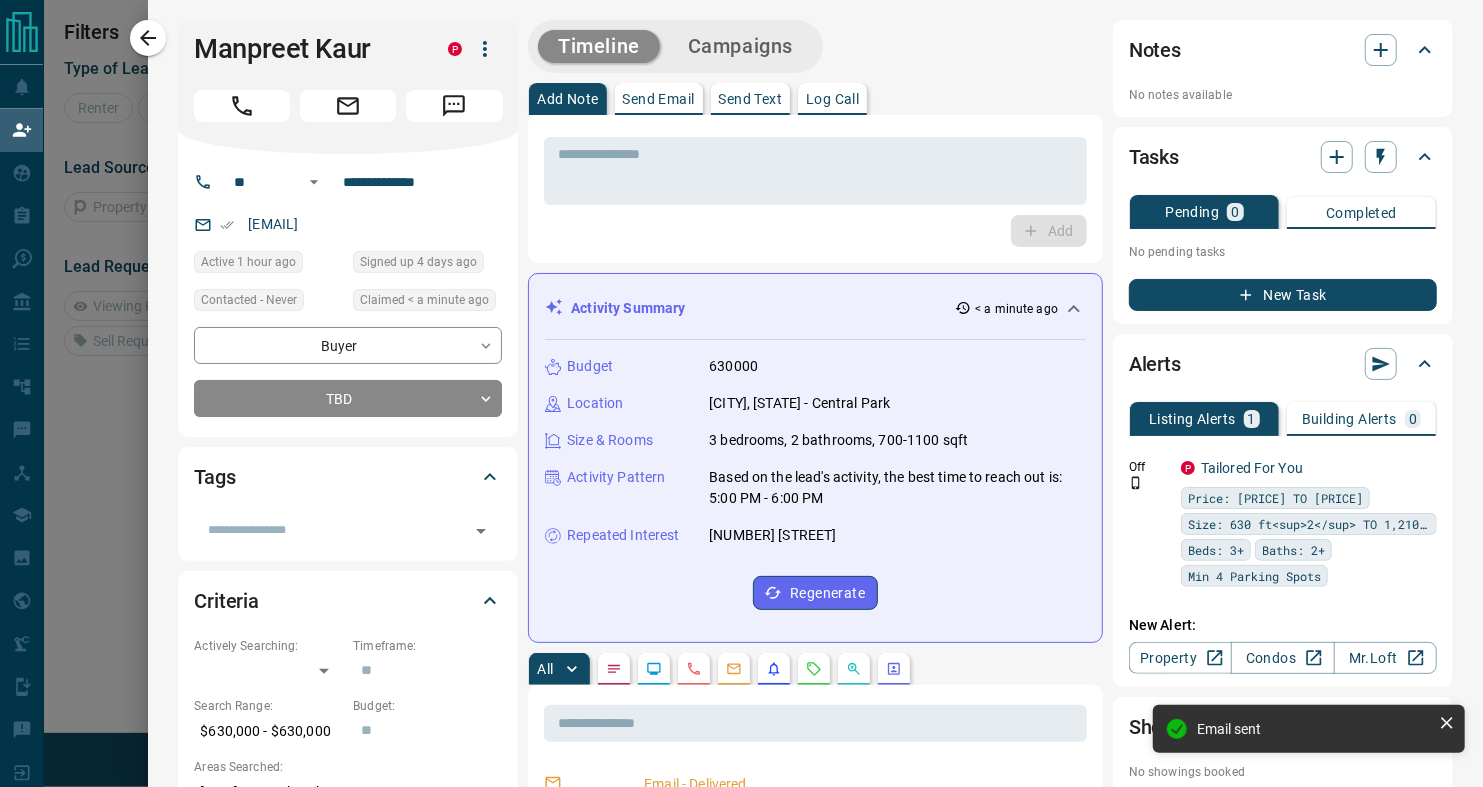 click on "Send Email" at bounding box center (659, 99) 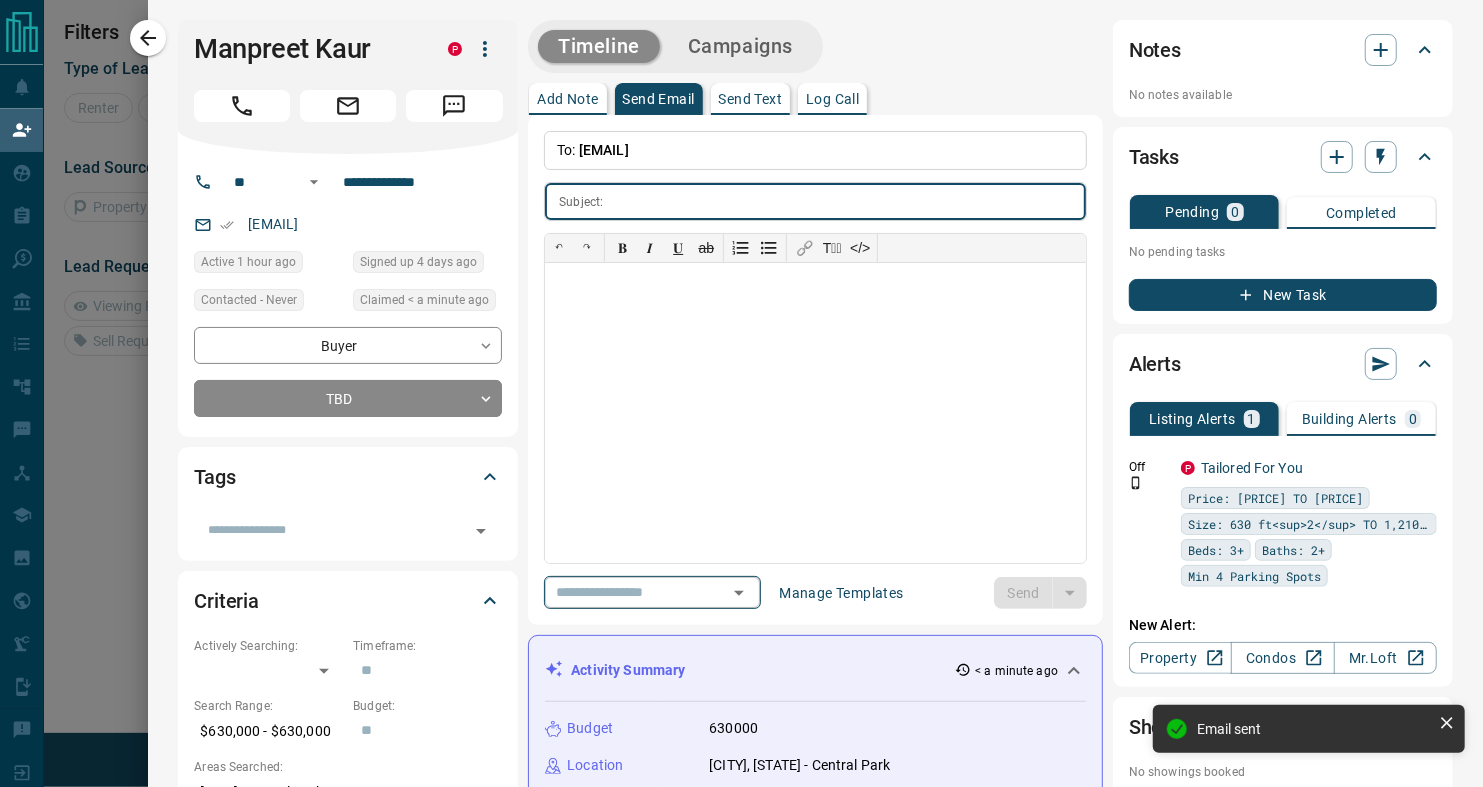 click at bounding box center [624, 592] 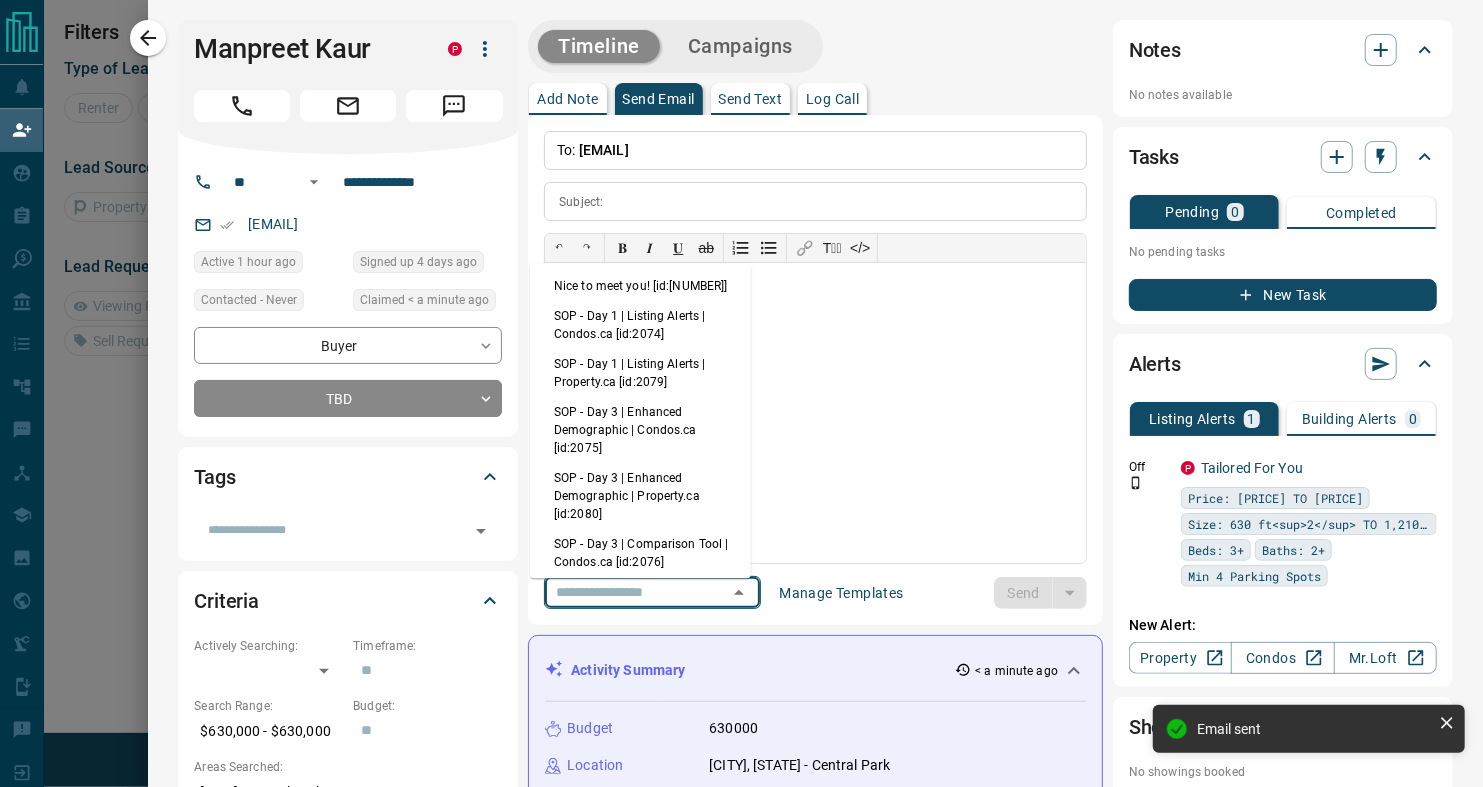 click on "Nice to meet you! [id:[NUMBER]]" at bounding box center (640, 287) 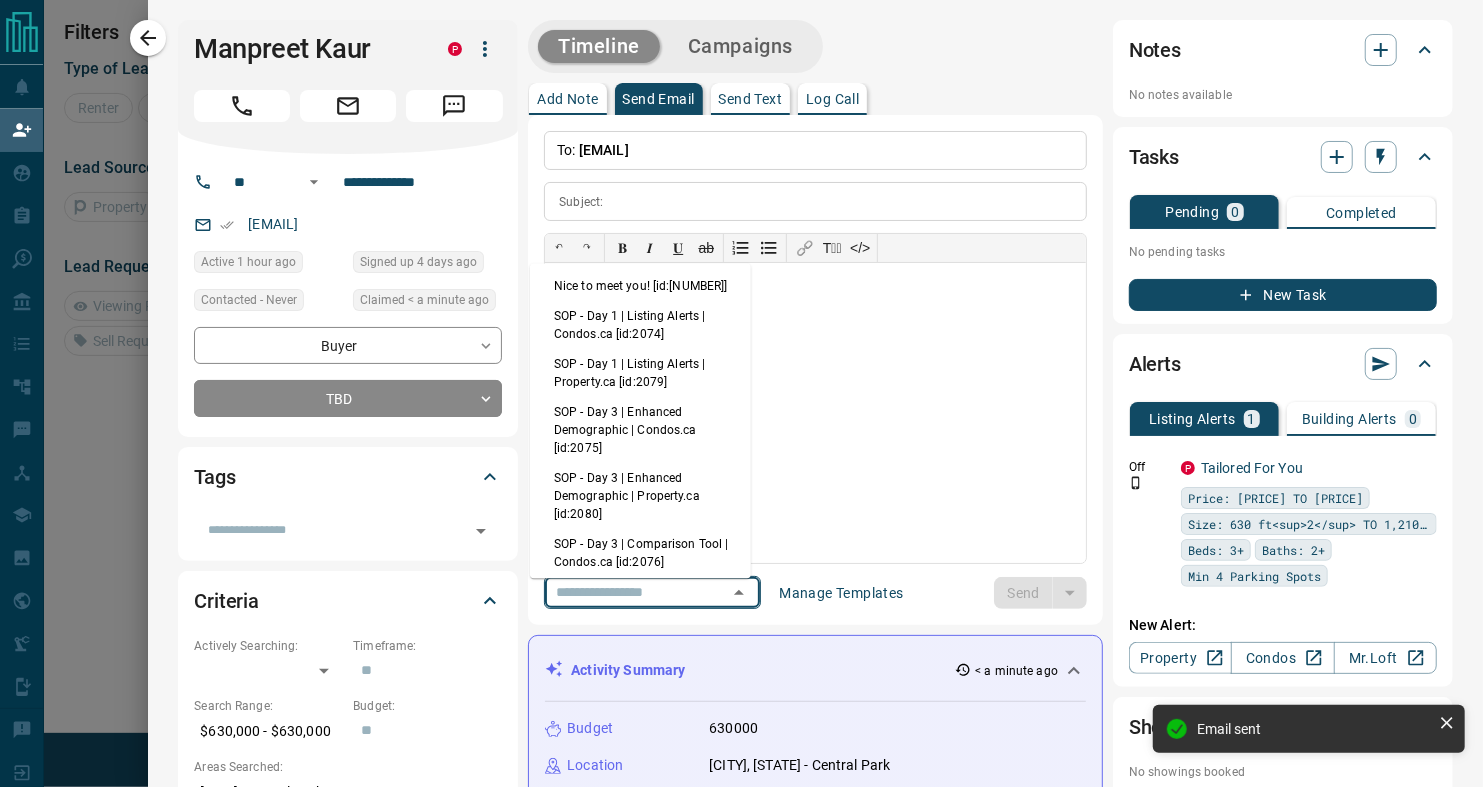 type on "**********" 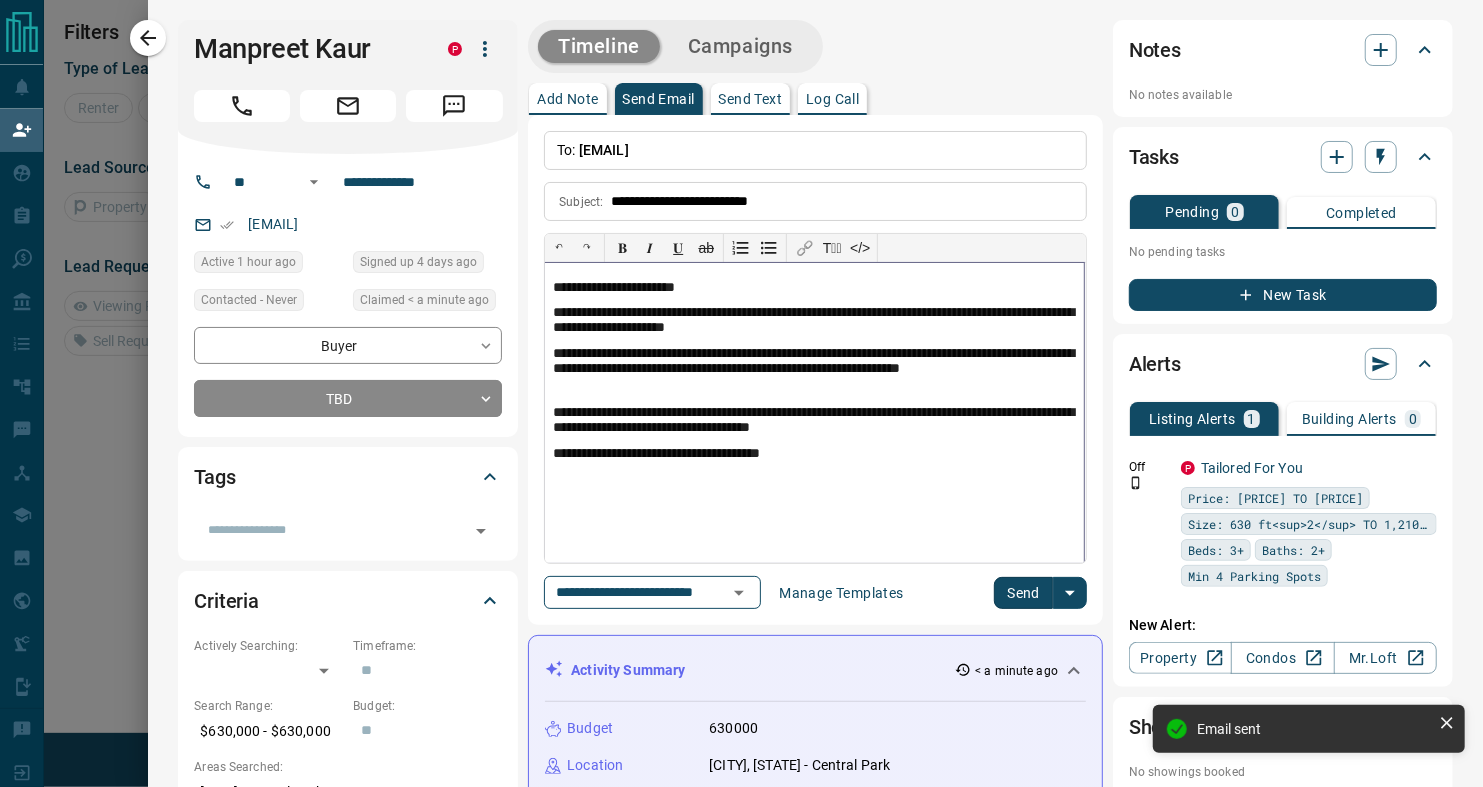 click on "**********" at bounding box center (814, 321) 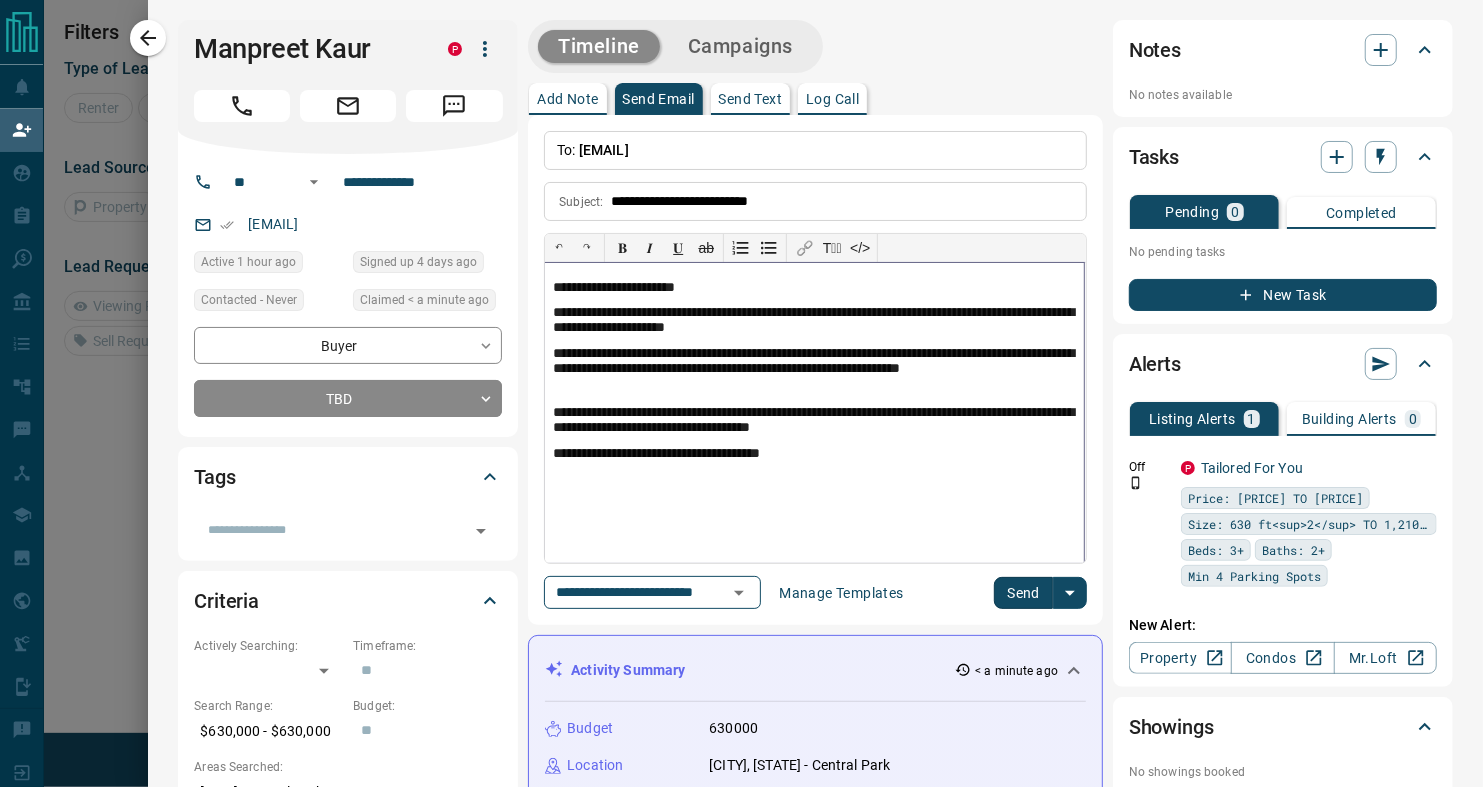 type 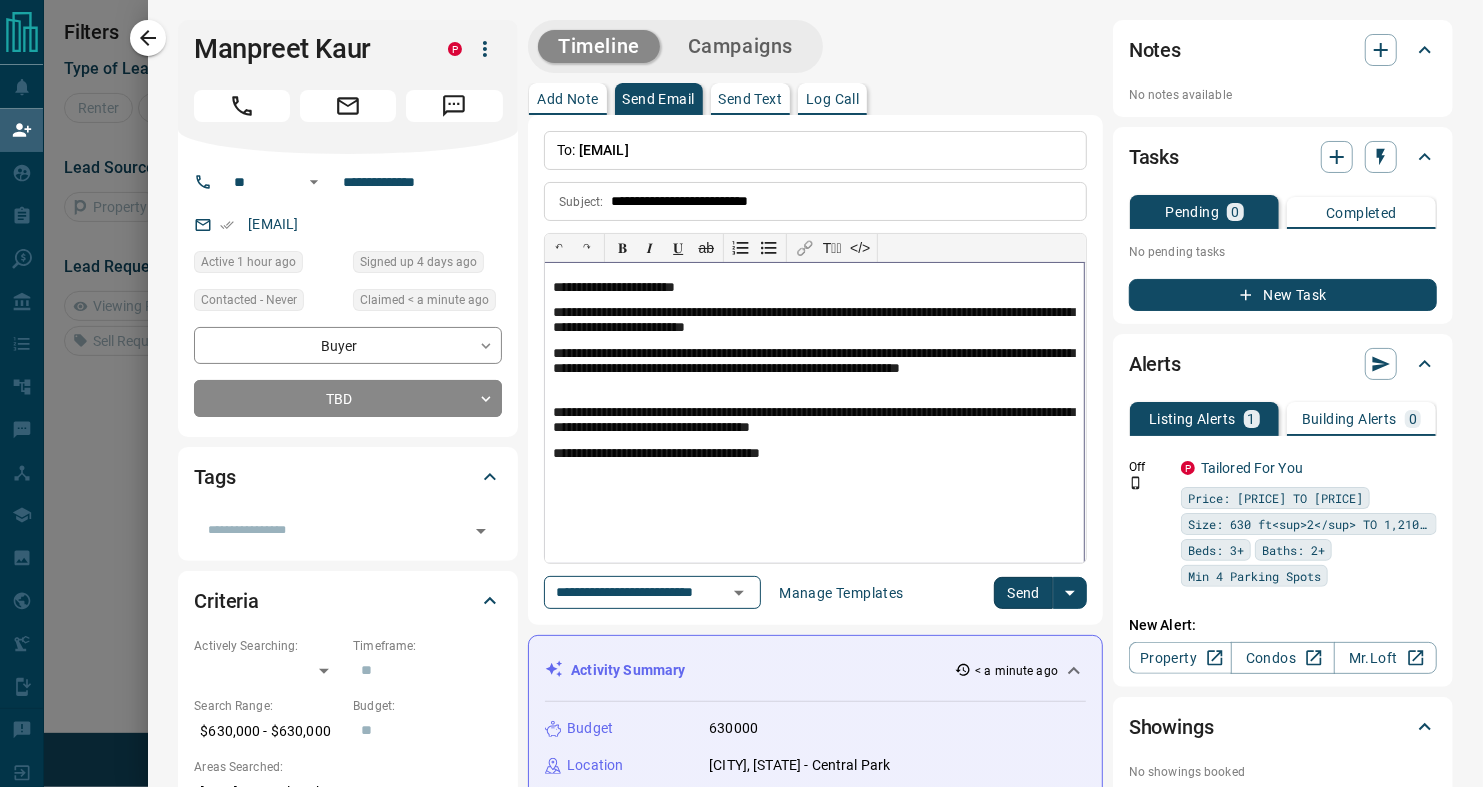 click on "**********" at bounding box center [814, 321] 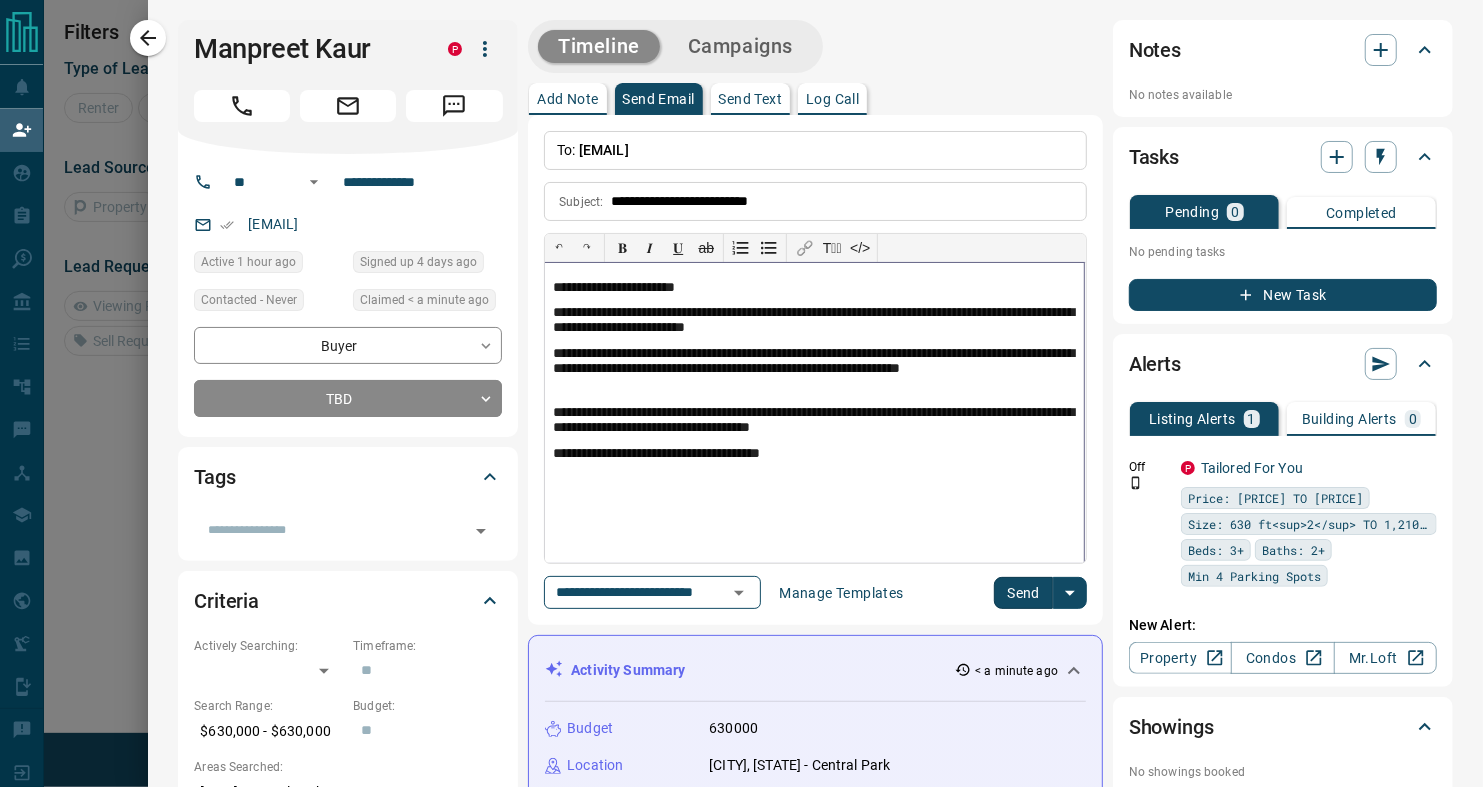 click on "**********" at bounding box center [814, 321] 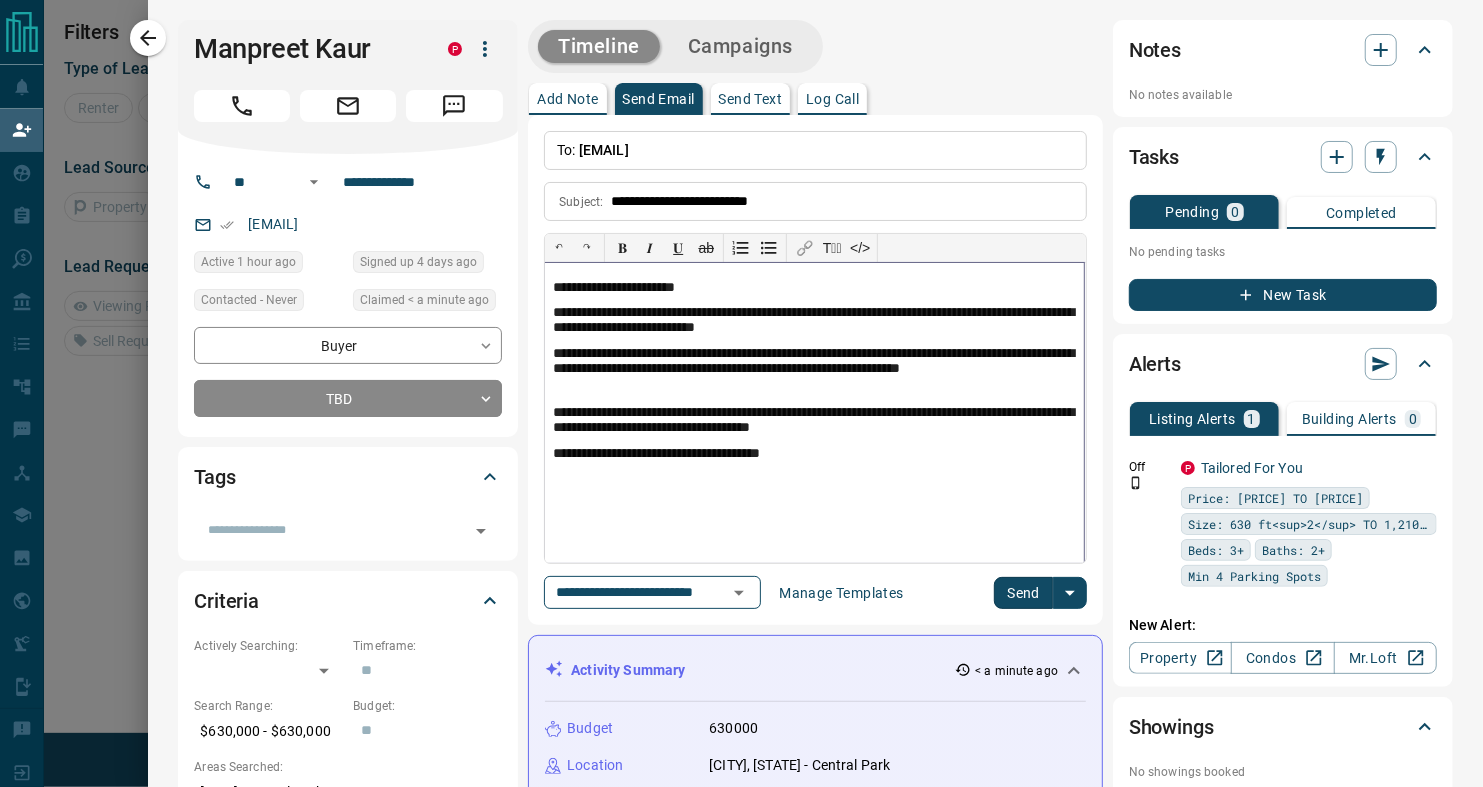 click on "**********" at bounding box center (814, 421) 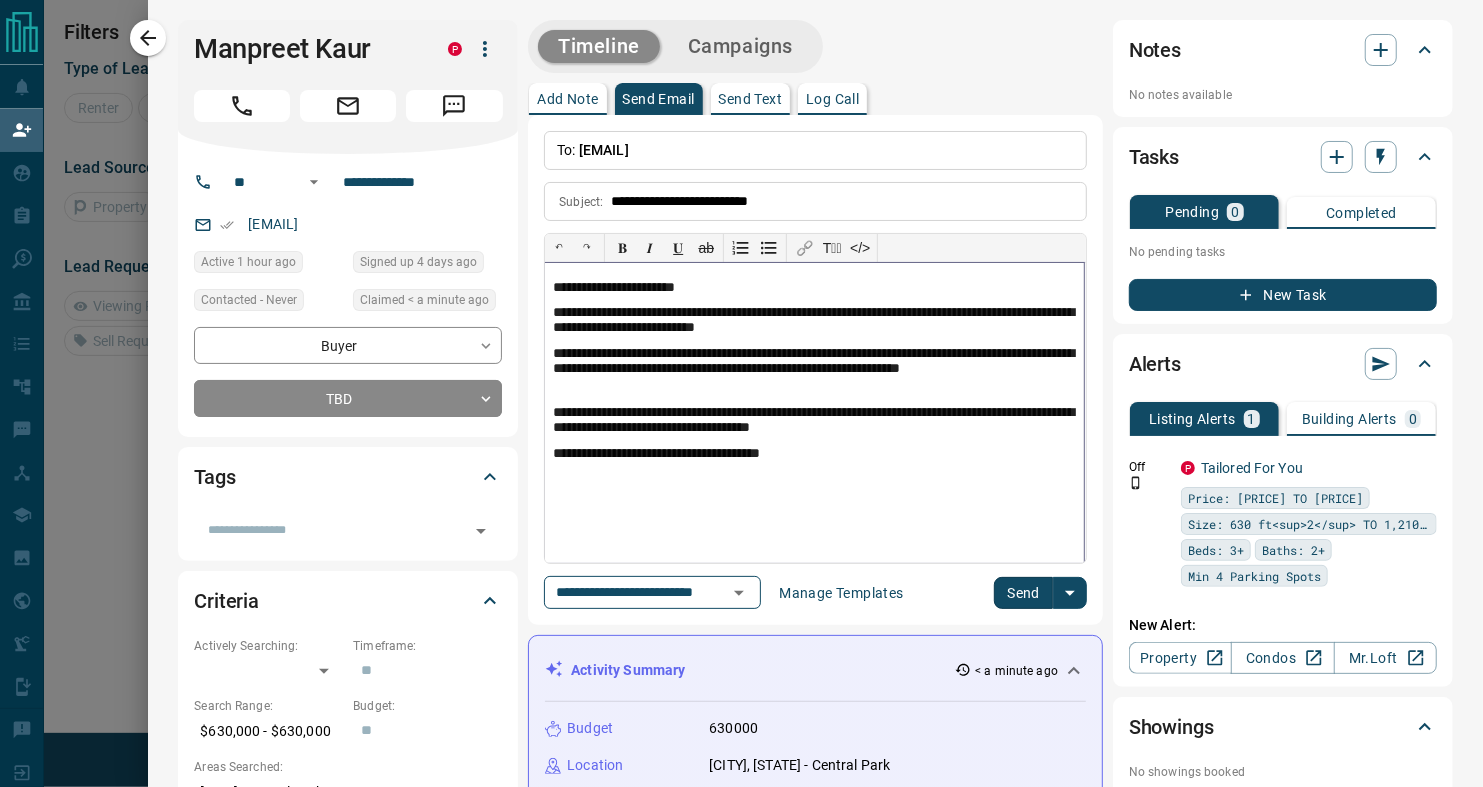 click on "**********" at bounding box center [814, 421] 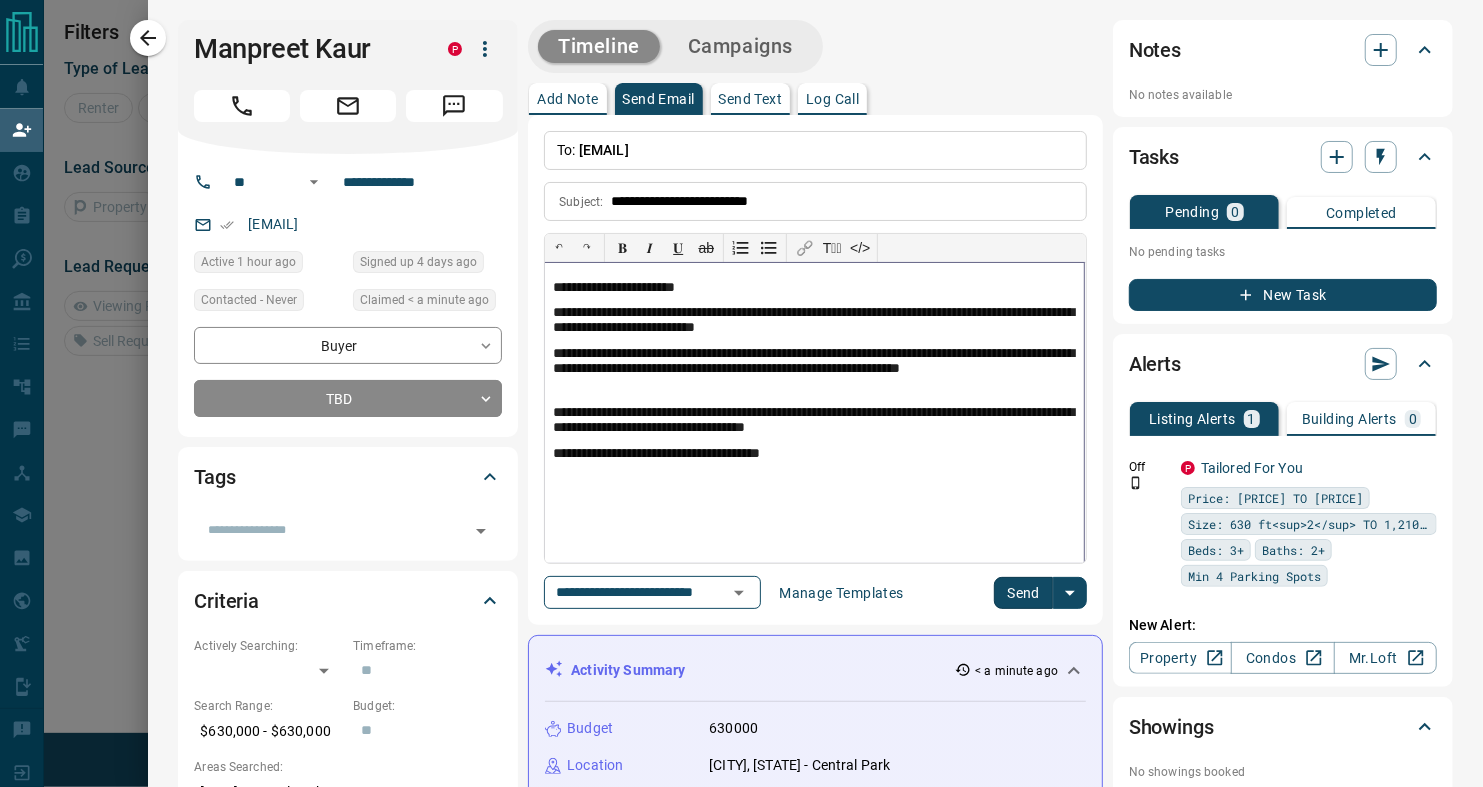click on "**********" at bounding box center [814, 421] 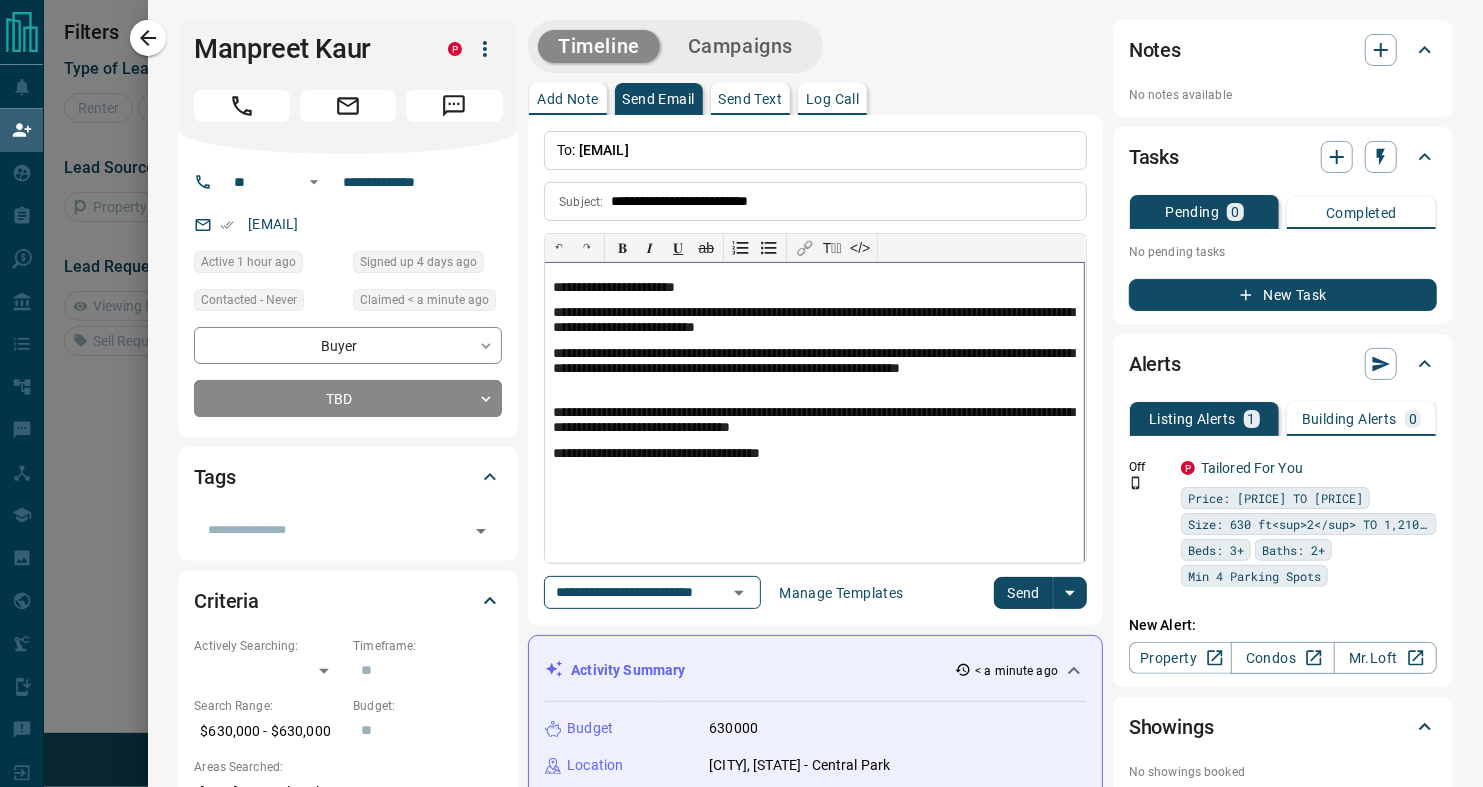 click on "**********" at bounding box center [814, 421] 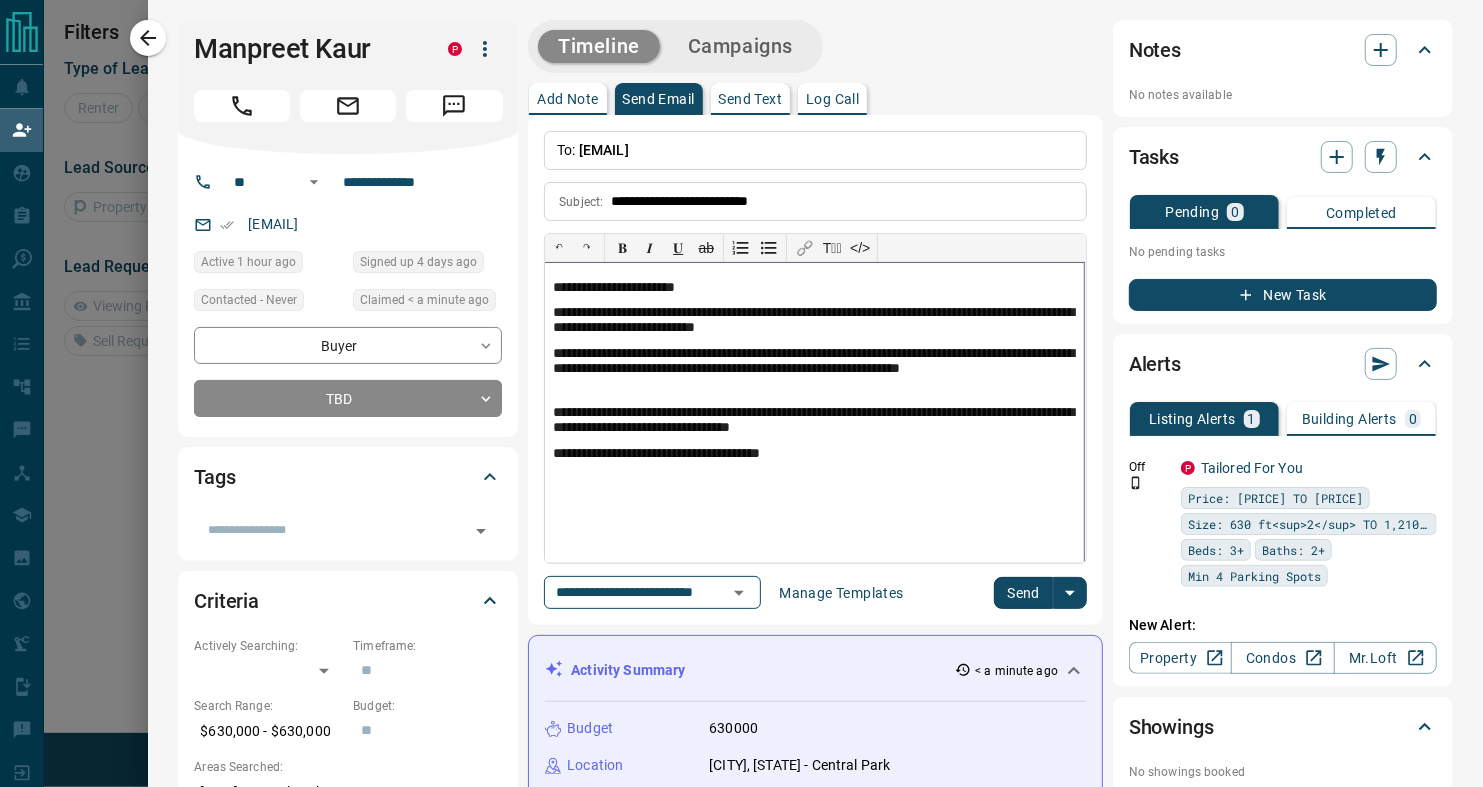 click on "**********" at bounding box center (814, 421) 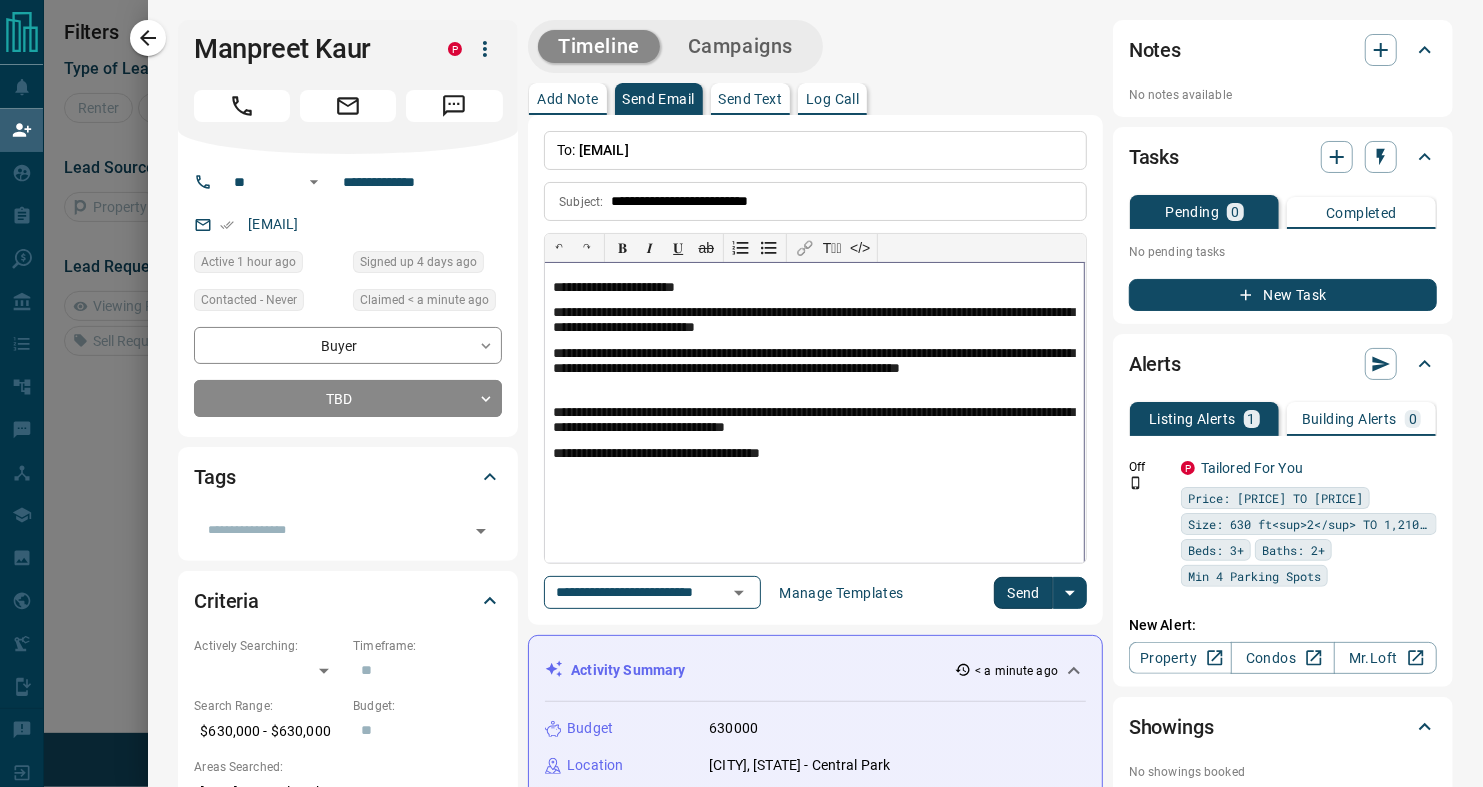 click on "**********" at bounding box center [814, 421] 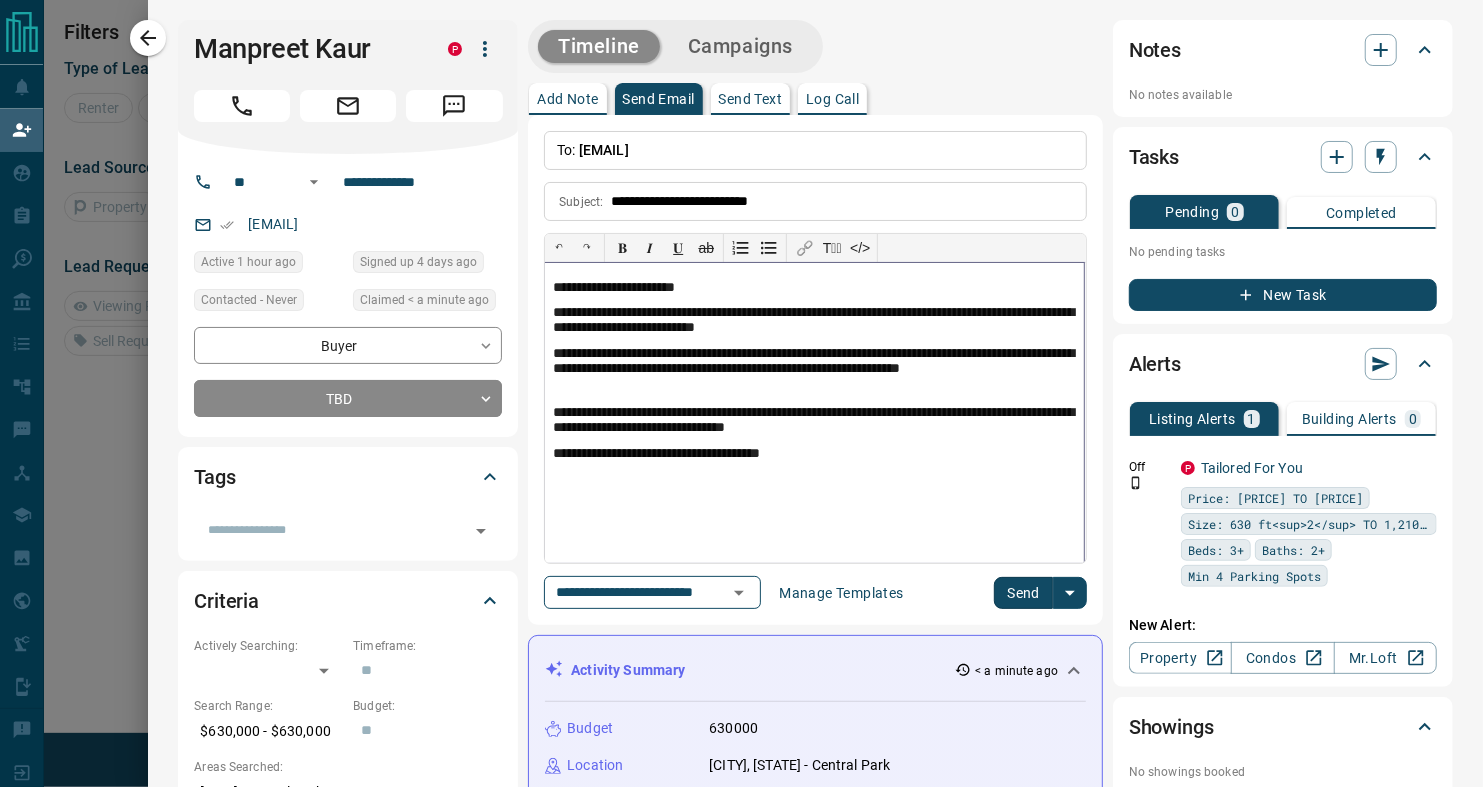 click on "**********" at bounding box center (814, 421) 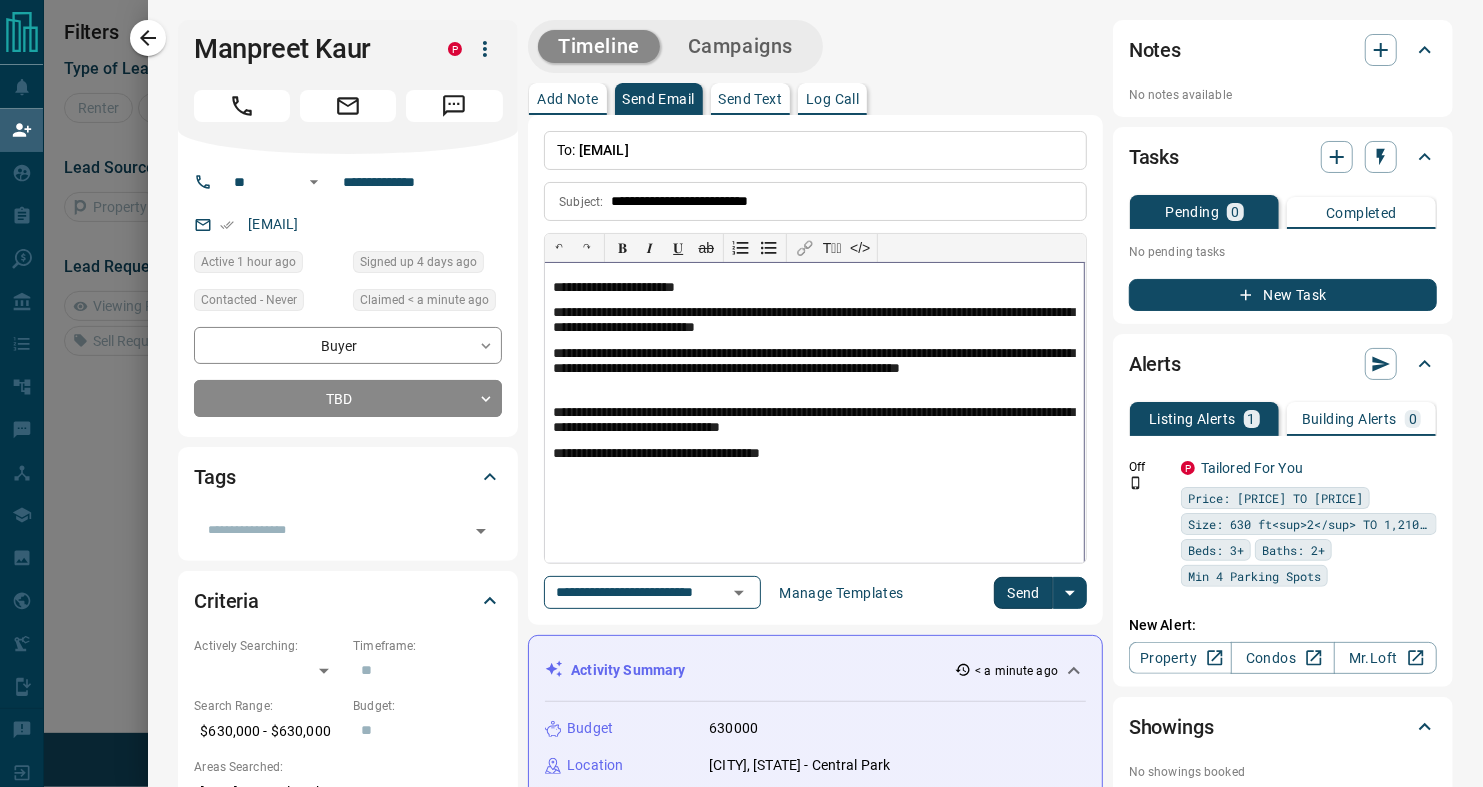 click on "**********" at bounding box center [814, 421] 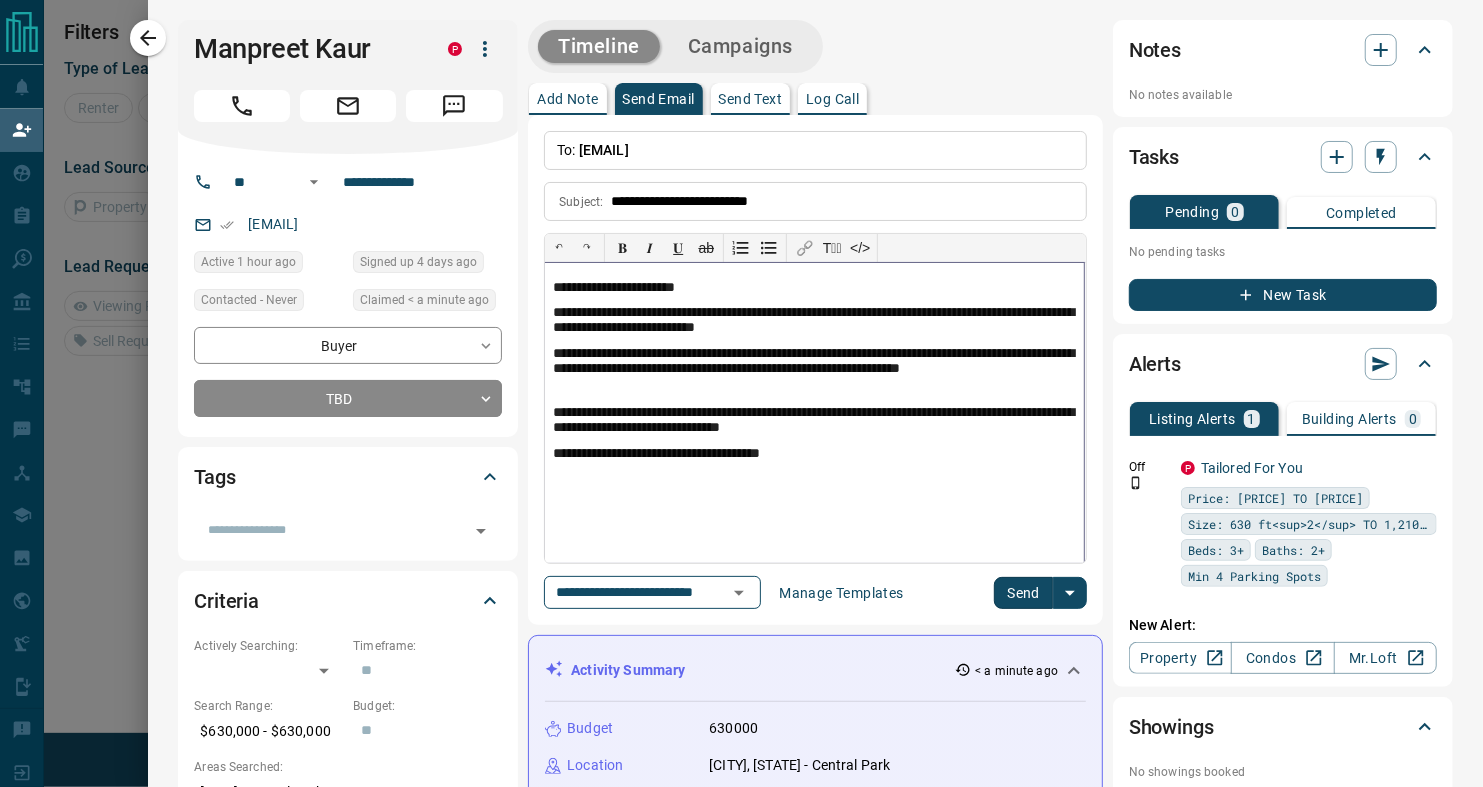 click on "**********" at bounding box center (814, 421) 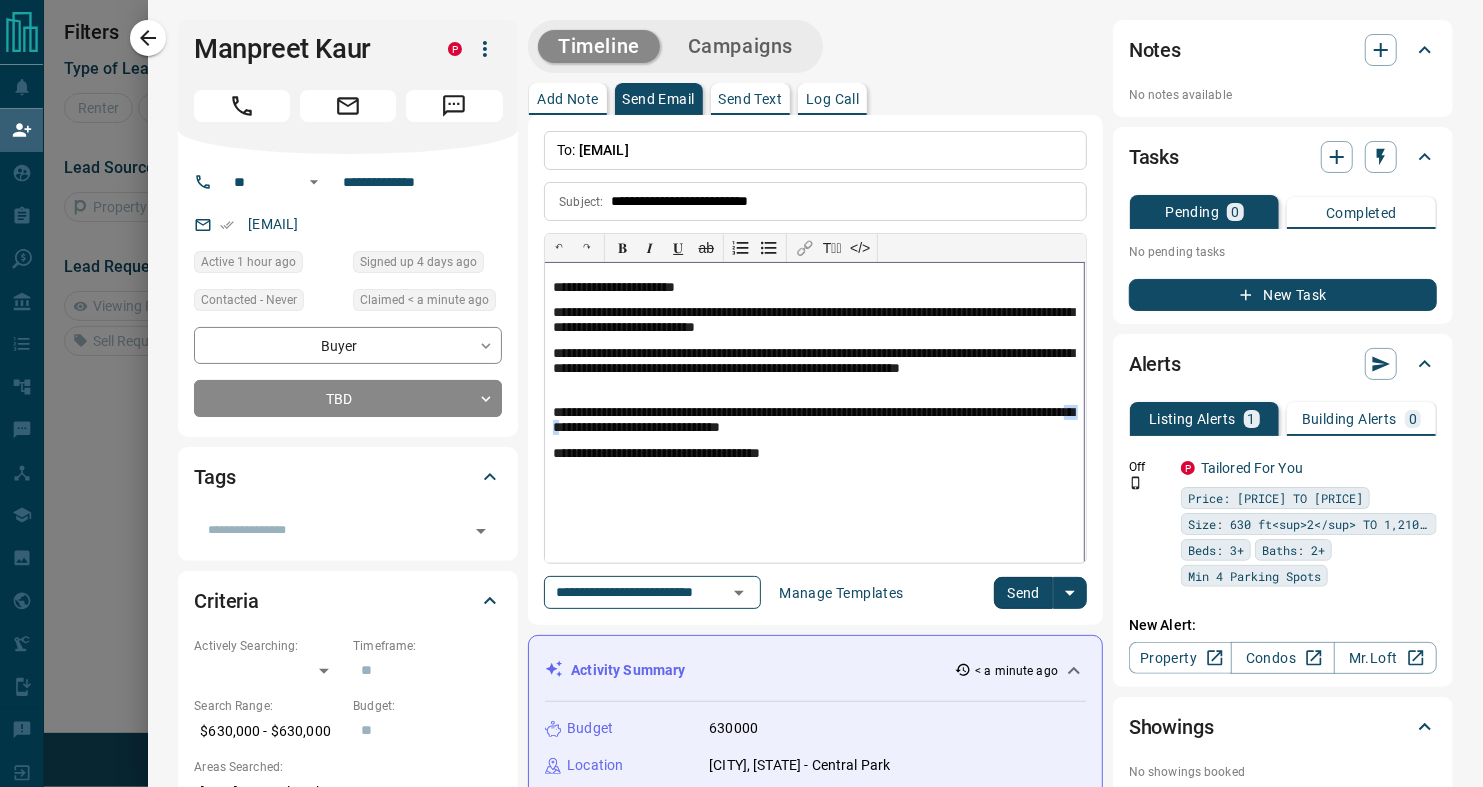 click on "**********" at bounding box center [814, 421] 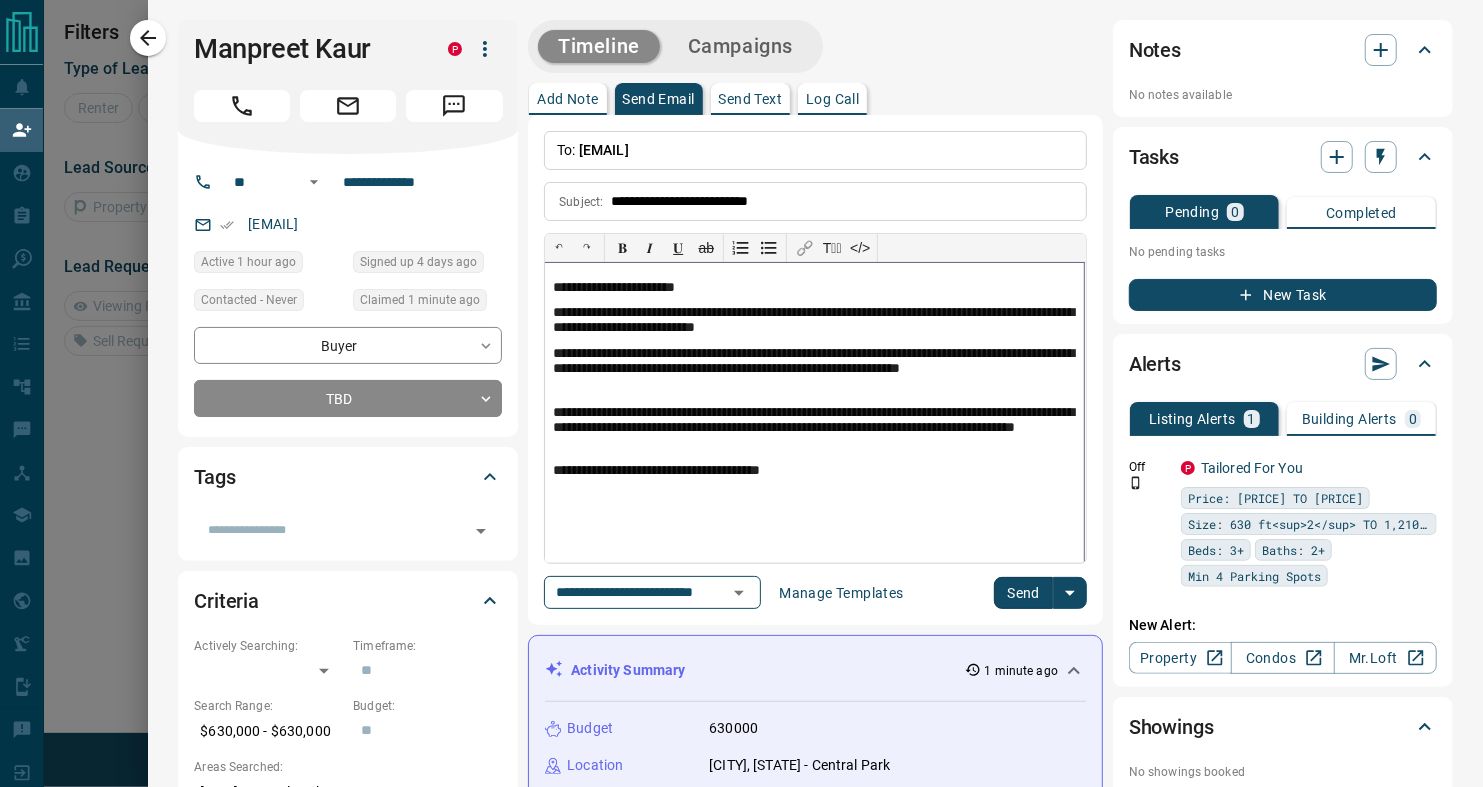 click on "**********" at bounding box center [814, 430] 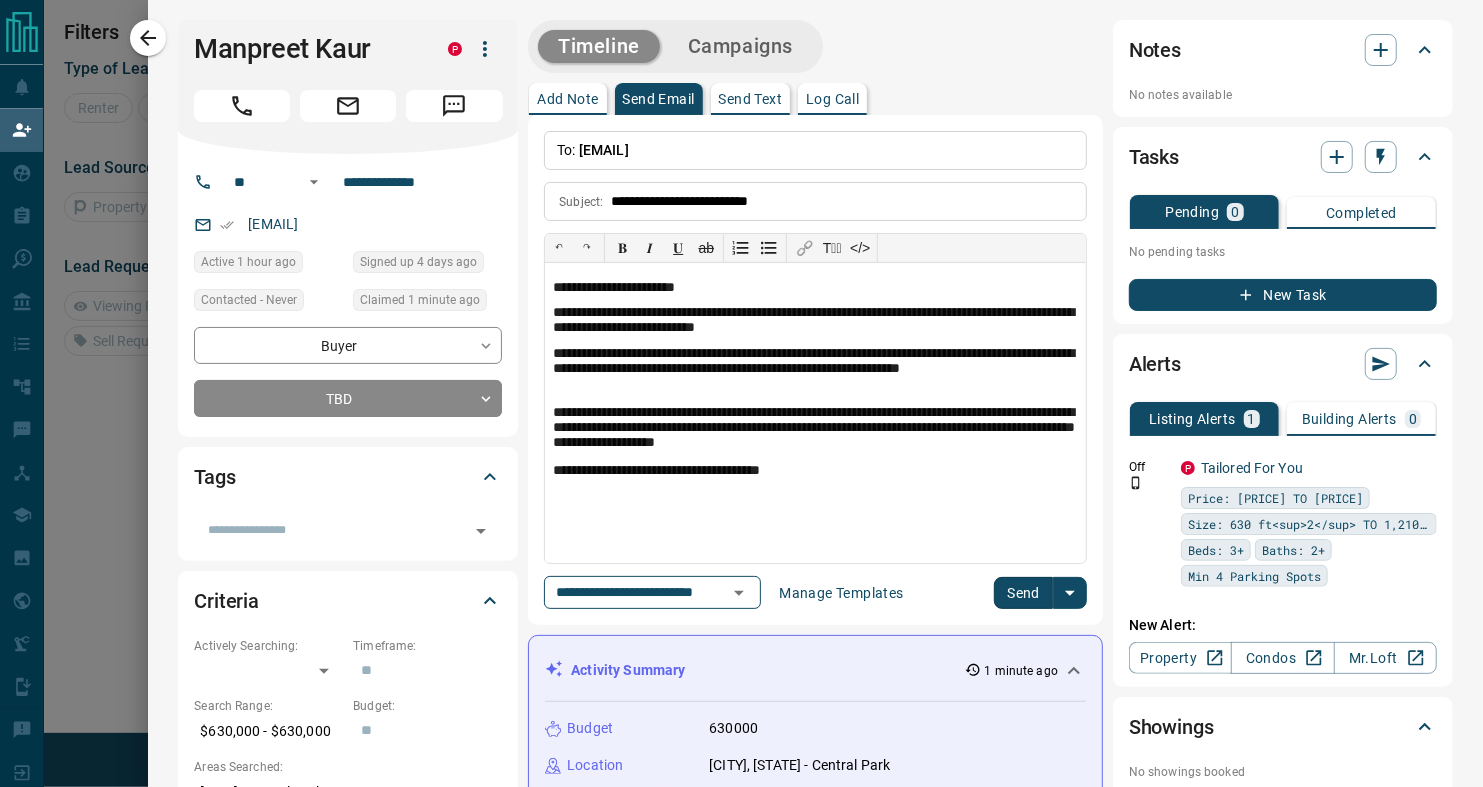 click on "Send" at bounding box center [1023, 593] 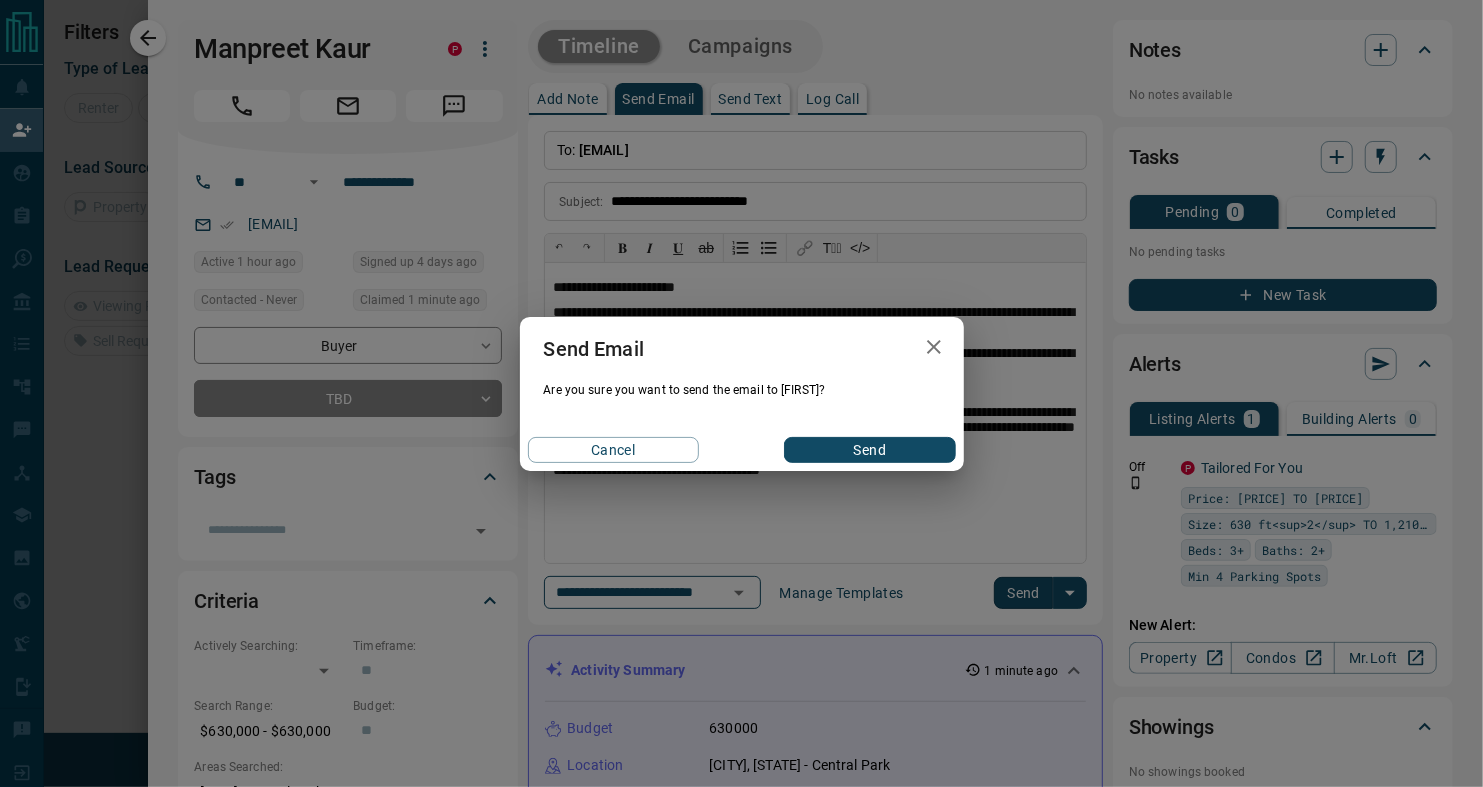 click on "Send" at bounding box center [869, 450] 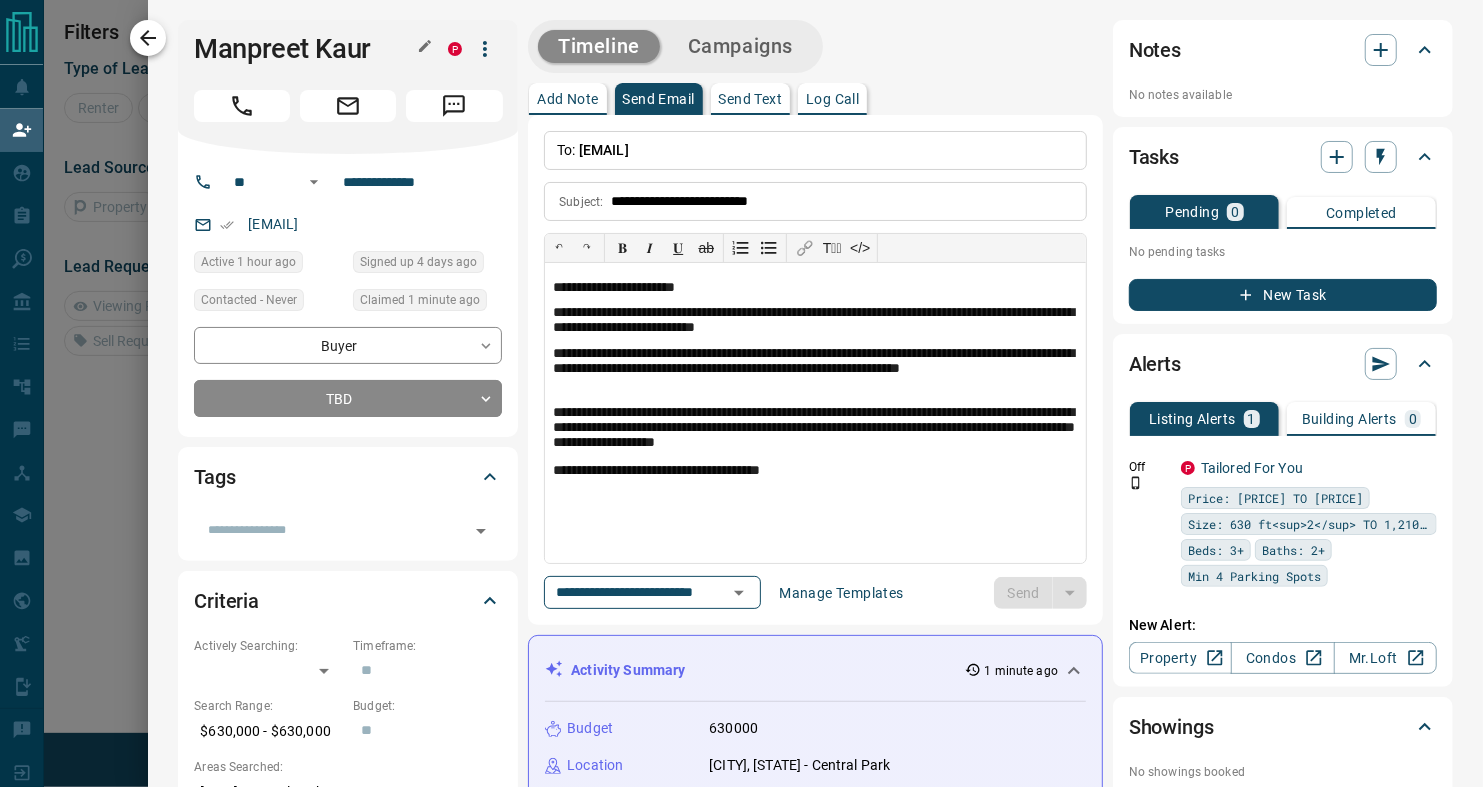 type 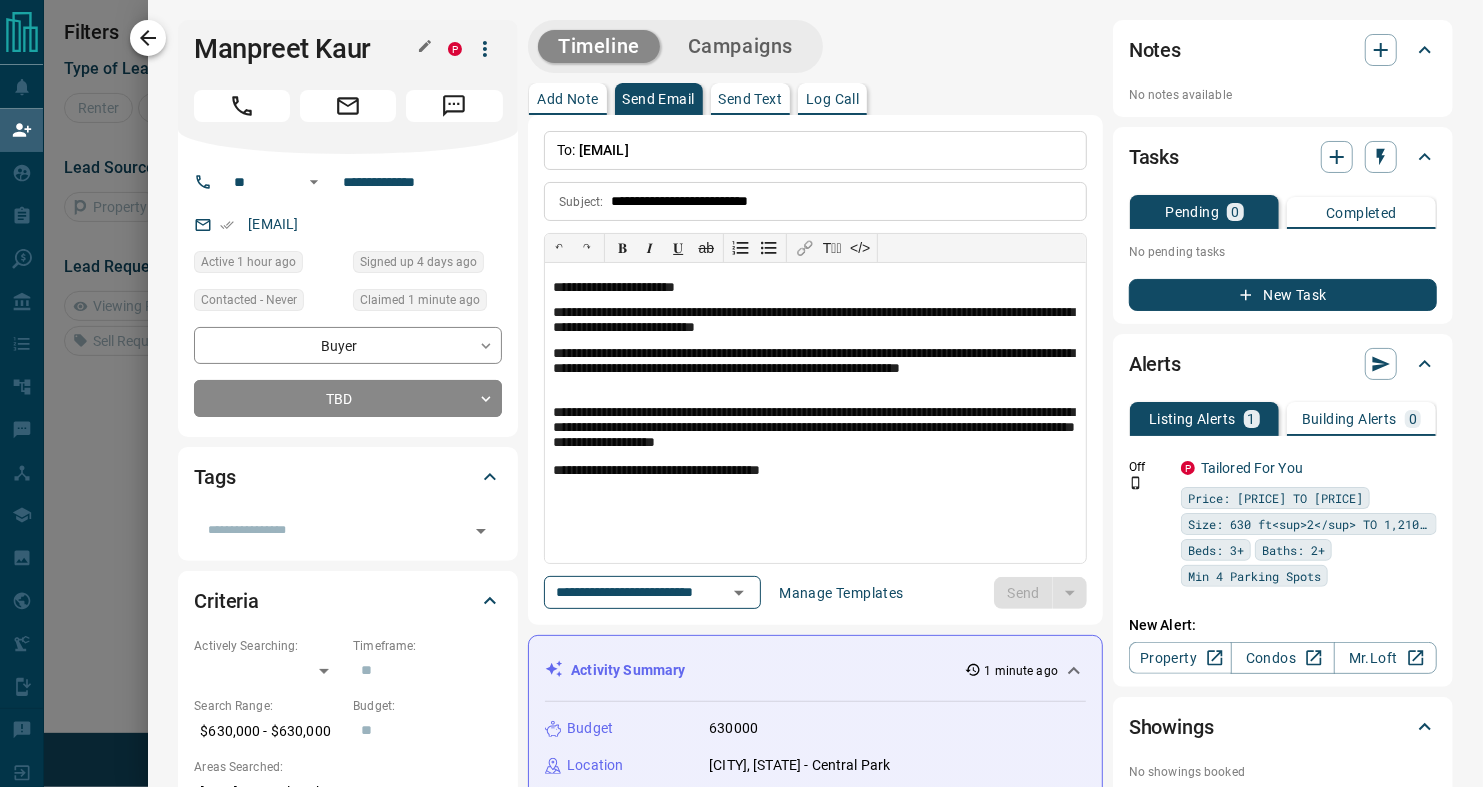type 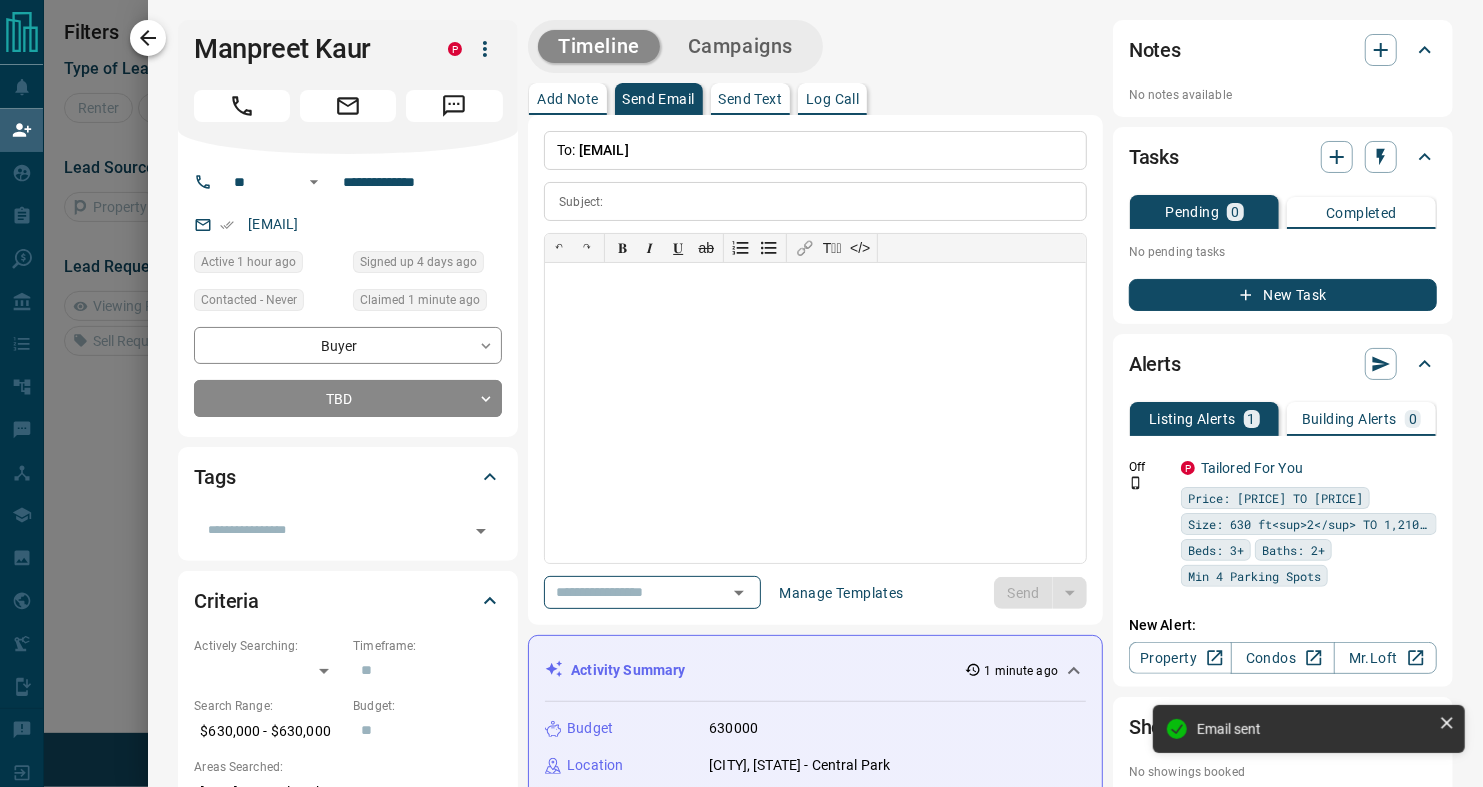 click 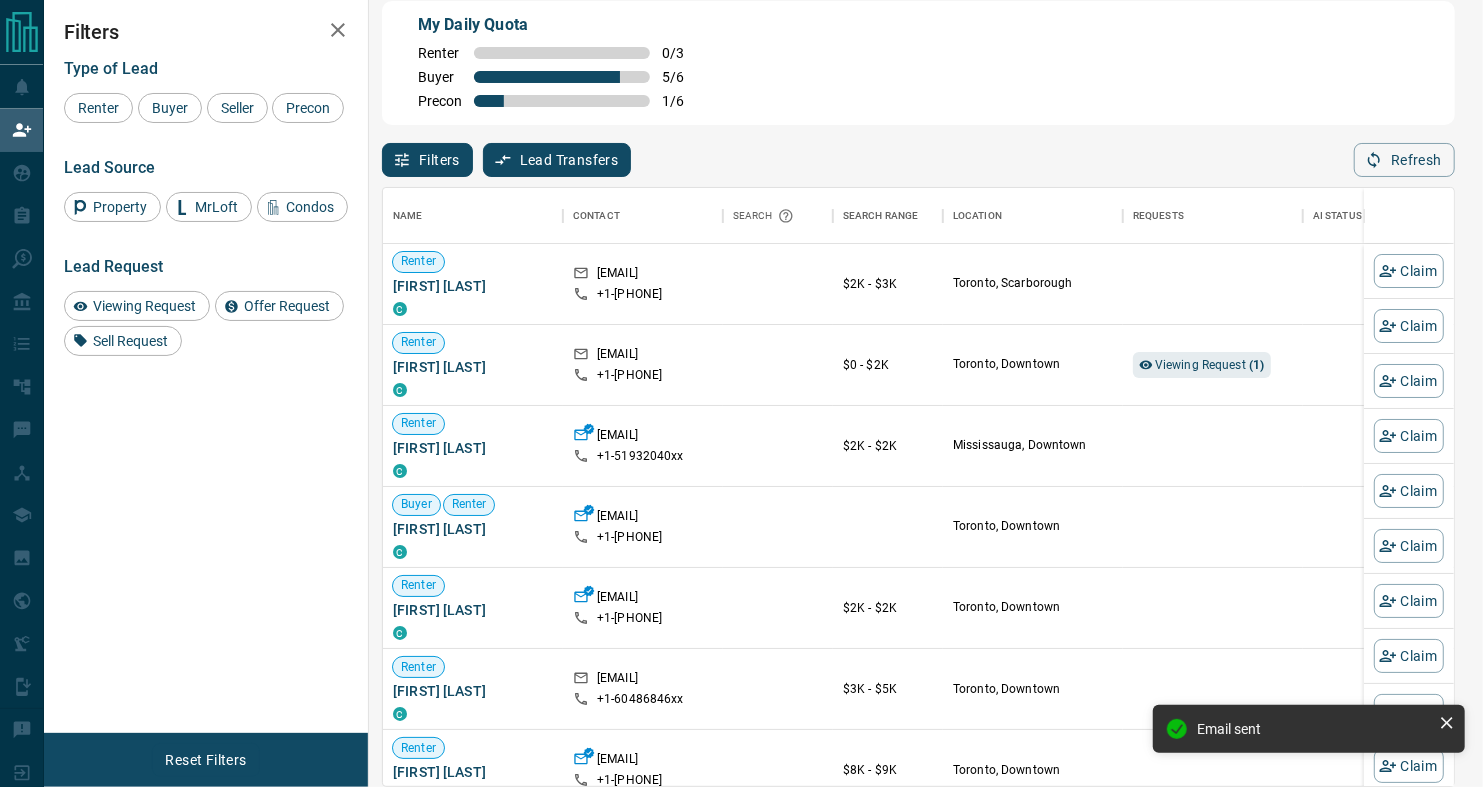 scroll, scrollTop: 17, scrollLeft: 17, axis: both 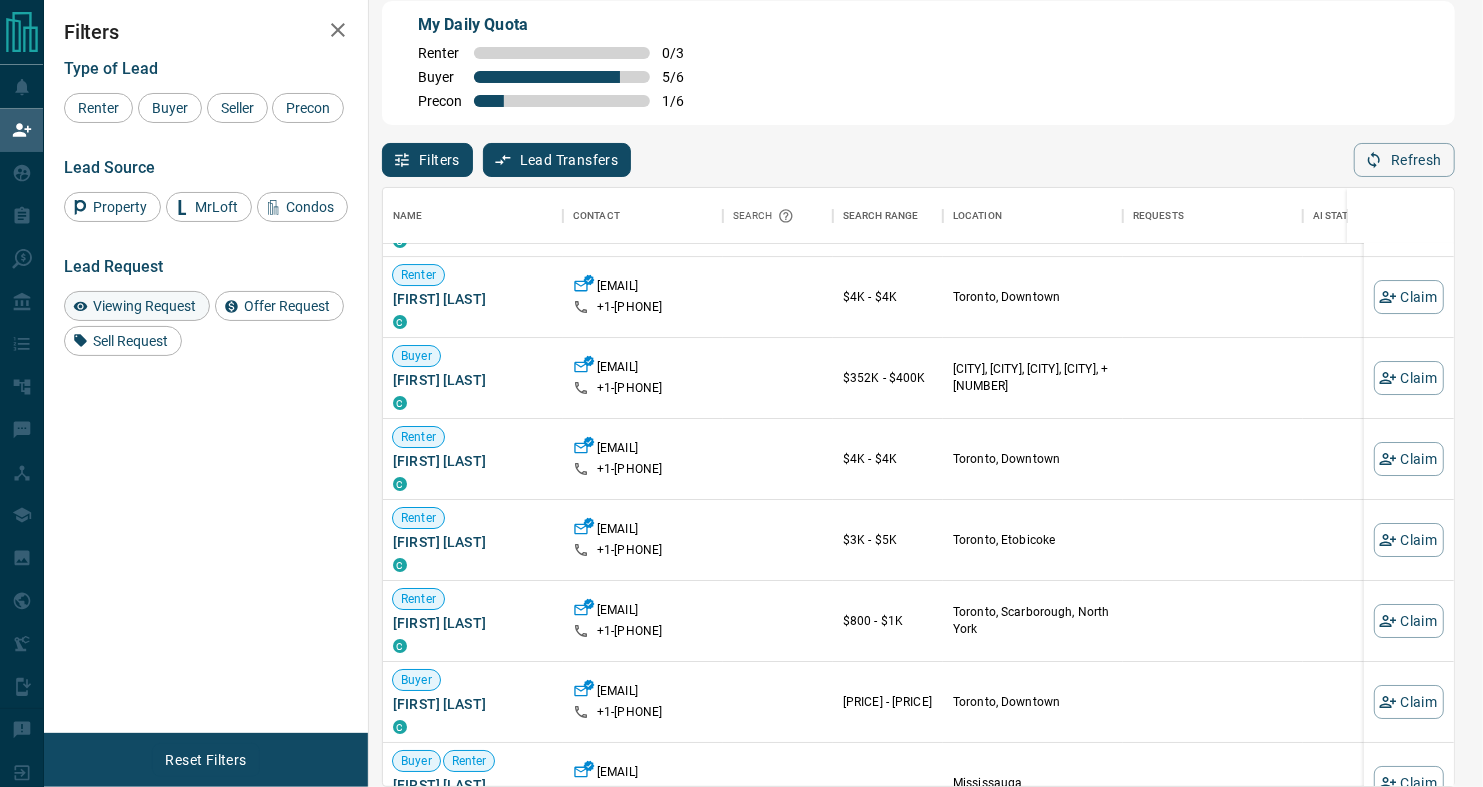 click on "Viewing Request" at bounding box center [144, 306] 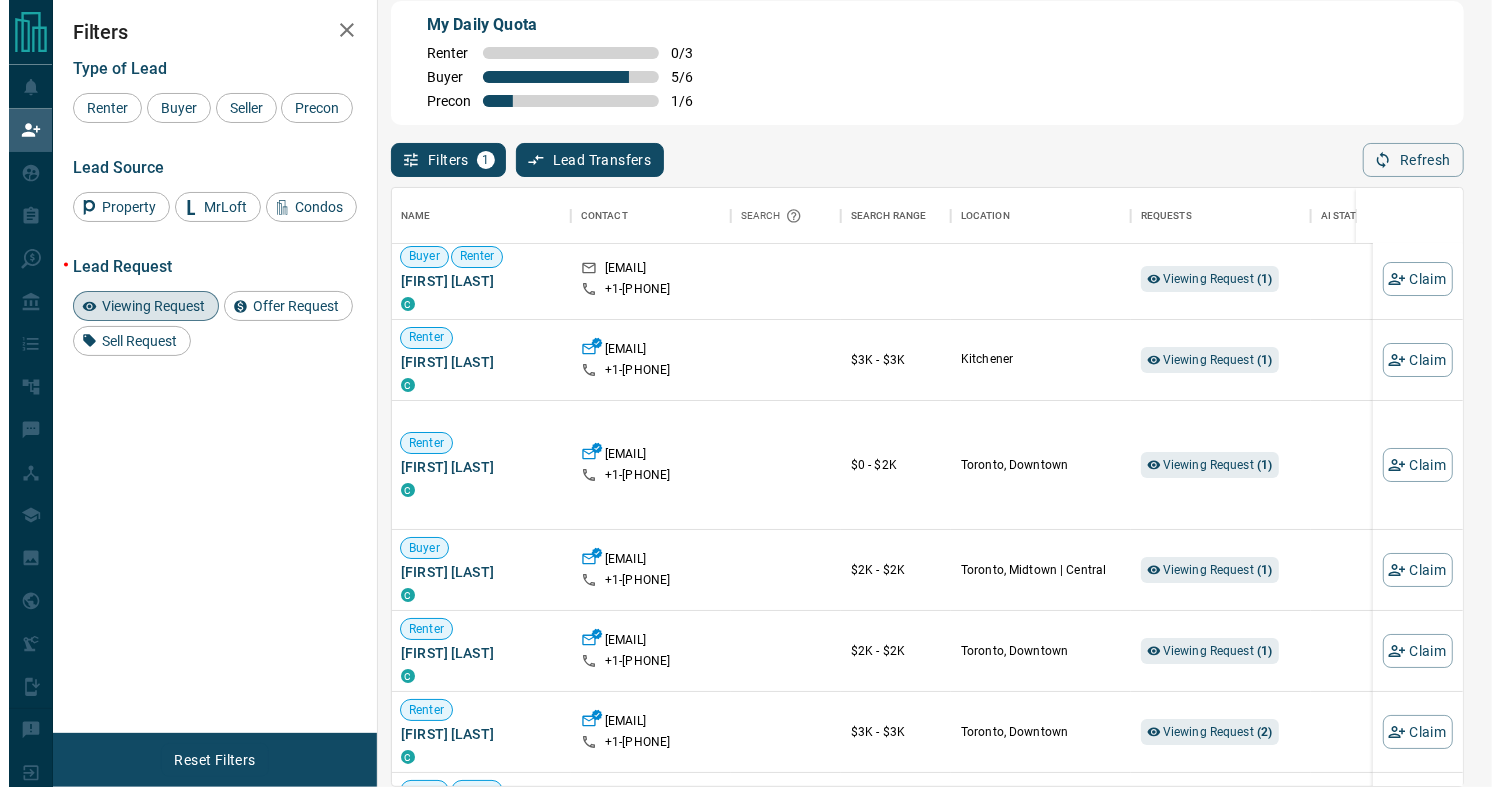 scroll, scrollTop: 91, scrollLeft: 1, axis: both 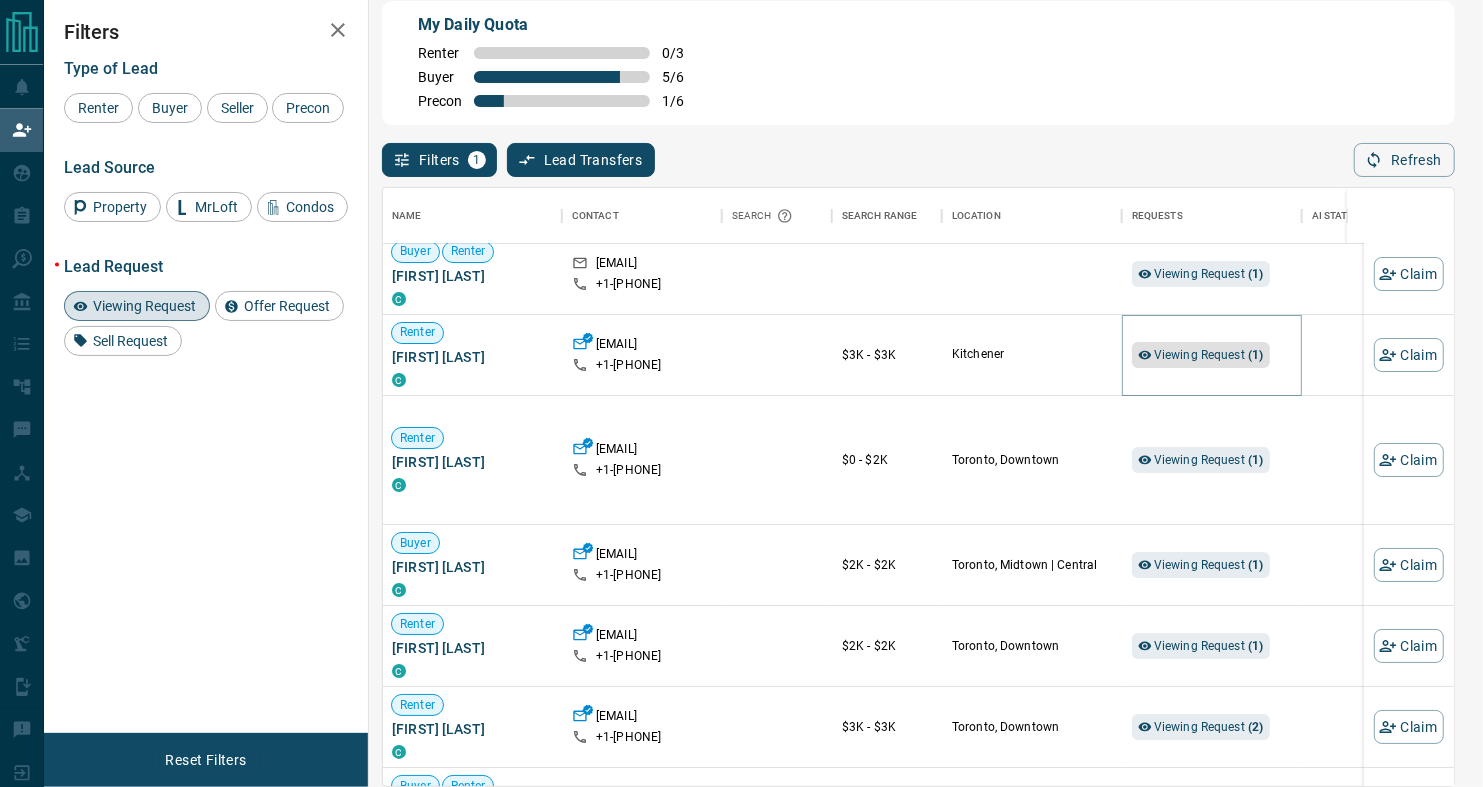 click on "Viewing Request   ( 1 )" at bounding box center [1209, 355] 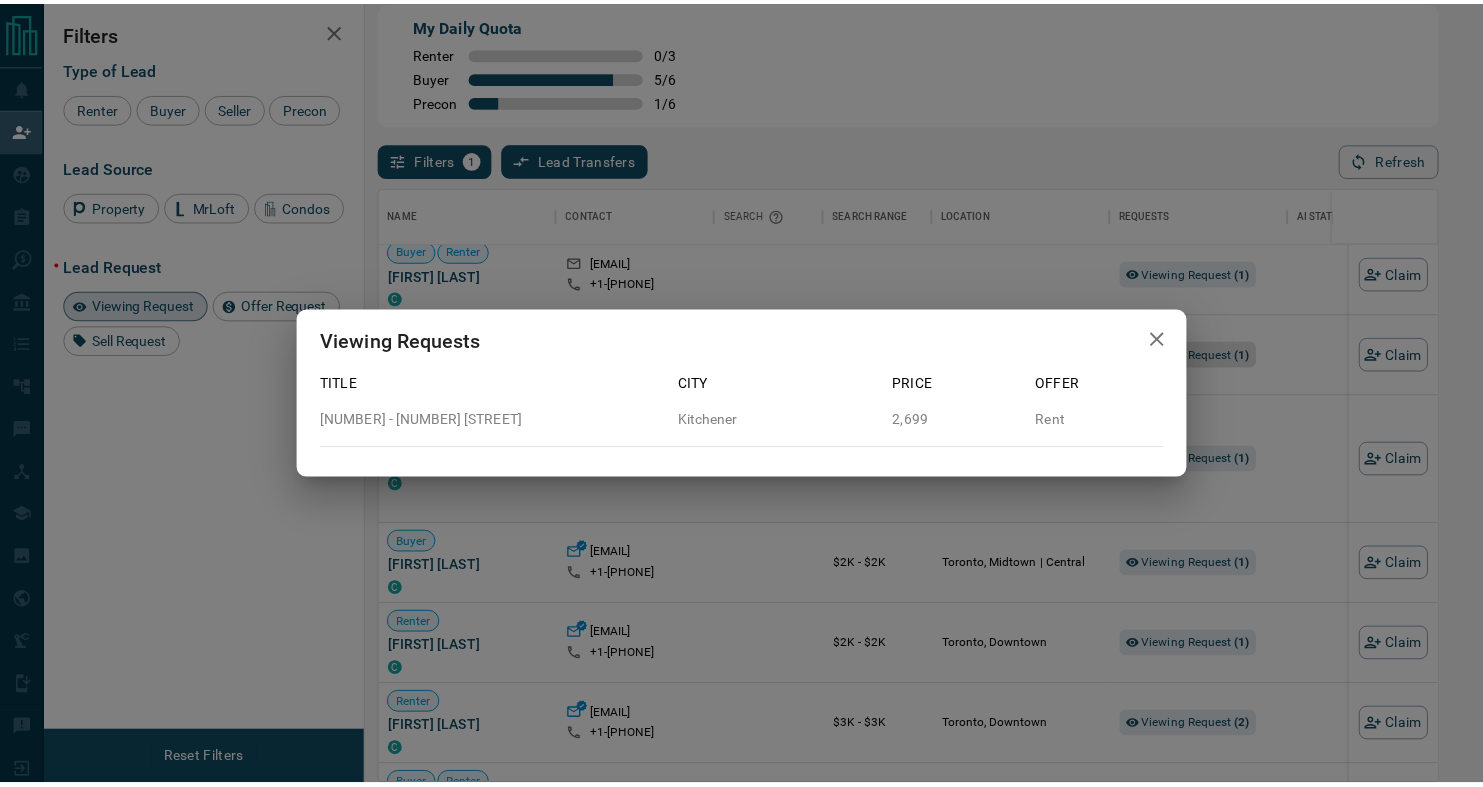 scroll, scrollTop: 581, scrollLeft: 1053, axis: both 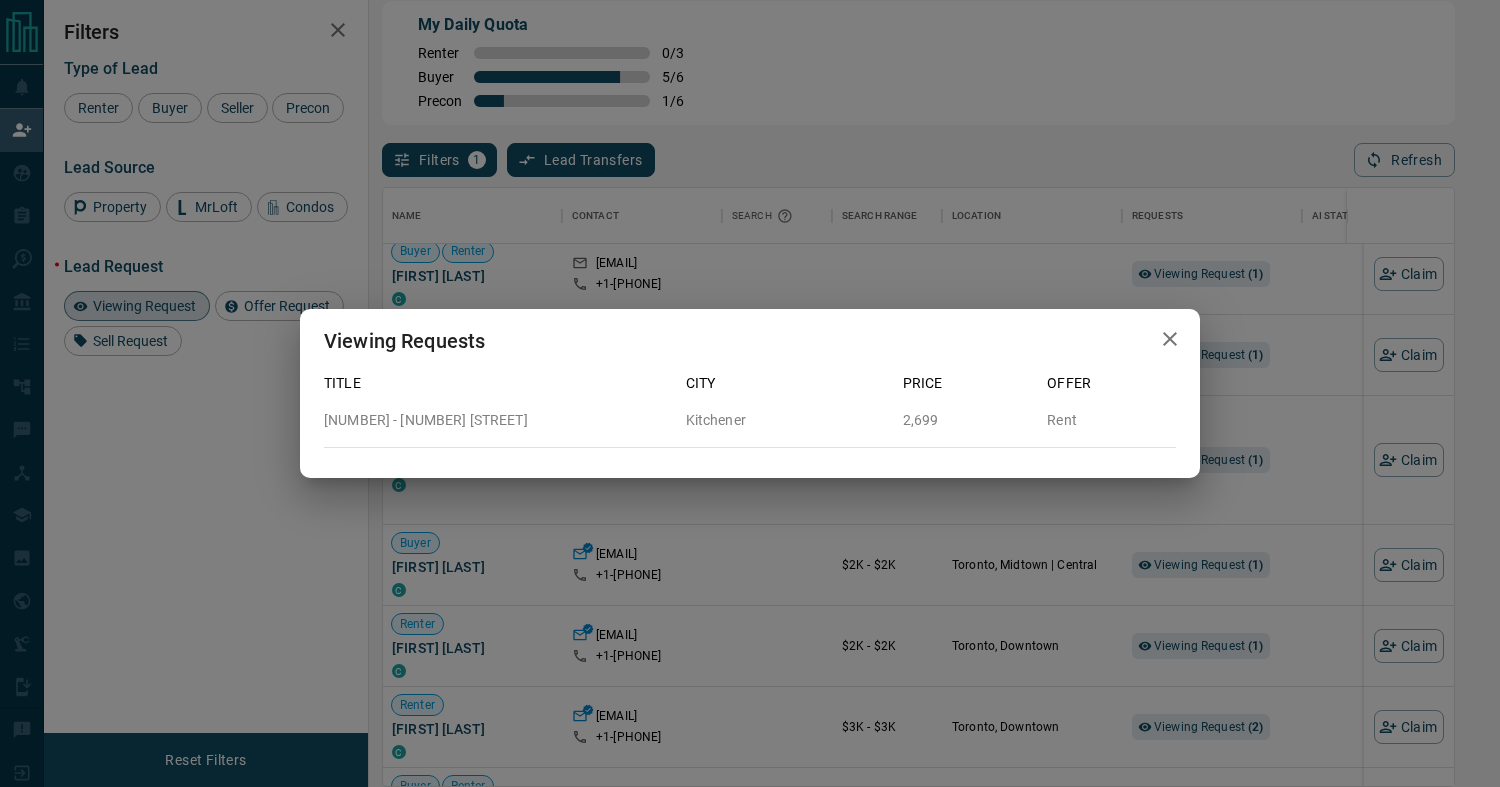 click 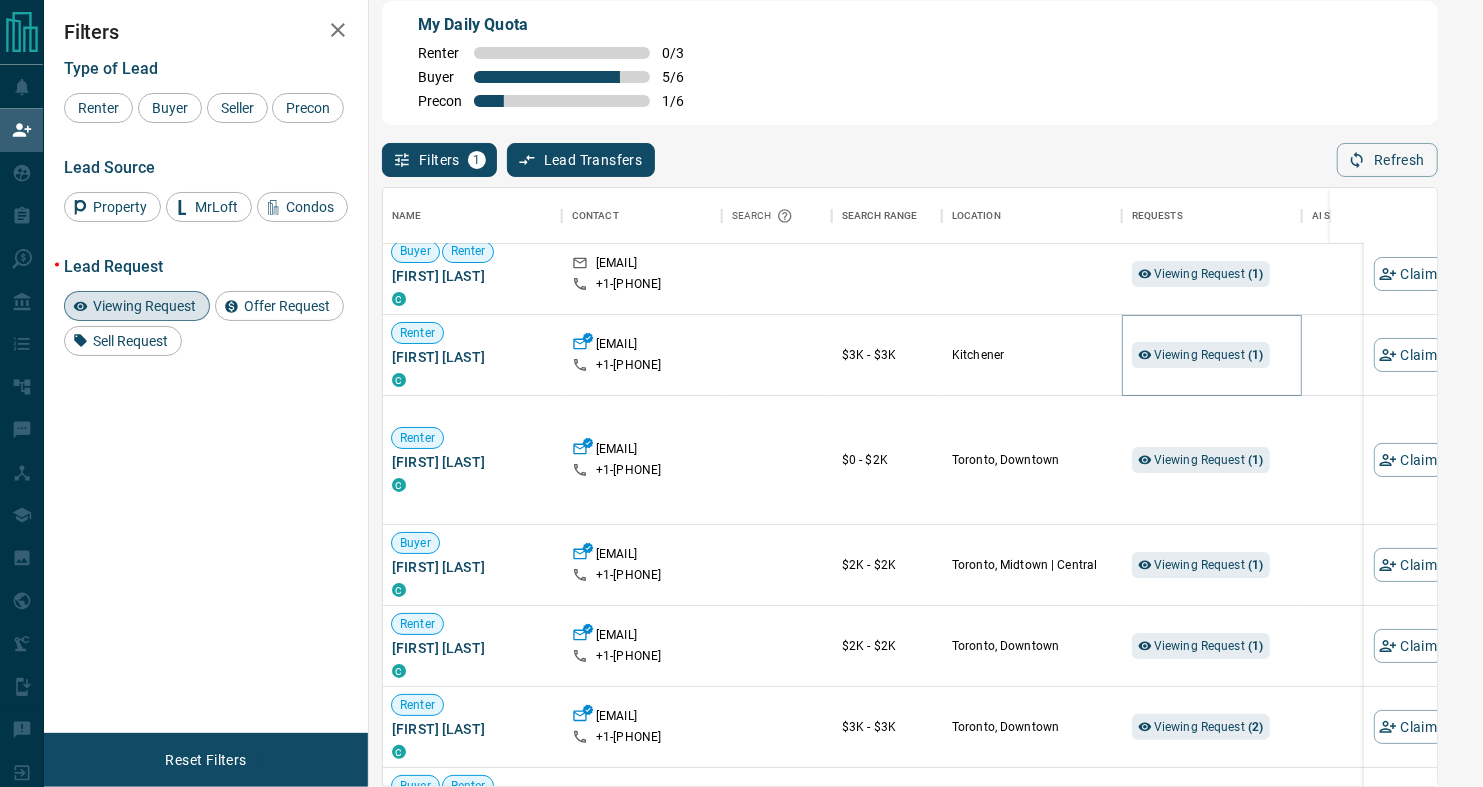 scroll, scrollTop: 17, scrollLeft: 17, axis: both 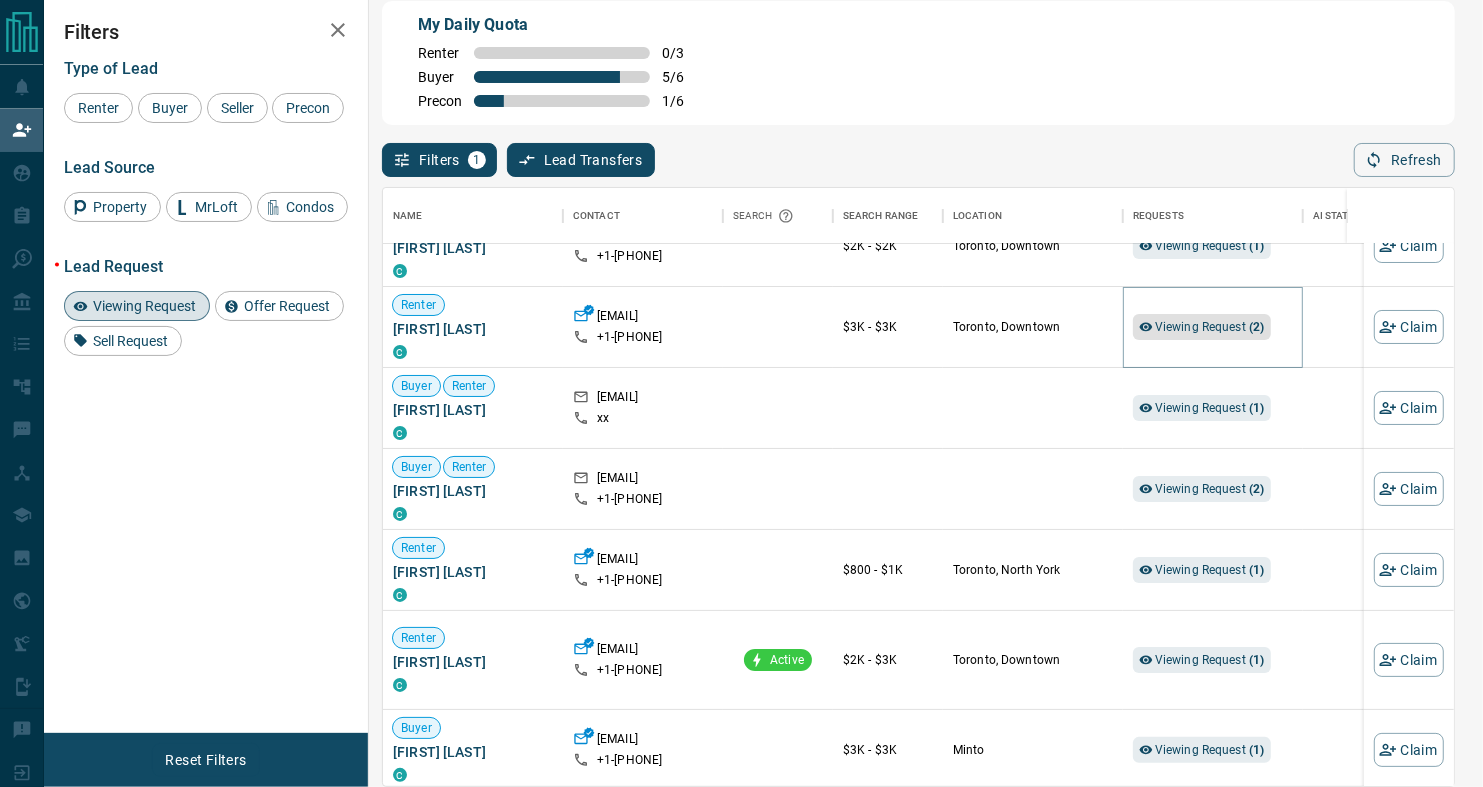click on "Viewing Request   ( 2 )" at bounding box center [1210, 327] 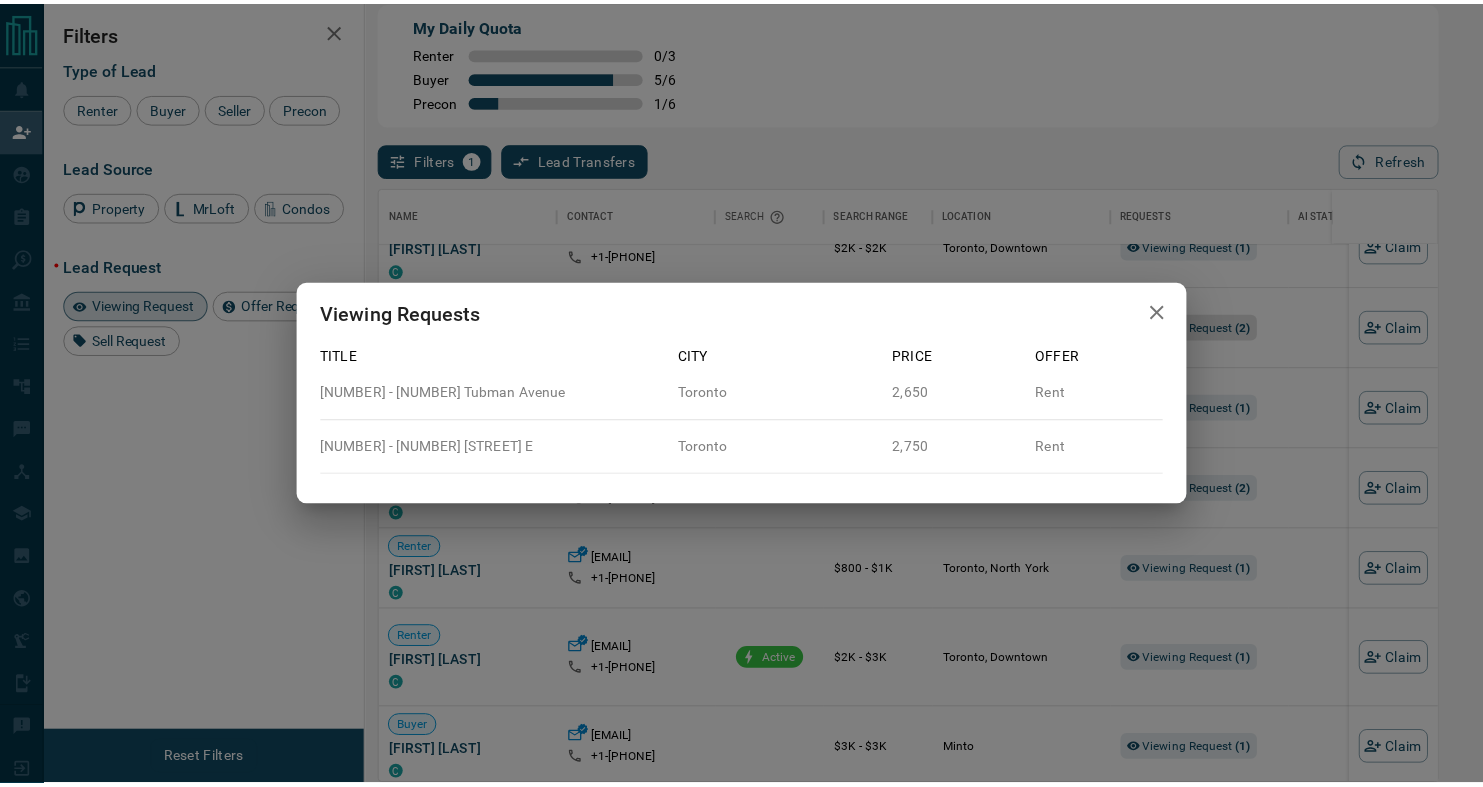 scroll, scrollTop: 581, scrollLeft: 1053, axis: both 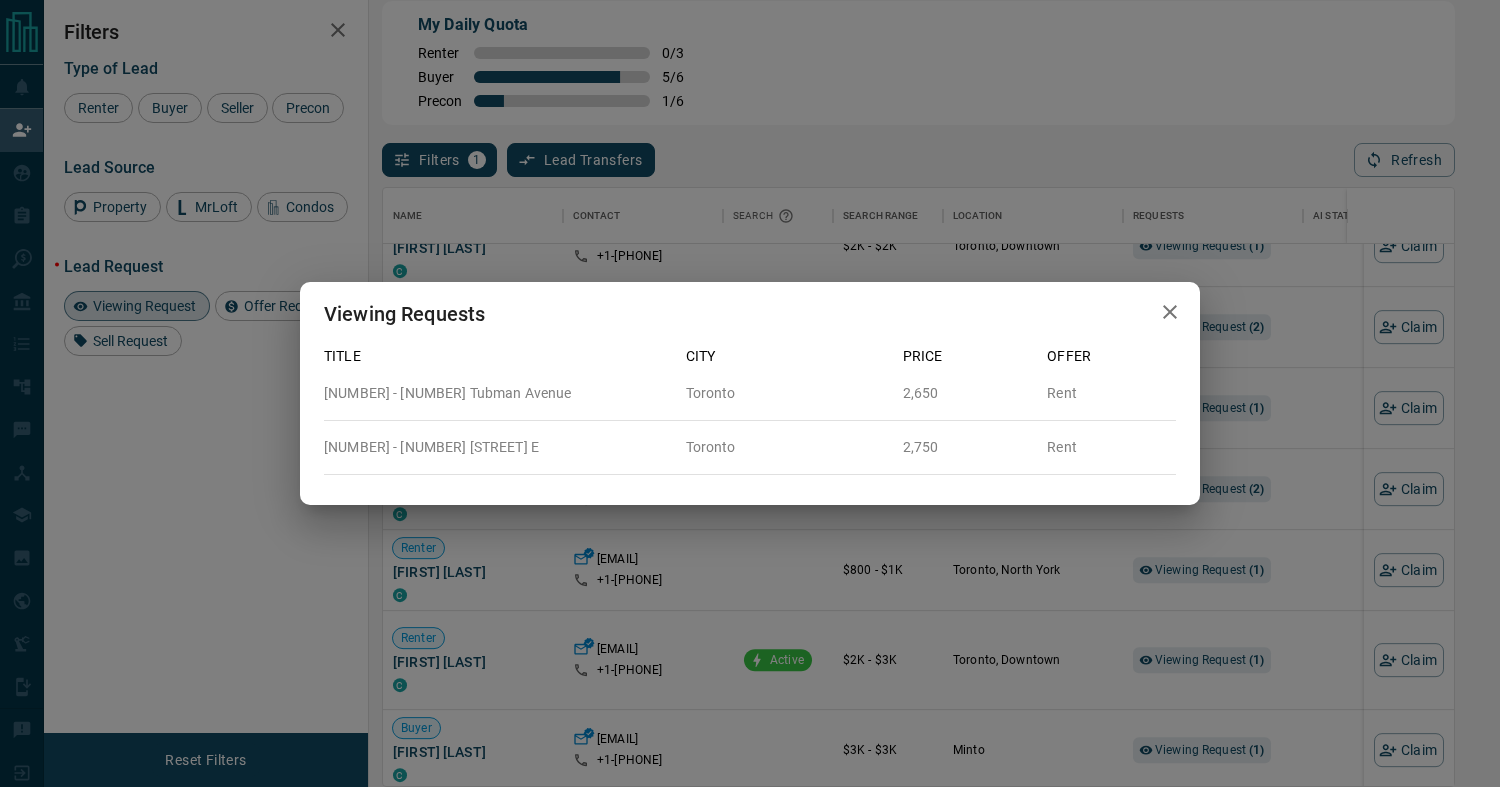 click 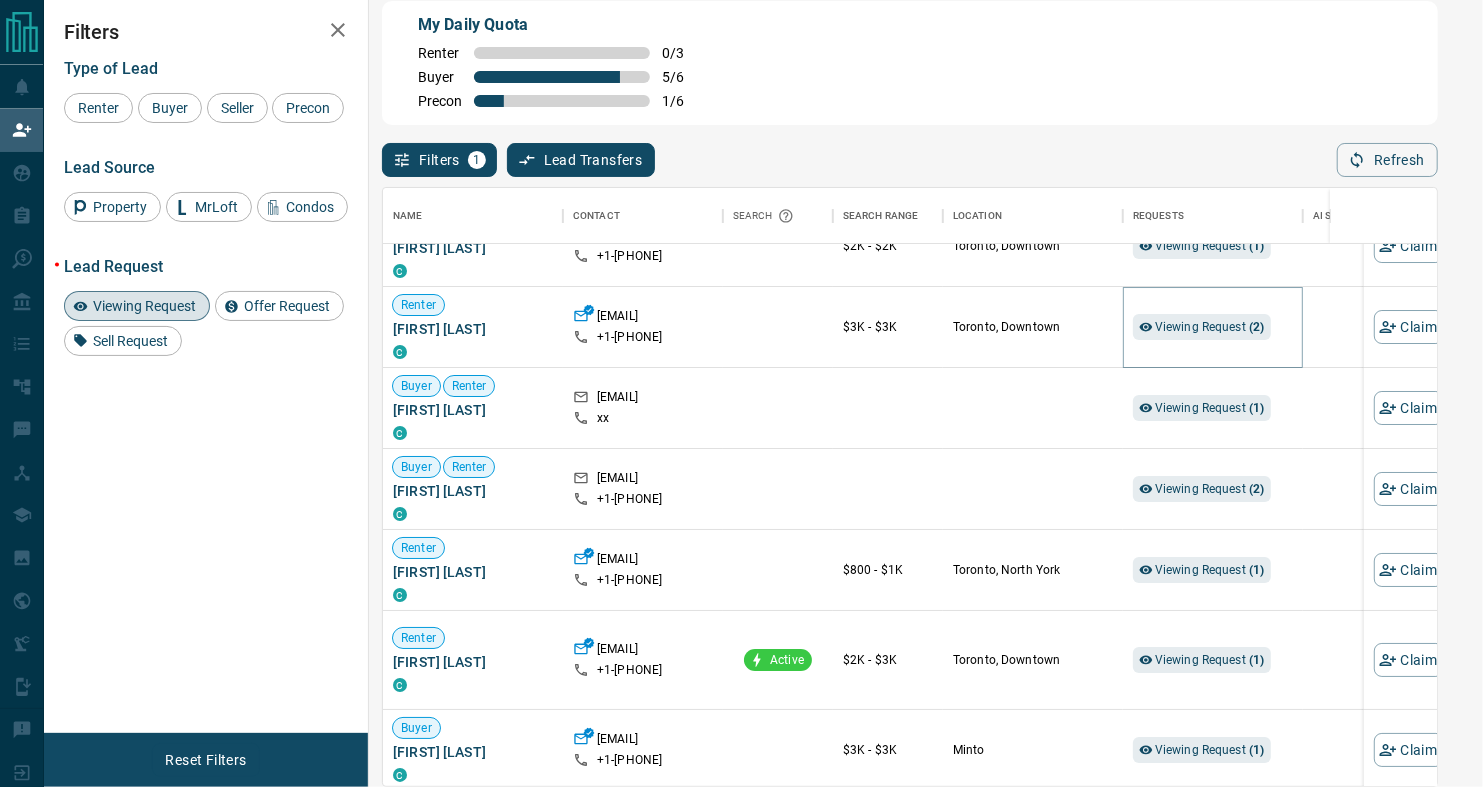 scroll, scrollTop: 17, scrollLeft: 17, axis: both 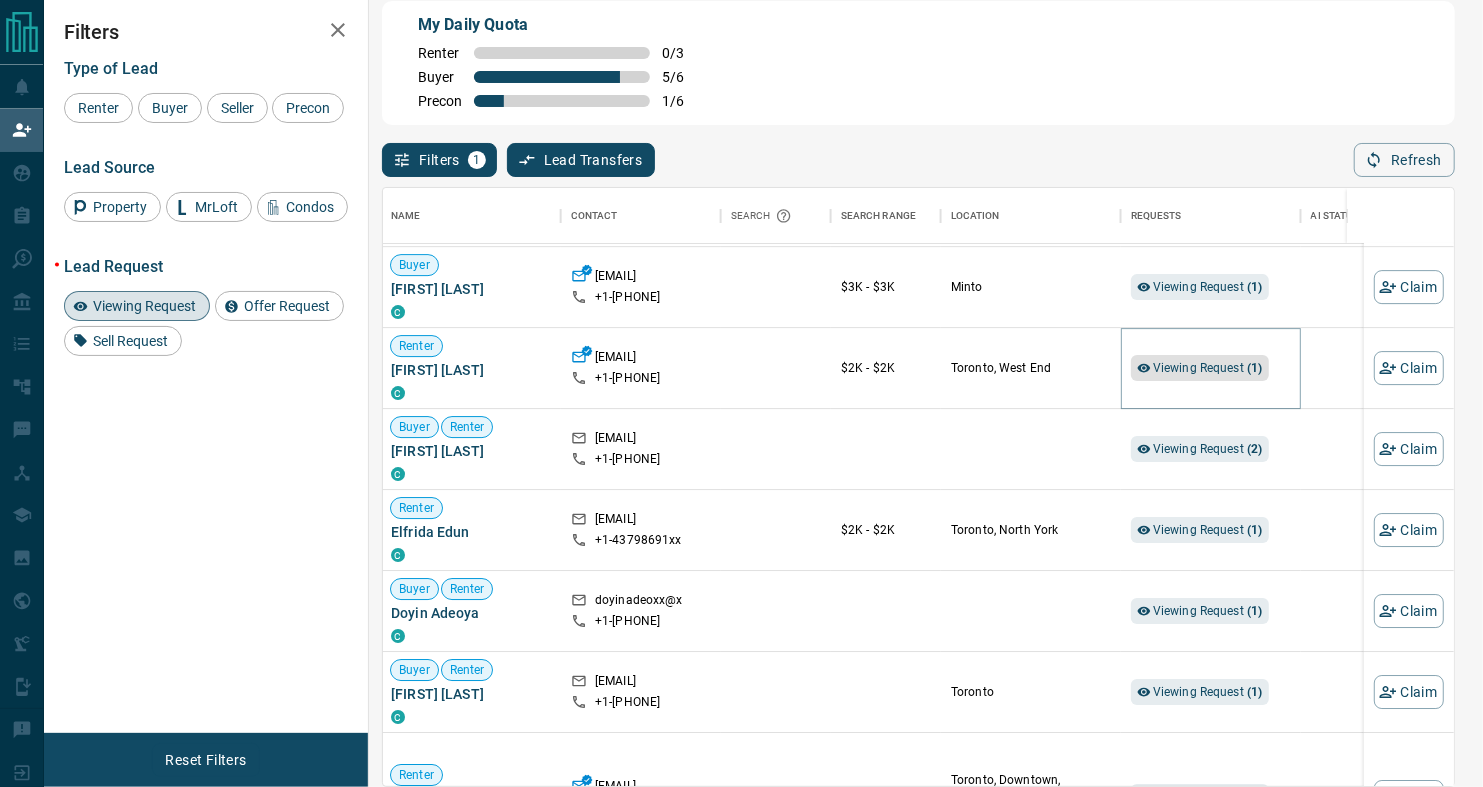 click on "Viewing Request   ( 1 )" at bounding box center (1208, 369) 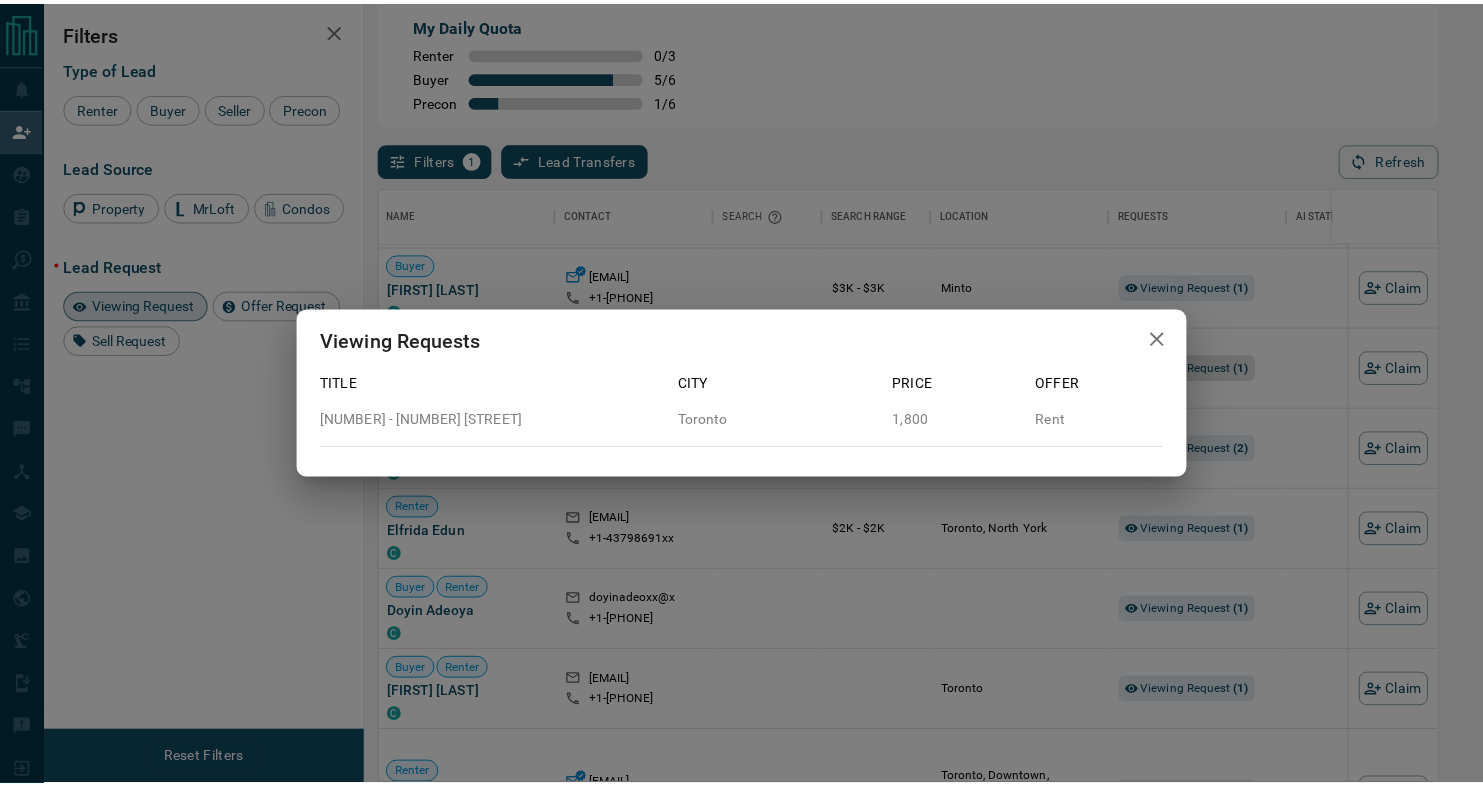 scroll, scrollTop: 581, scrollLeft: 1053, axis: both 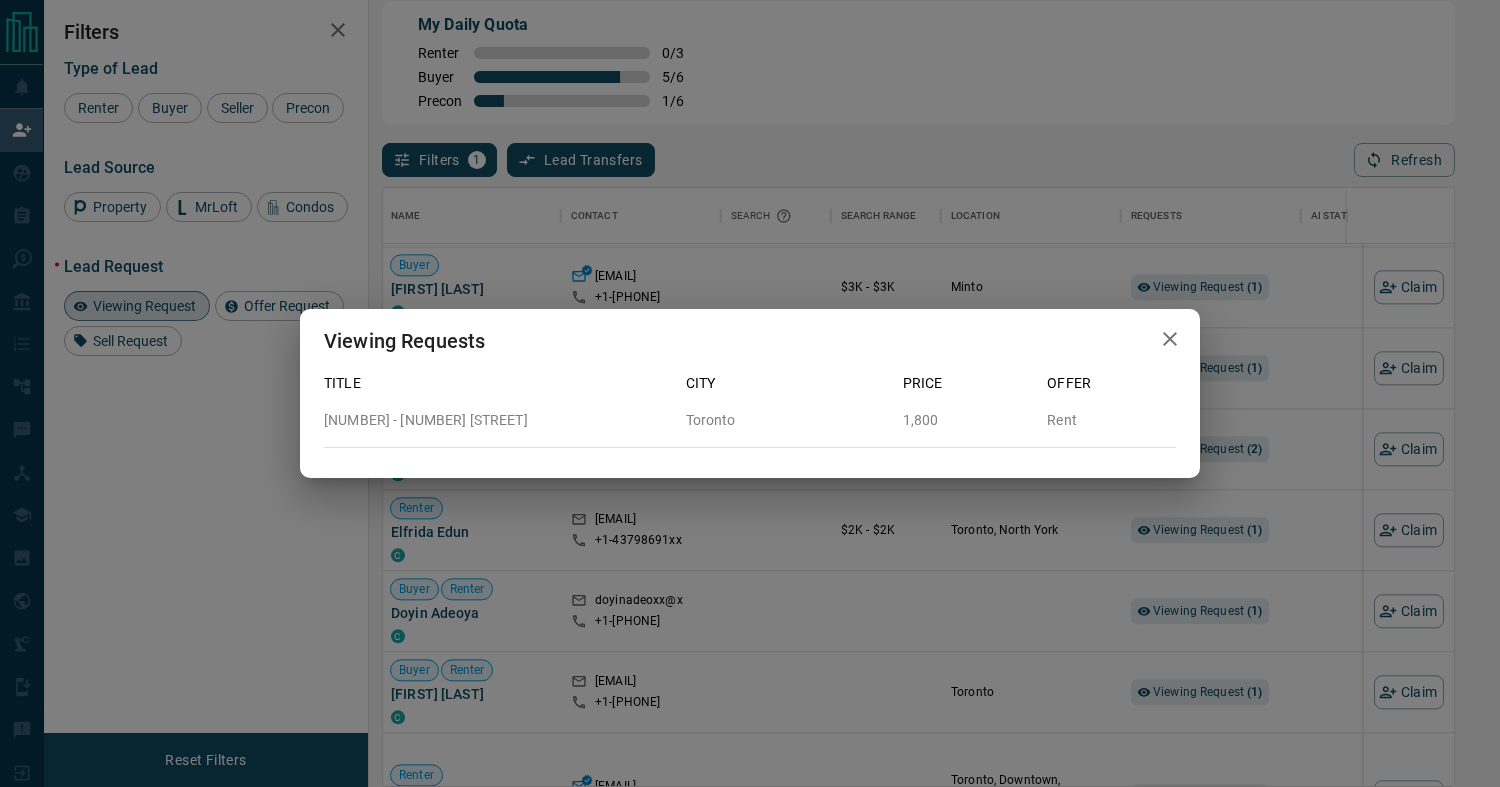 click 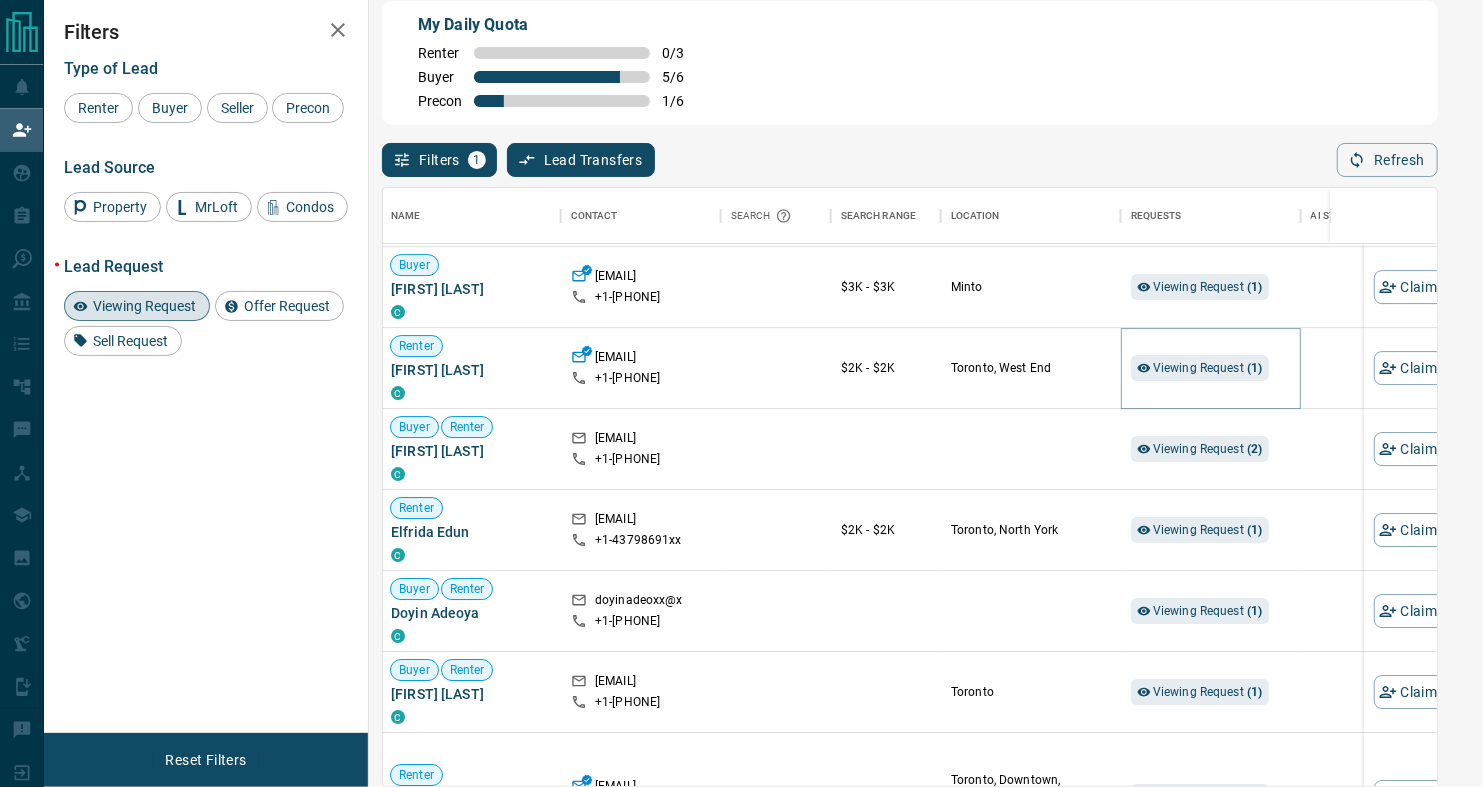 scroll, scrollTop: 17, scrollLeft: 17, axis: both 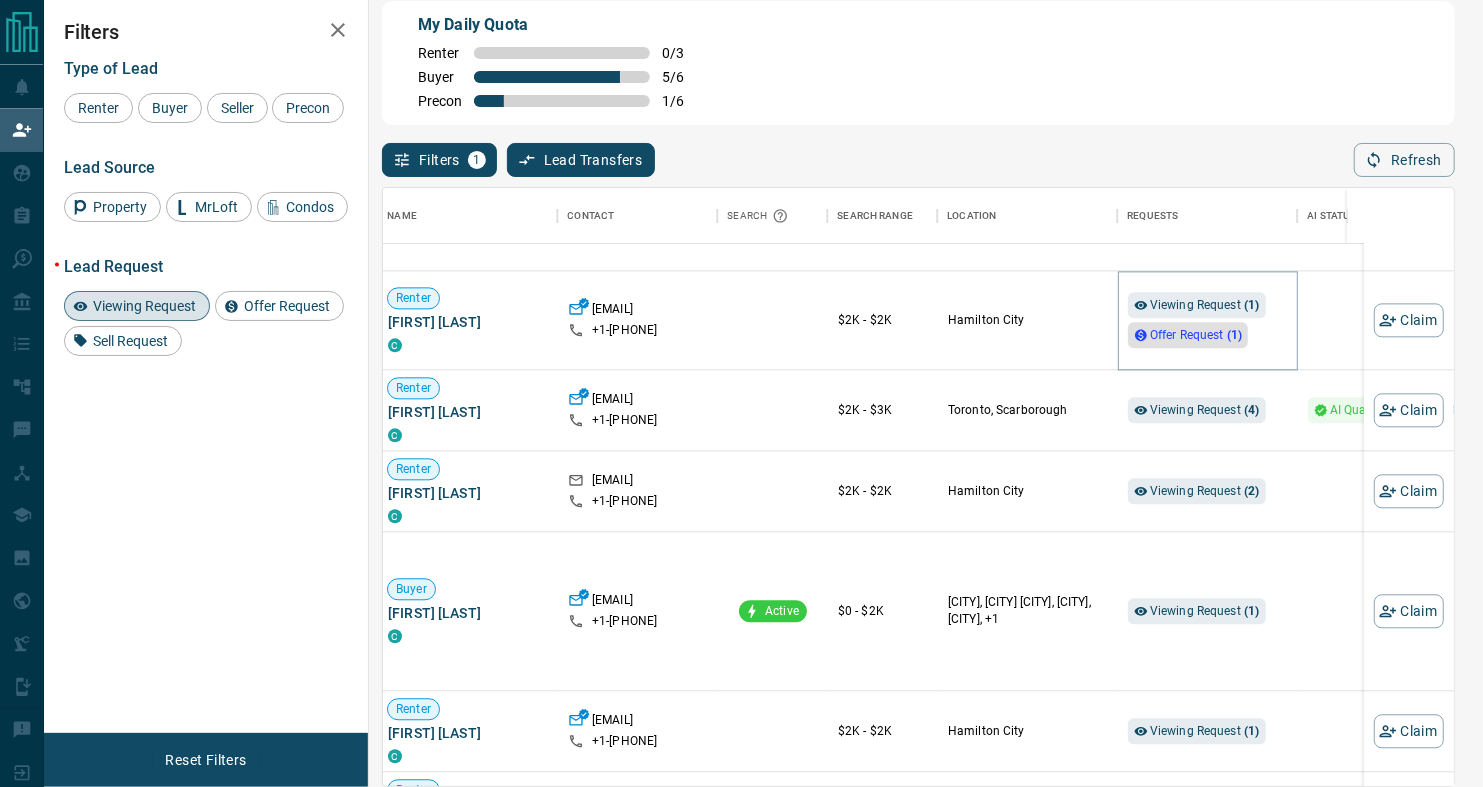click on "Offer Request   ( 1 )" at bounding box center [1196, 336] 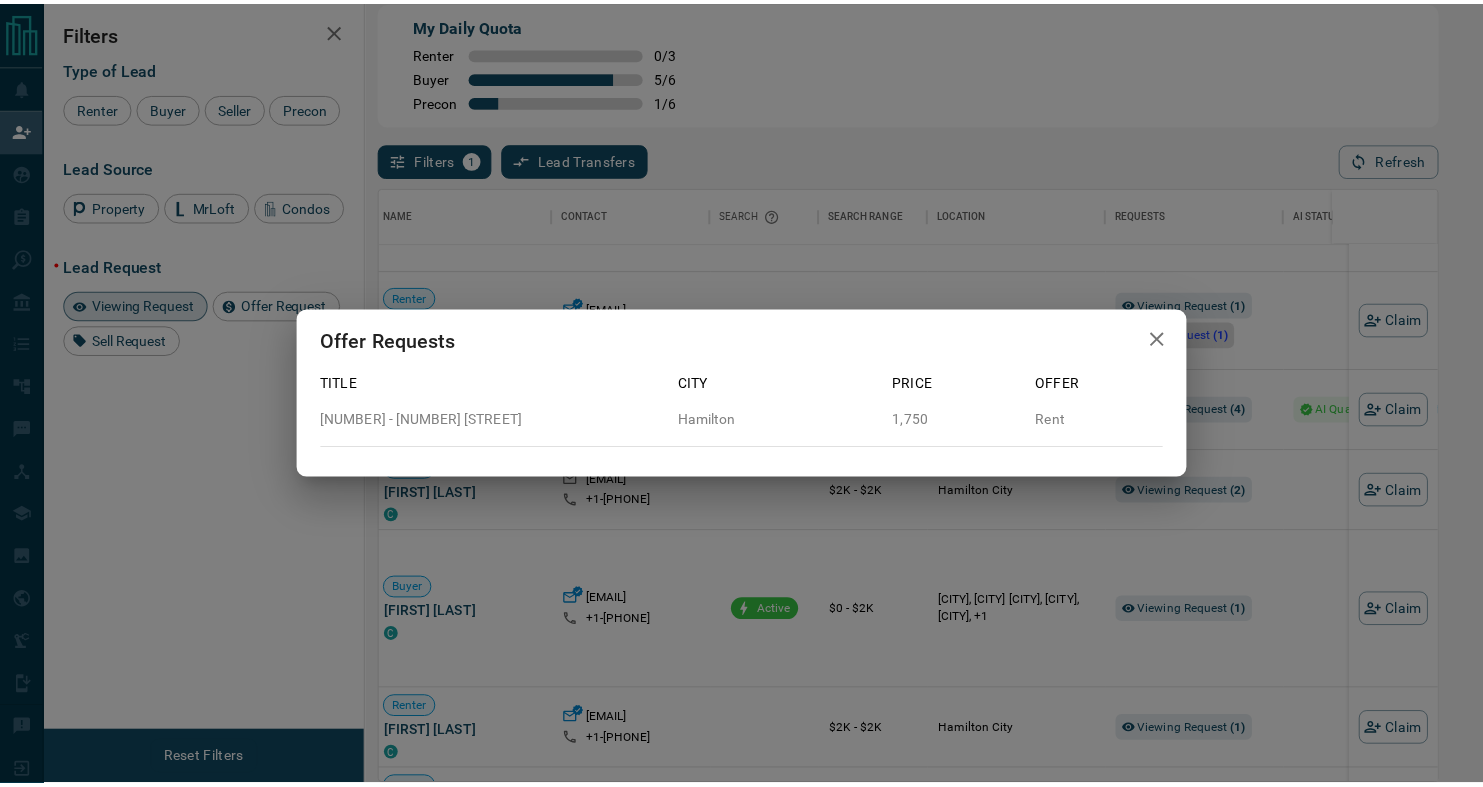 scroll, scrollTop: 581, scrollLeft: 1053, axis: both 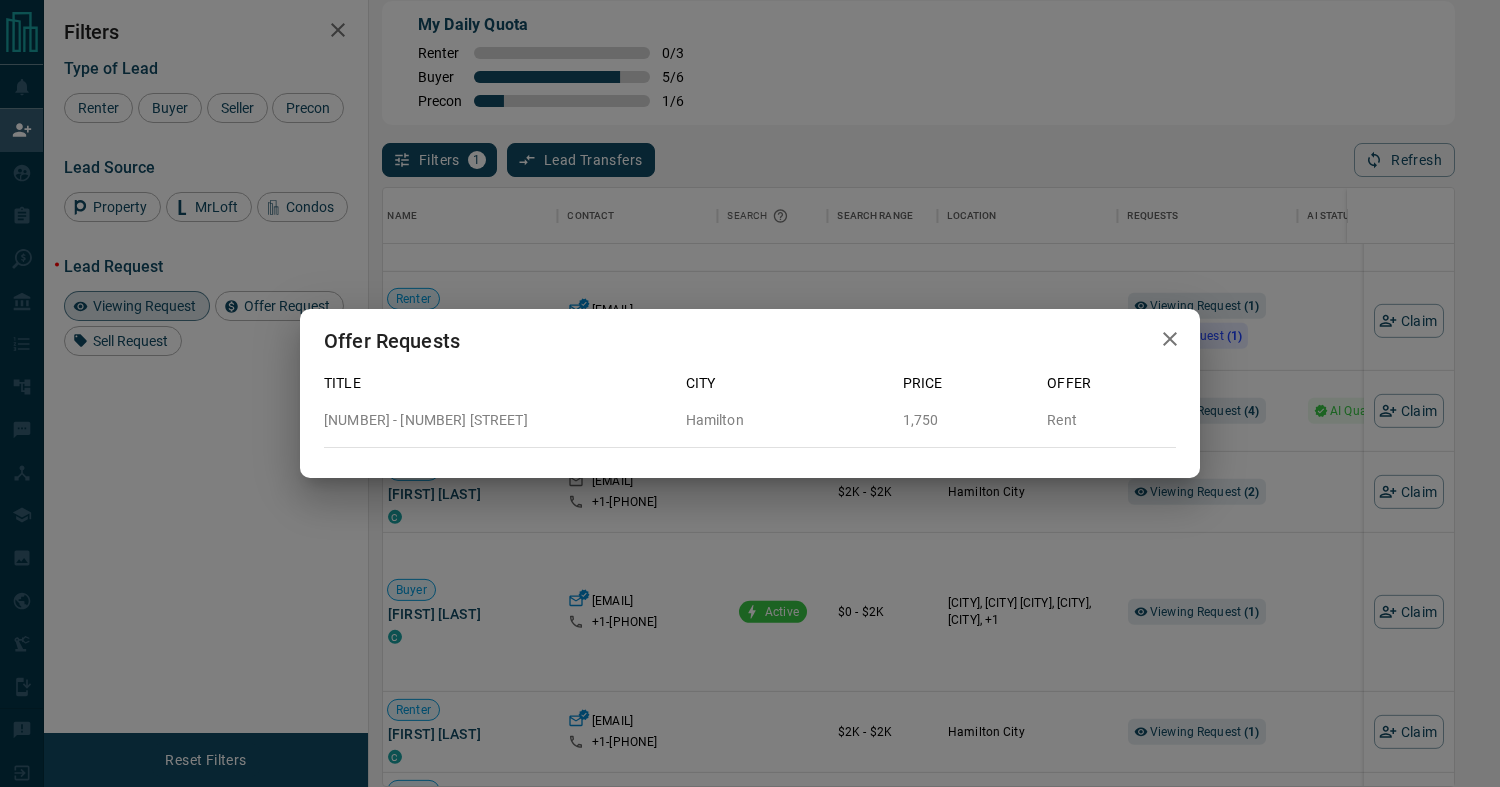 click 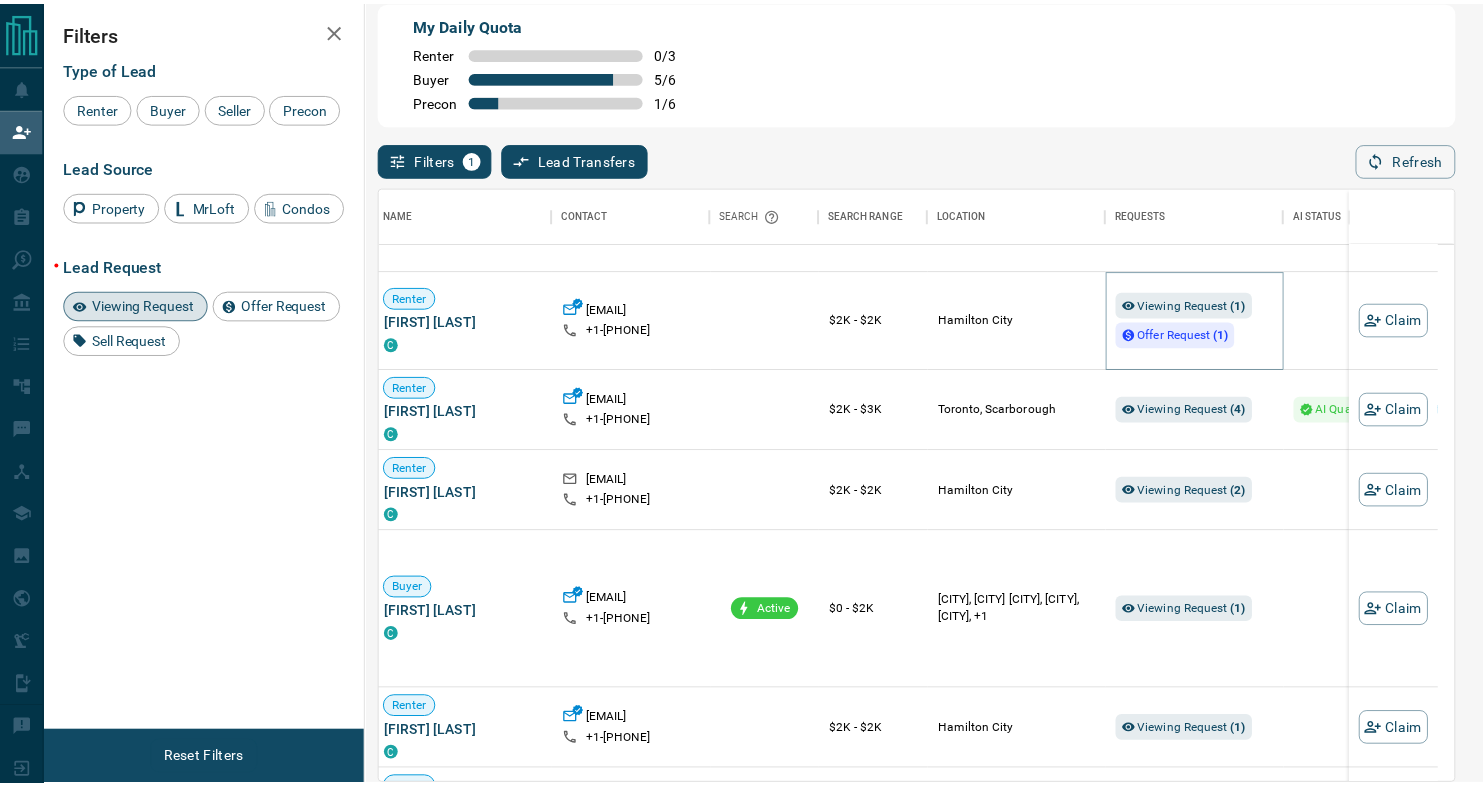 scroll, scrollTop: 17, scrollLeft: 17, axis: both 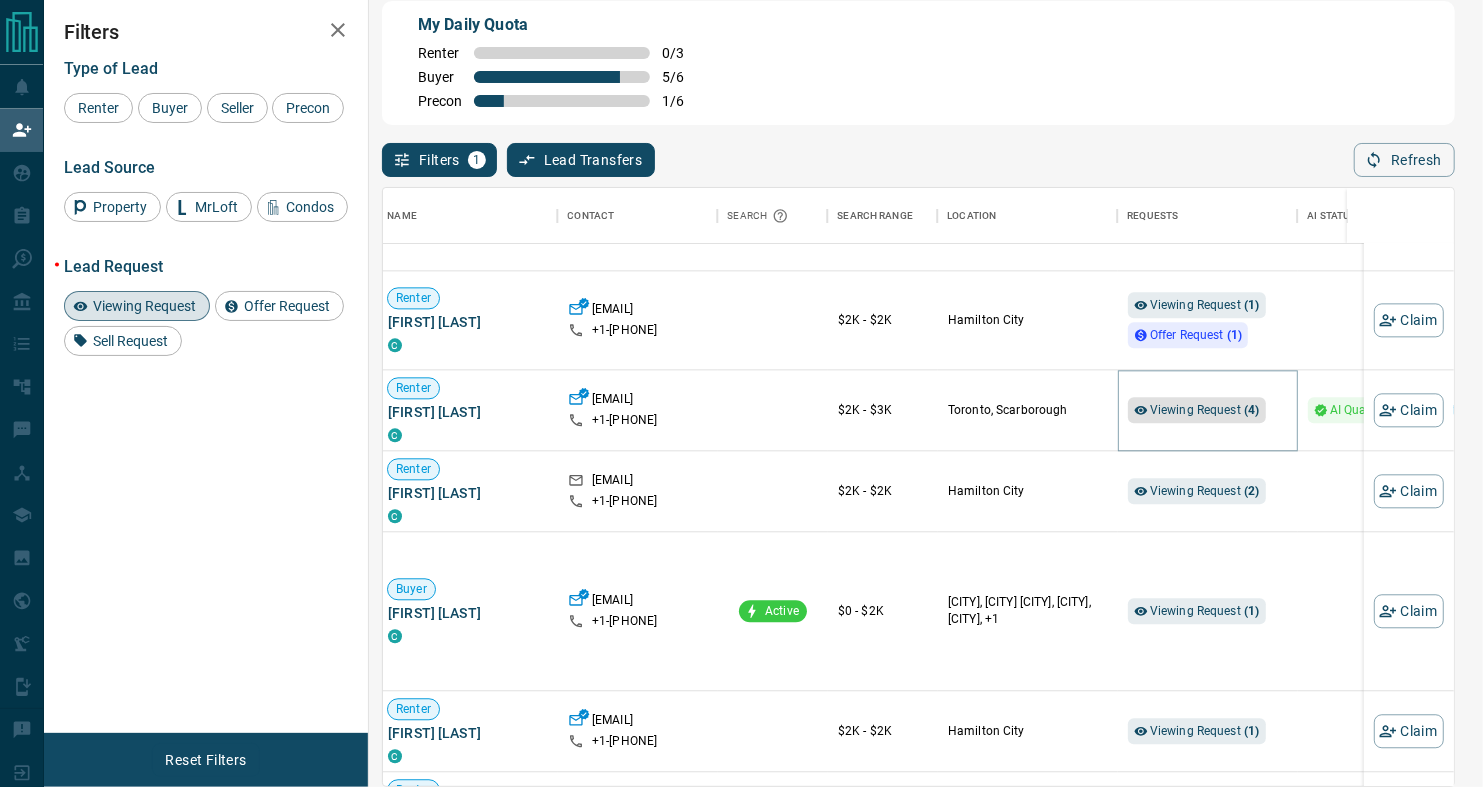 click on "Viewing Request   ( 4 )" at bounding box center [1205, 411] 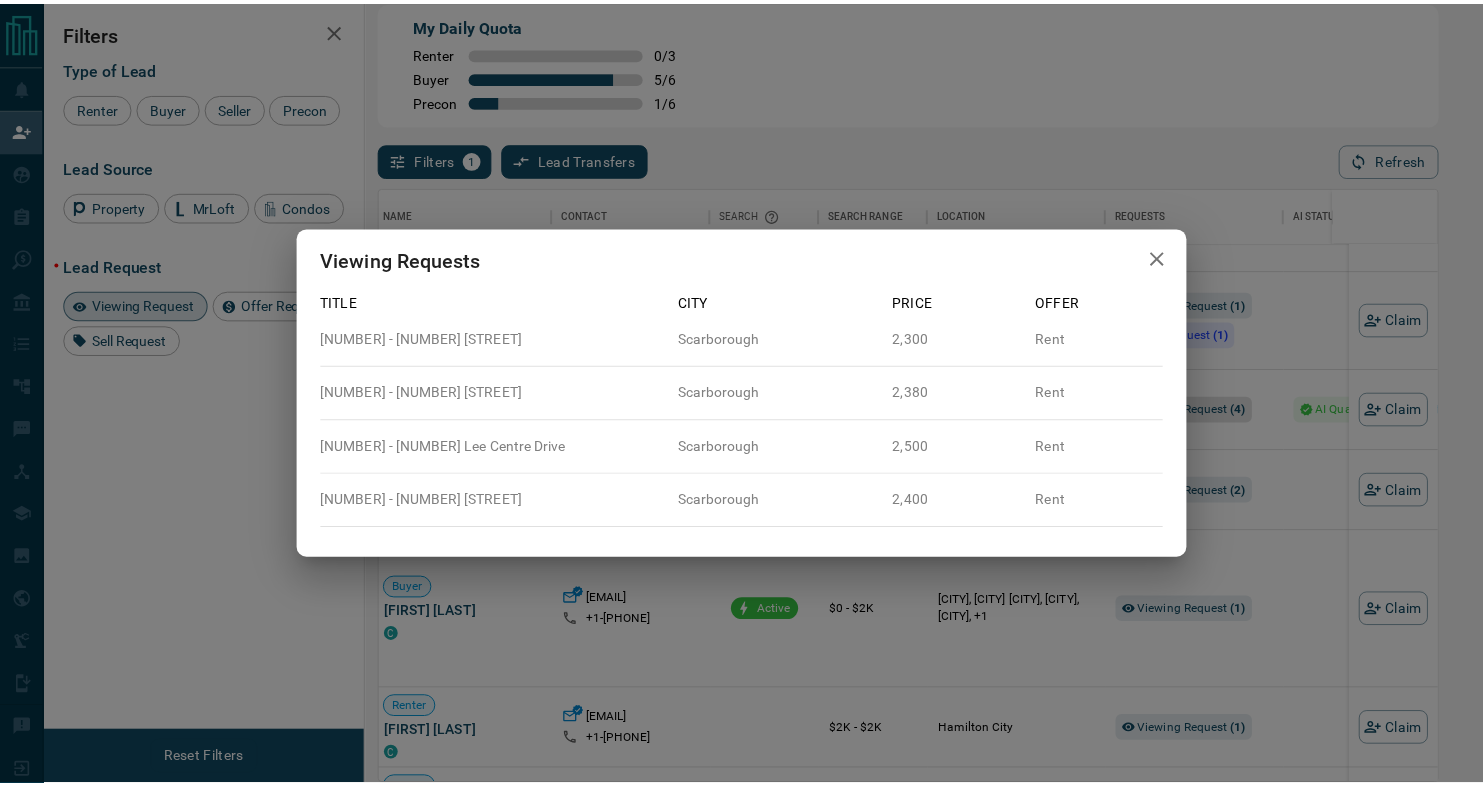 scroll, scrollTop: 581, scrollLeft: 1053, axis: both 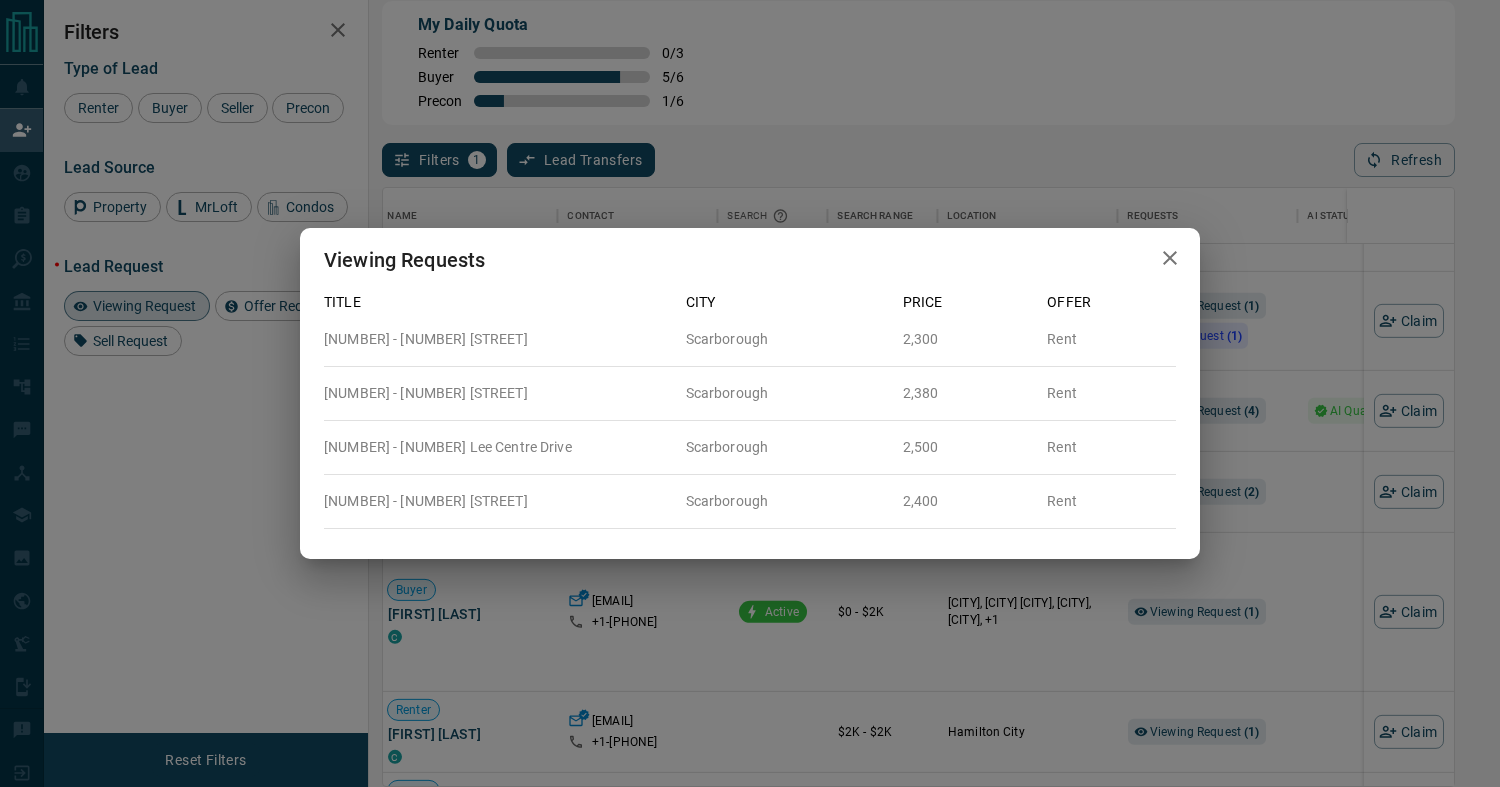 click 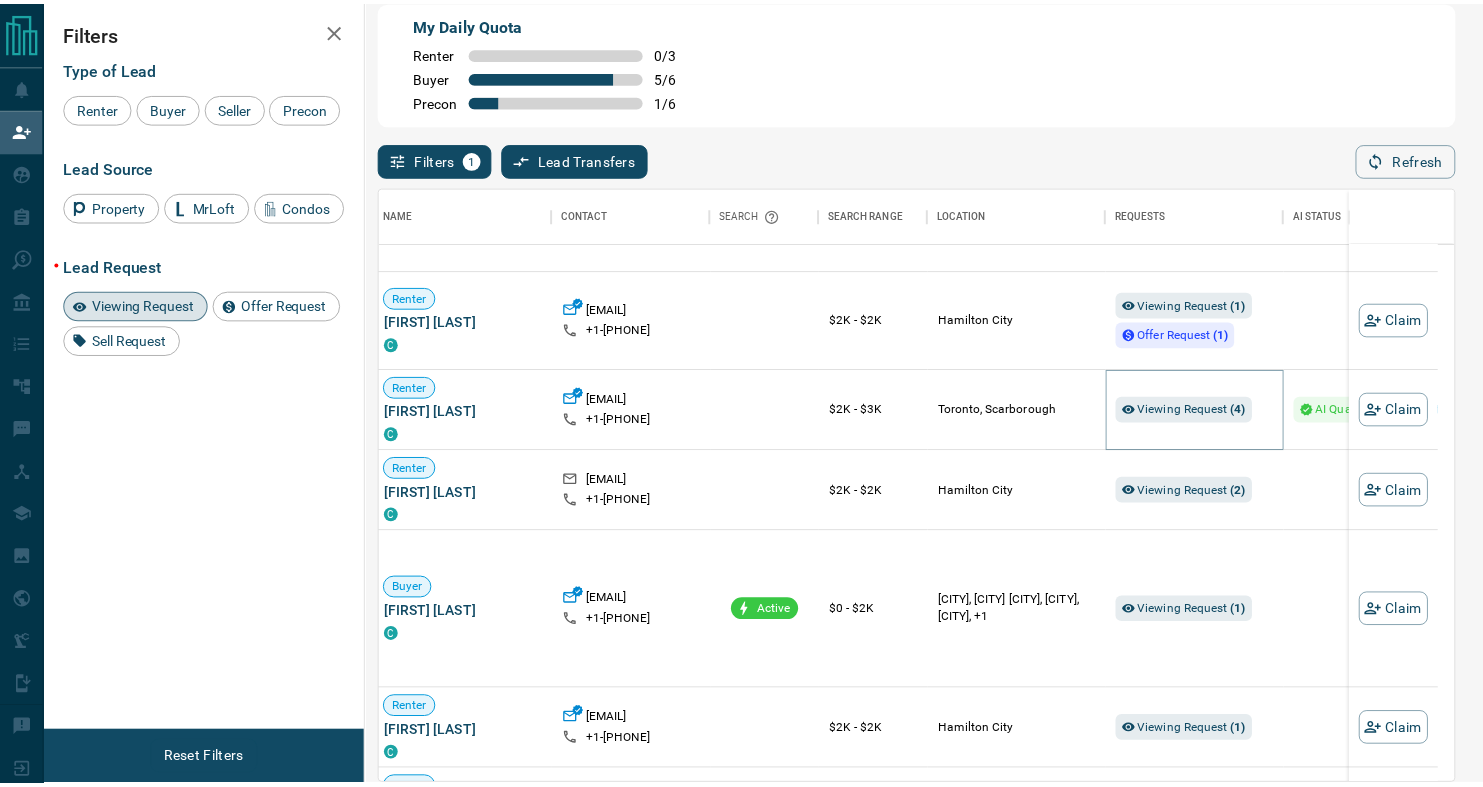 scroll, scrollTop: 17, scrollLeft: 17, axis: both 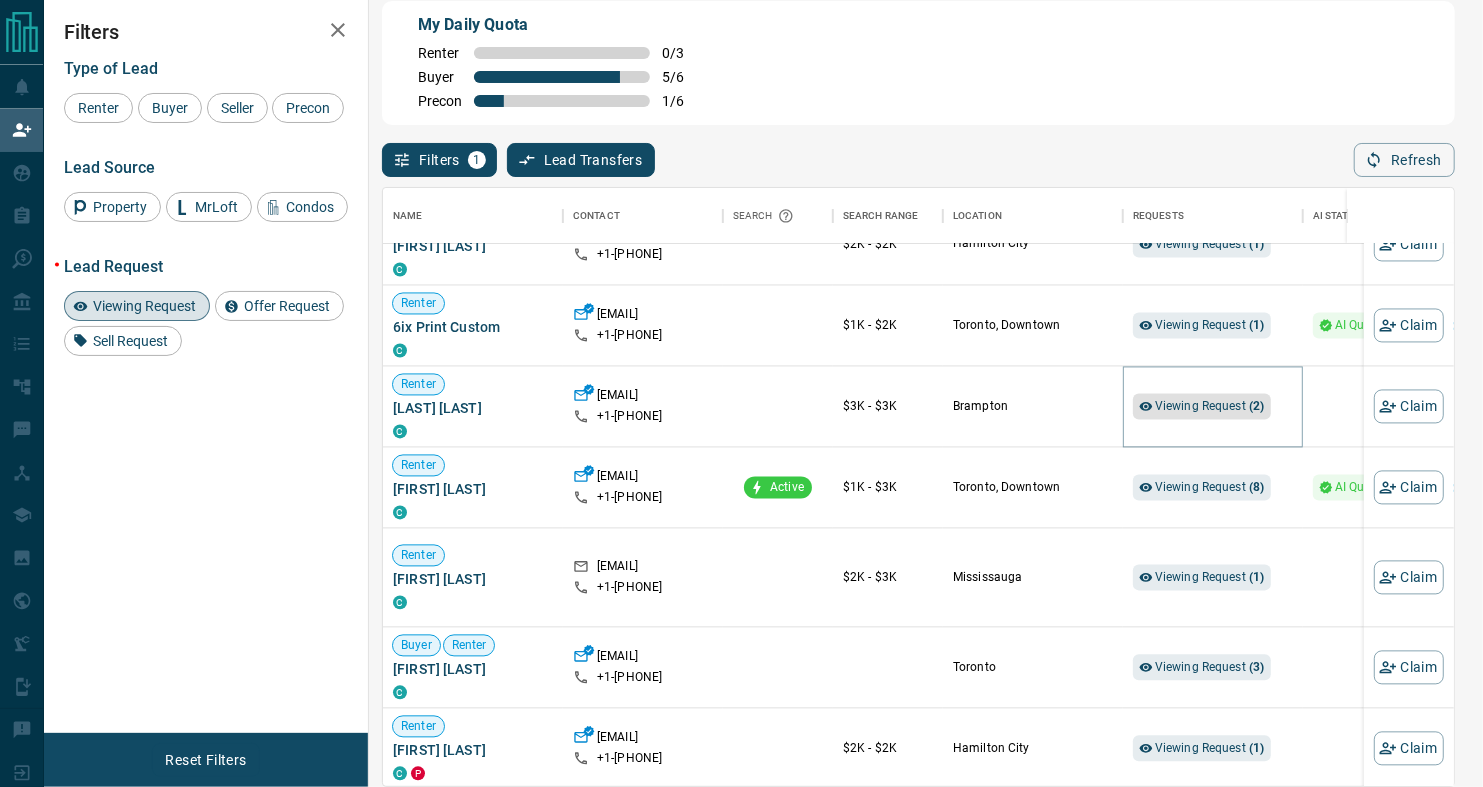 click on "Viewing Request   ( 2 )" at bounding box center (1210, 406) 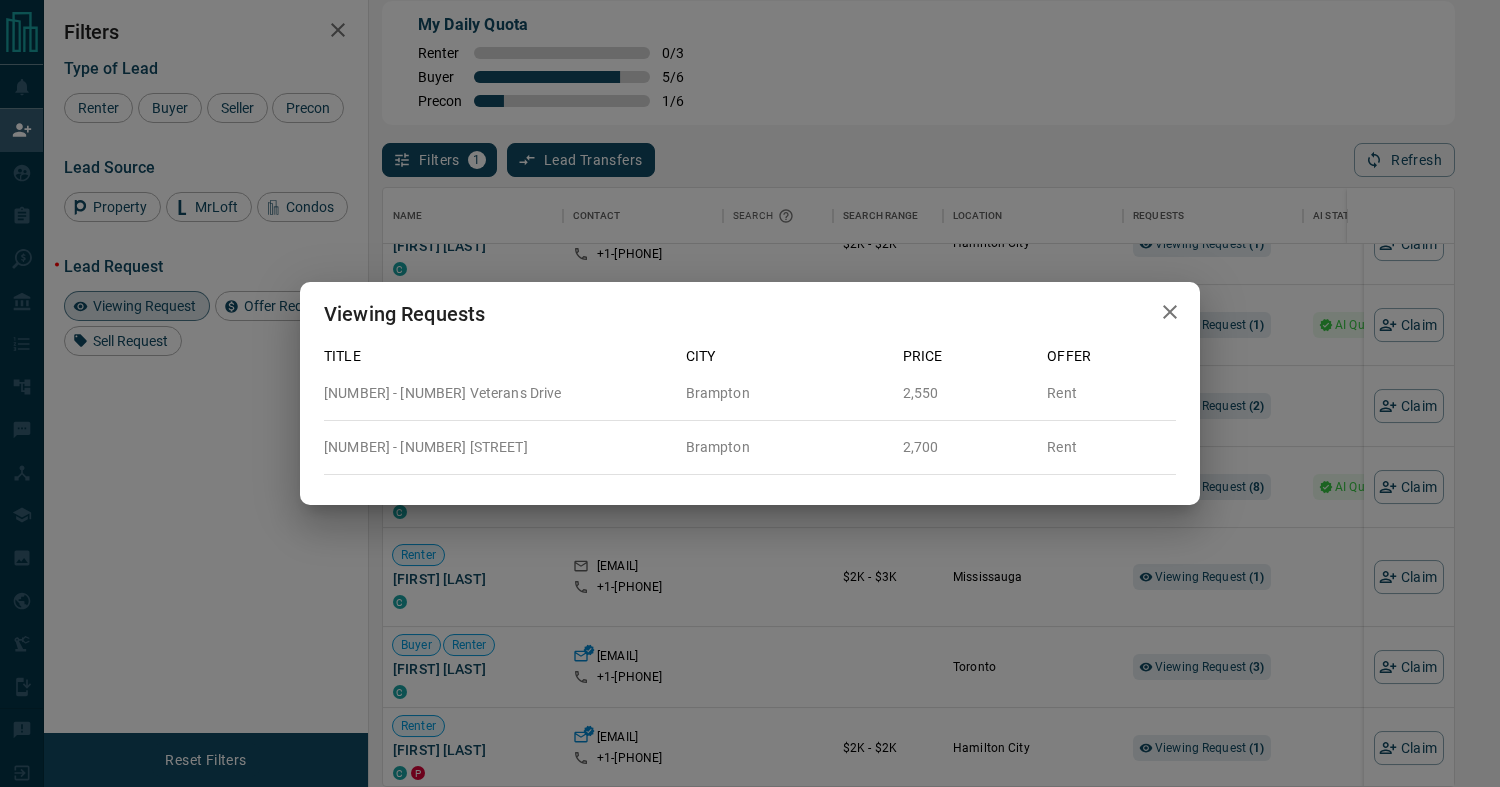 click 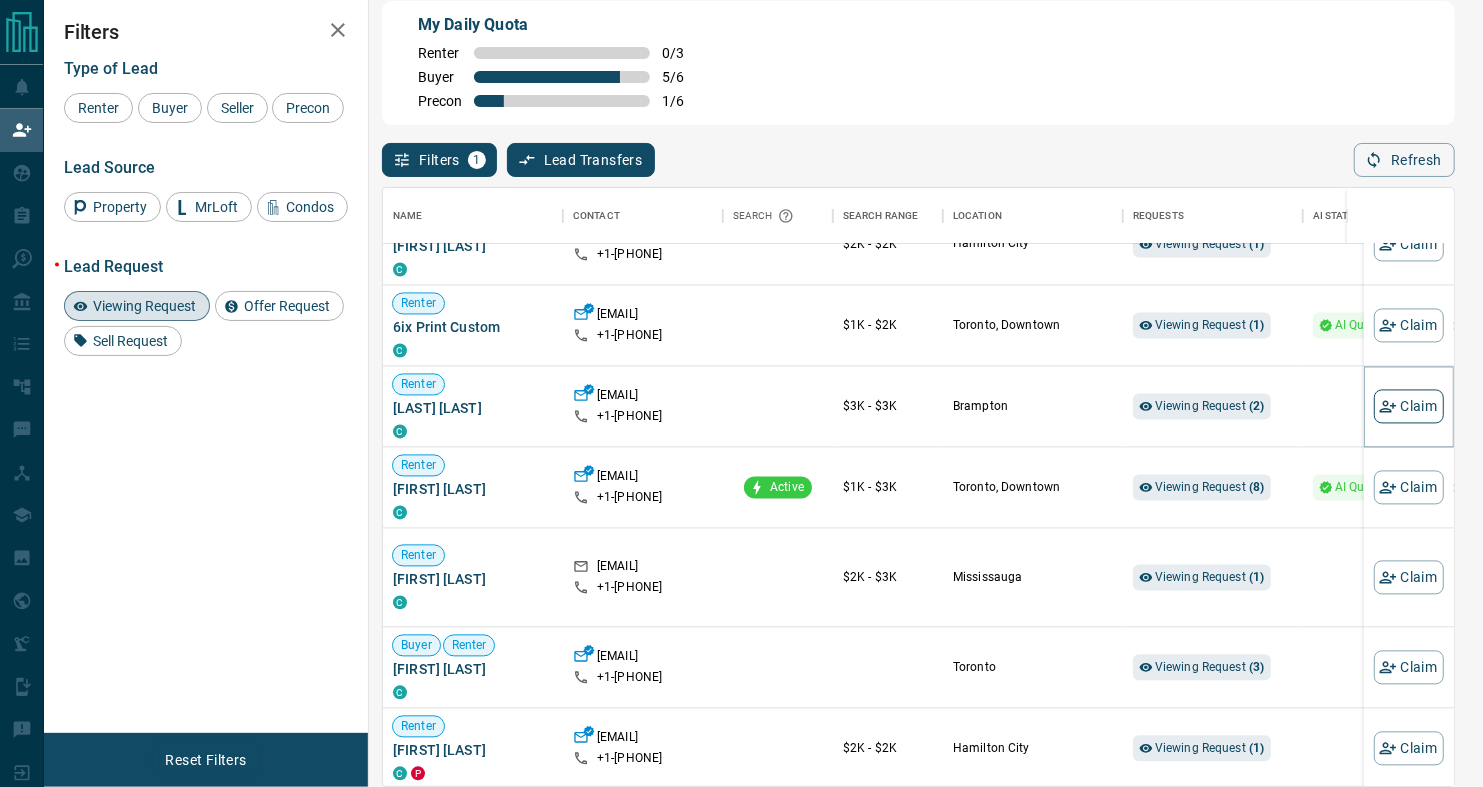 click on "Claim" at bounding box center [1409, 406] 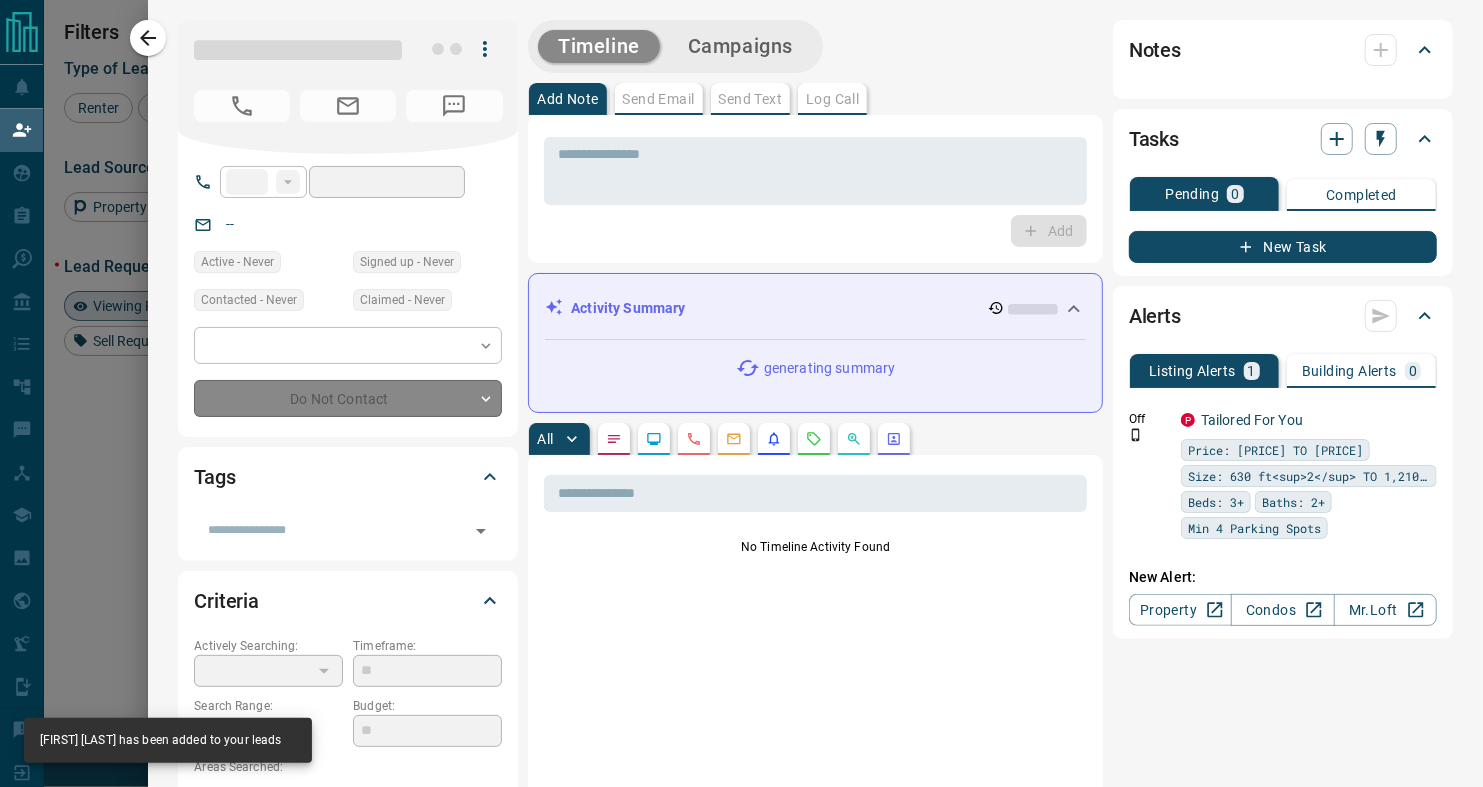 type on "**" 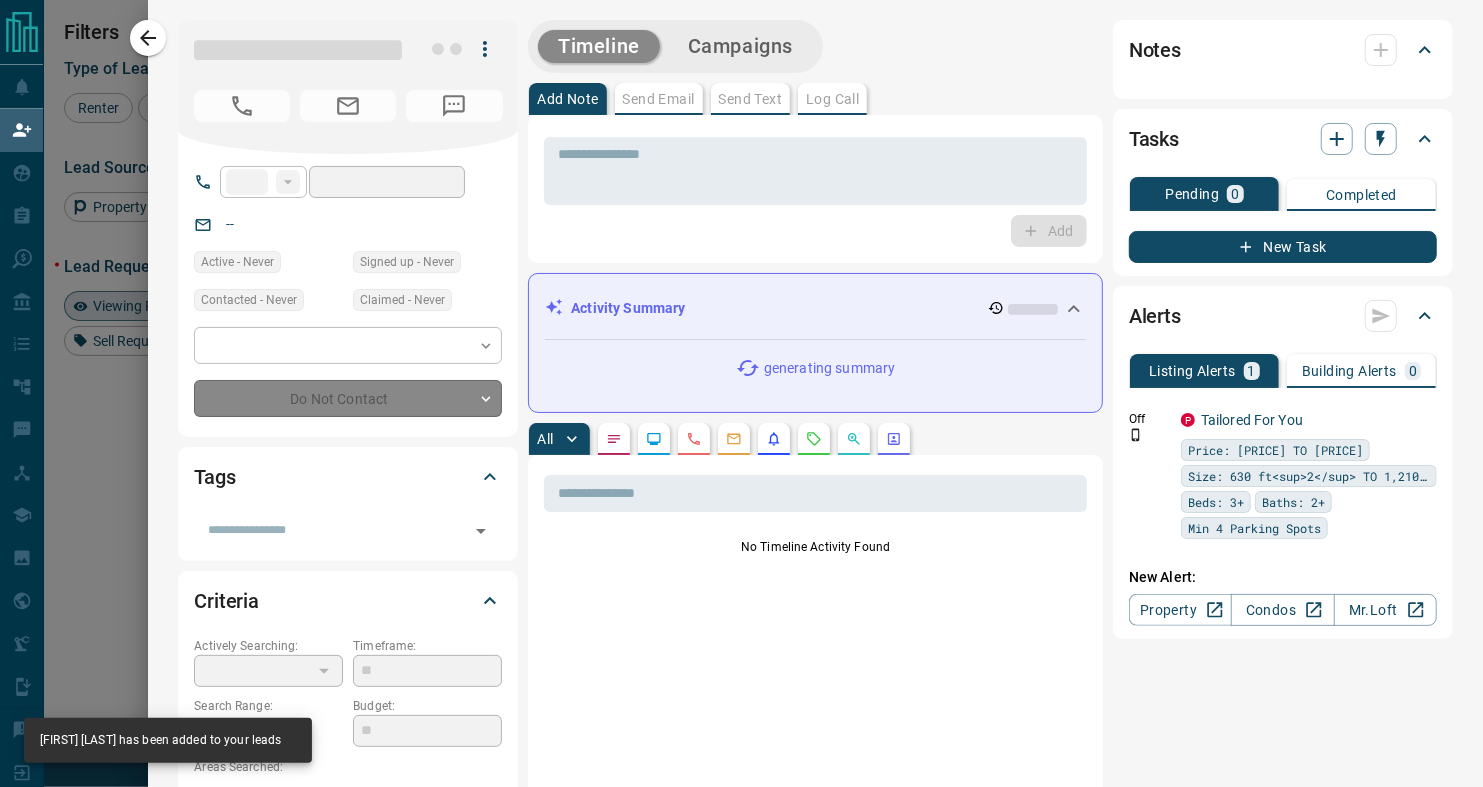 type on "**********" 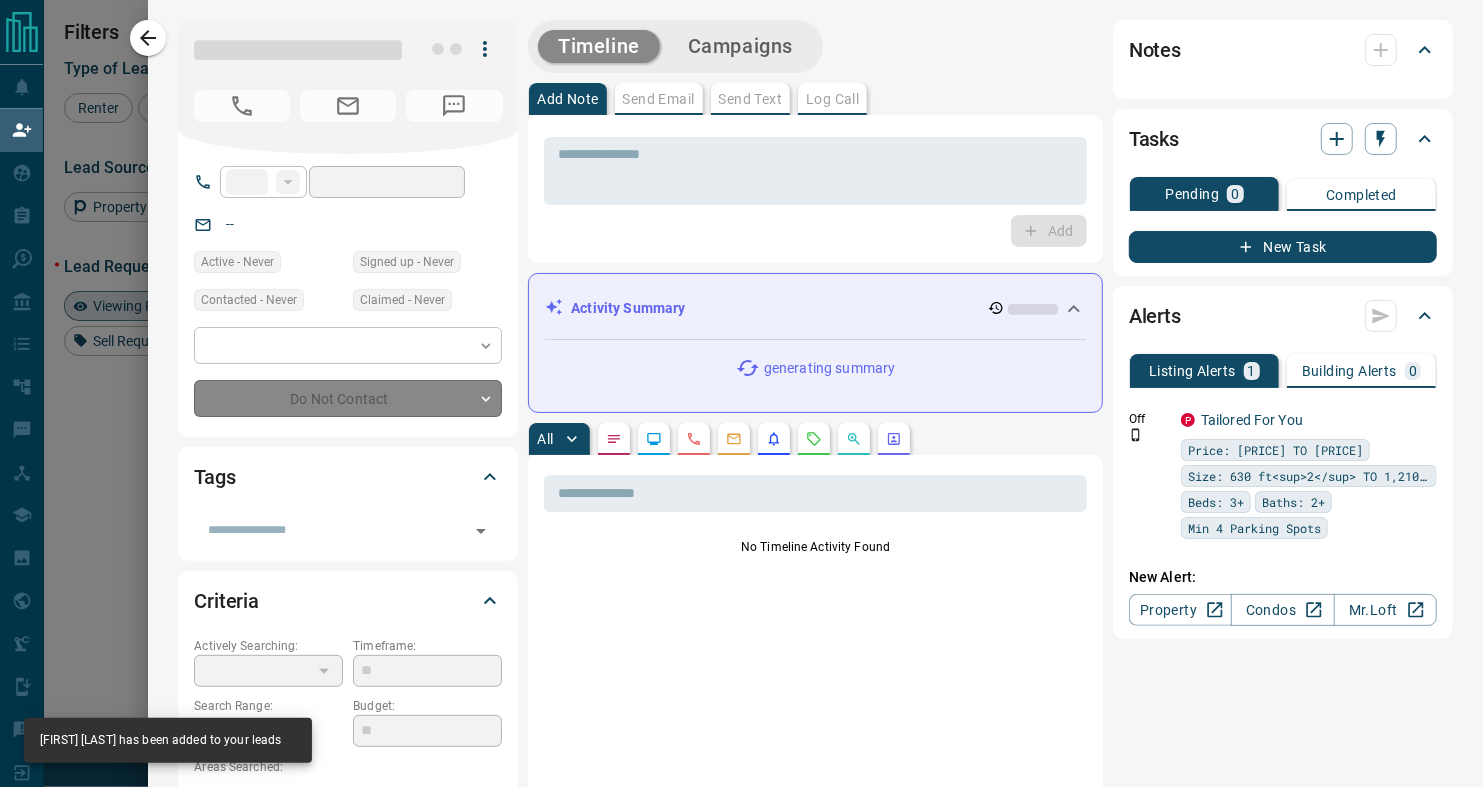 type on "**********" 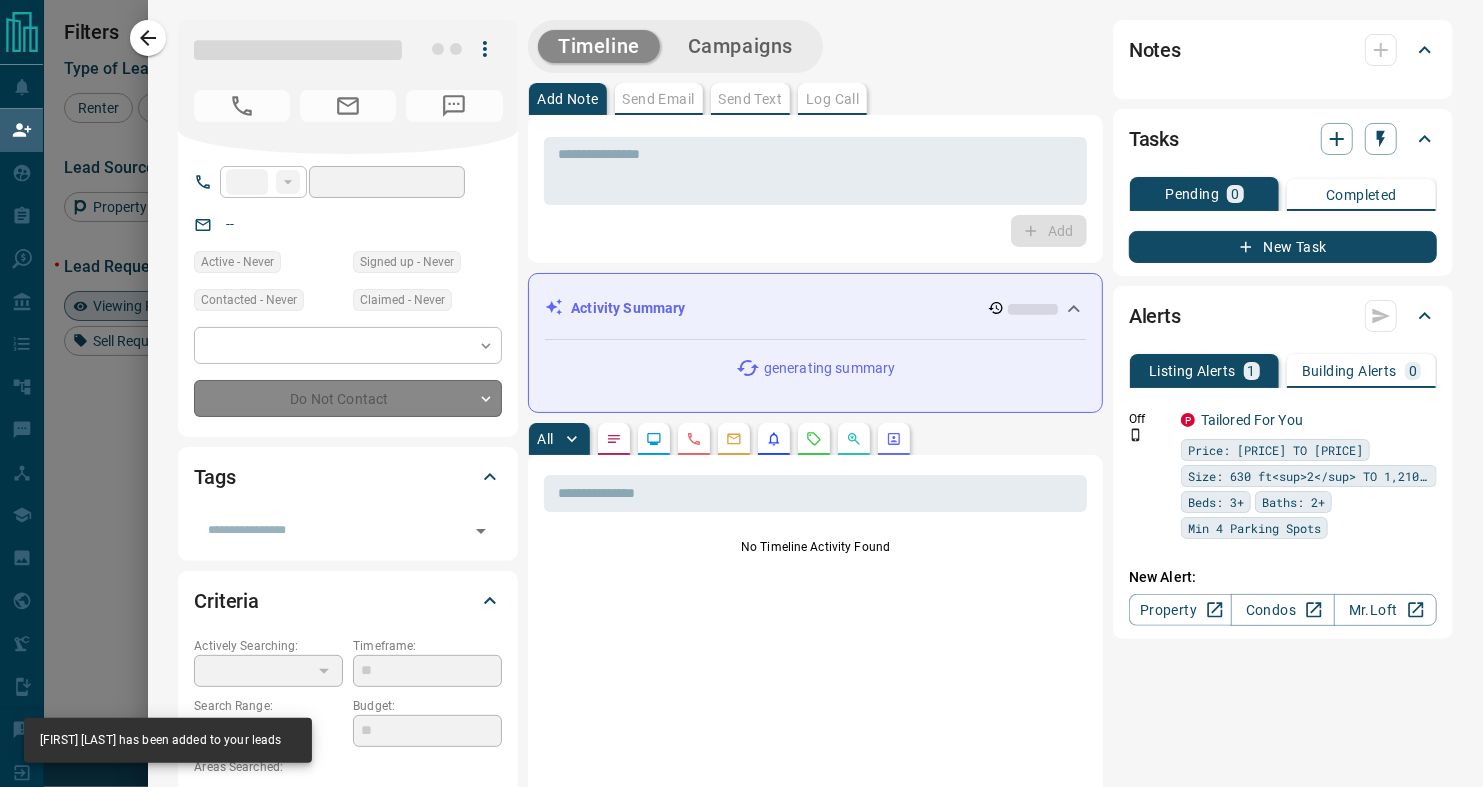 type on "**" 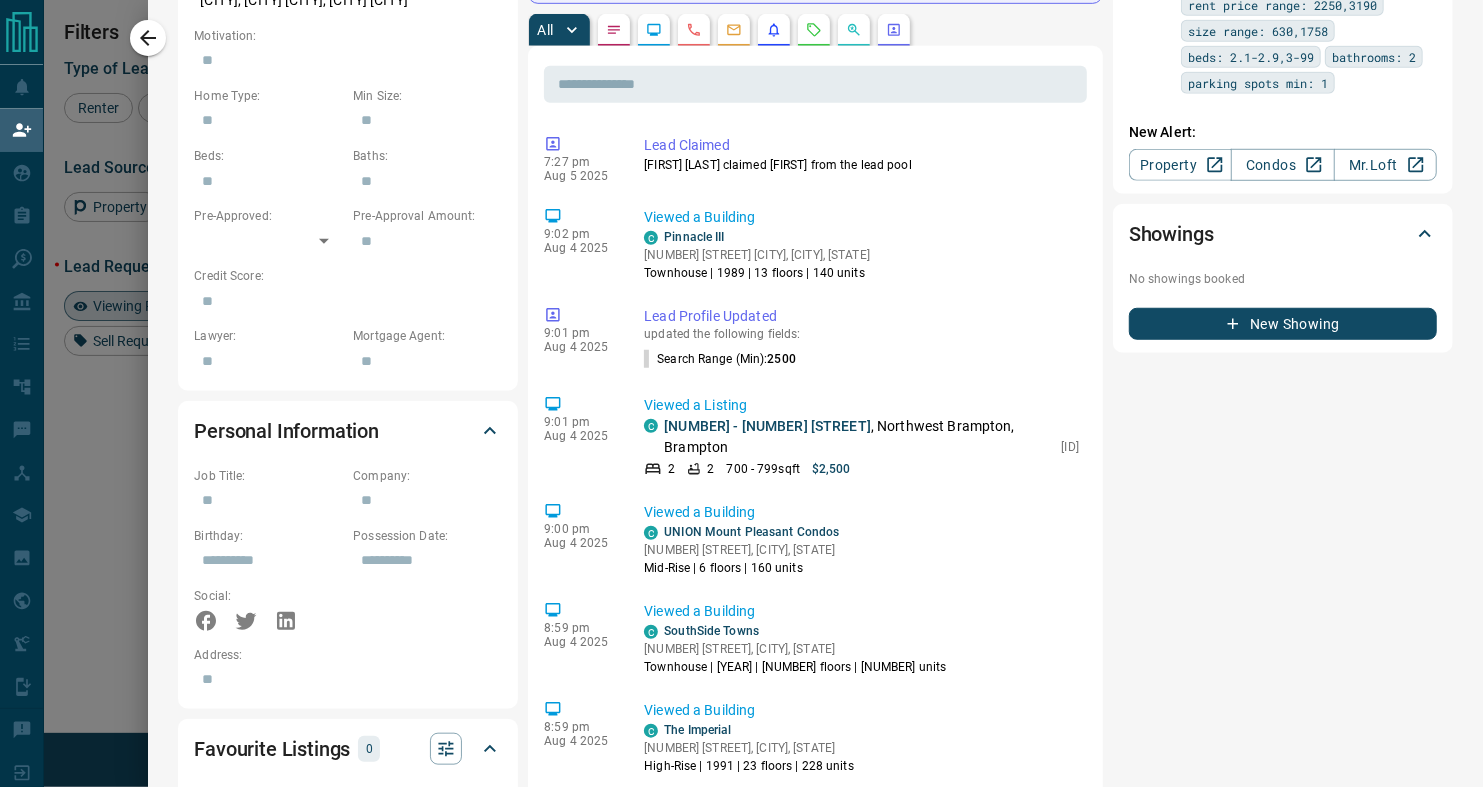 scroll, scrollTop: 105, scrollLeft: 0, axis: vertical 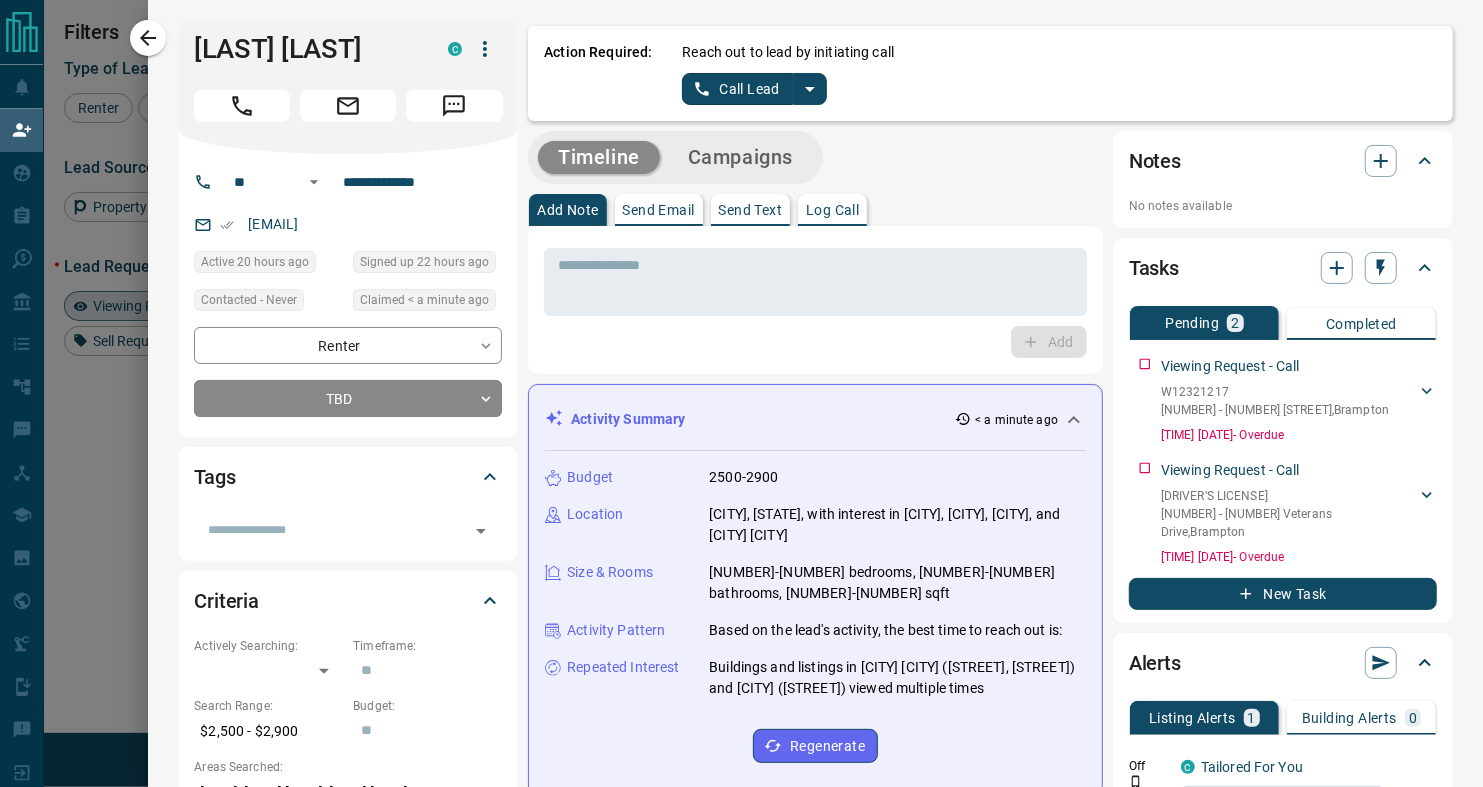 click 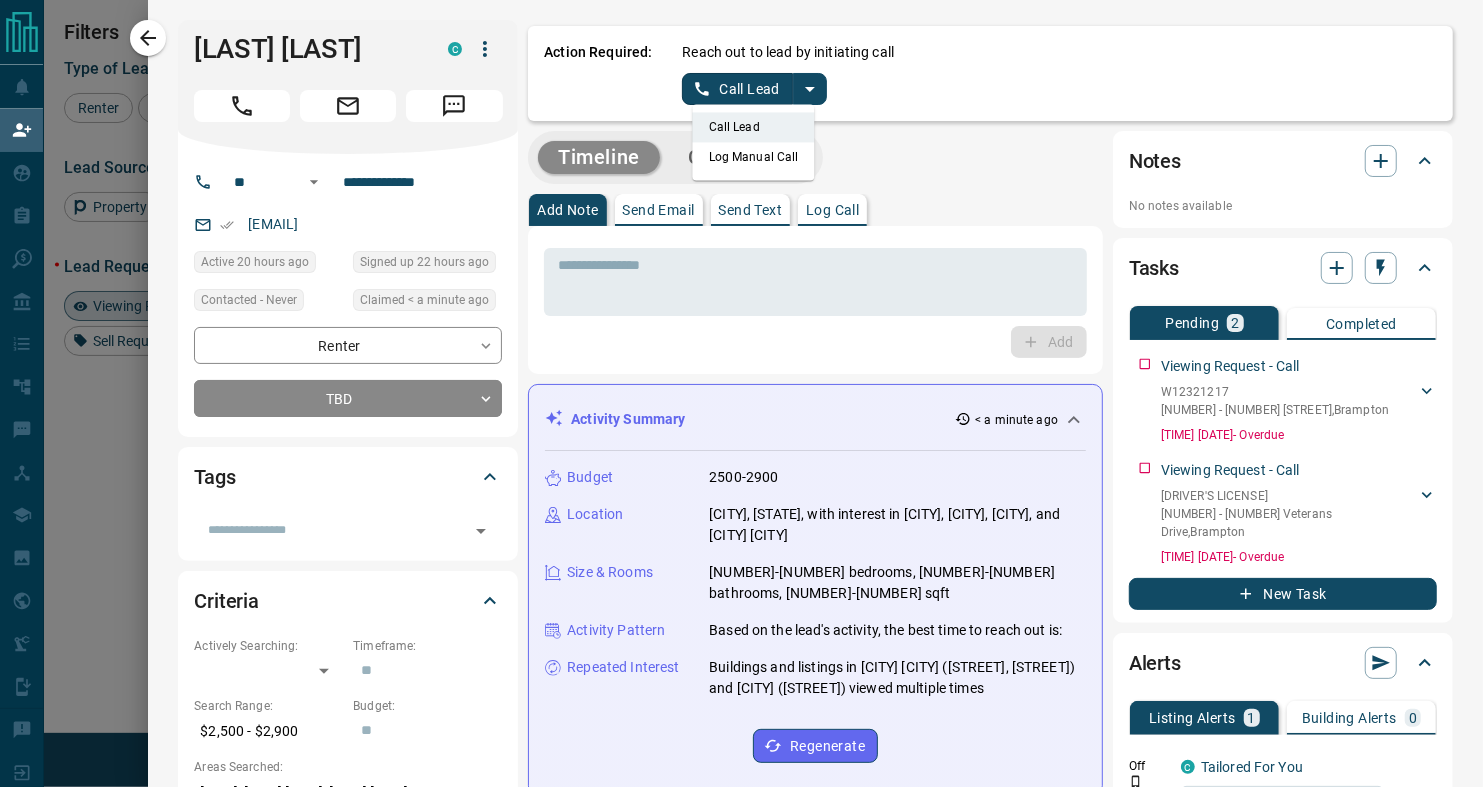 click on "Log Manual Call" at bounding box center [754, 157] 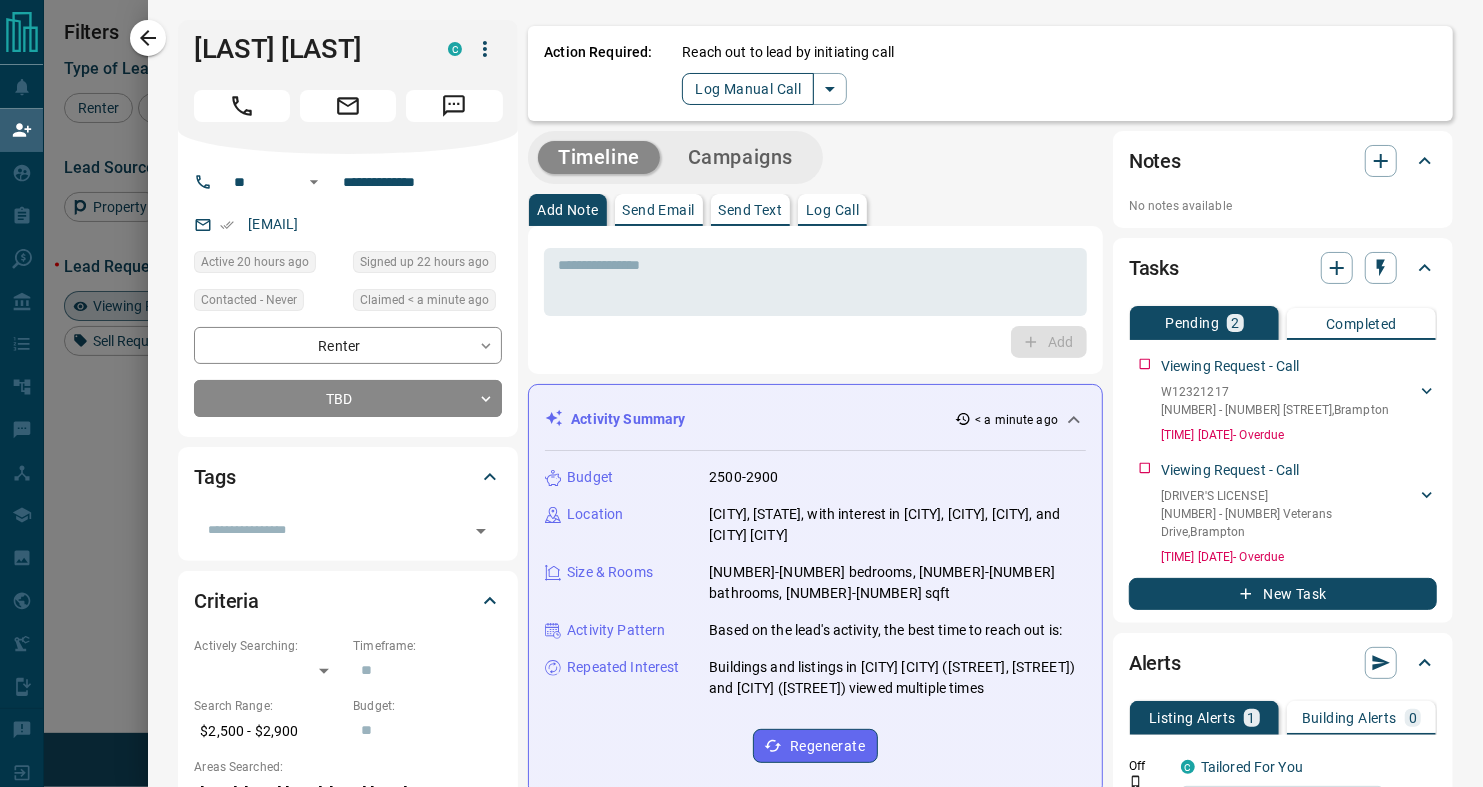 click on "Log Manual Call" at bounding box center (748, 89) 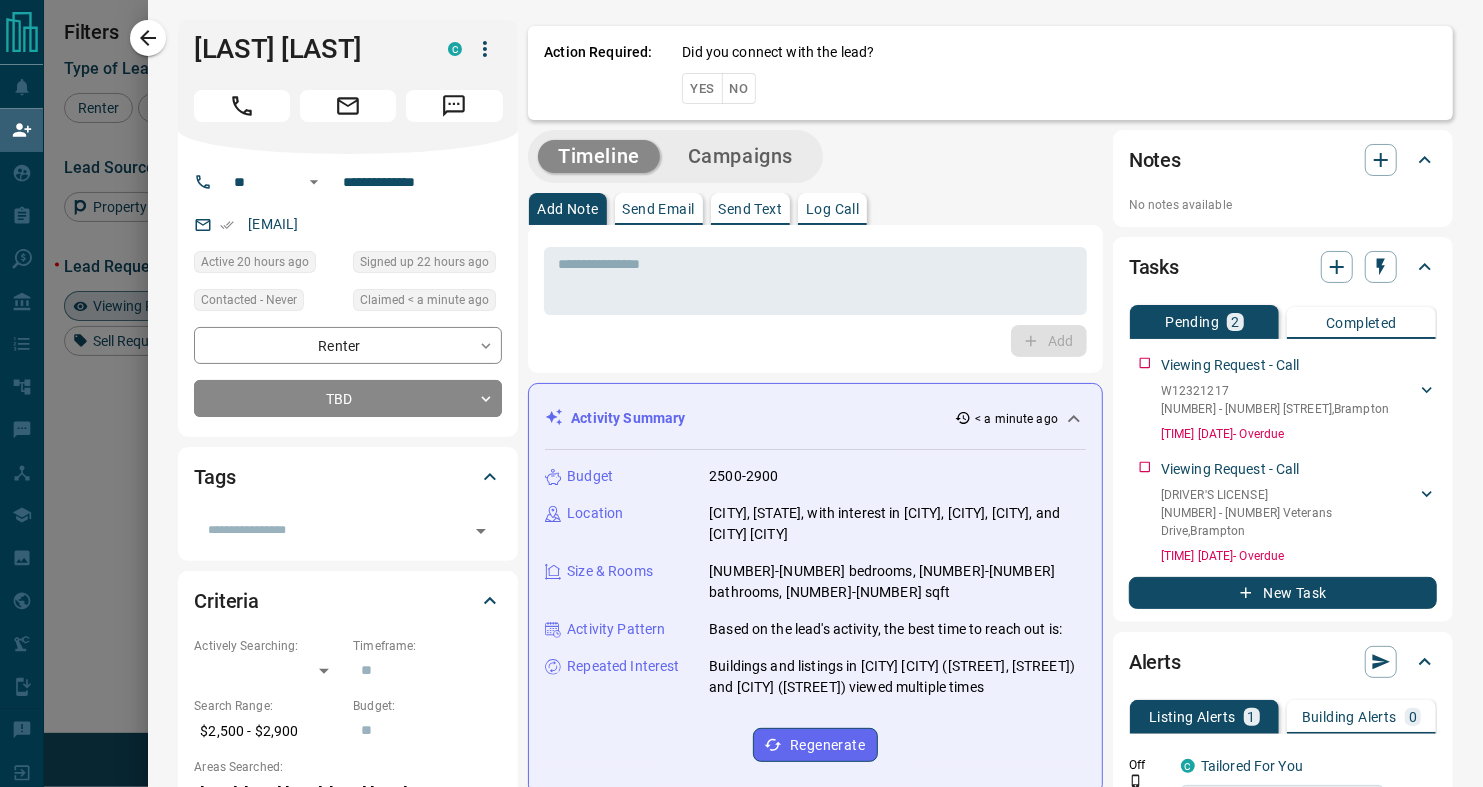 click on "No" at bounding box center [739, 88] 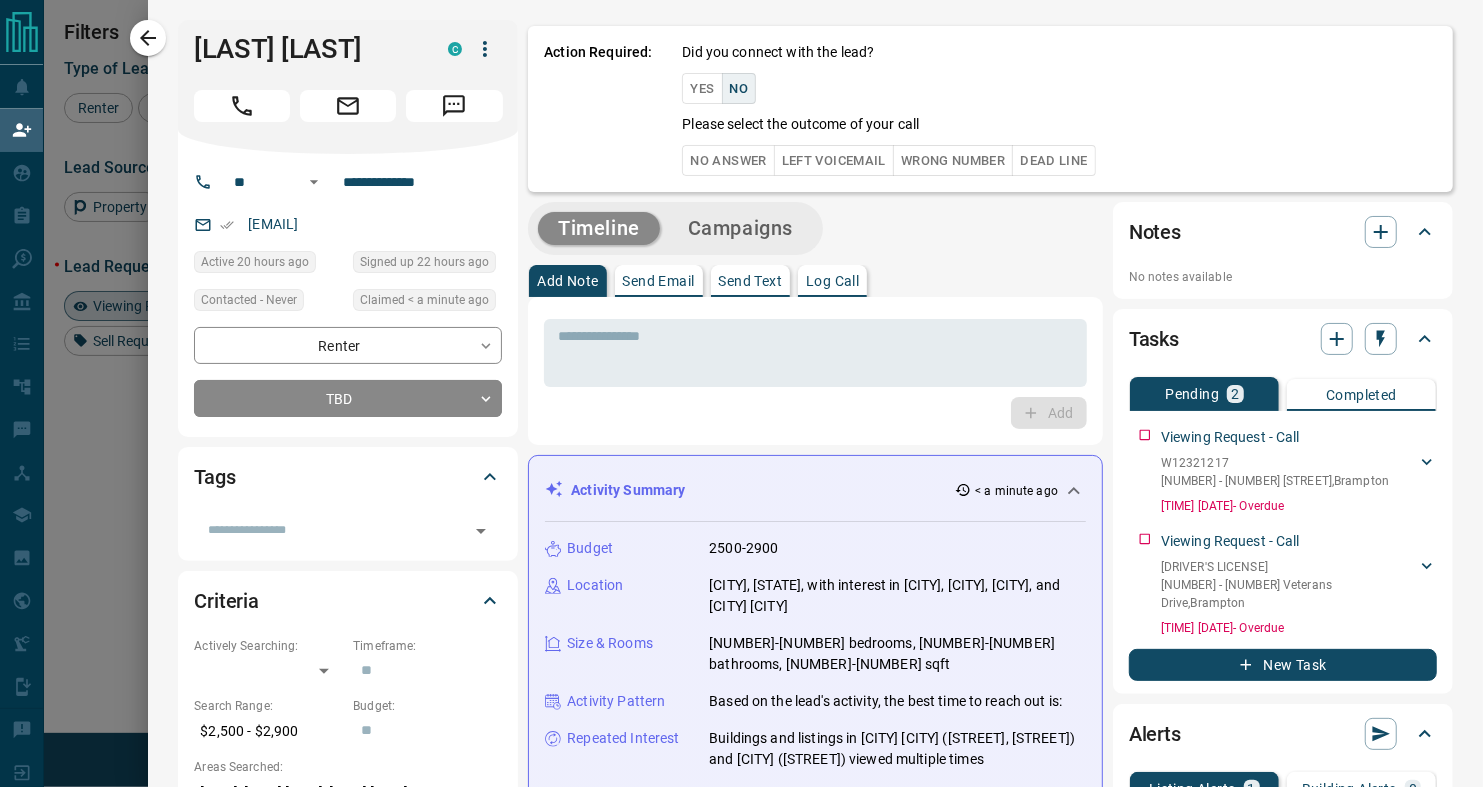 click on "No Answer" at bounding box center [728, 160] 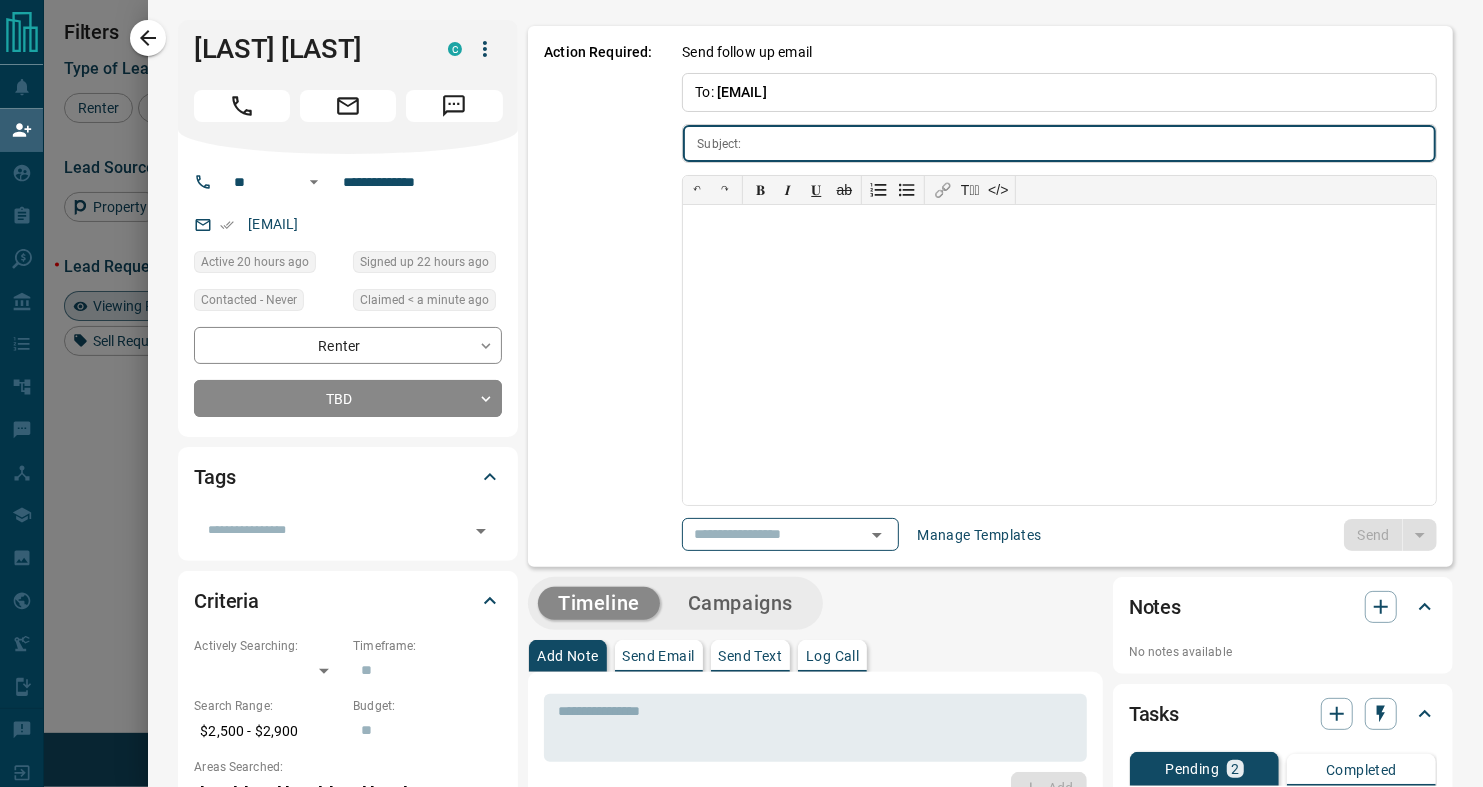 type on "**********" 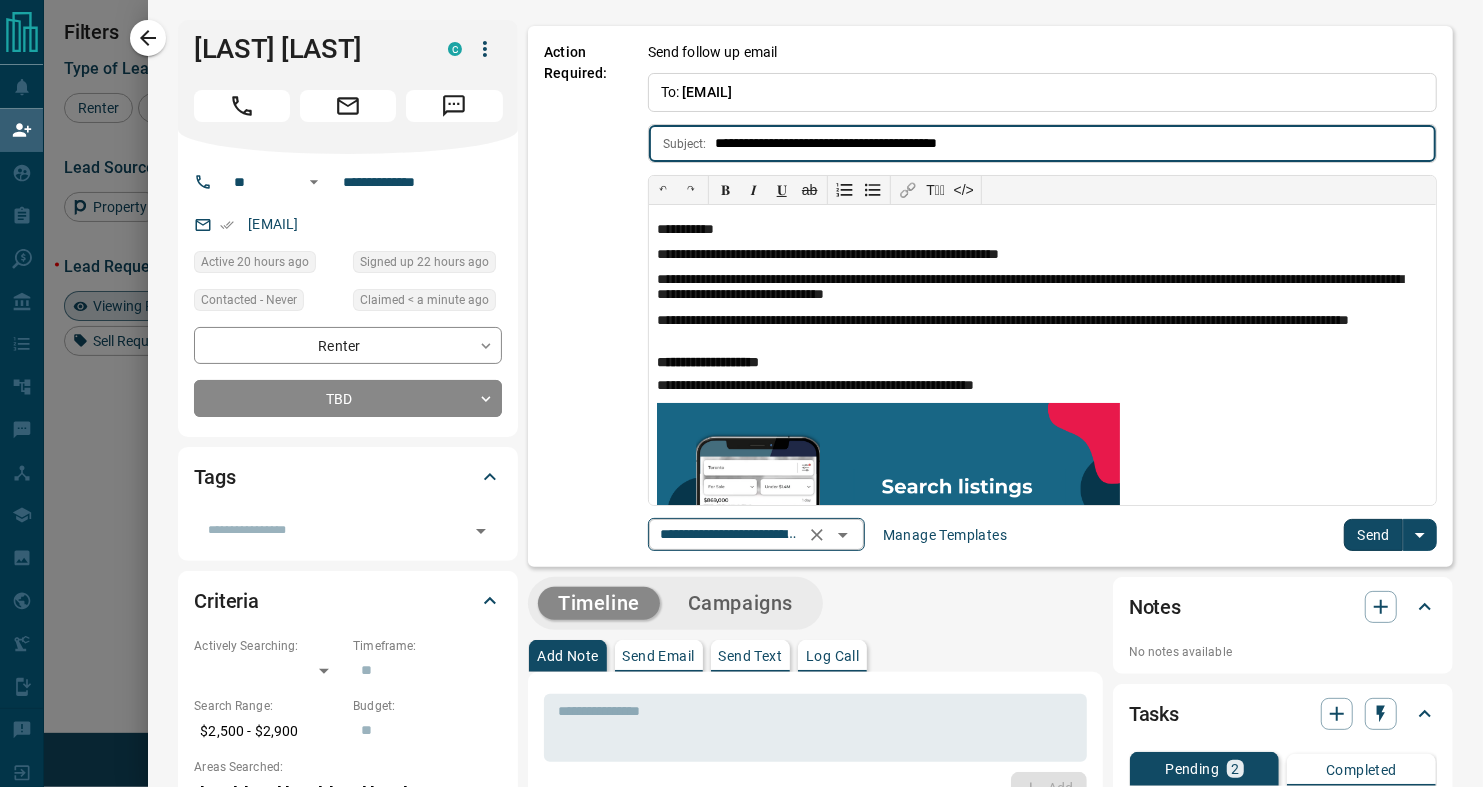 click on "**********" at bounding box center [728, 534] 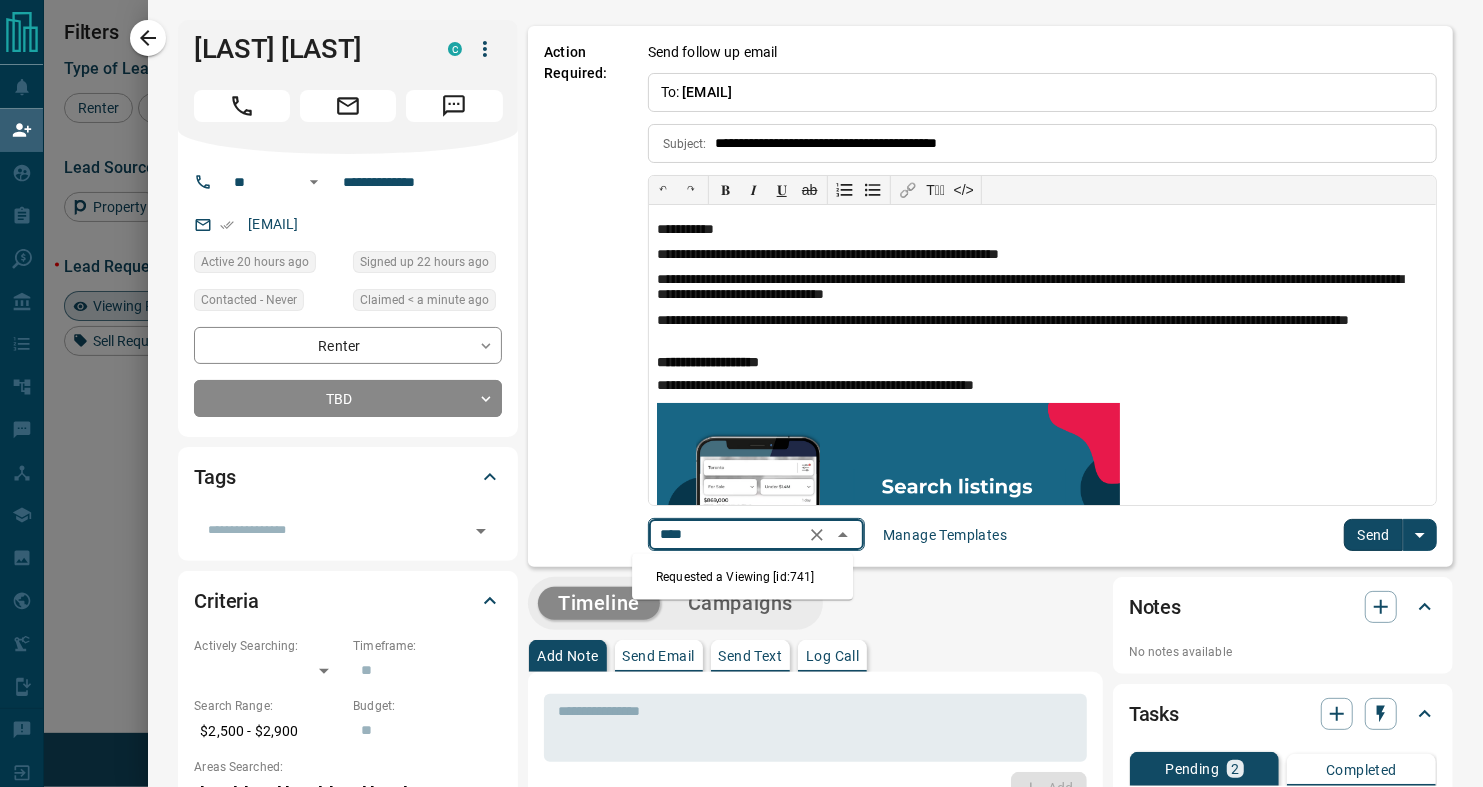 click on "Requested a Viewing [id:741]" at bounding box center (742, 577) 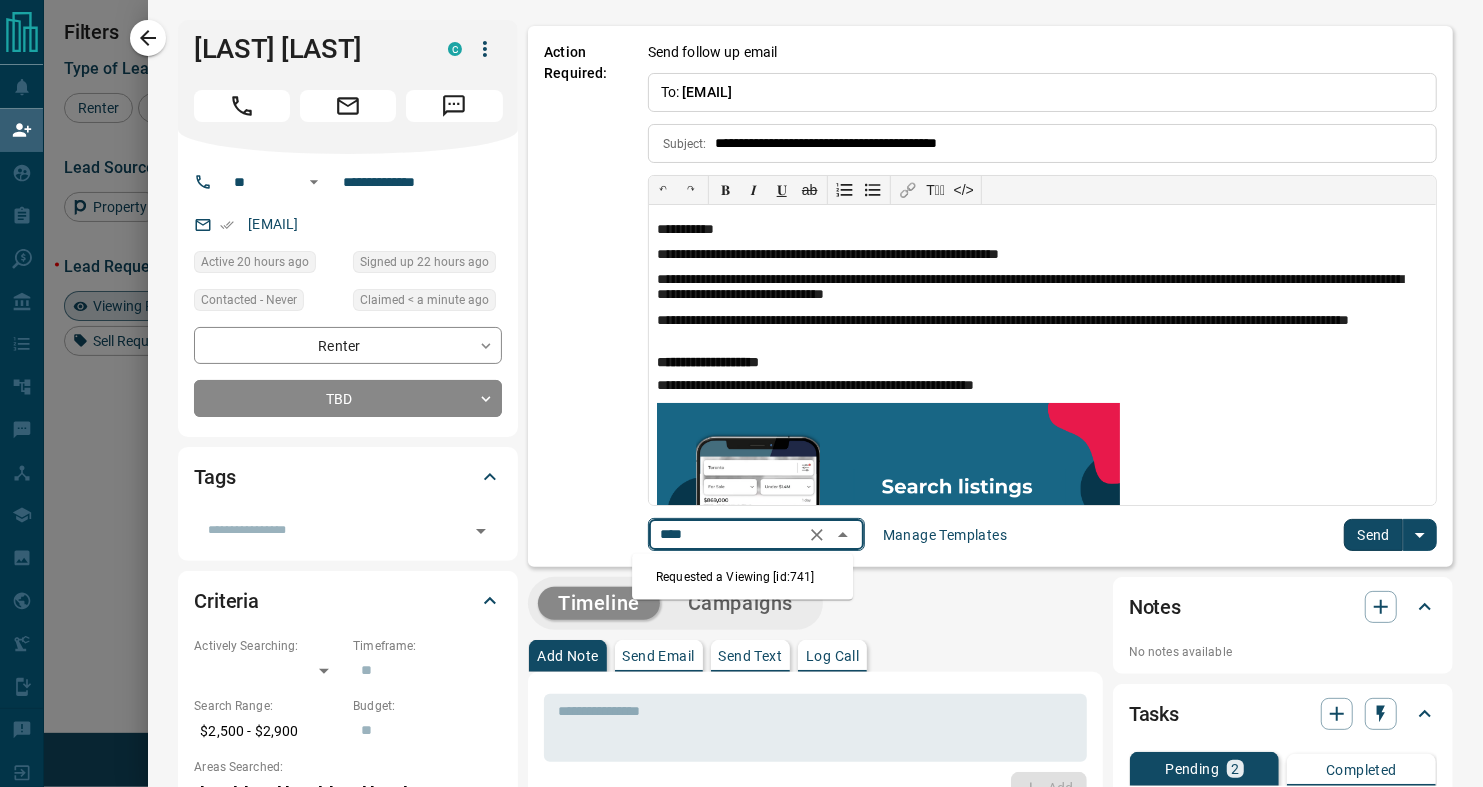 type on "****" 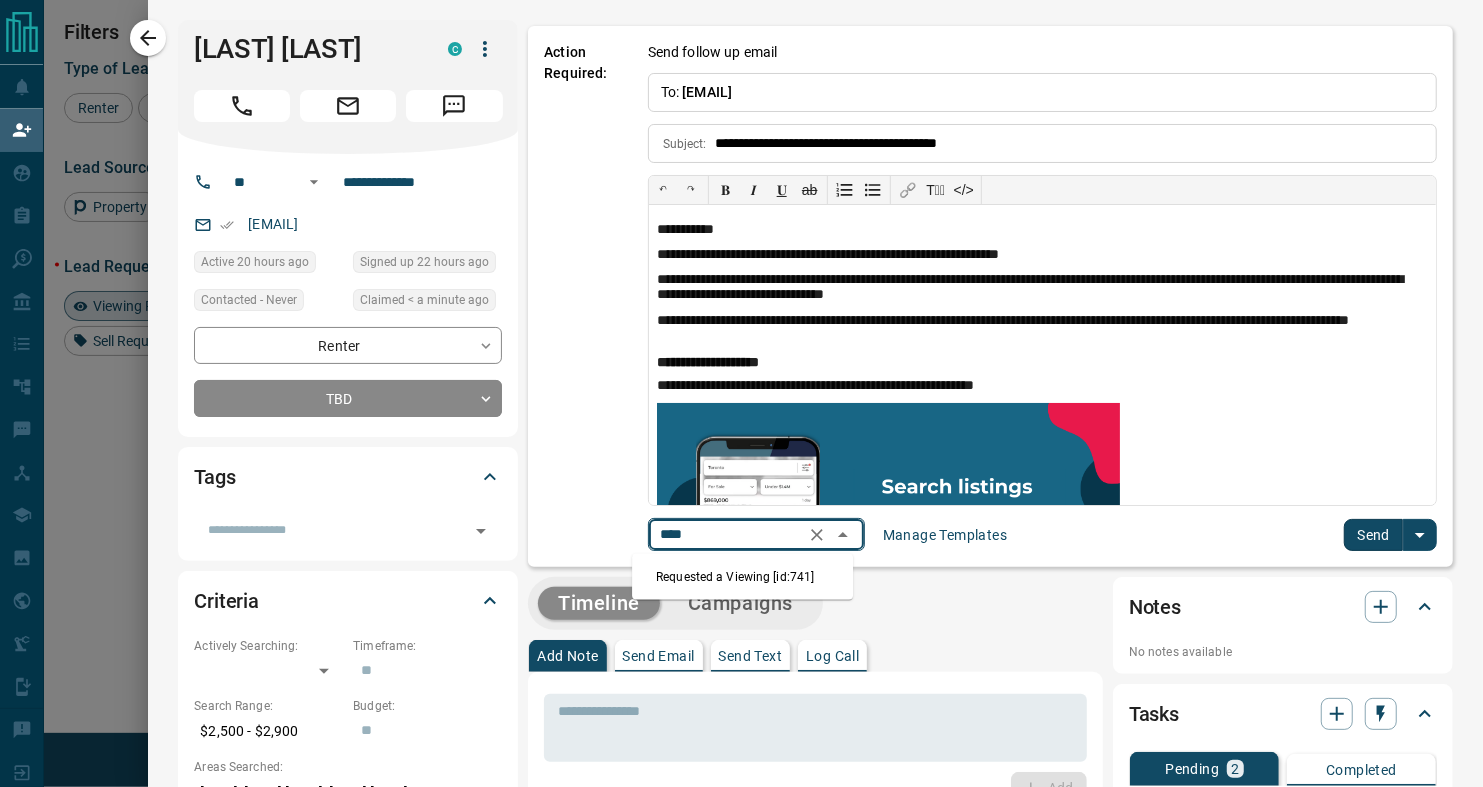 type on "**********" 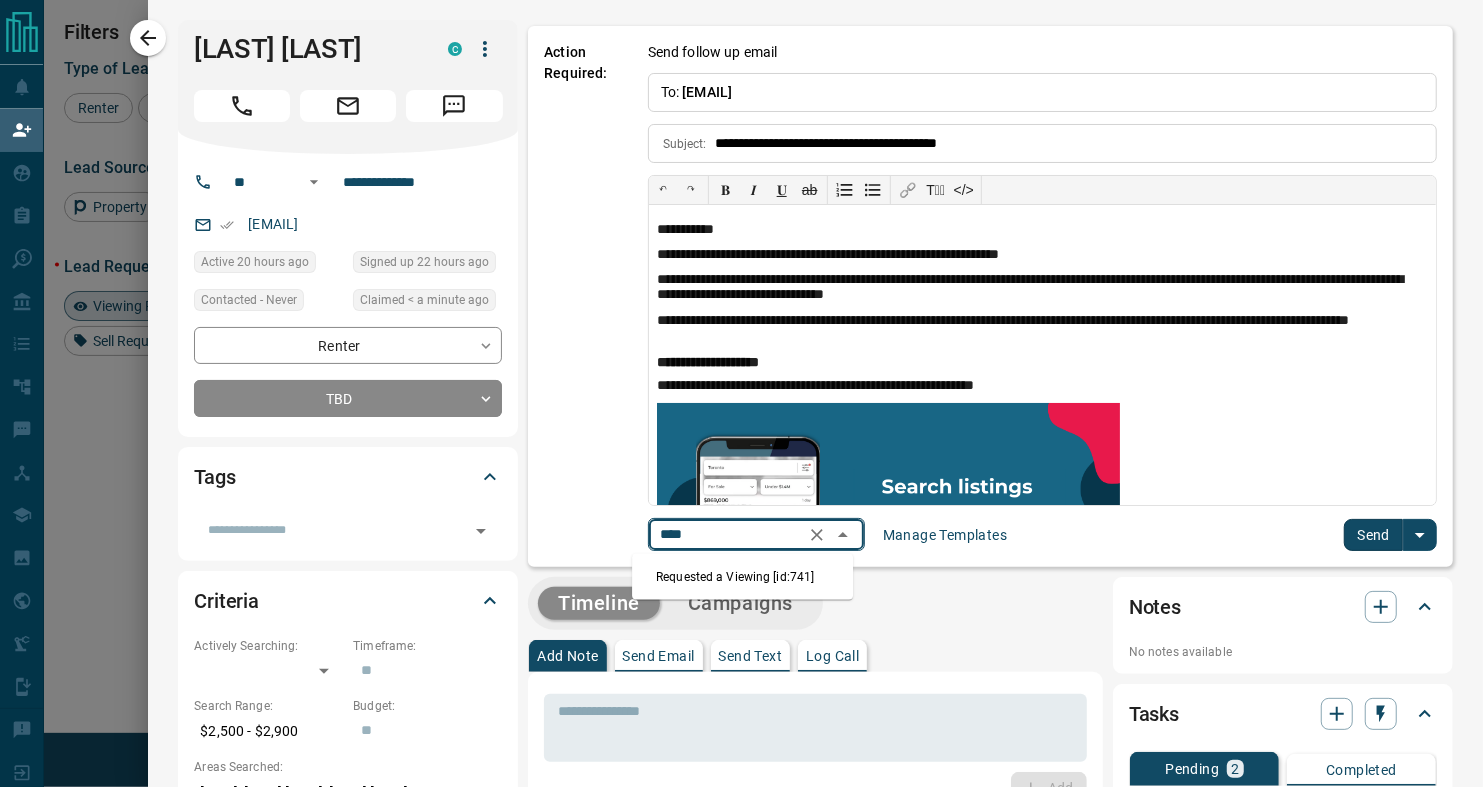 type on "**********" 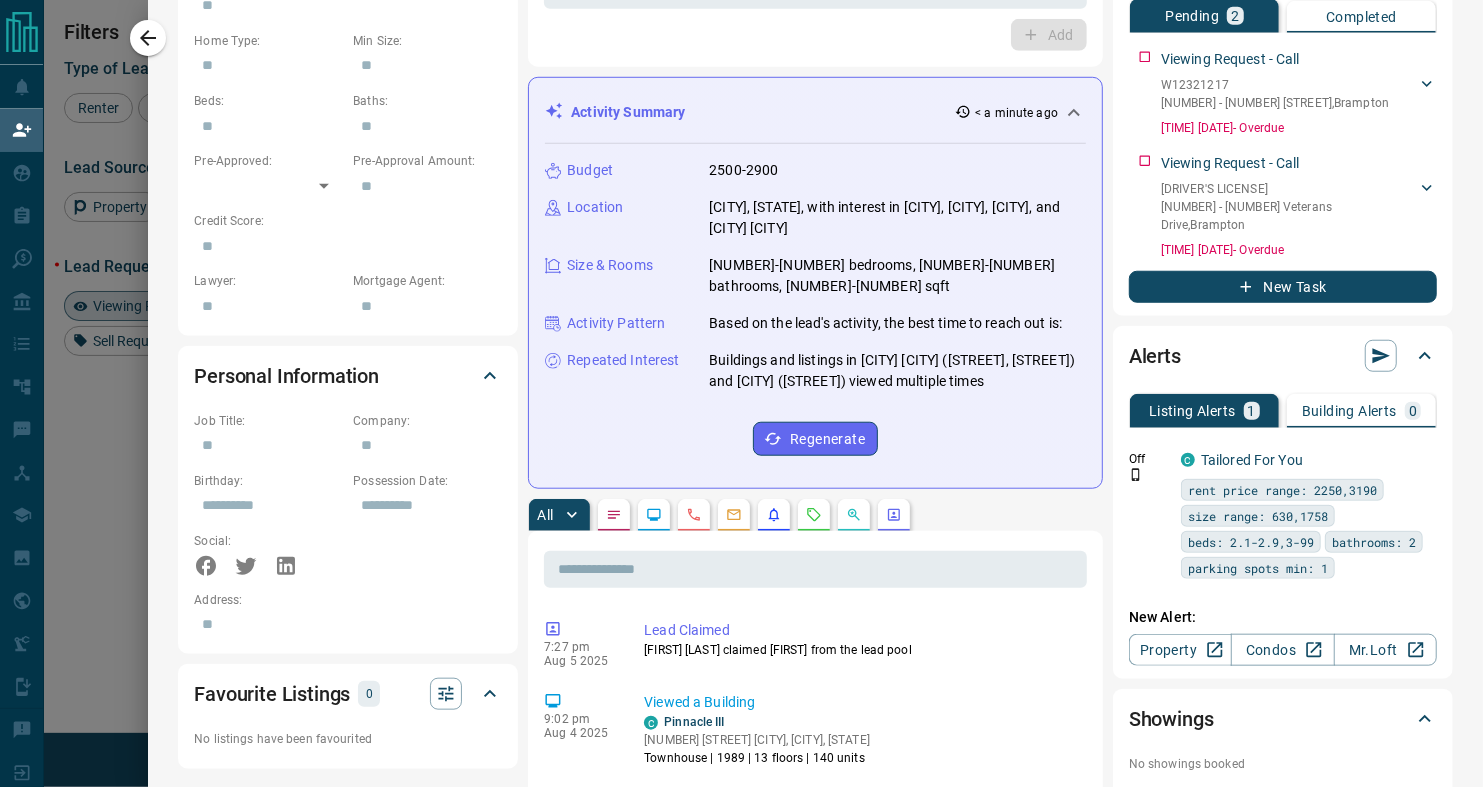 scroll, scrollTop: 982, scrollLeft: 0, axis: vertical 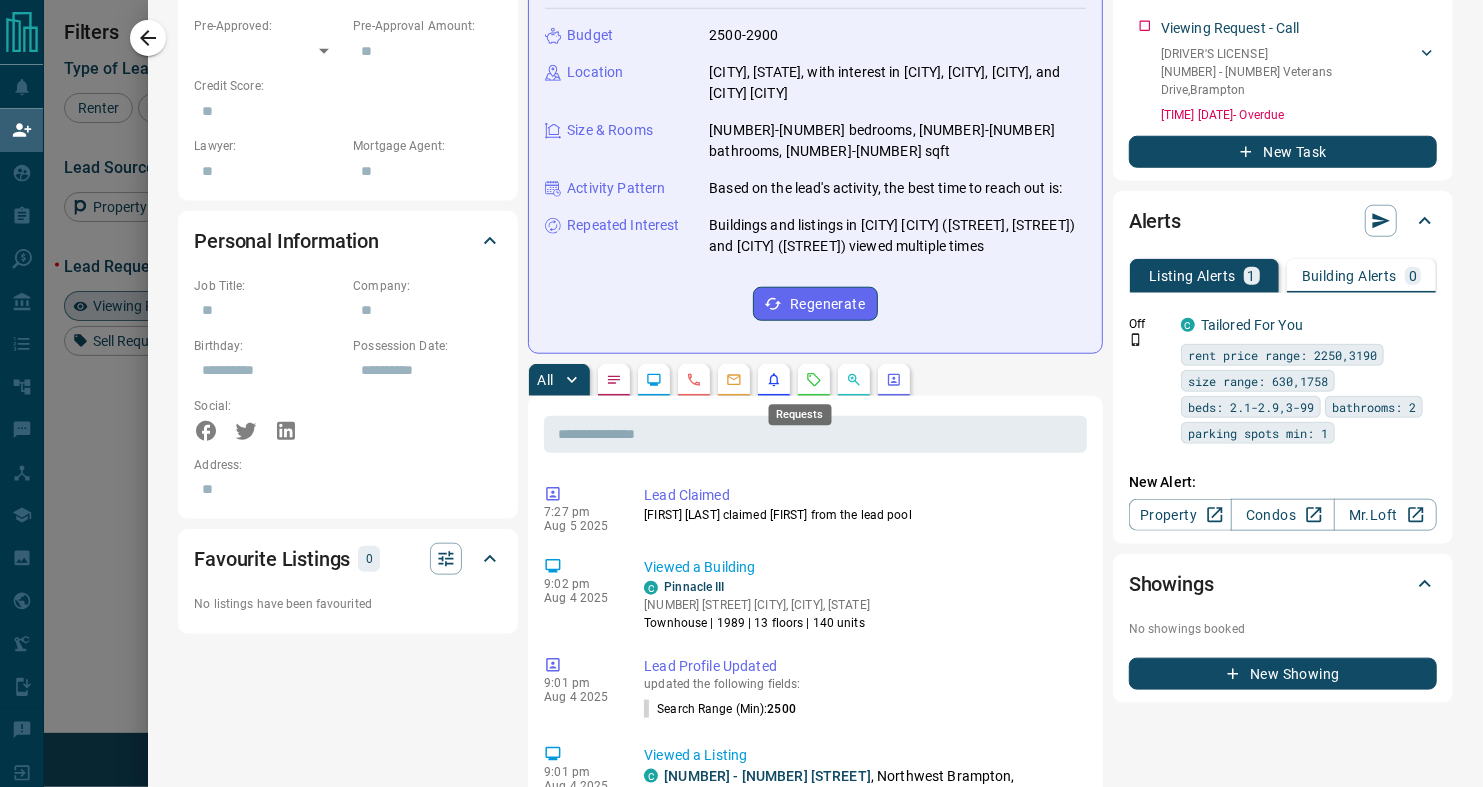 click 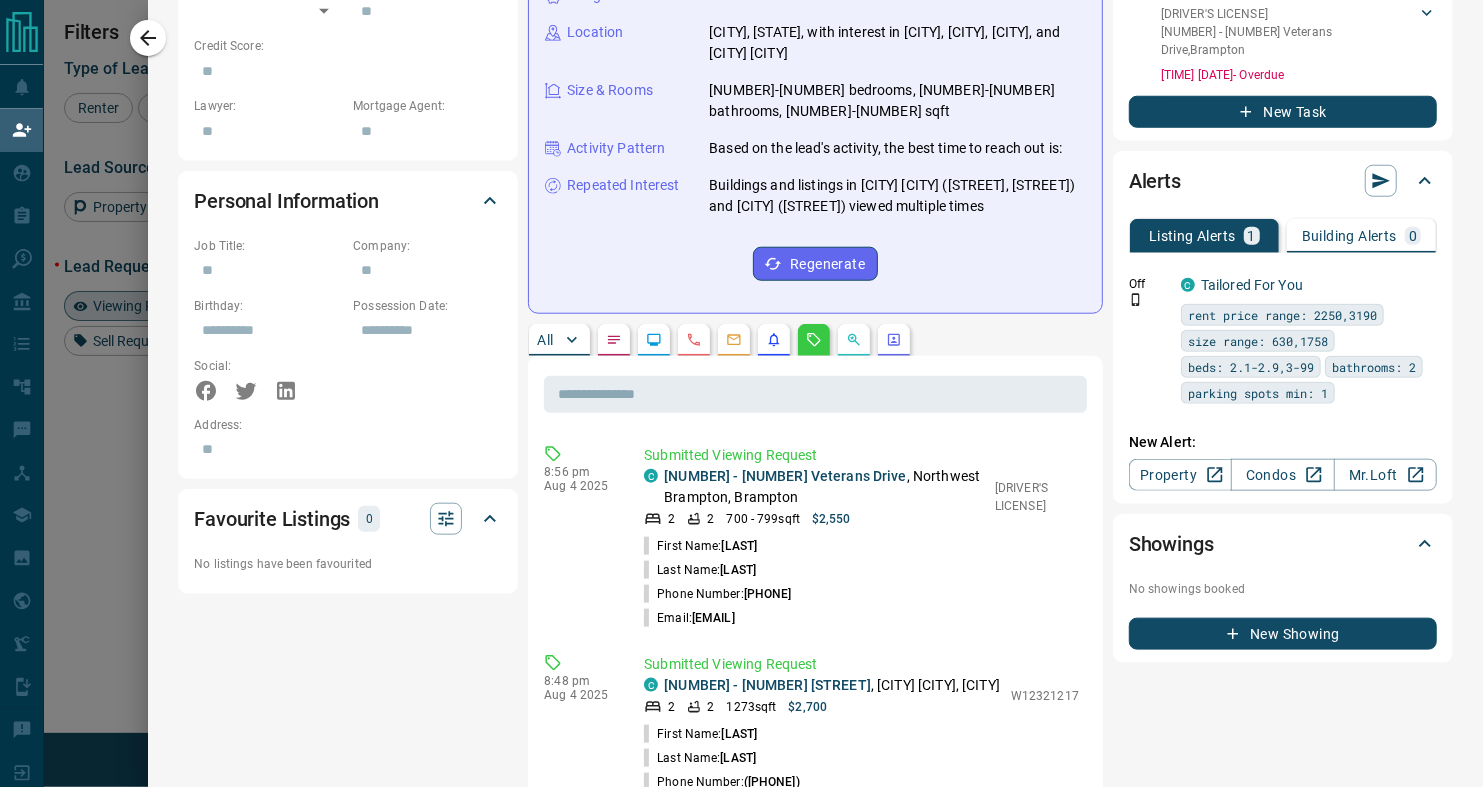 scroll, scrollTop: 1025, scrollLeft: 0, axis: vertical 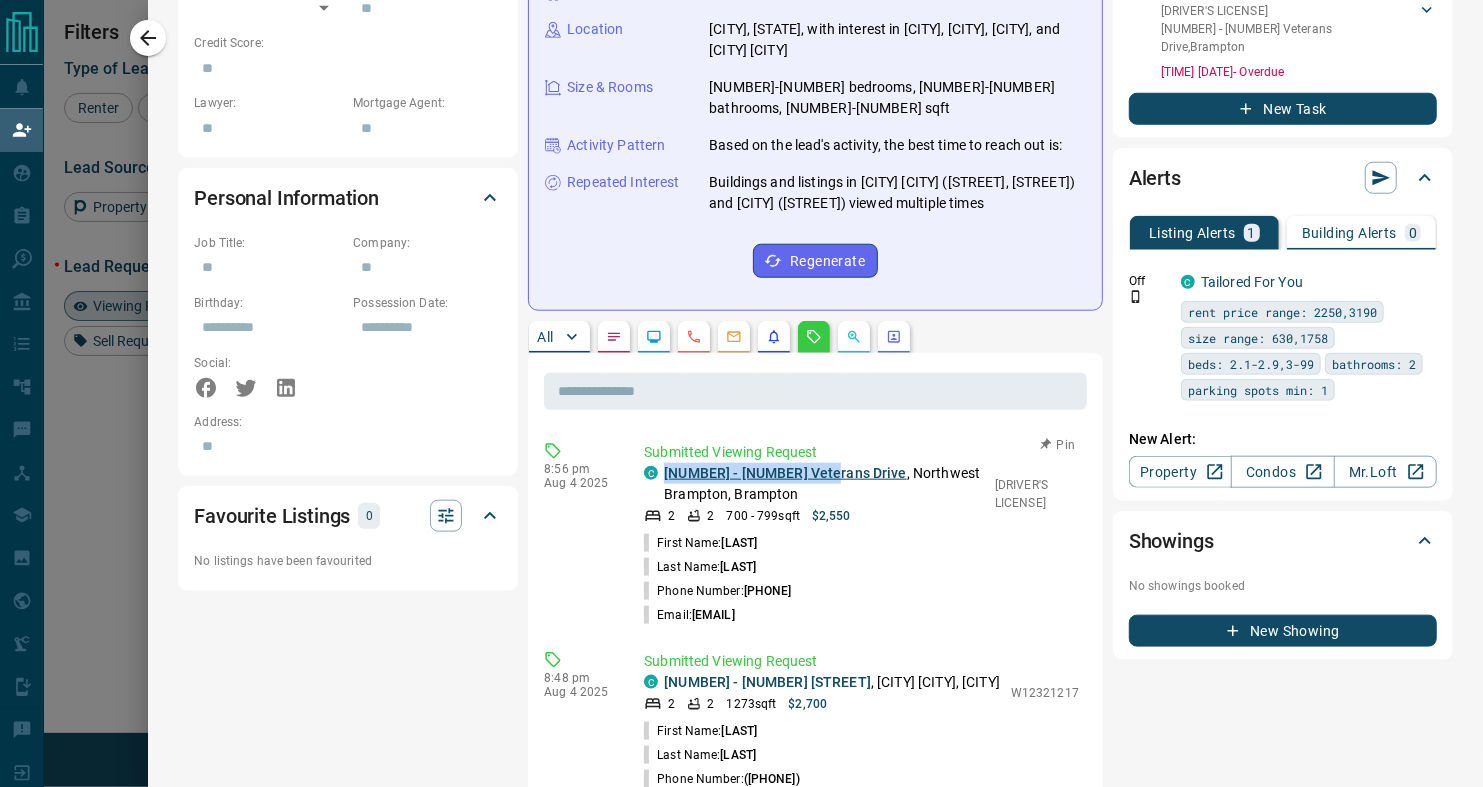 drag, startPoint x: 808, startPoint y: 477, endPoint x: 651, endPoint y: 478, distance: 157.00319 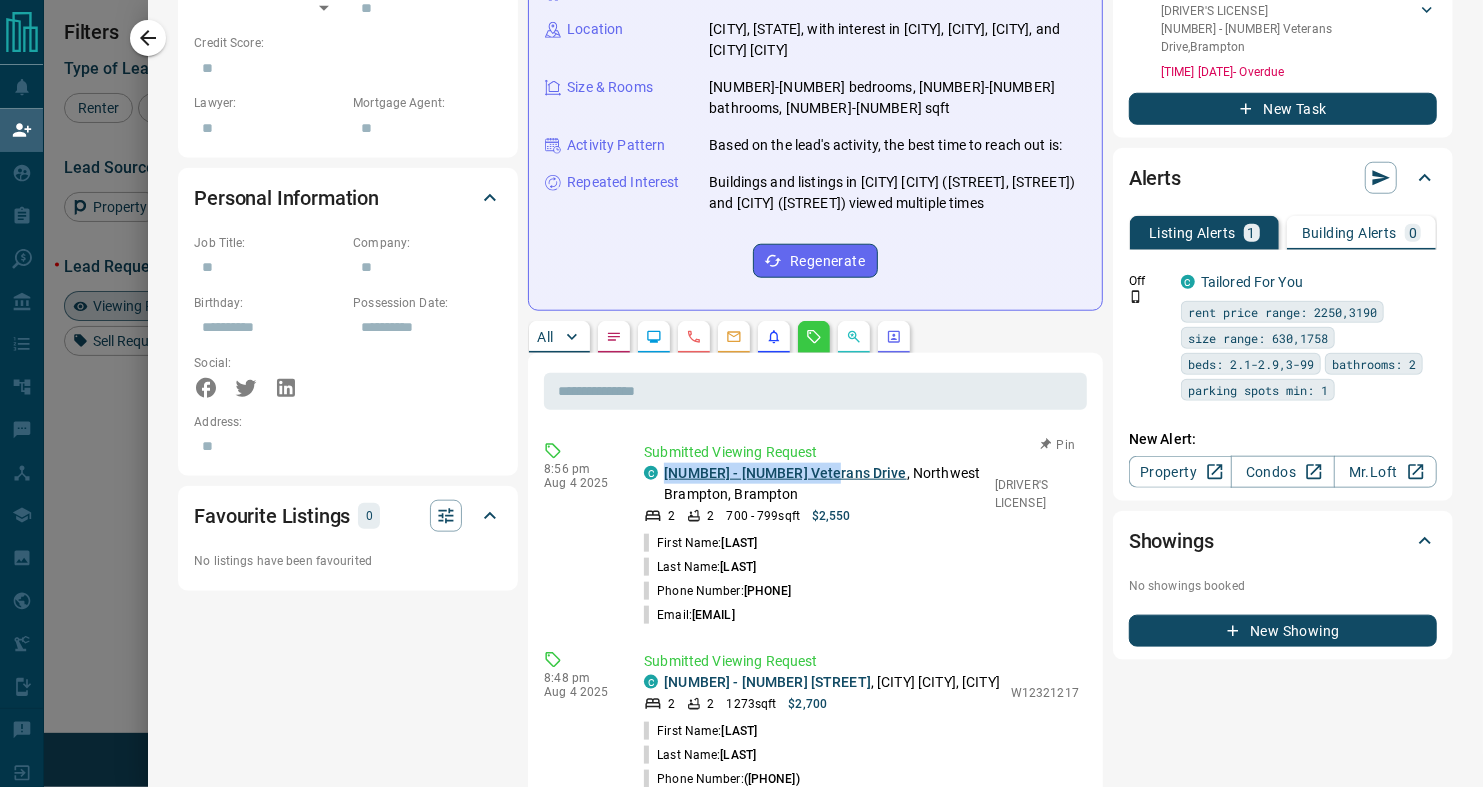 click on "[PHONE] - [NUMBER] [STREET] , [CITY] [CITY], [CITY]" at bounding box center (824, 484) 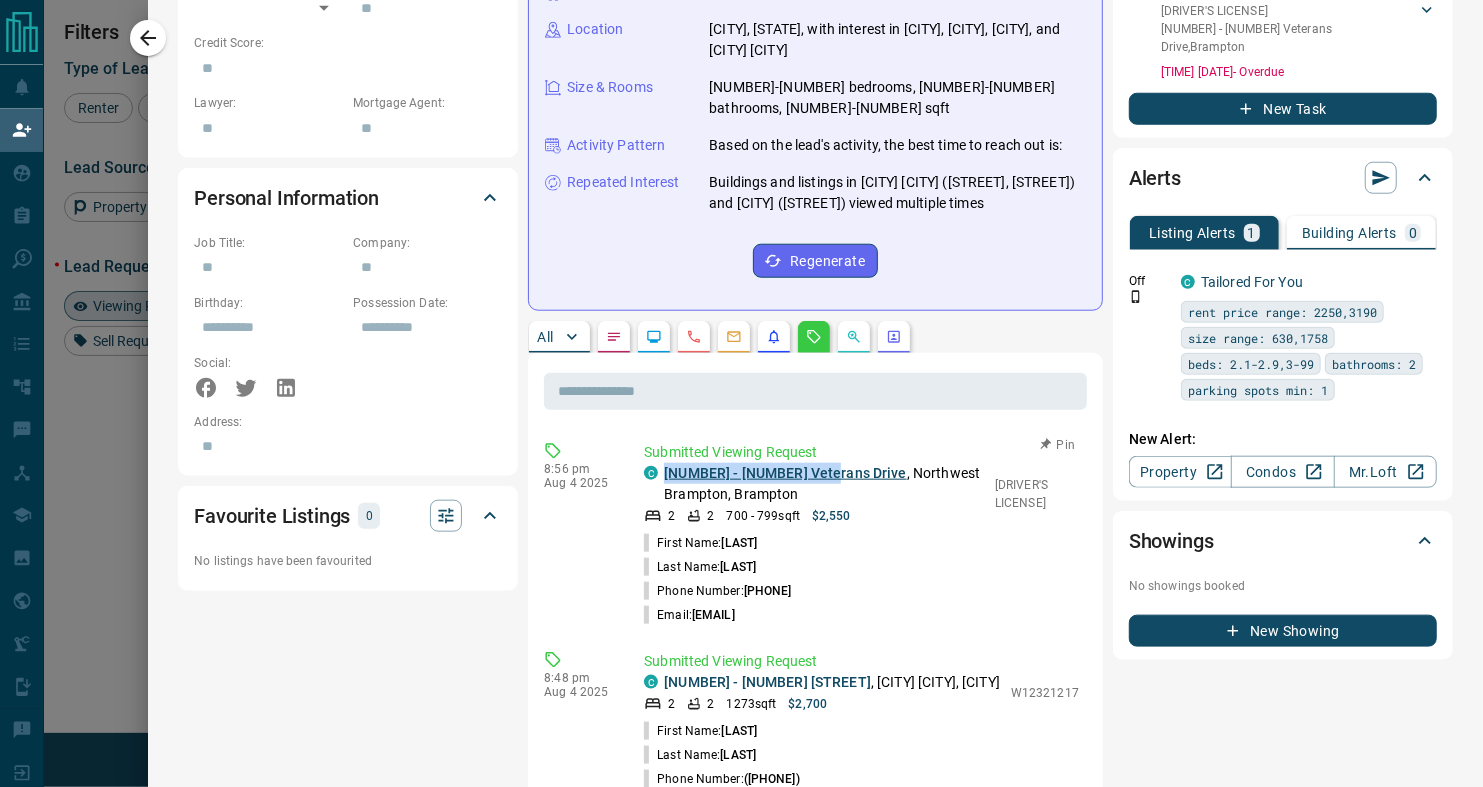 copy on "[NUMBER] - [NUMBER] Veterans Drive" 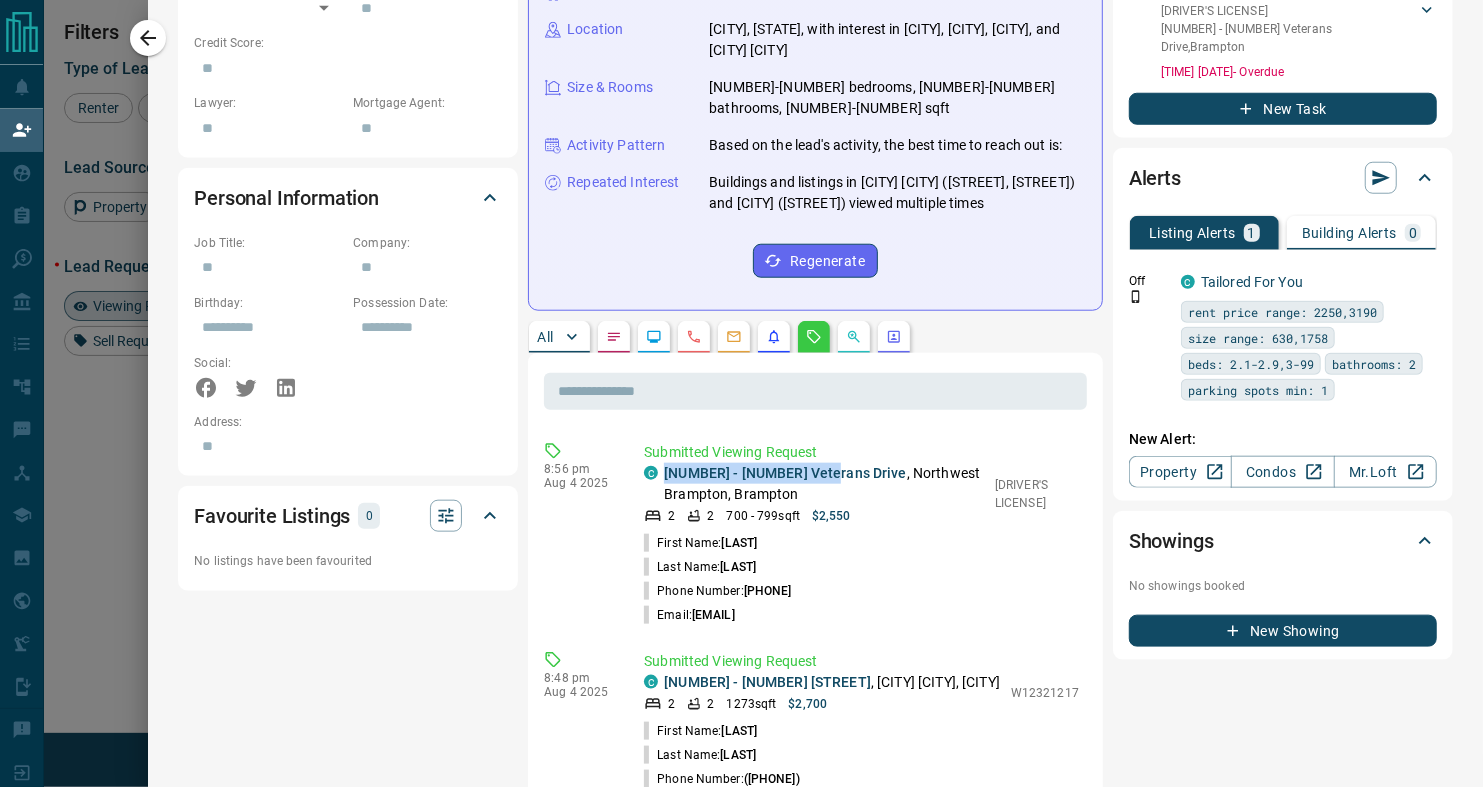 click on "**********" at bounding box center [348, 325] 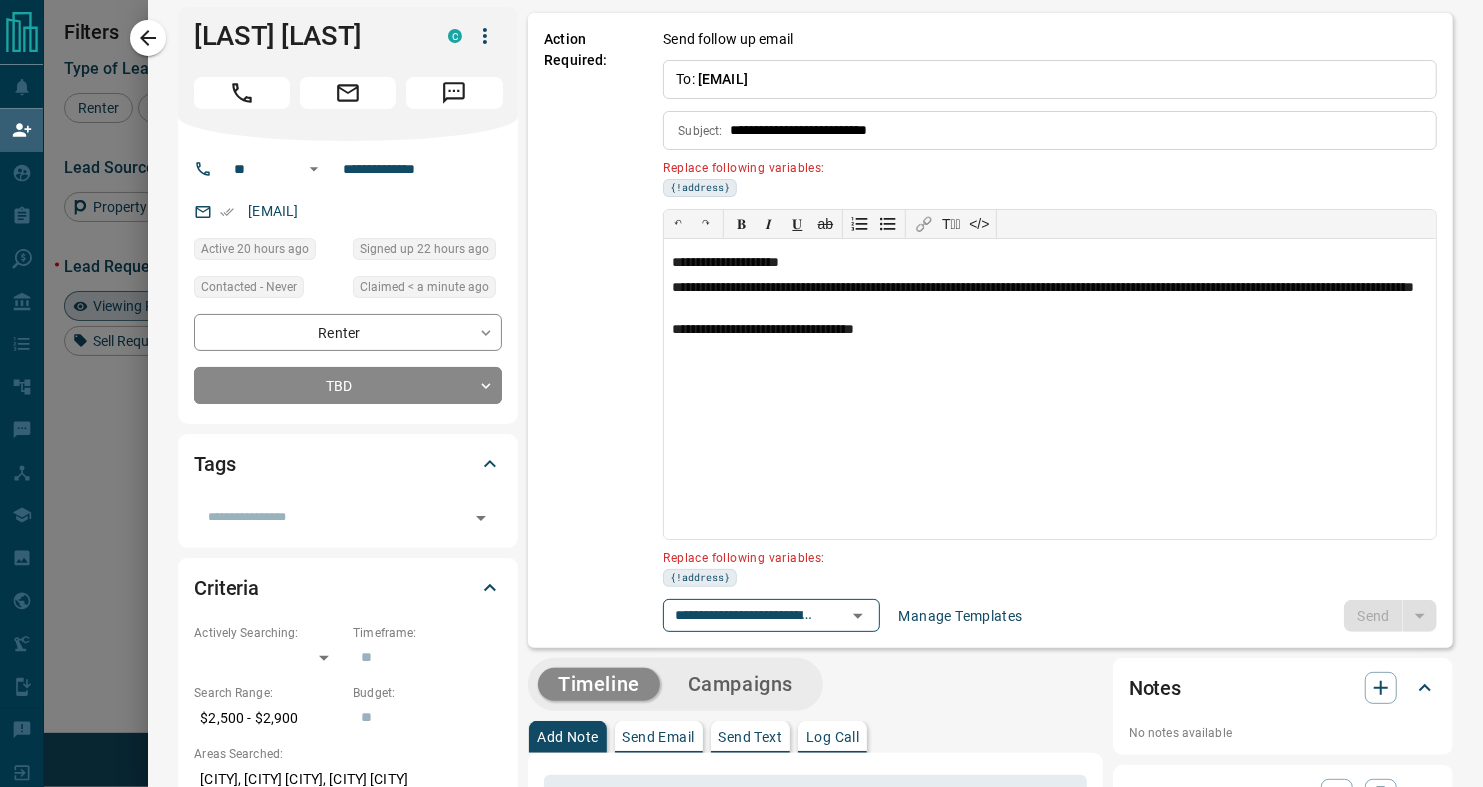 scroll, scrollTop: 0, scrollLeft: 0, axis: both 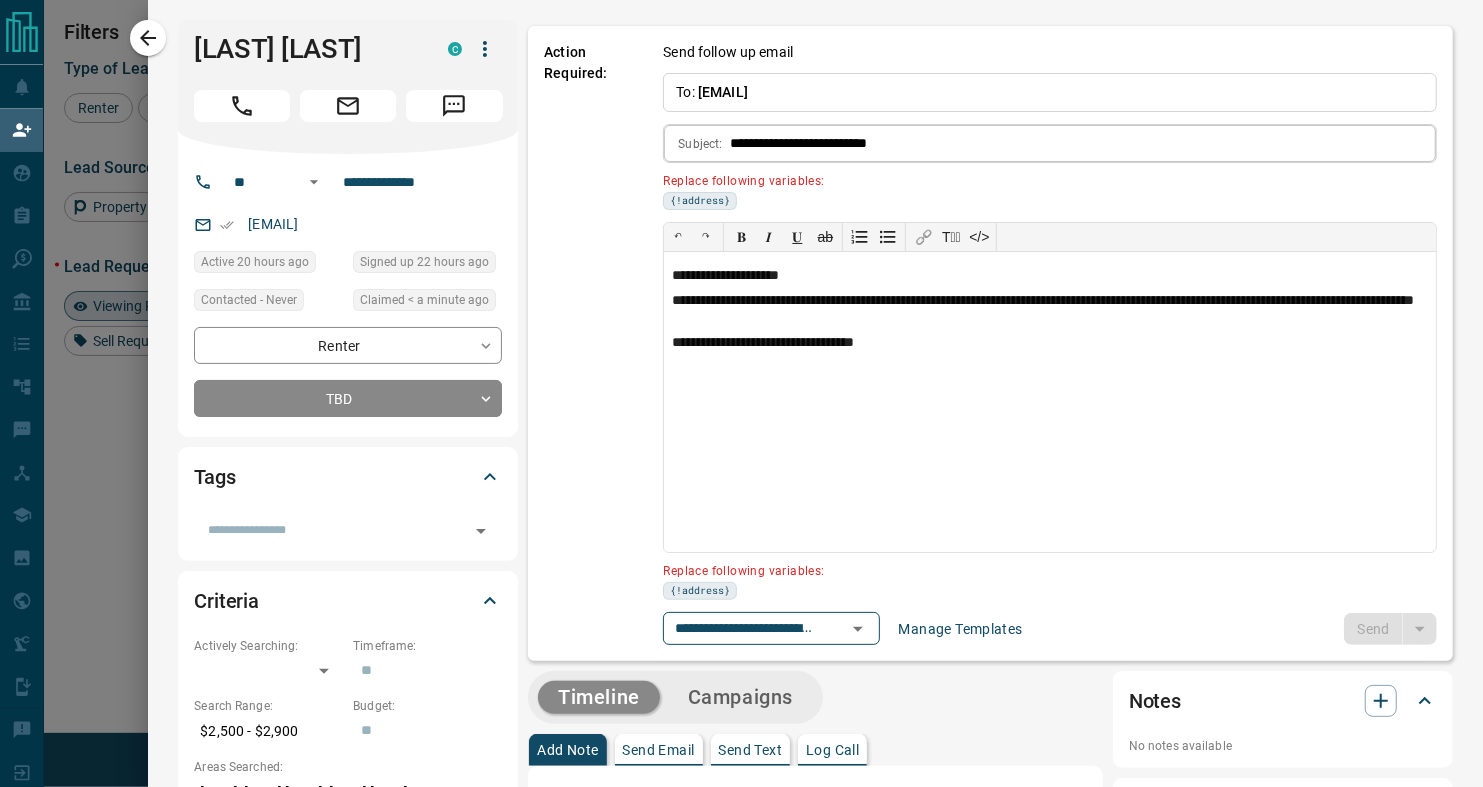 click on "**********" at bounding box center (1083, 143) 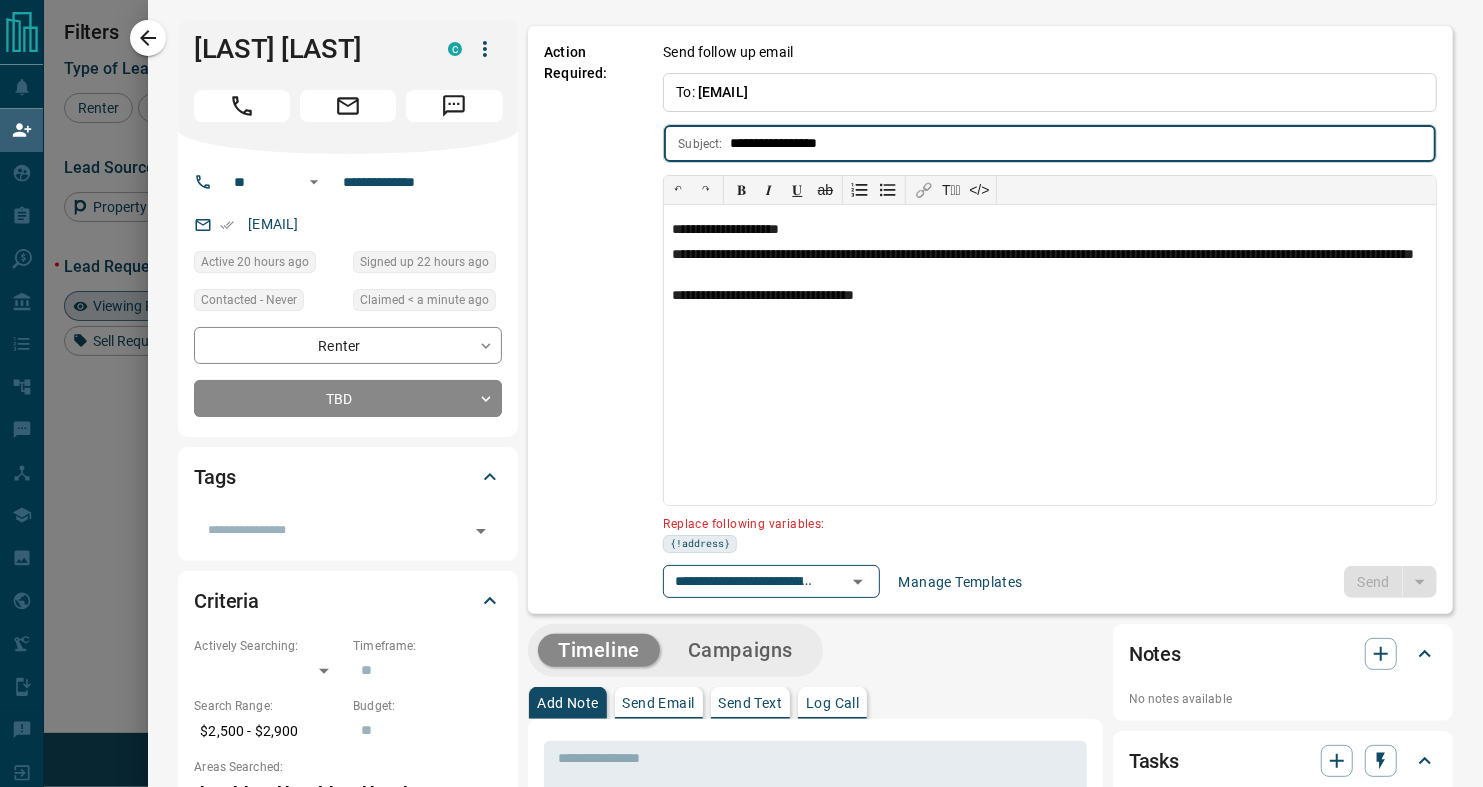 paste on "**********" 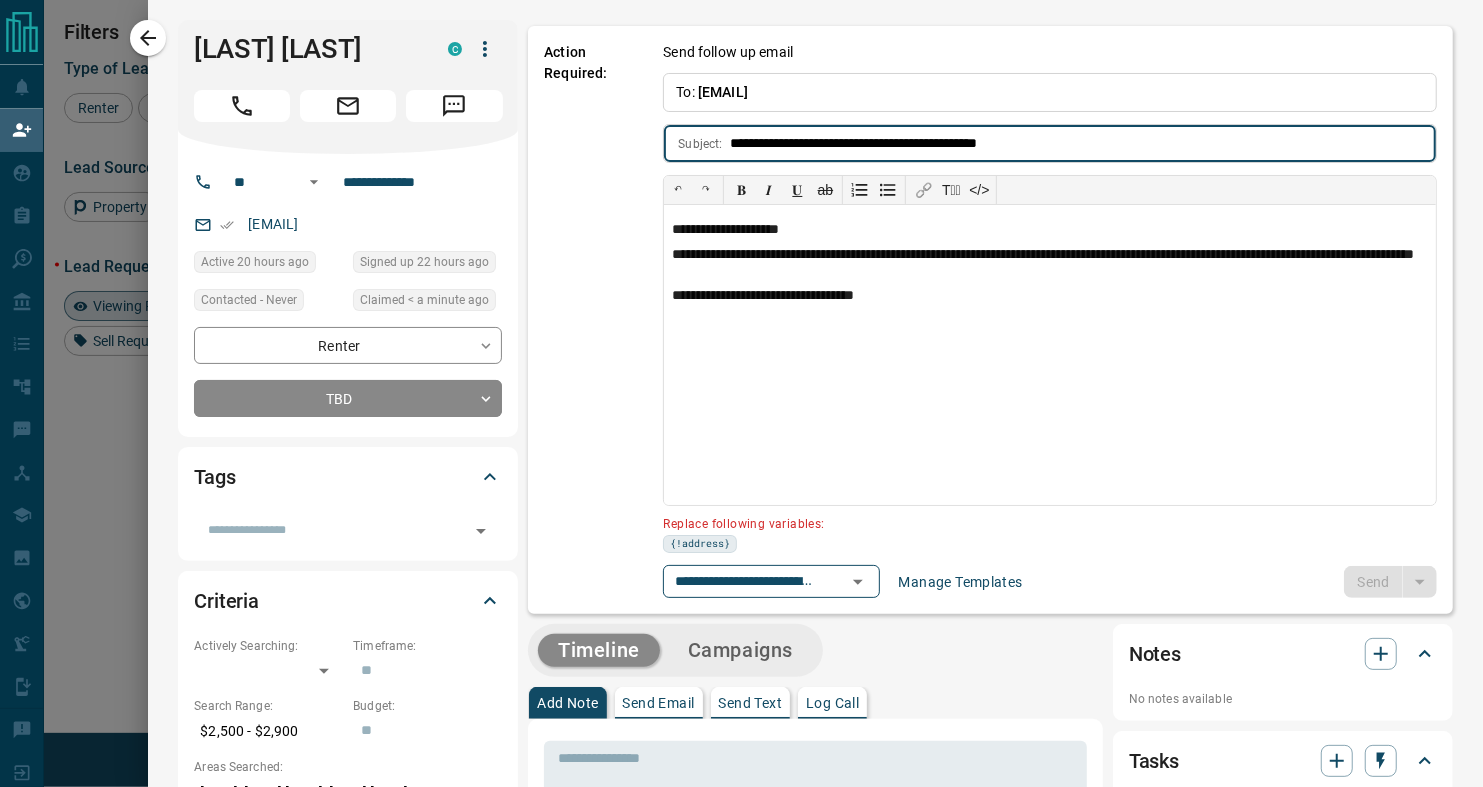 type on "**********" 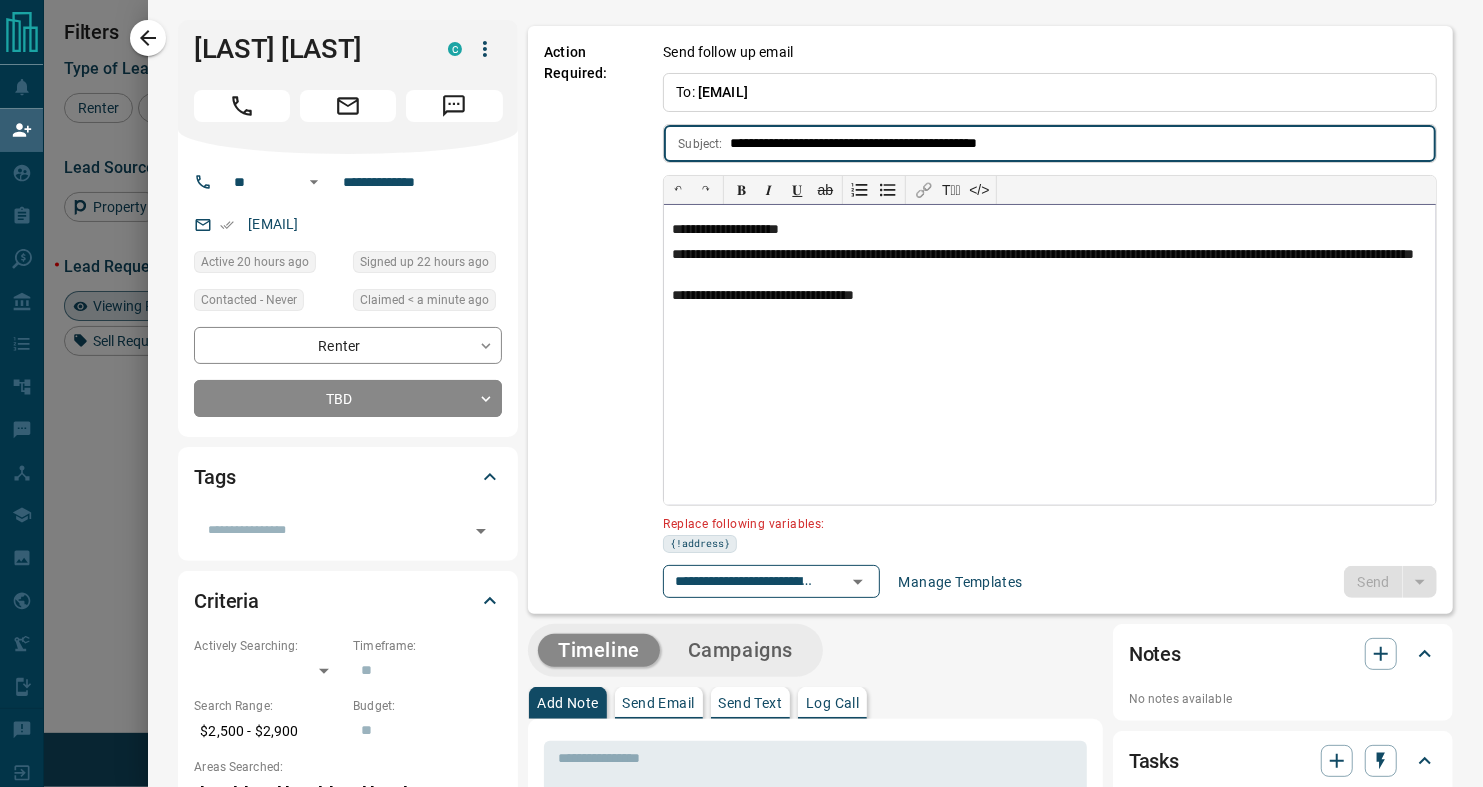 click on "**********" at bounding box center [1050, 263] 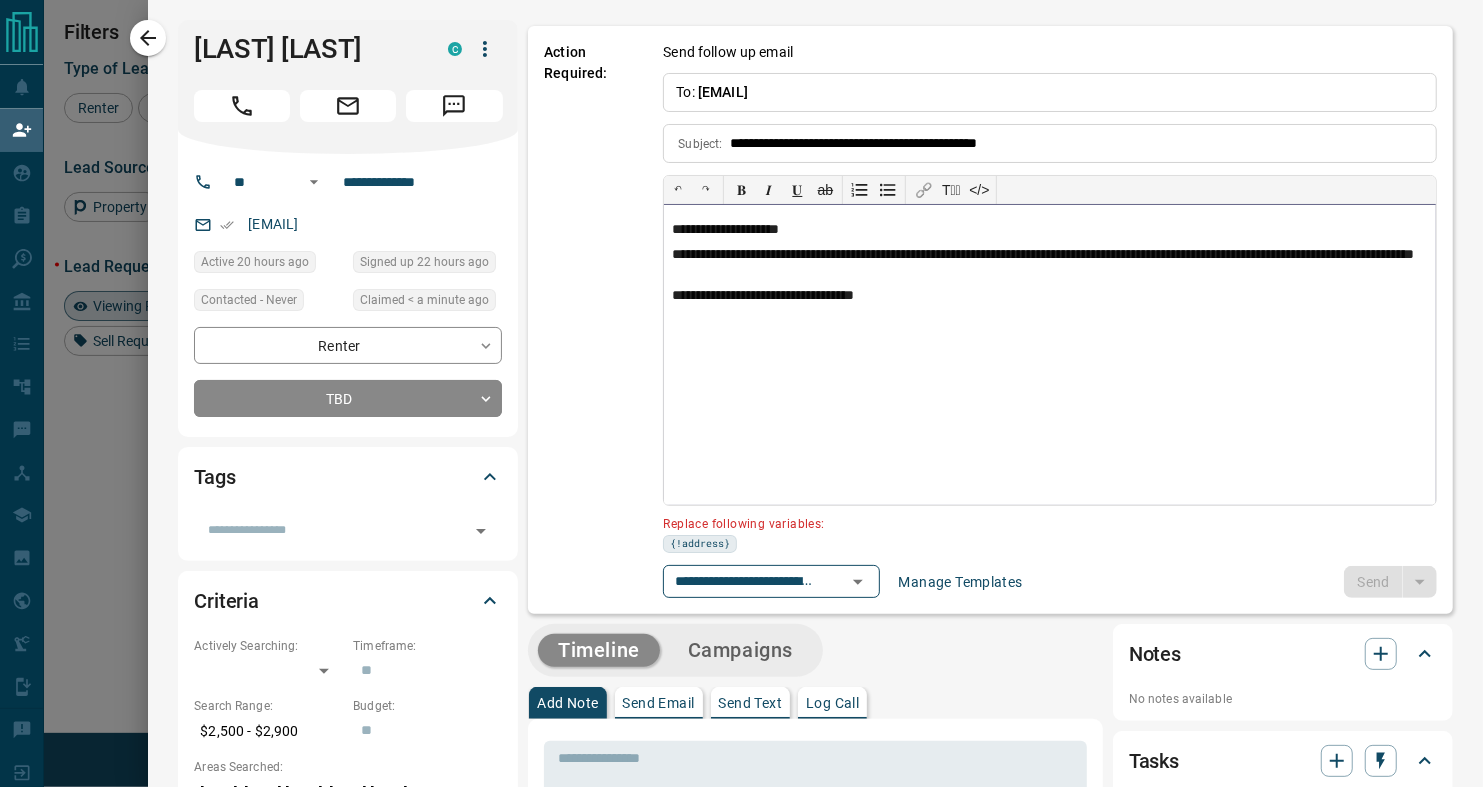 type 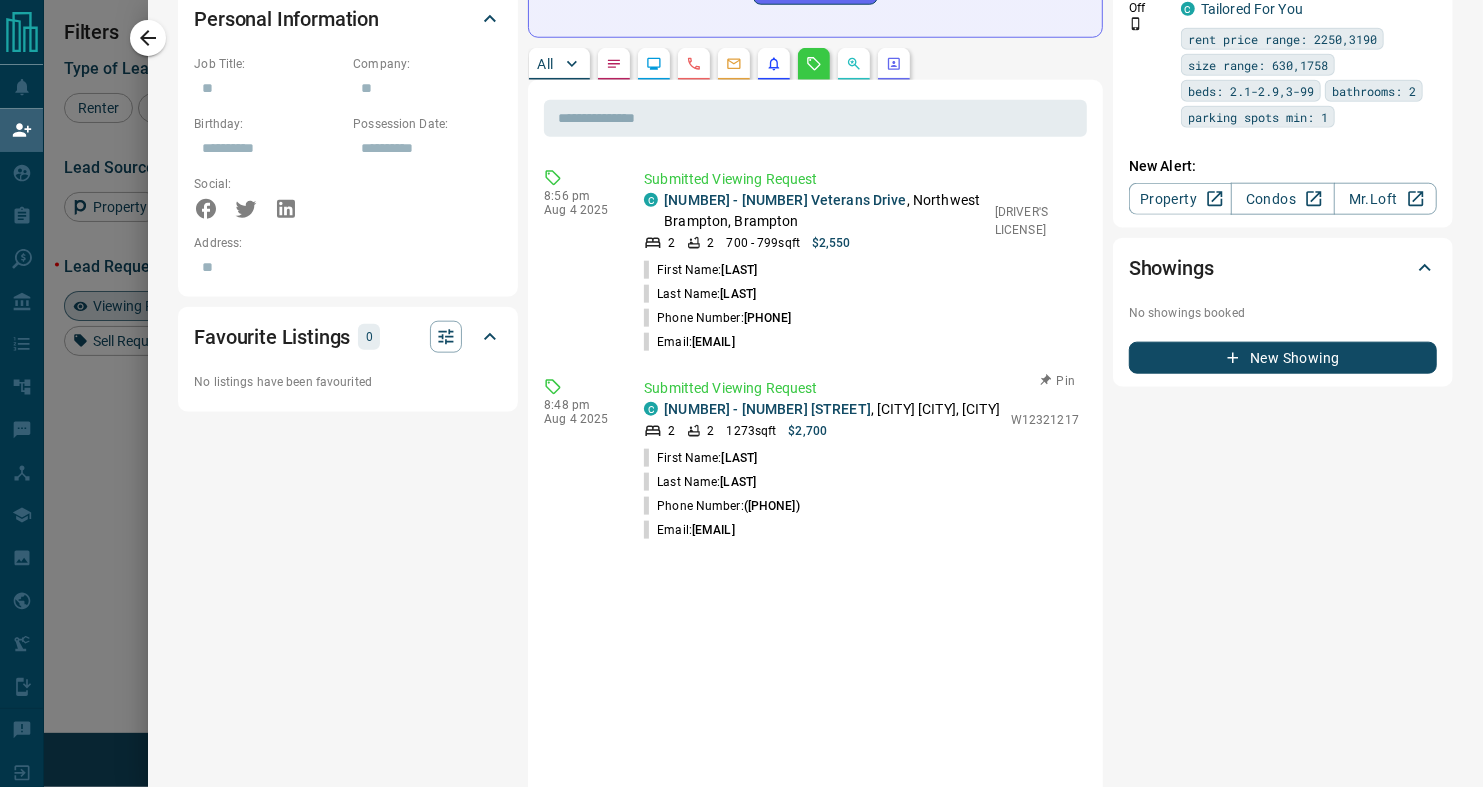 scroll, scrollTop: 1242, scrollLeft: 0, axis: vertical 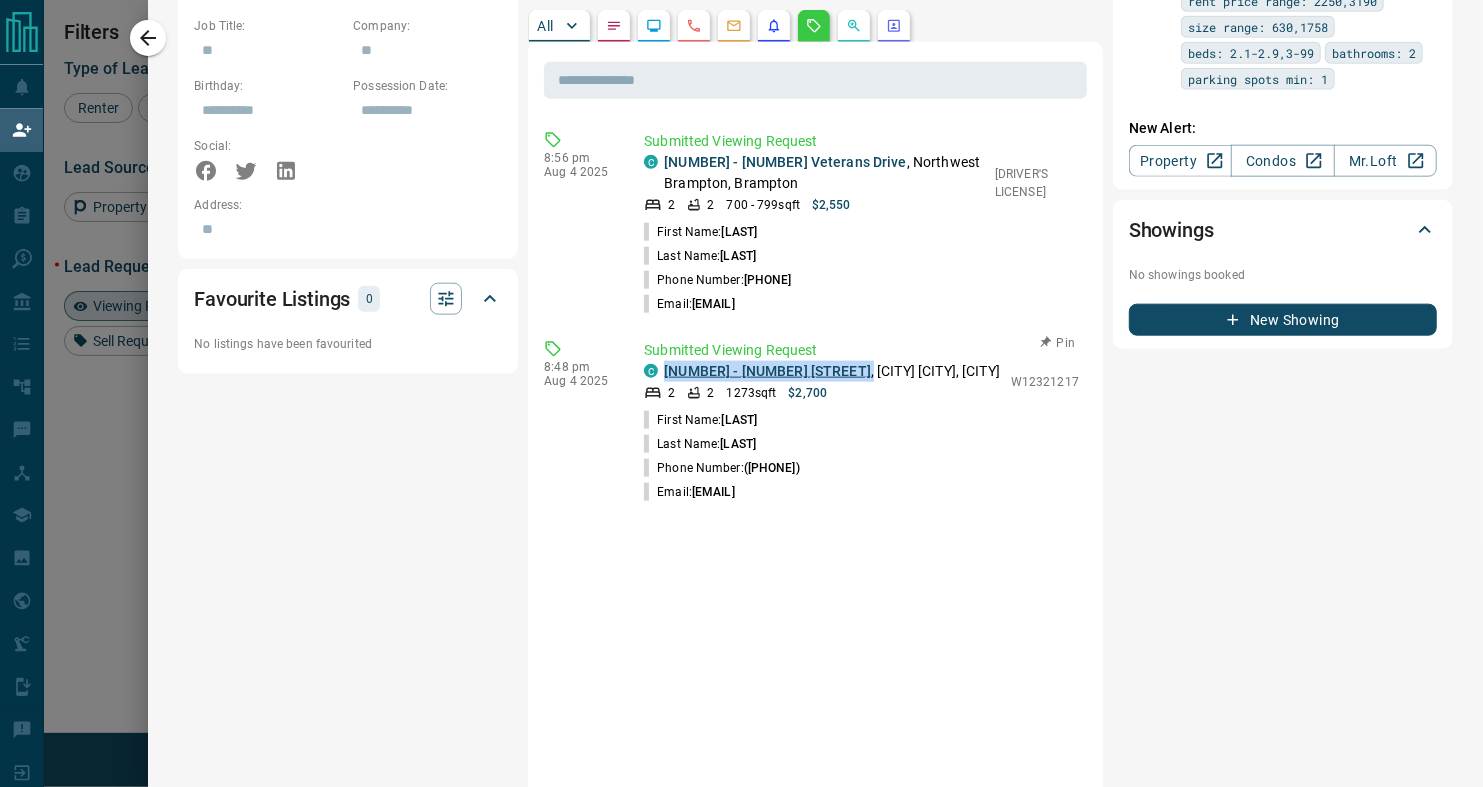drag, startPoint x: 874, startPoint y: 376, endPoint x: 653, endPoint y: 375, distance: 221.00226 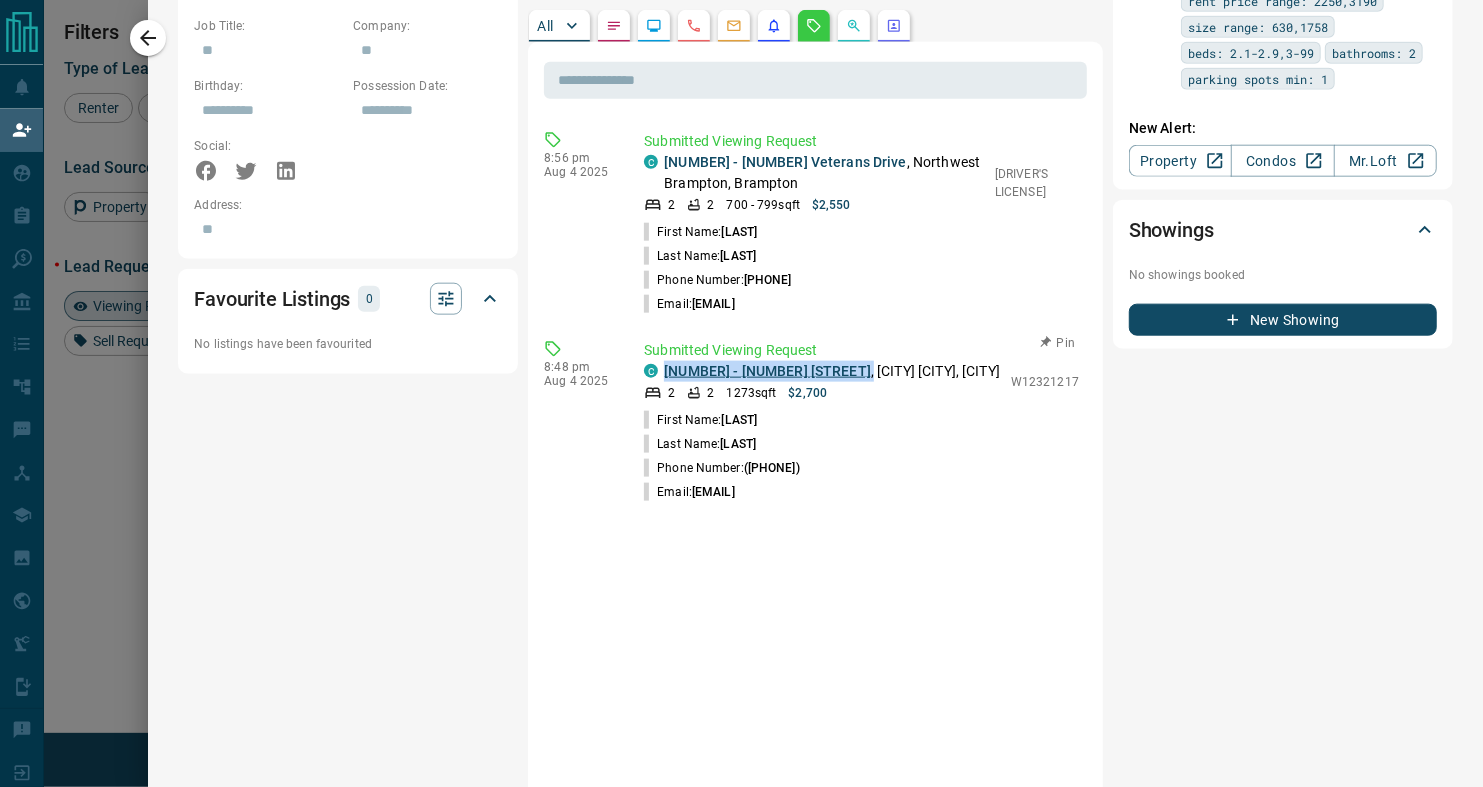 click on "[NUMBER] - [NUMBER] County Court Boulevard , [NEIGHBORHOOD], [CITY]" at bounding box center [832, 371] 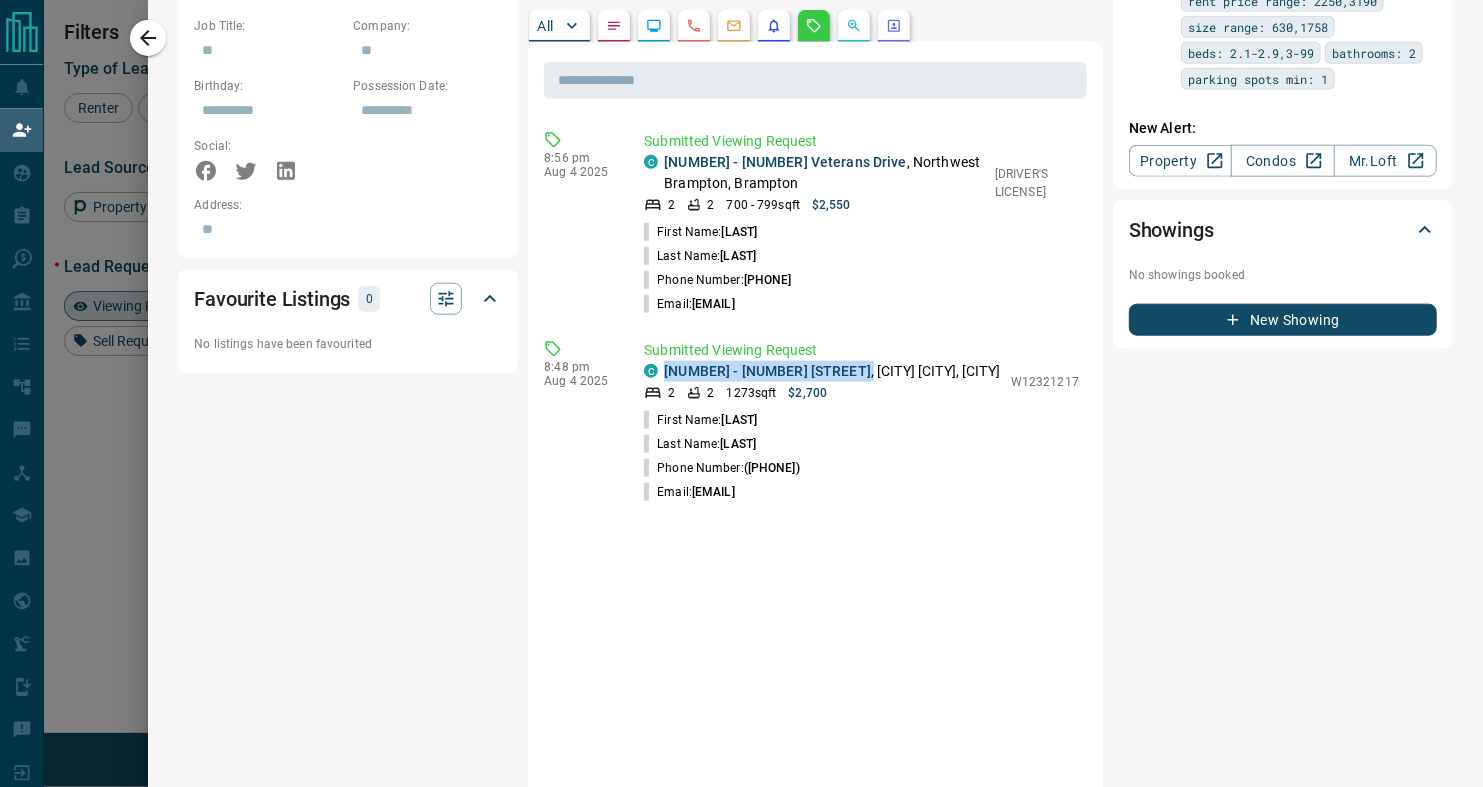 click on "Viewing Request - Call W12321217 1407 - 100 County Court Boulevard ,  Brampton [FIRST] [LAST] ([PHONE]) [EMAIL] 7:27 p.m. Aug 05 2025  - Overdue Viewing Request - Call W12301008 707 - 180 Veterans Drive ,  Brampton [FIRST] [LAST] [PHONE] [EMAIL] 7:27 p.m. Aug 05 2025  - Overdue" at bounding box center [1283, 340] 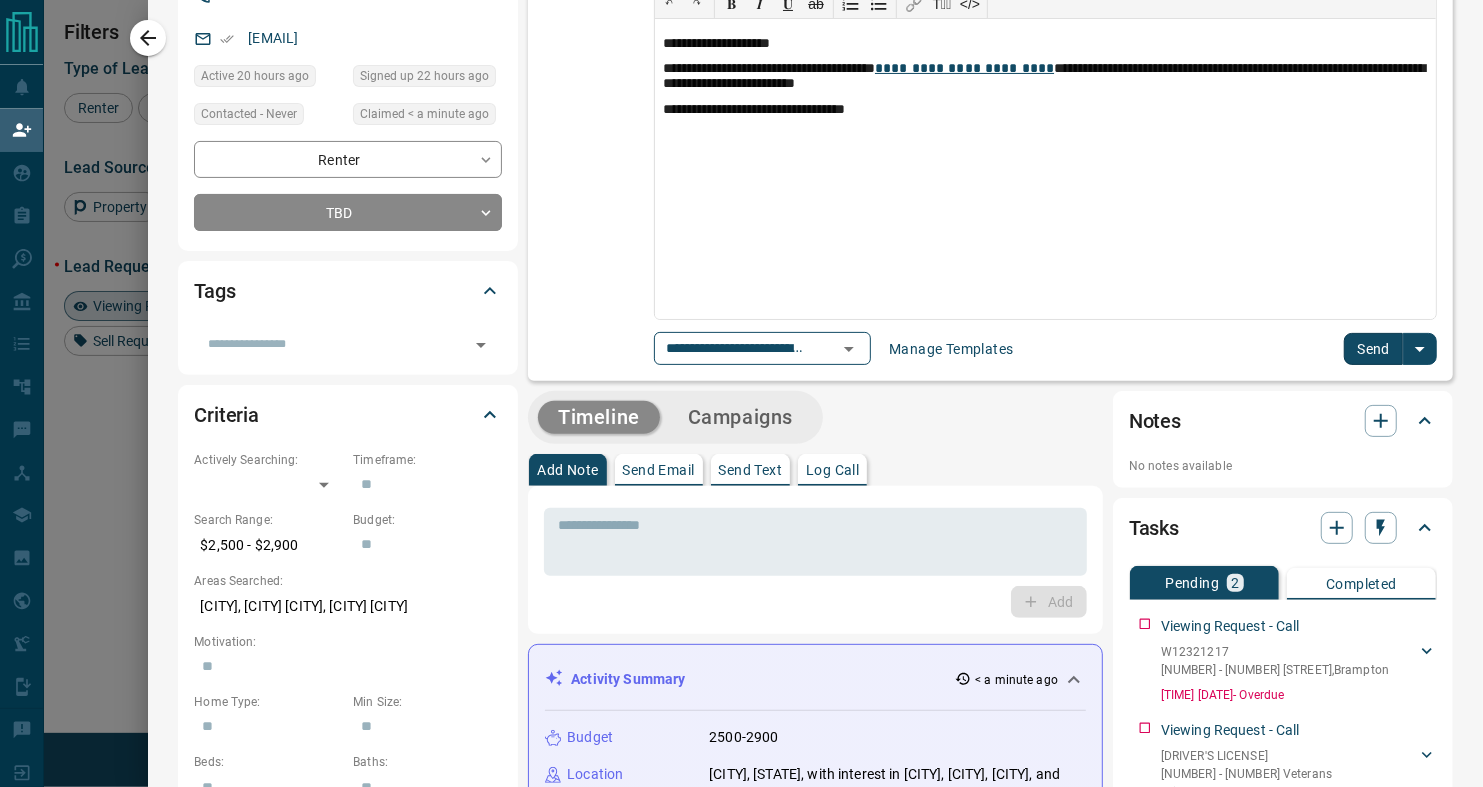 scroll, scrollTop: 0, scrollLeft: 0, axis: both 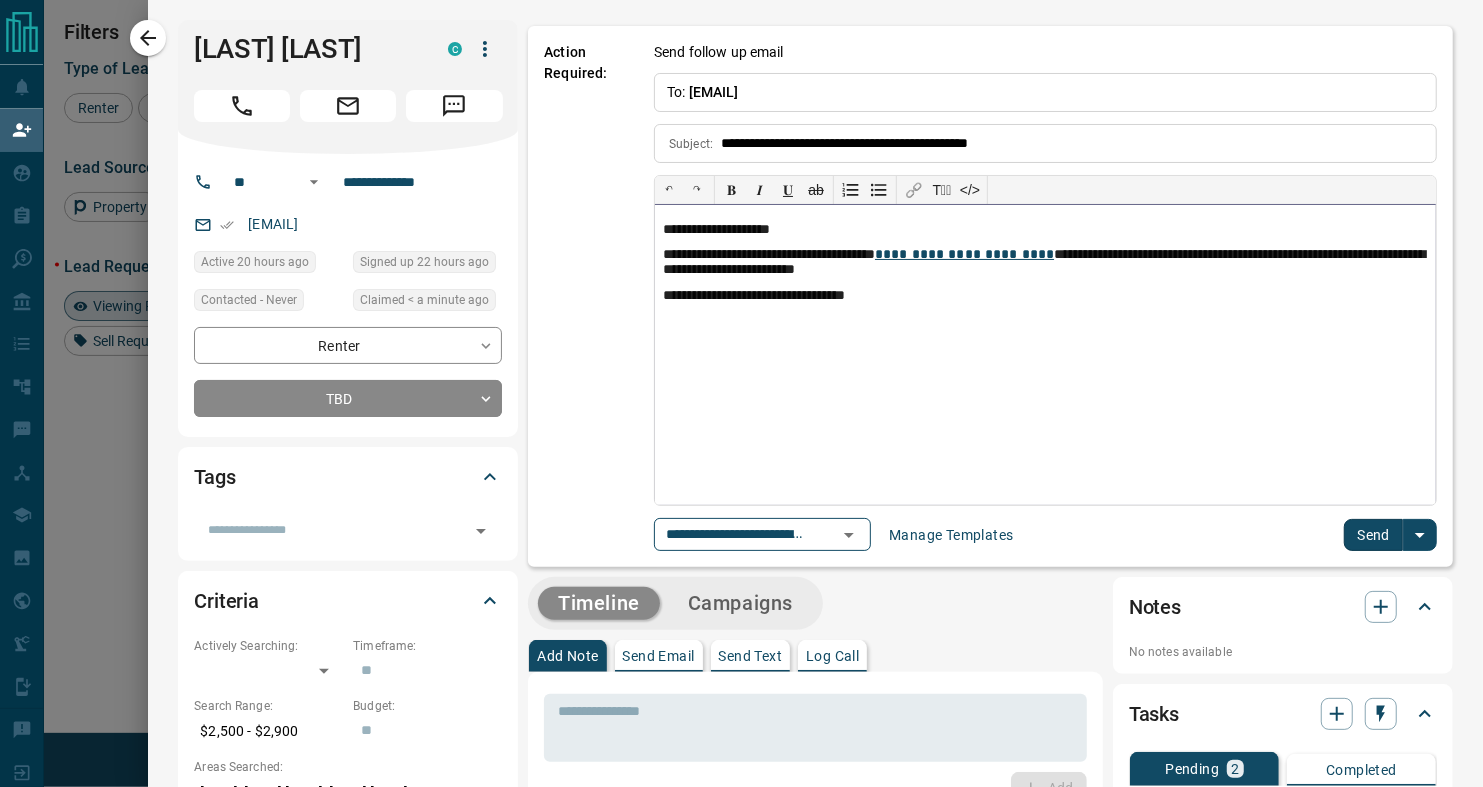 click on "**********" at bounding box center [1045, 263] 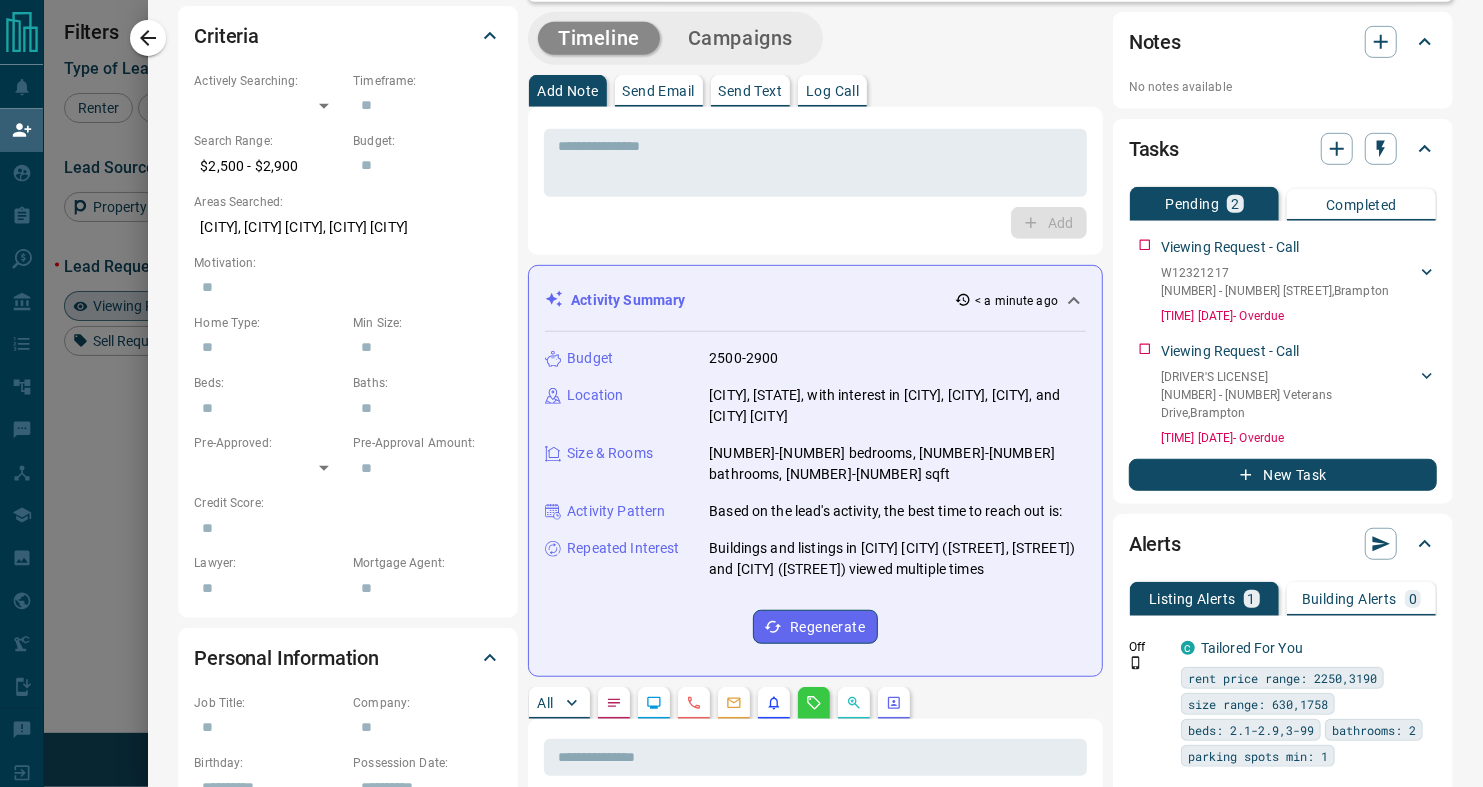 scroll, scrollTop: 1034, scrollLeft: 0, axis: vertical 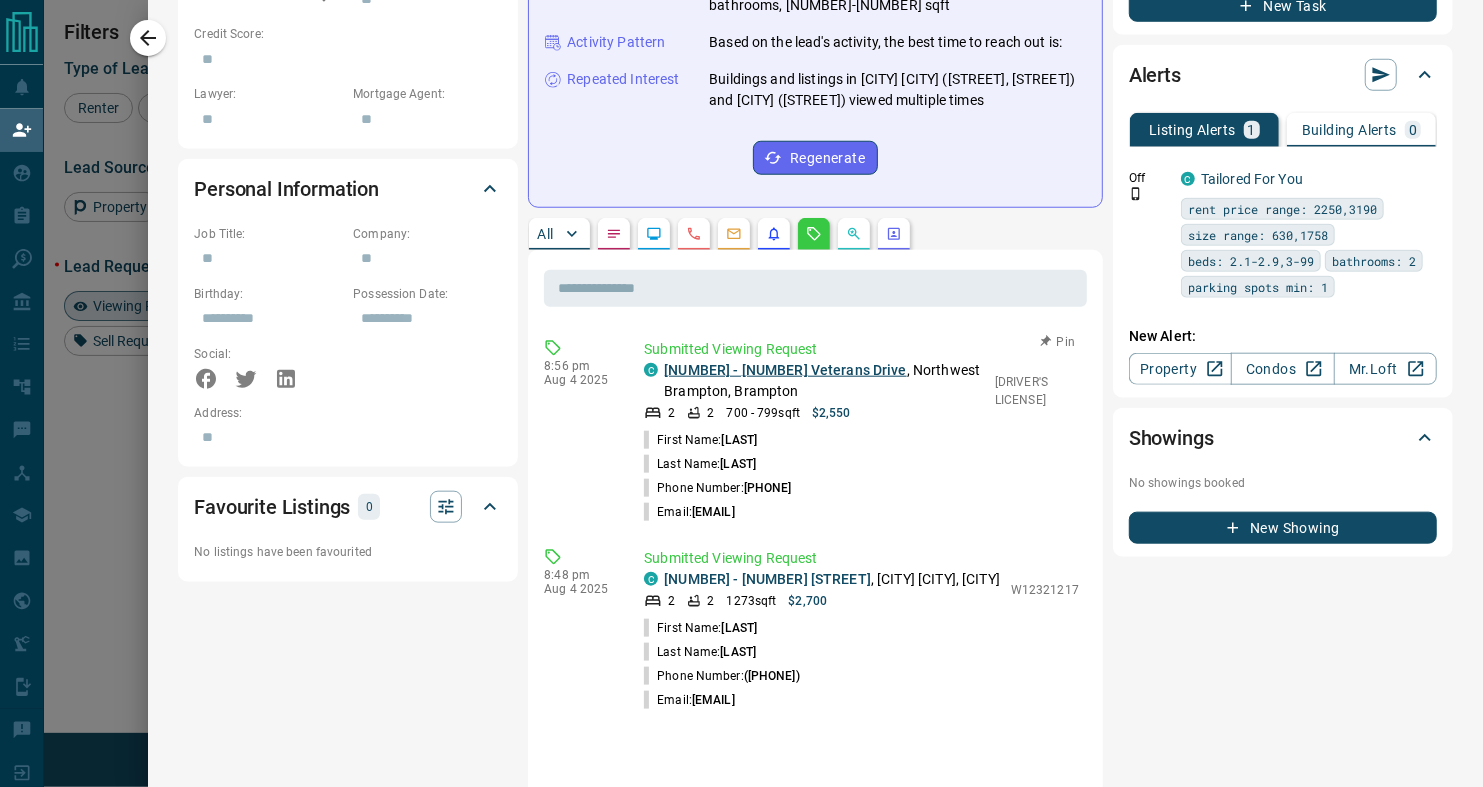 click on "[NUMBER] - [NUMBER] Veterans Drive" at bounding box center [785, 370] 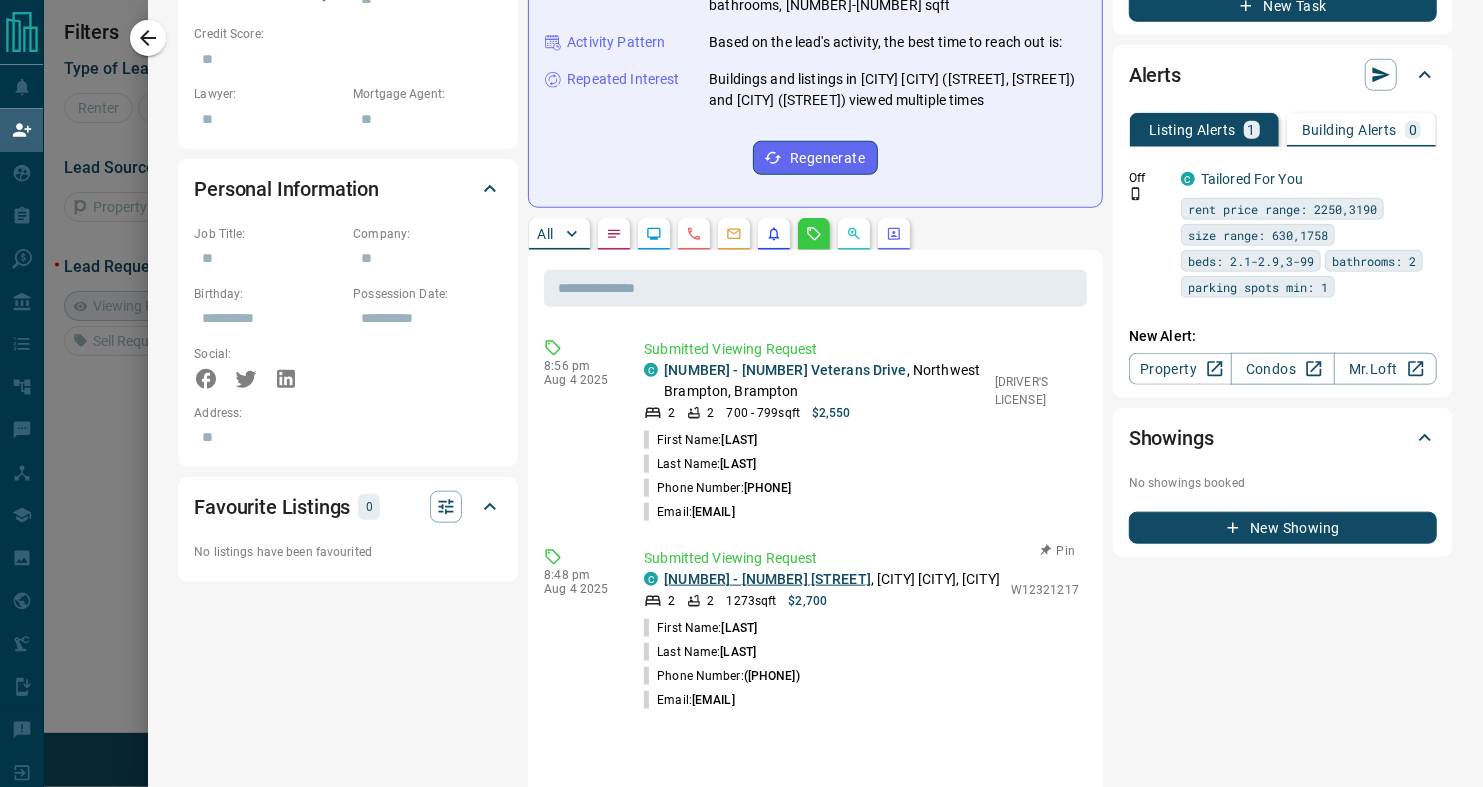 scroll, scrollTop: 17, scrollLeft: 17, axis: both 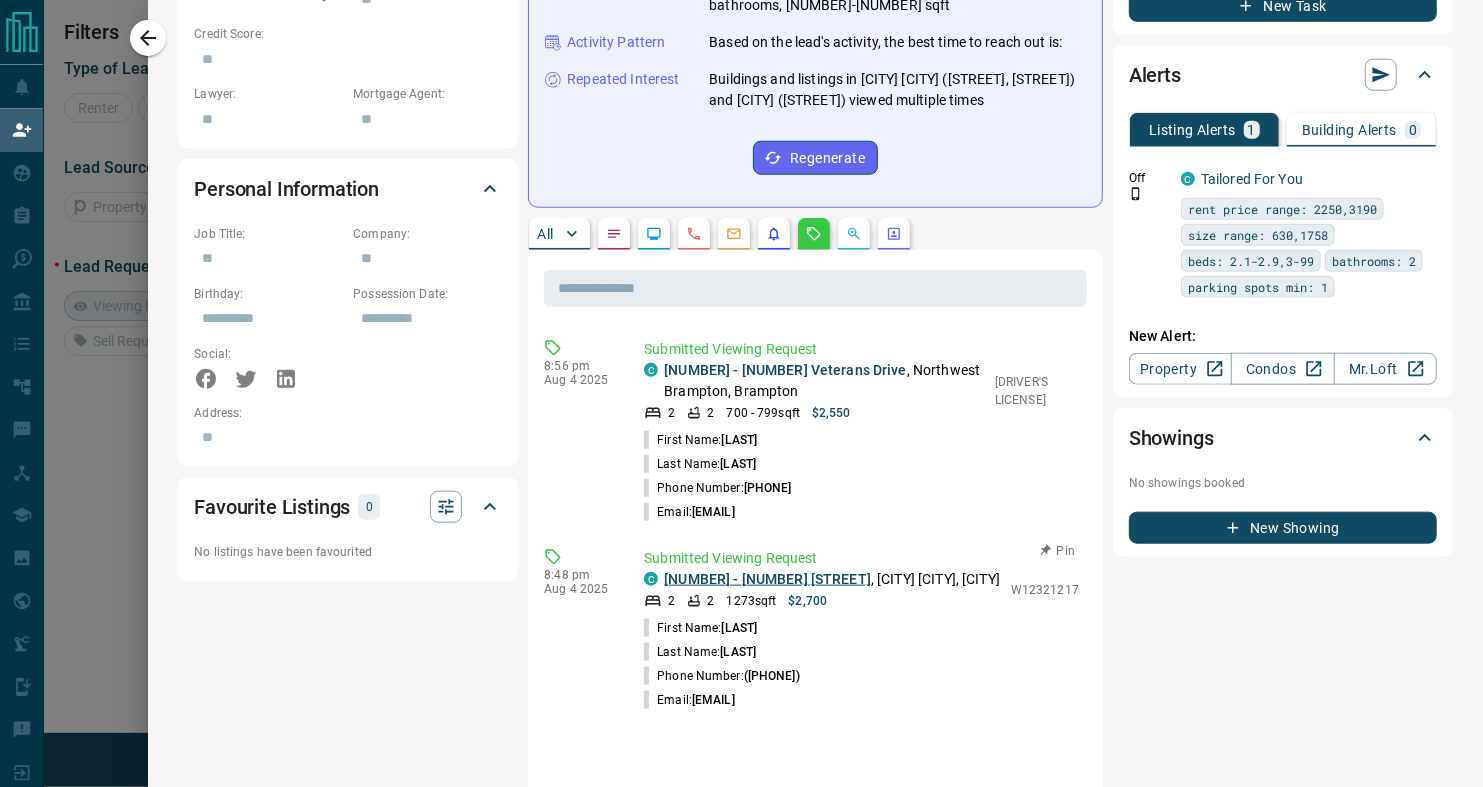click on "[NUMBER] - [NUMBER] [STREET]" at bounding box center (767, 579) 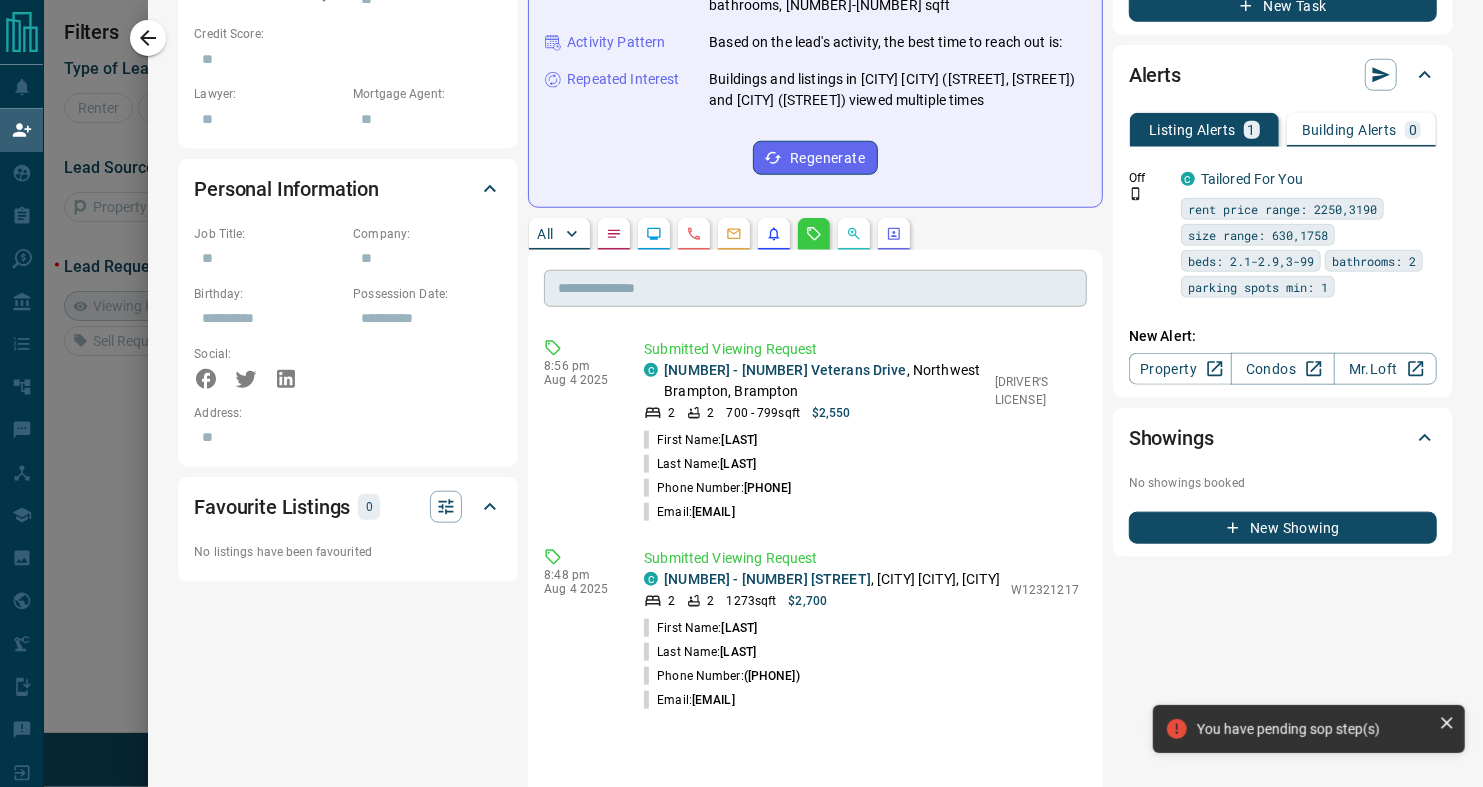 scroll, scrollTop: 0, scrollLeft: 0, axis: both 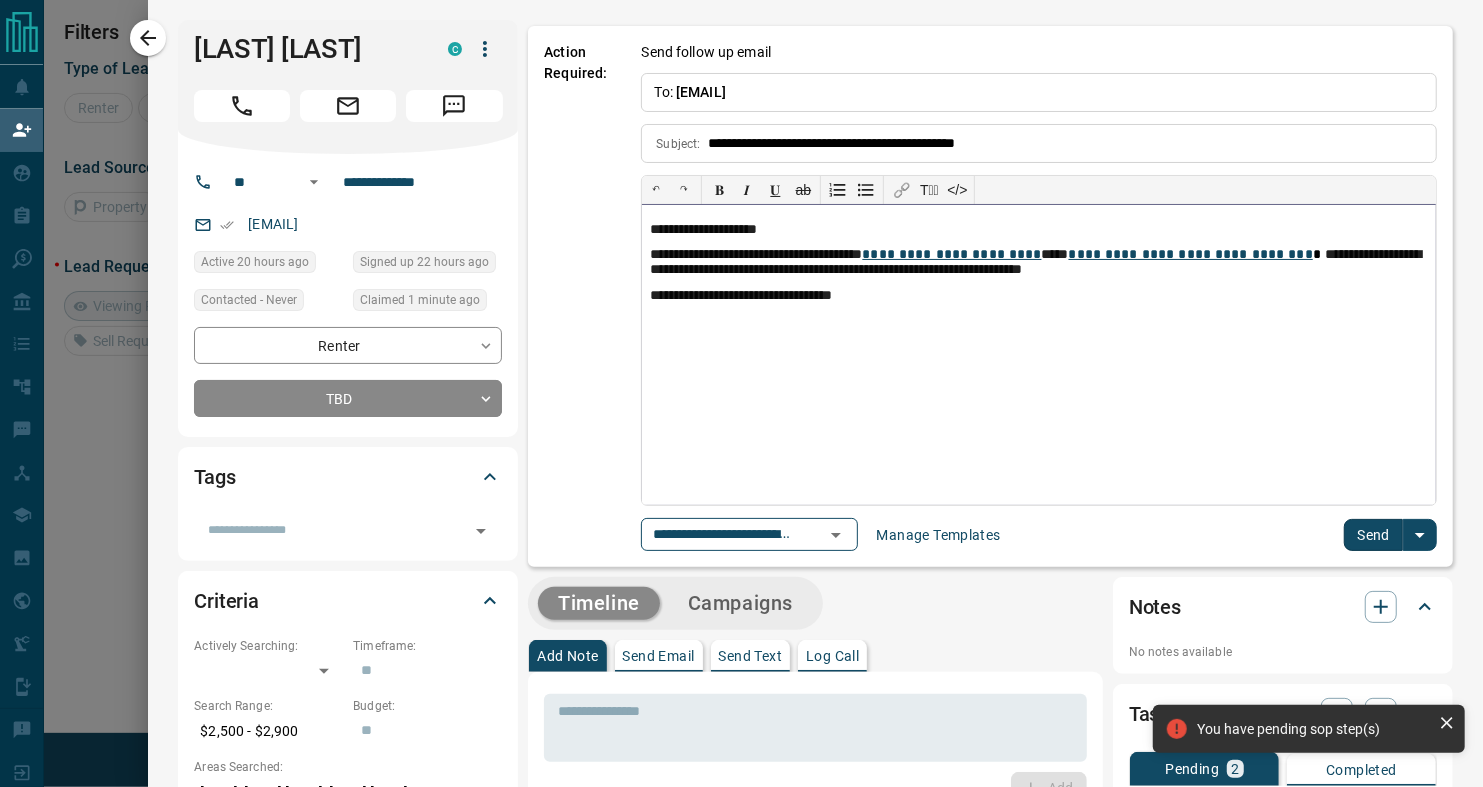 click on "**********" at bounding box center [1039, 263] 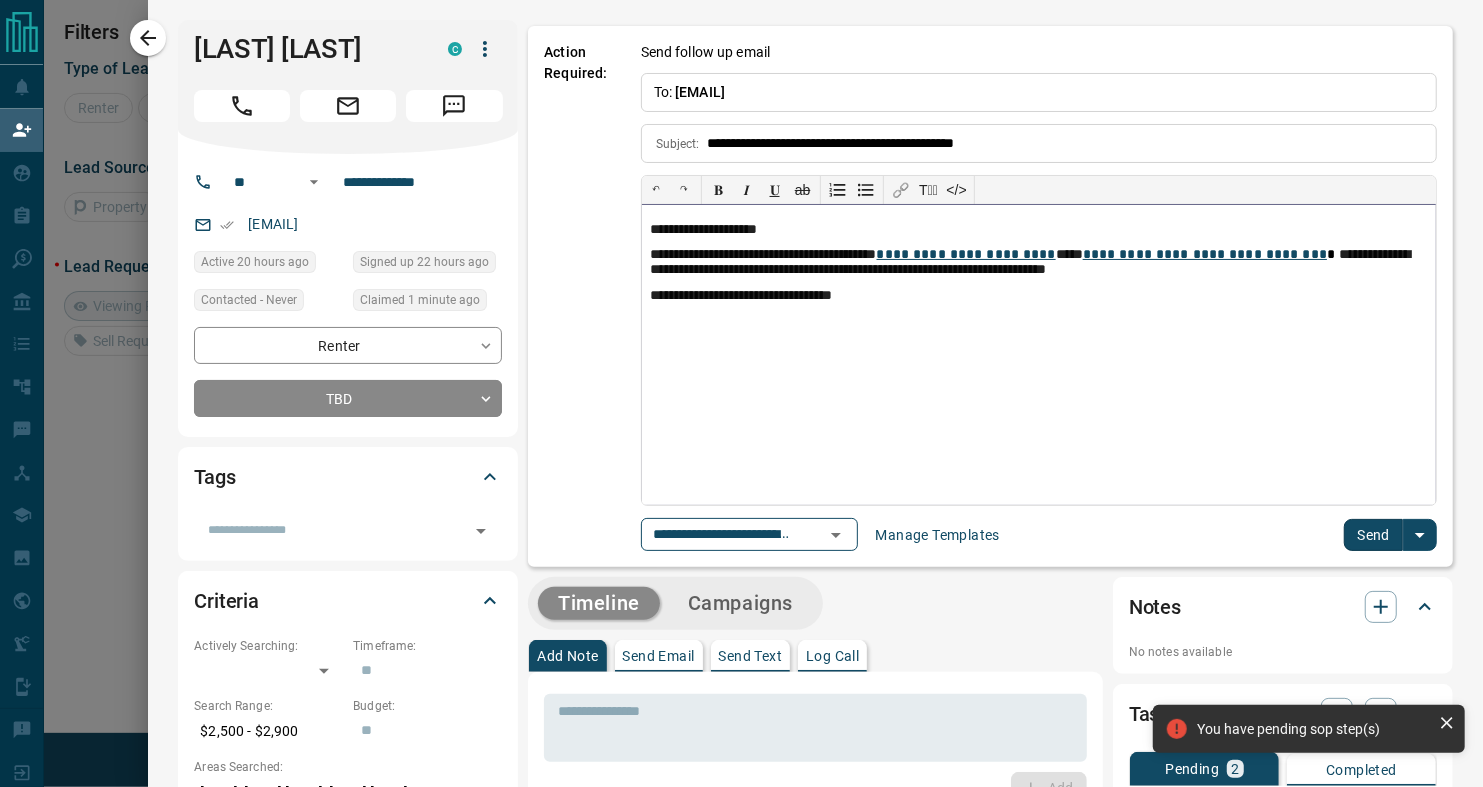 click on "**********" at bounding box center (1039, 230) 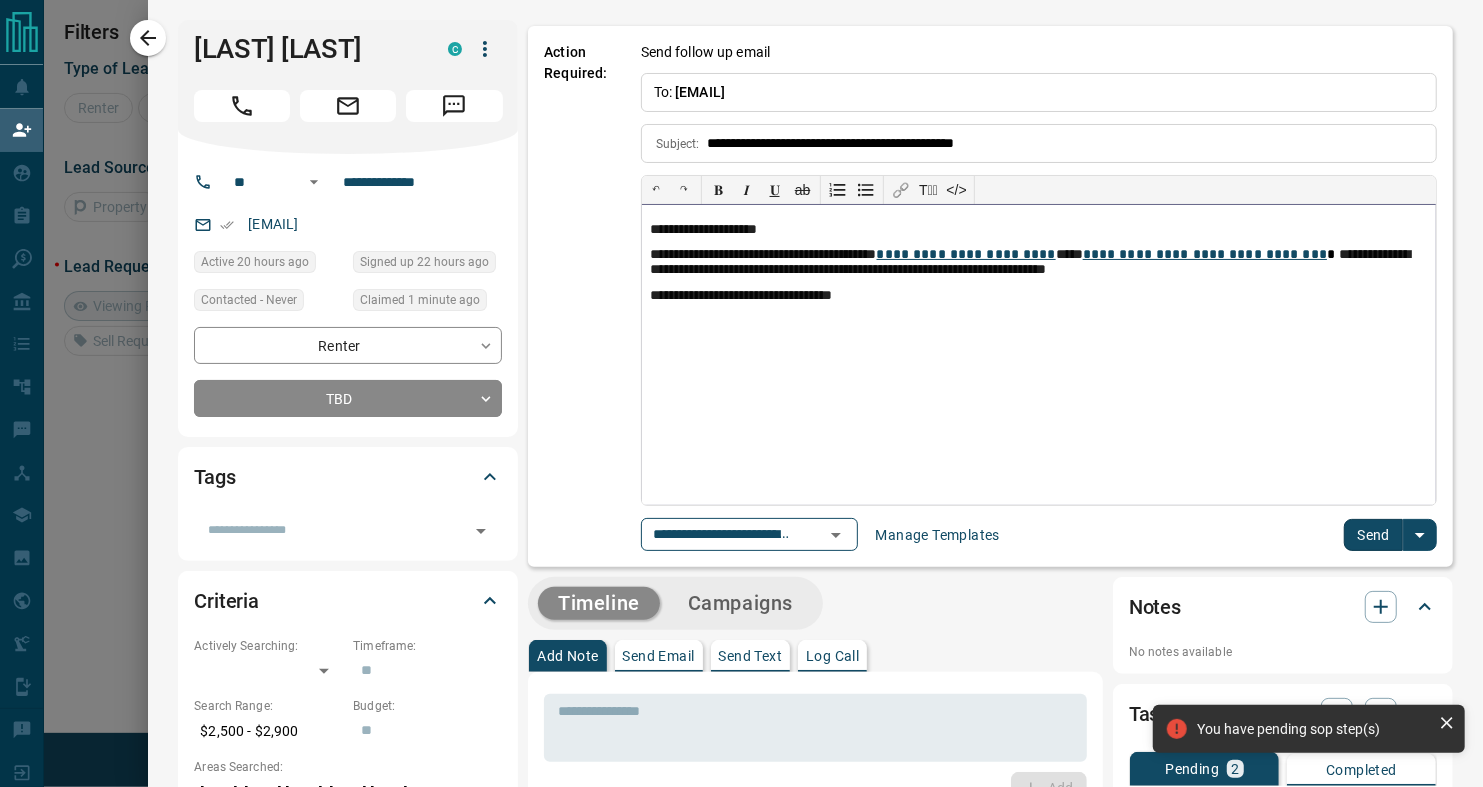 click on "**********" at bounding box center (1039, 230) 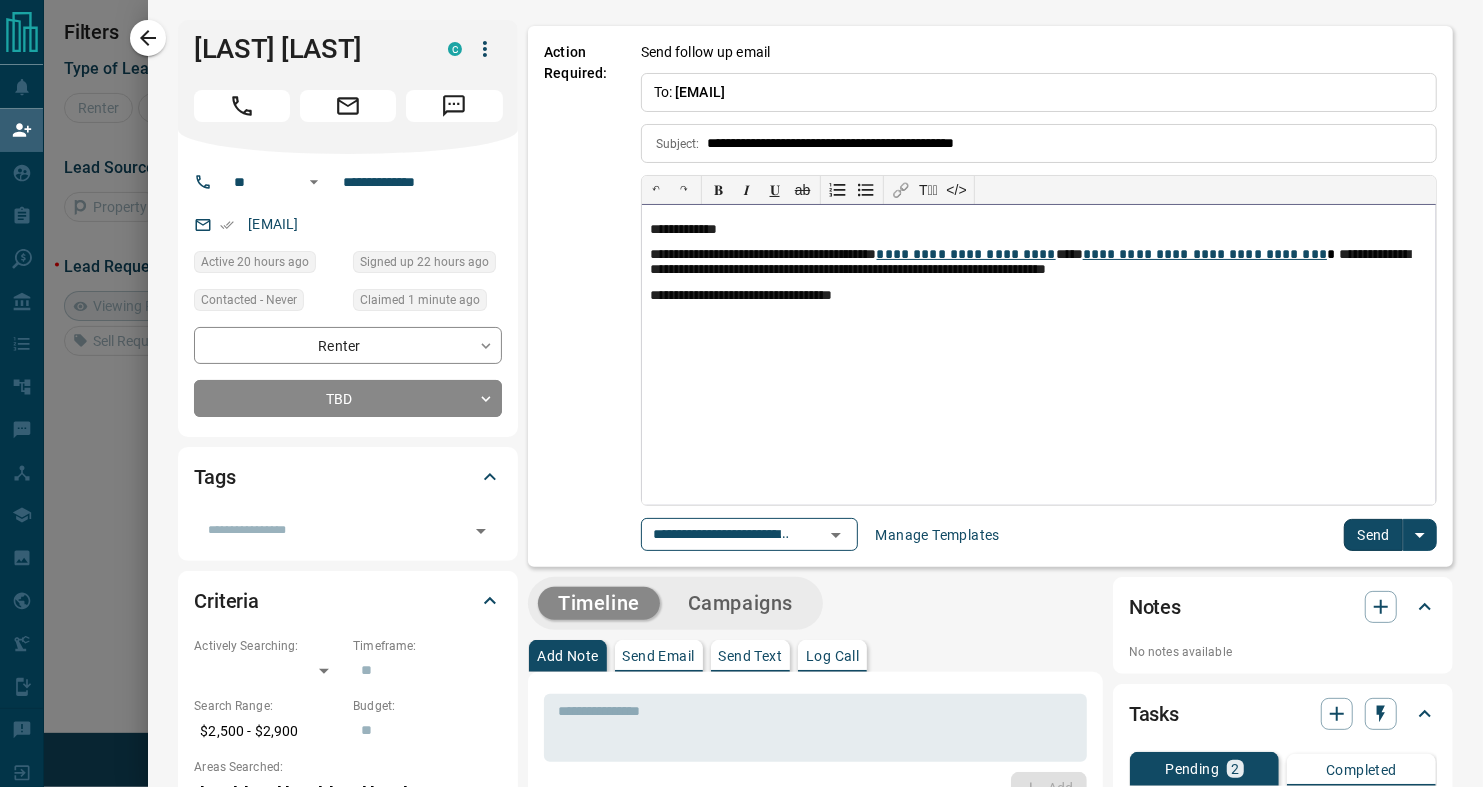 click on "**********" at bounding box center (1039, 263) 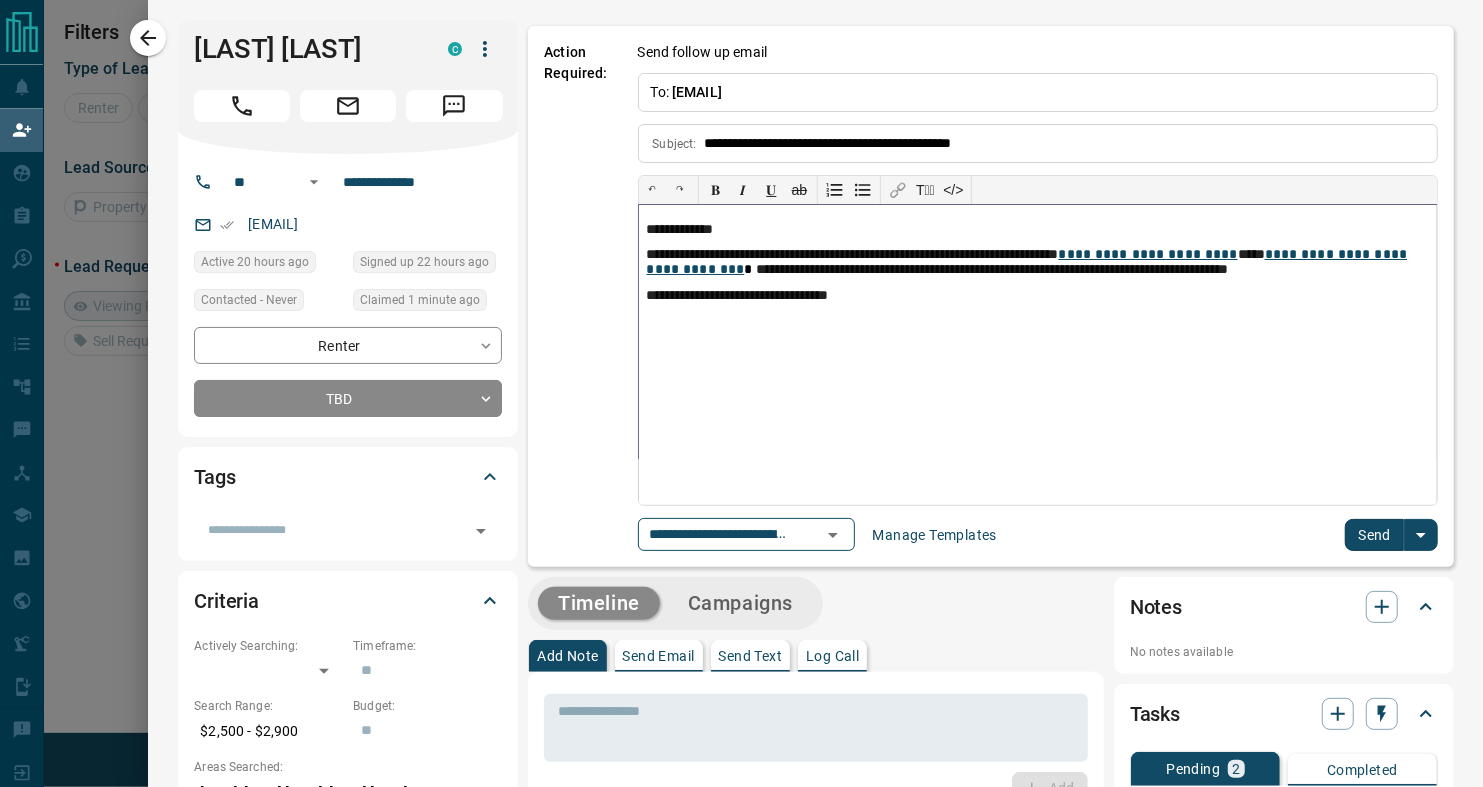 click on "**********" at bounding box center [1038, 263] 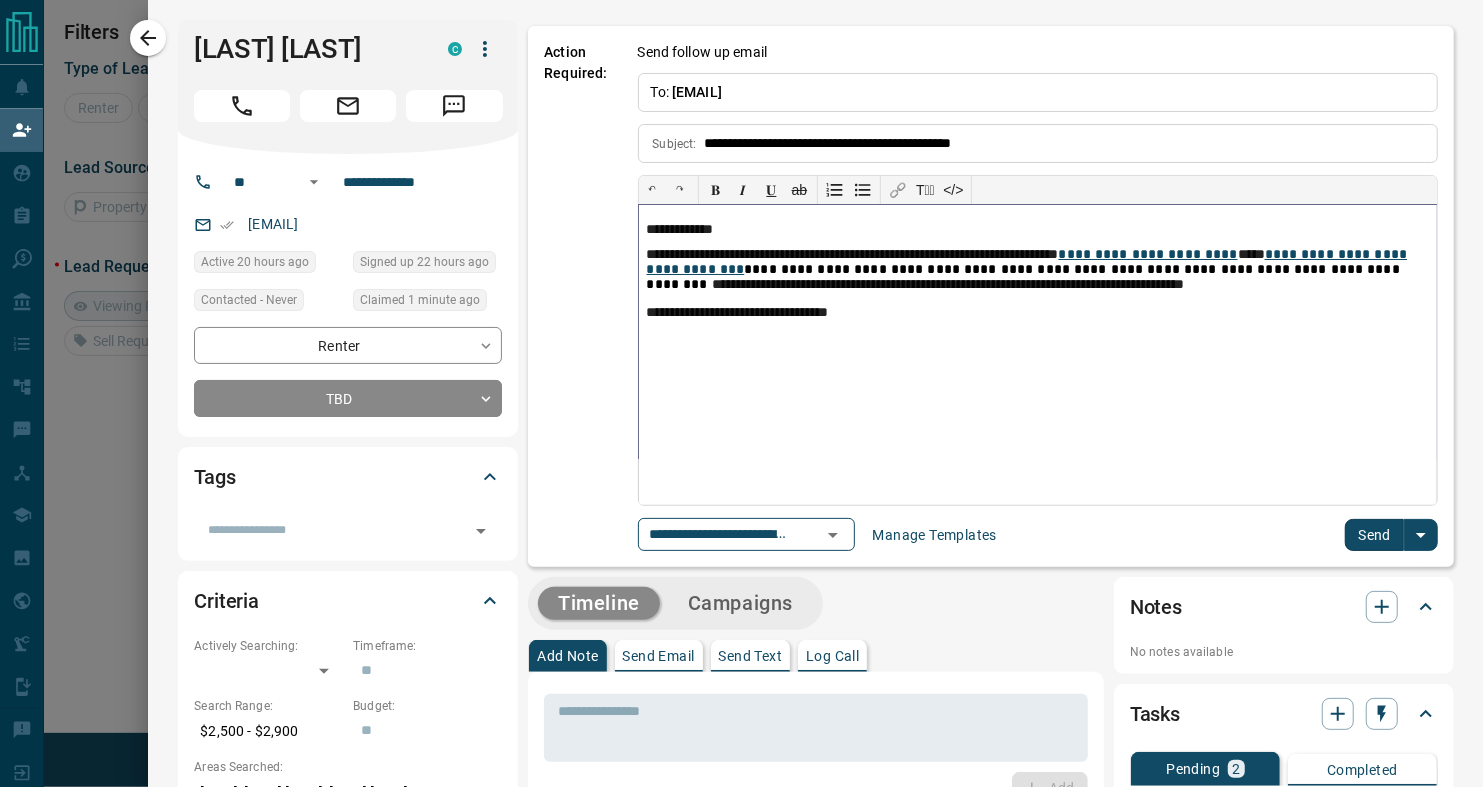 click on "**********" at bounding box center (1038, 272) 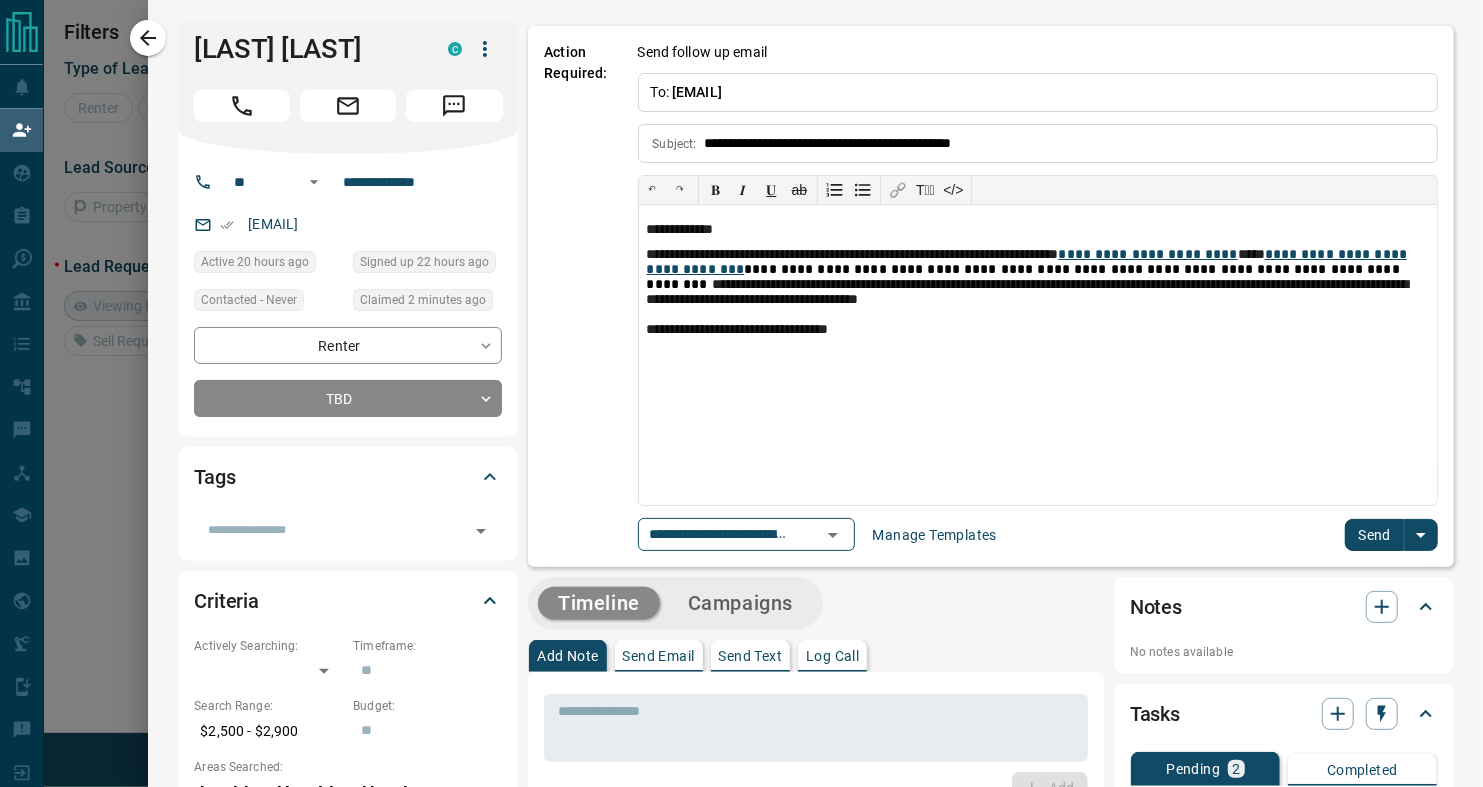click on "Send" at bounding box center [1374, 535] 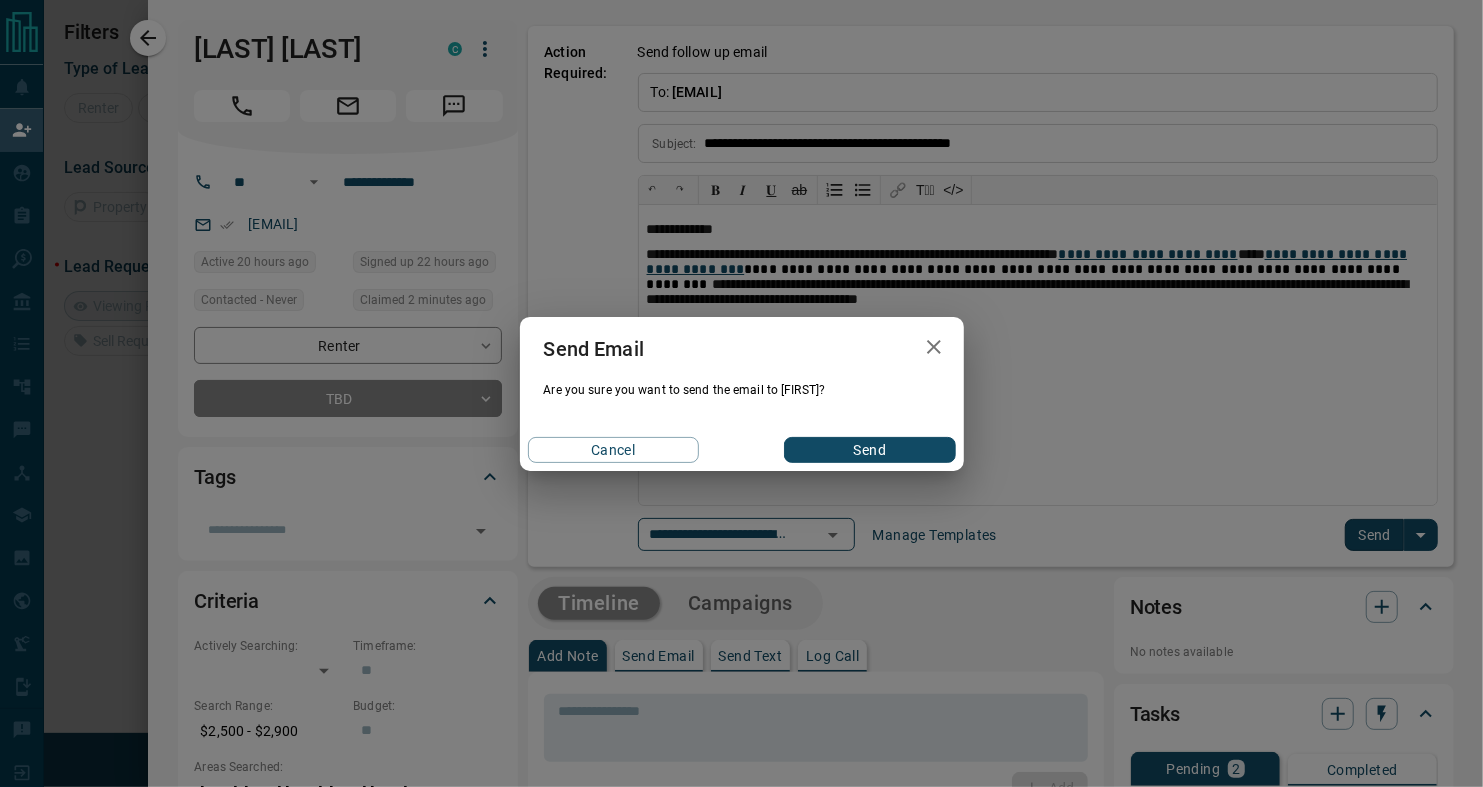 click on "Send" at bounding box center [869, 450] 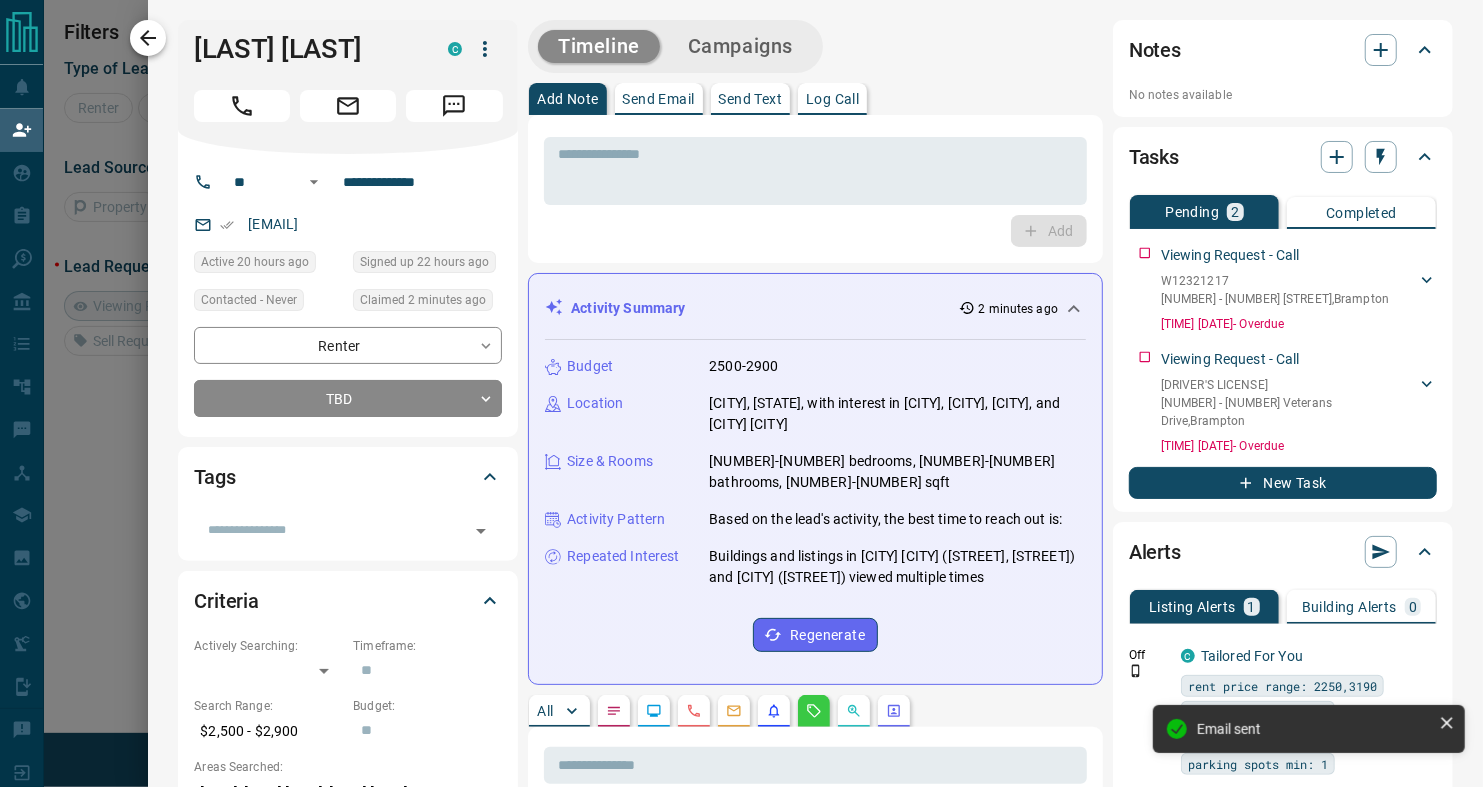 click 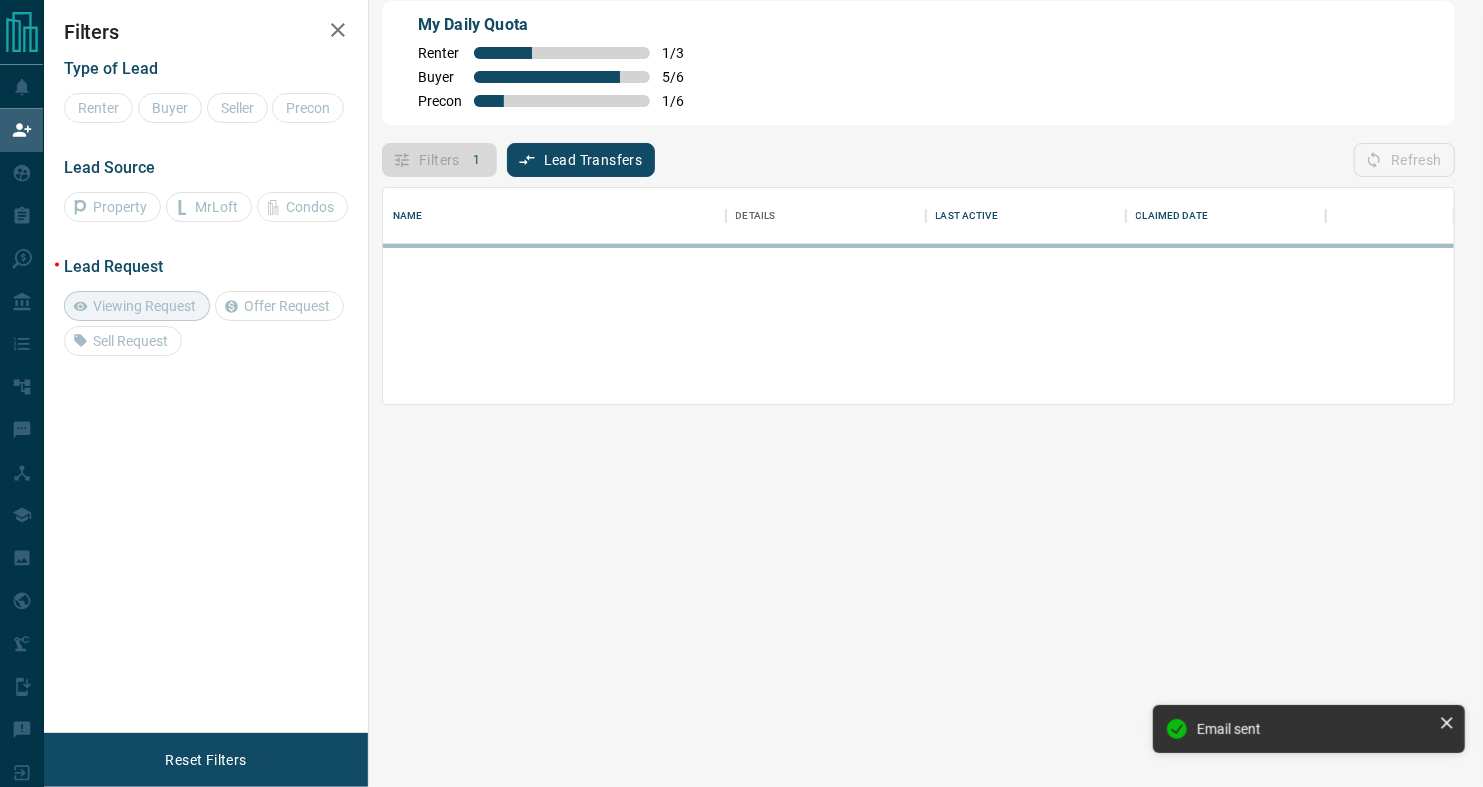 click on "[FIRST] [LAST] has been added to your leads" at bounding box center (2182, 1035) 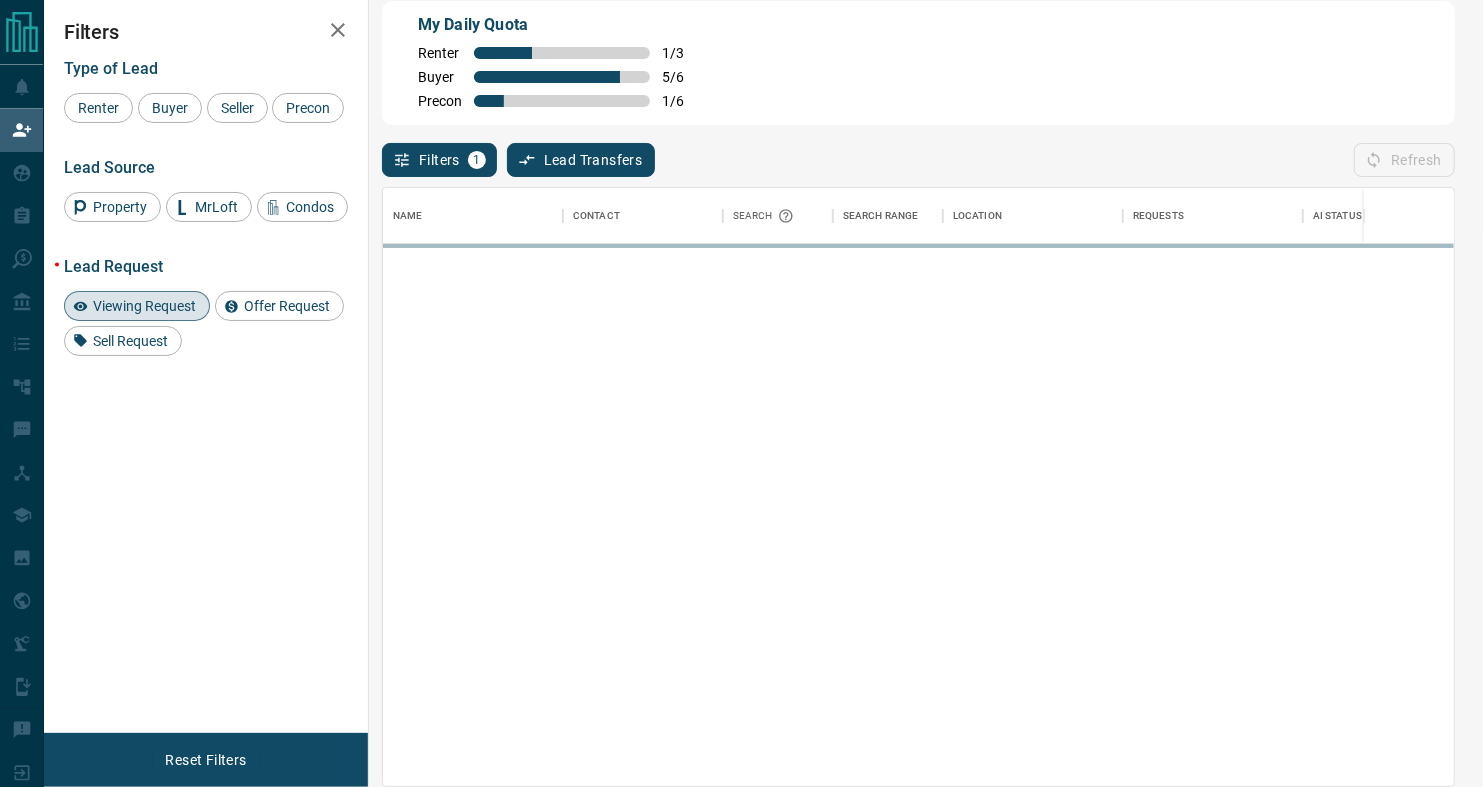 scroll, scrollTop: 17, scrollLeft: 17, axis: both 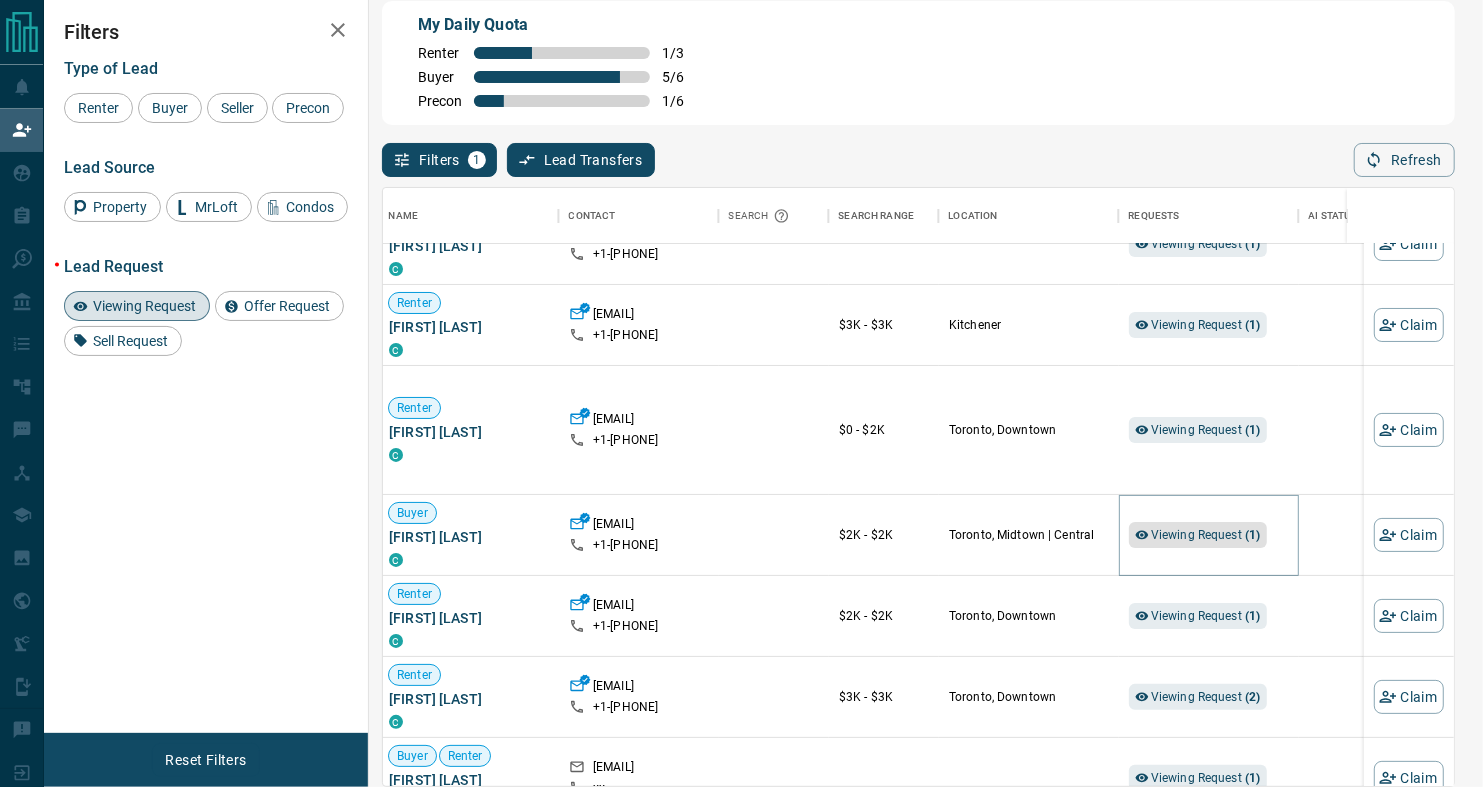 click on "Viewing Request   ( 1 )" at bounding box center [1206, 535] 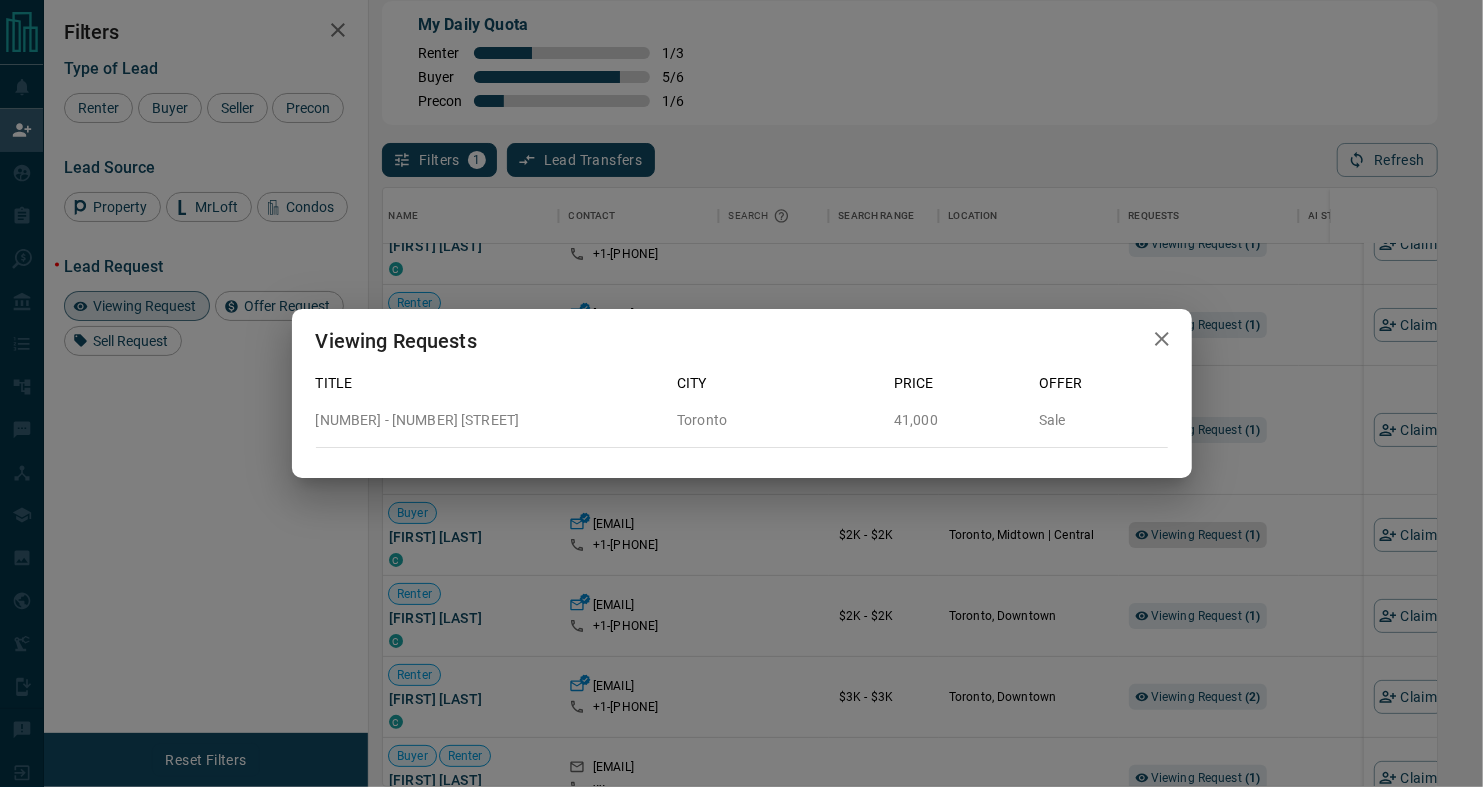scroll, scrollTop: 581, scrollLeft: 1053, axis: both 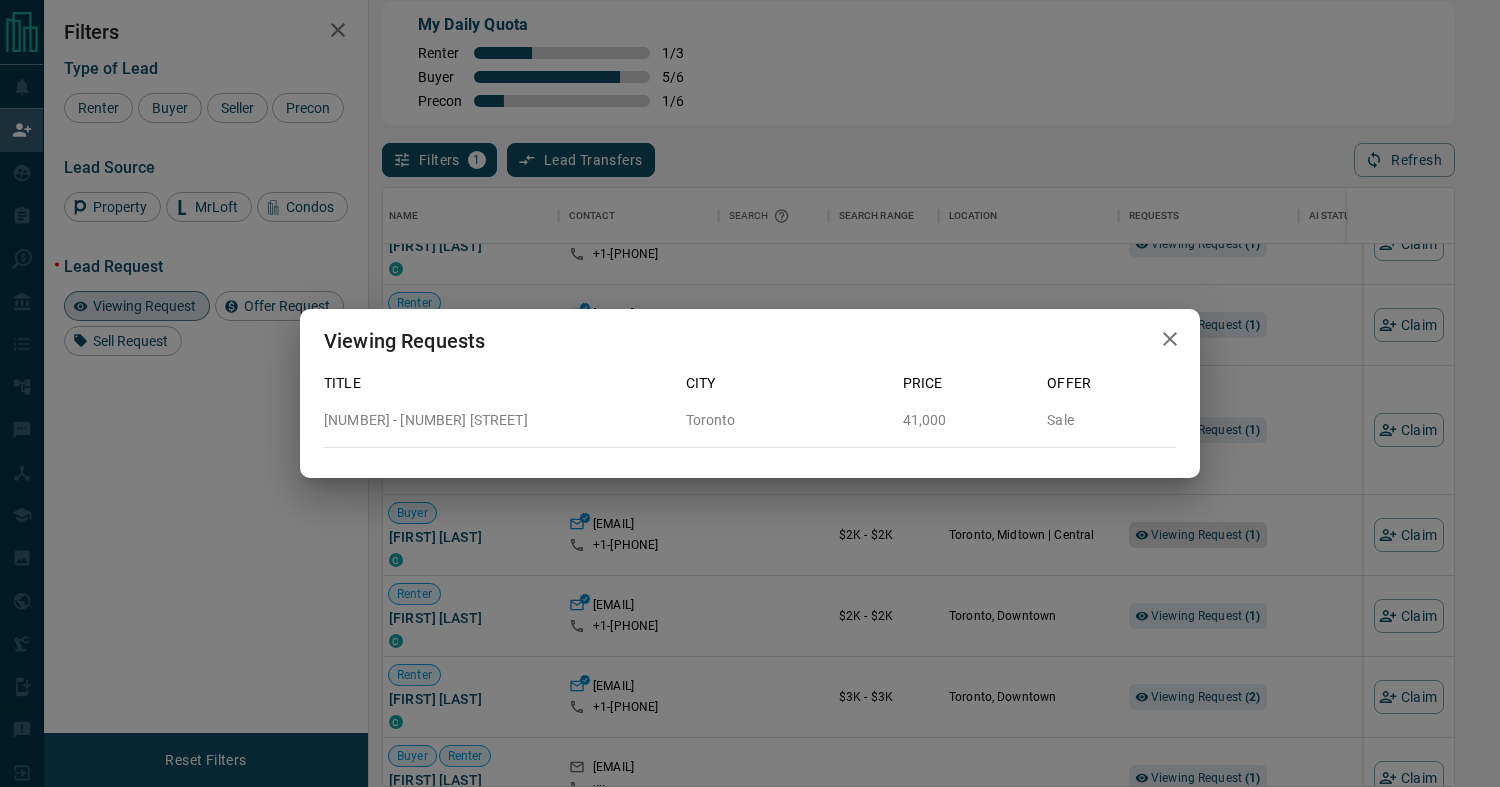 click on "Viewing Requests Title City Price Offer [NUMBER] - [NUMBER] [STREET] [CITY] [NUMBER] Sale" at bounding box center [750, 393] 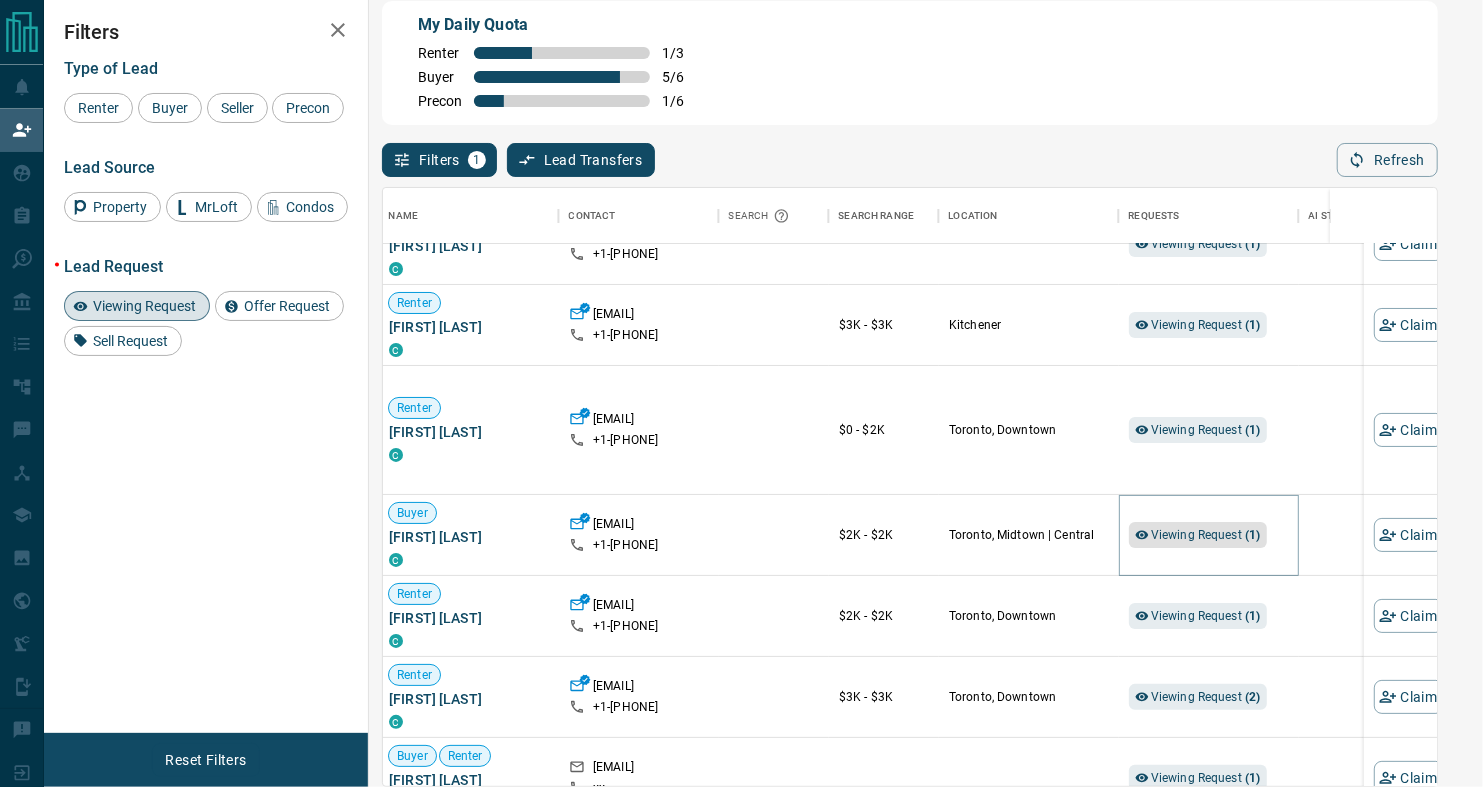 scroll, scrollTop: 17, scrollLeft: 17, axis: both 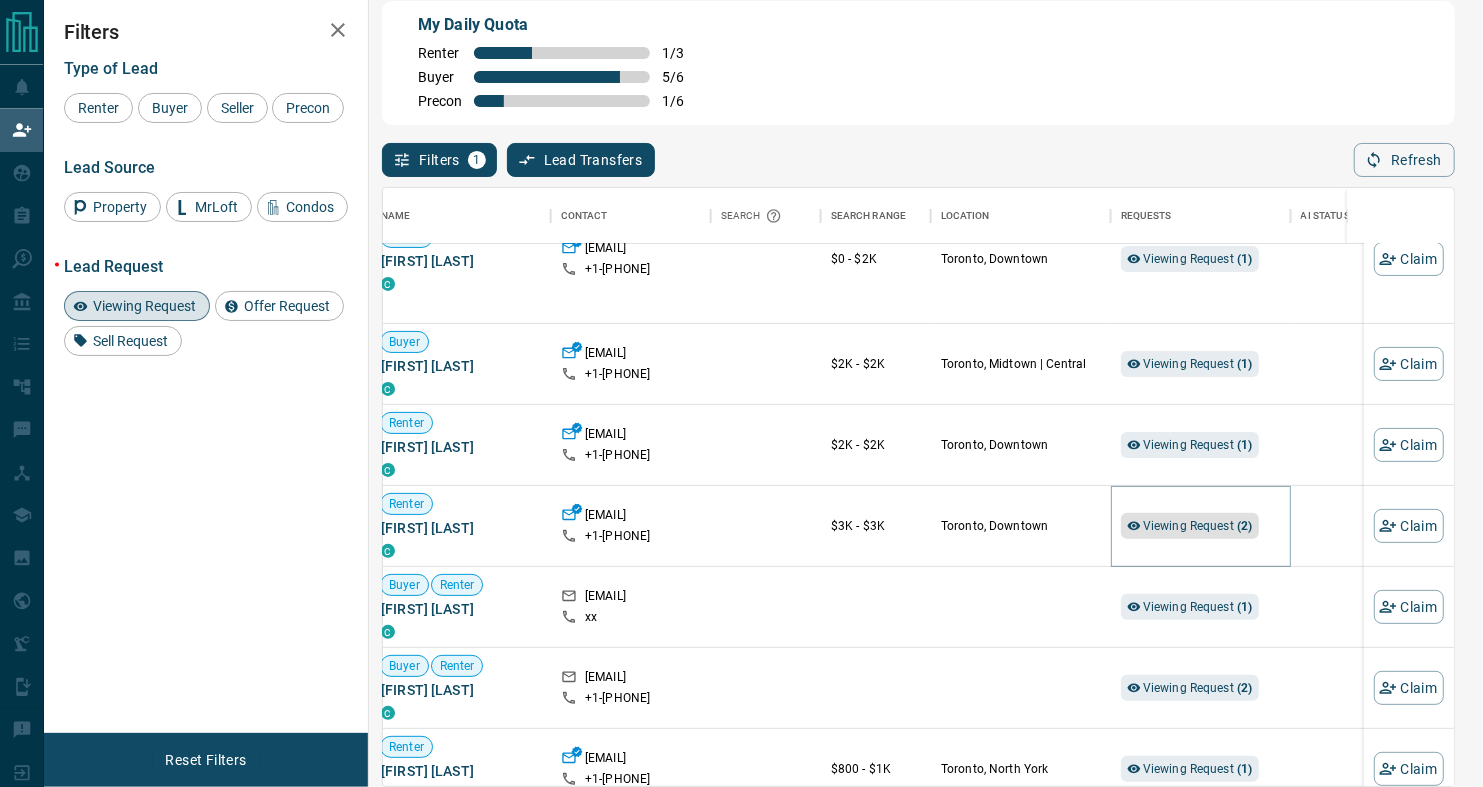 click on "Viewing Request   ( 2 )" at bounding box center [1198, 526] 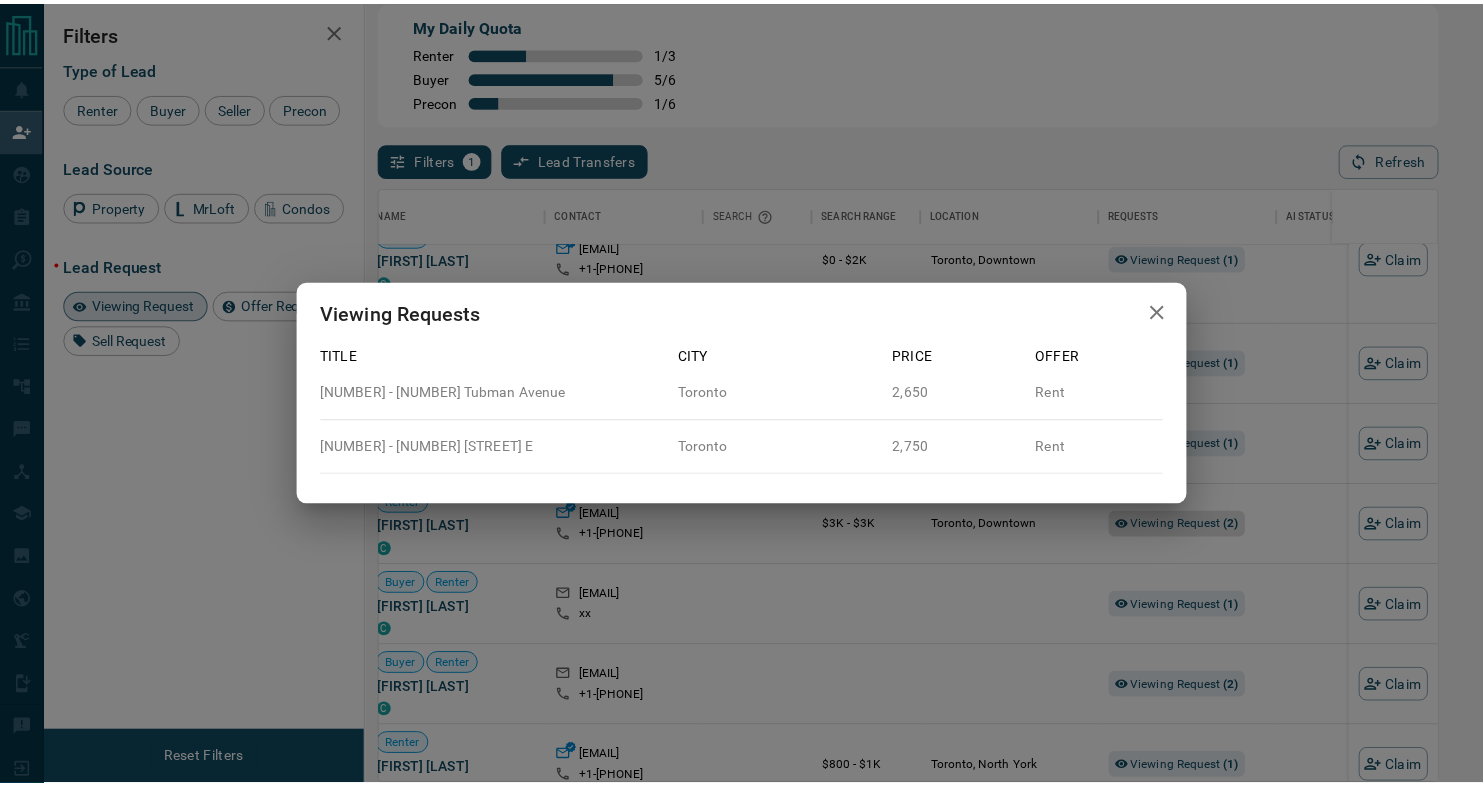 scroll, scrollTop: 581, scrollLeft: 1053, axis: both 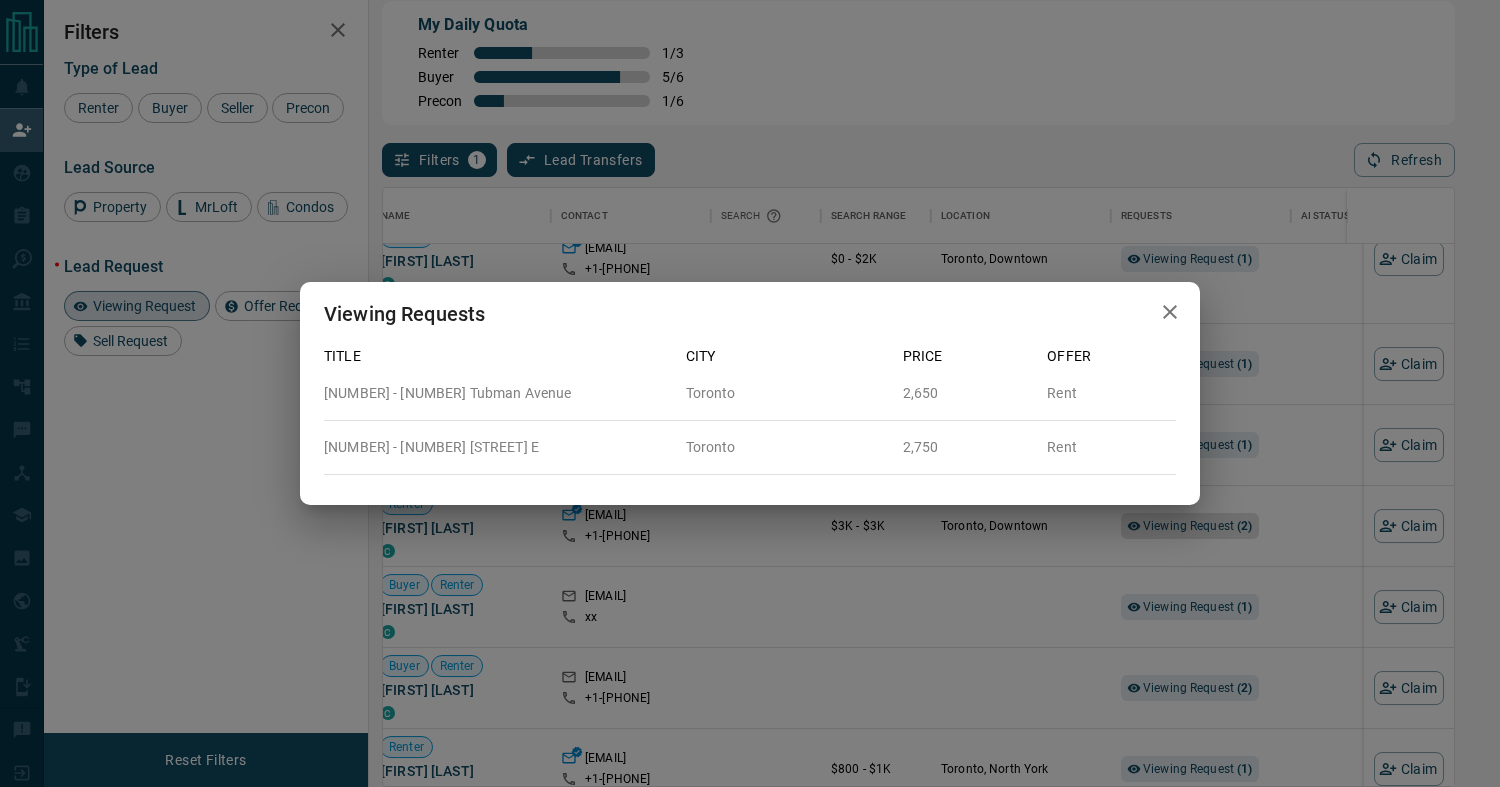 click on "Viewing Requests Title City Price Offer [NUMBER] - [NUMBER] [STREET] [CITY] [PRICE] Rent [NUMBER] - [NUMBER] [STREET] [CITY] [PRICE] Rent" at bounding box center [750, 393] 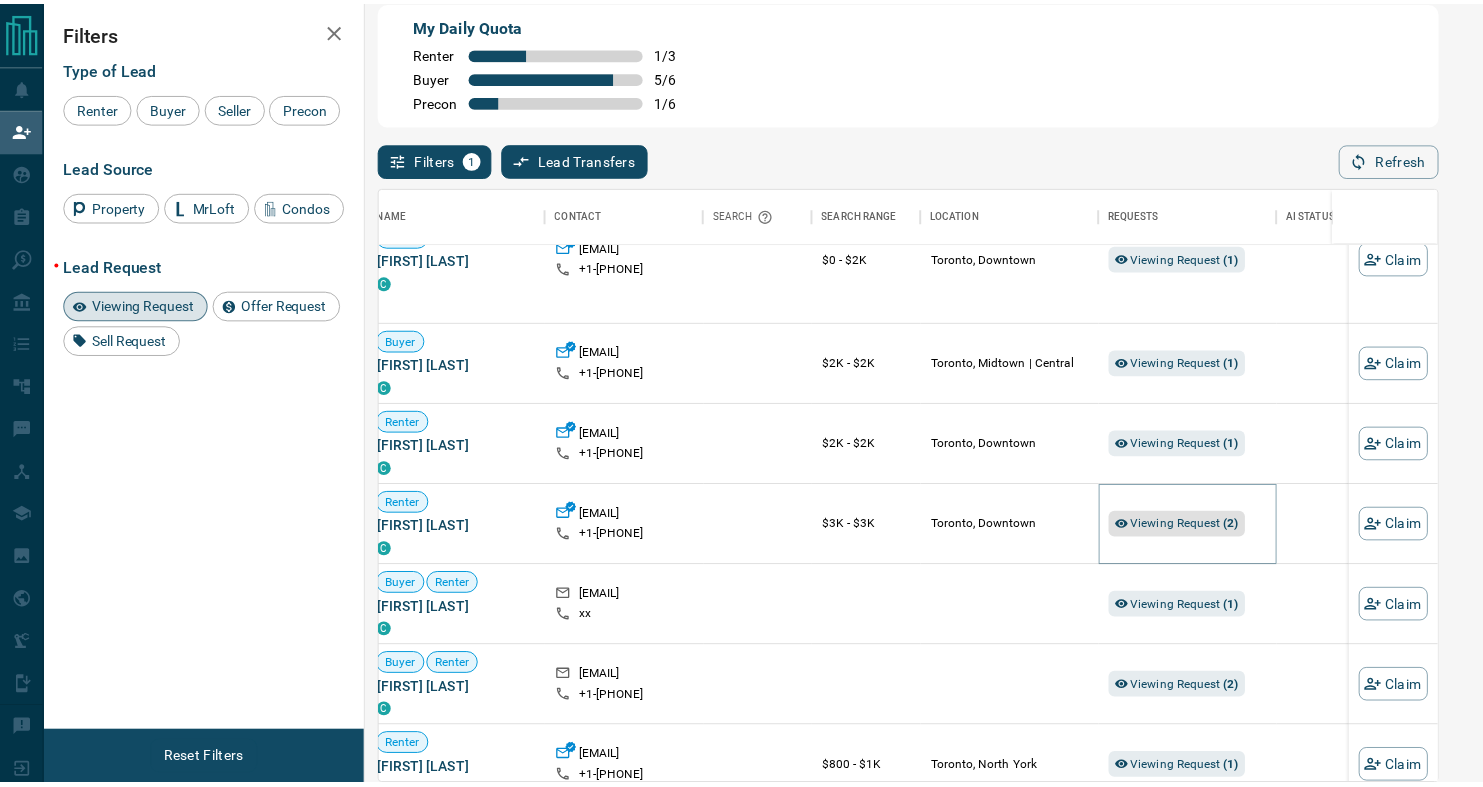 scroll, scrollTop: 17, scrollLeft: 17, axis: both 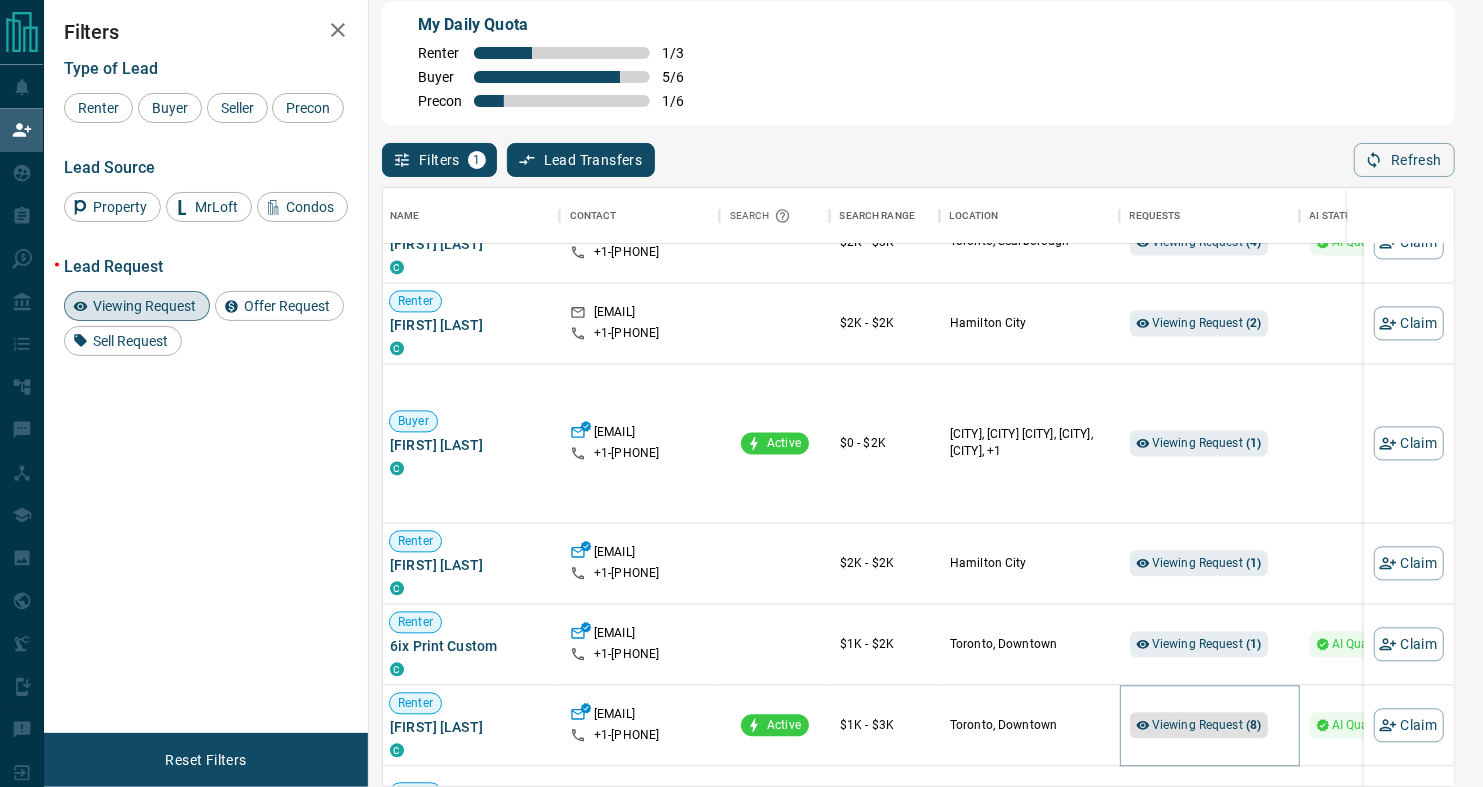 click on "Viewing Request   ( 8 )" at bounding box center (1207, 726) 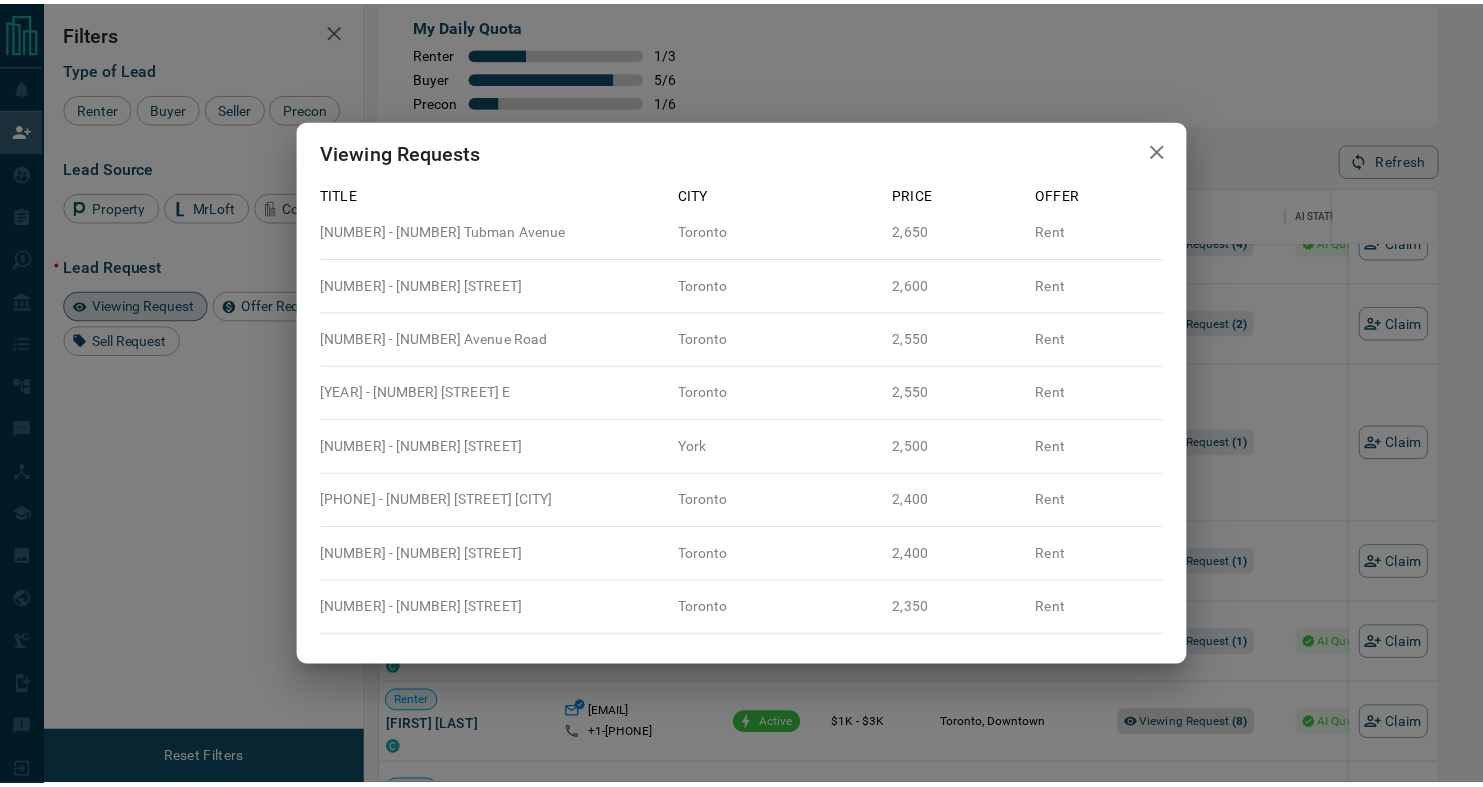 scroll, scrollTop: 581, scrollLeft: 1053, axis: both 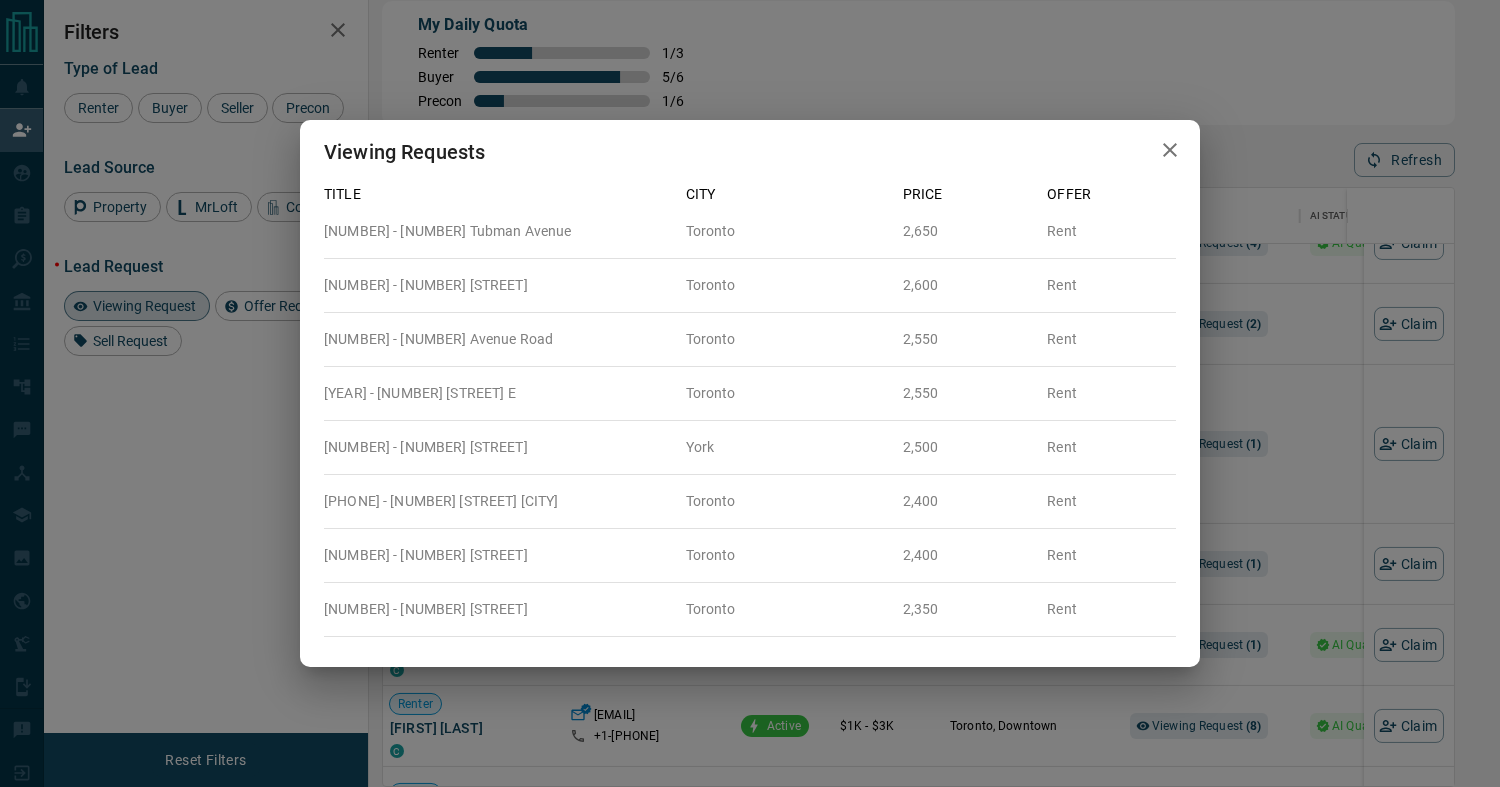 click 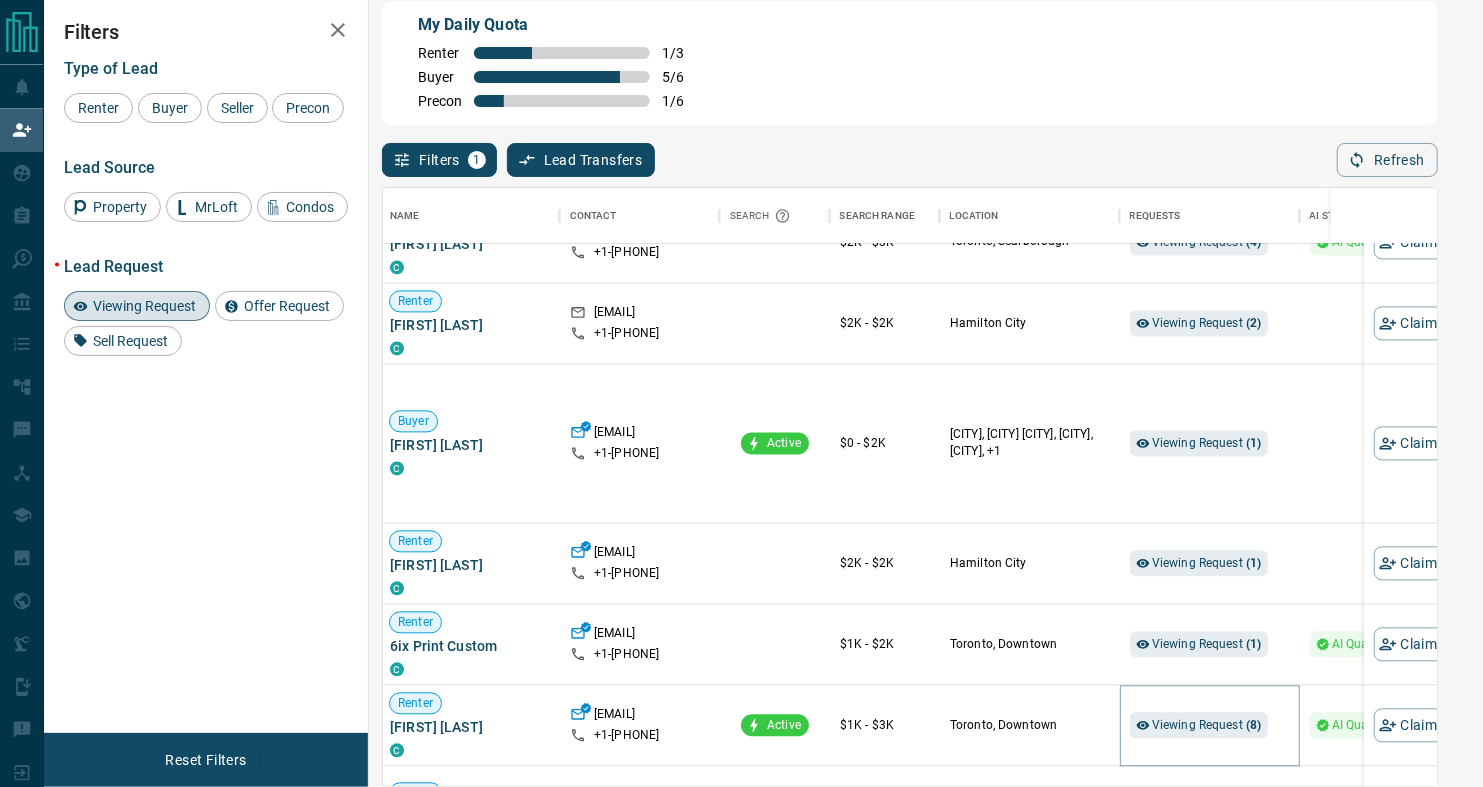 scroll, scrollTop: 17, scrollLeft: 17, axis: both 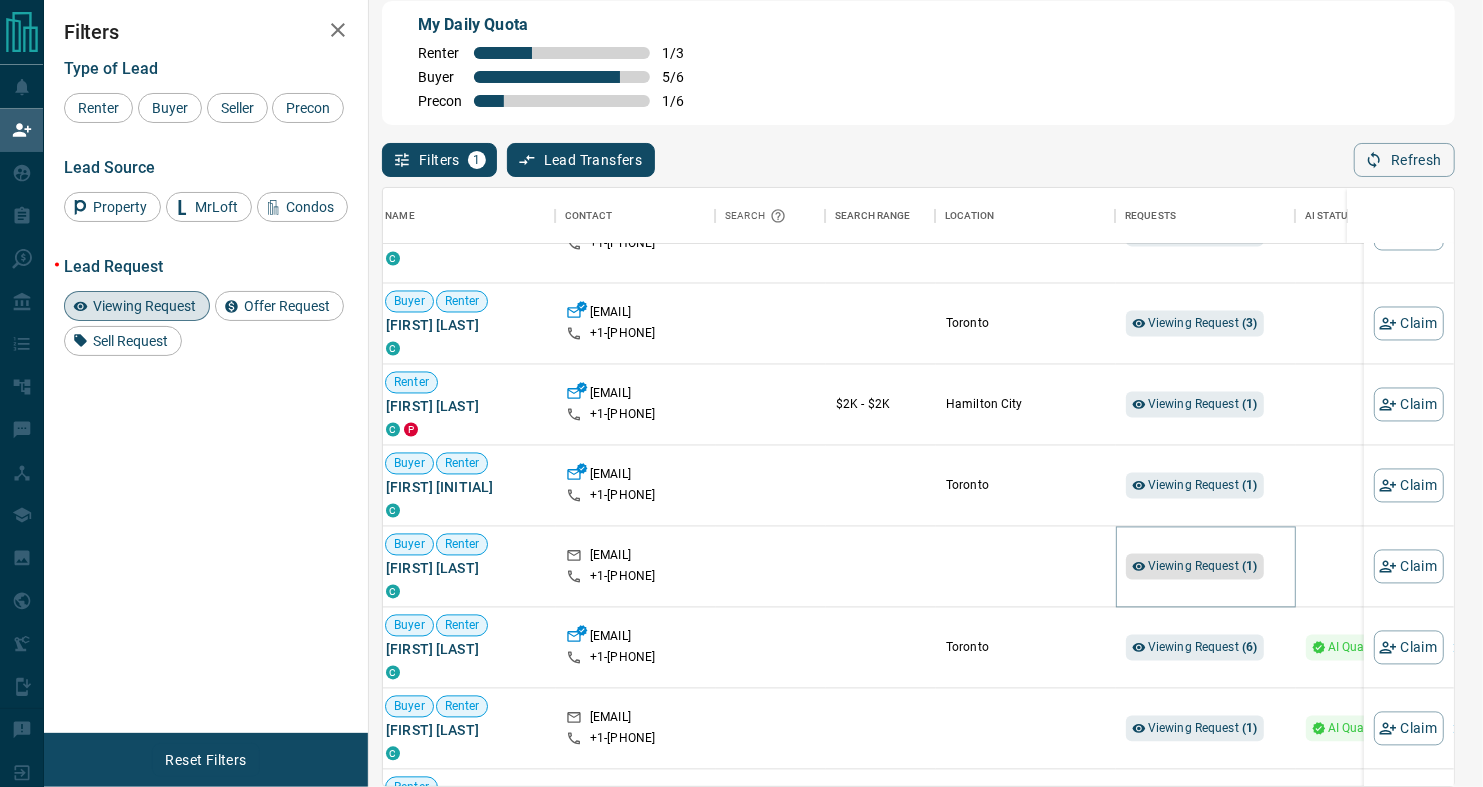 click on "Viewing Request   ( 1 )" at bounding box center [1203, 566] 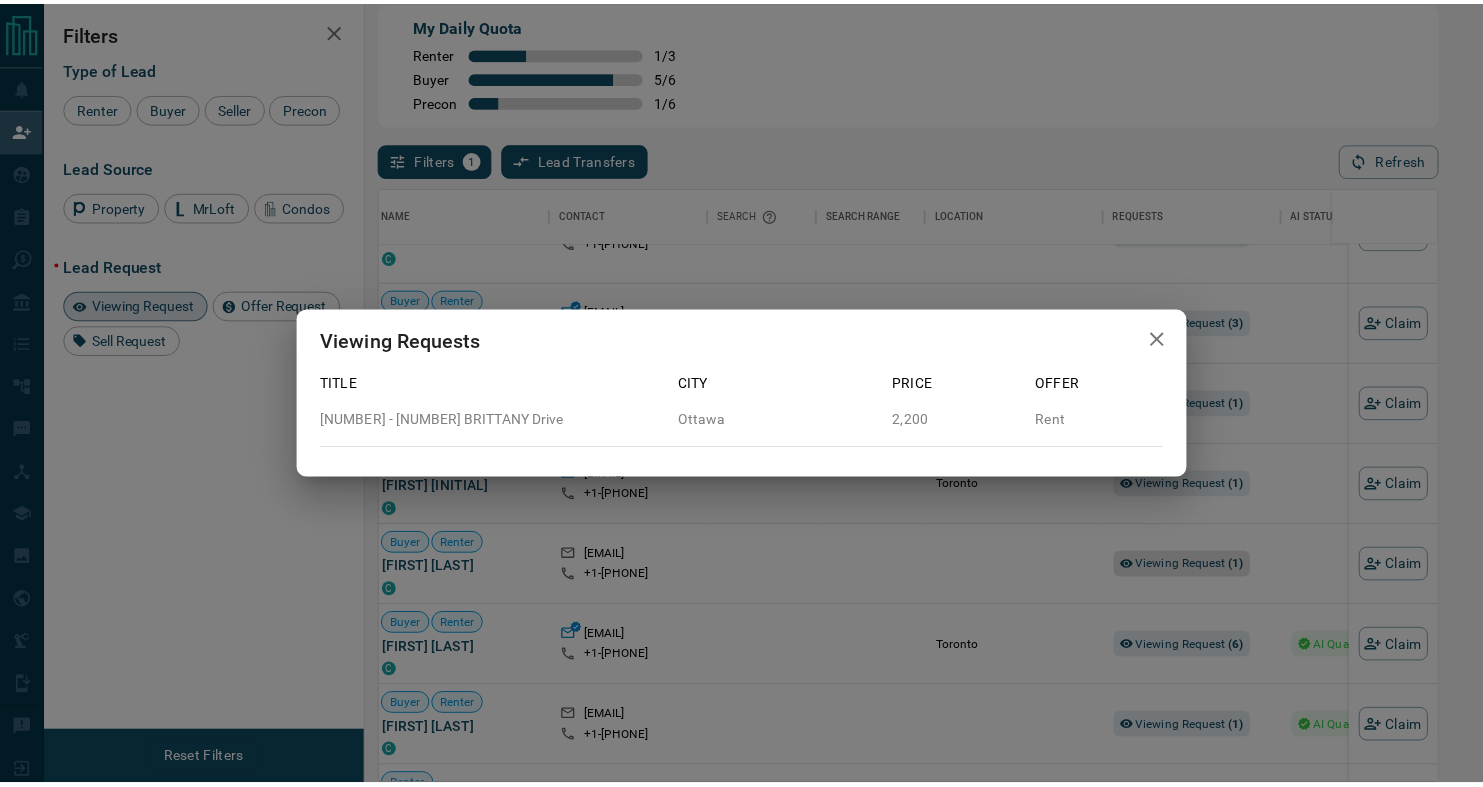 scroll, scrollTop: 581, scrollLeft: 1053, axis: both 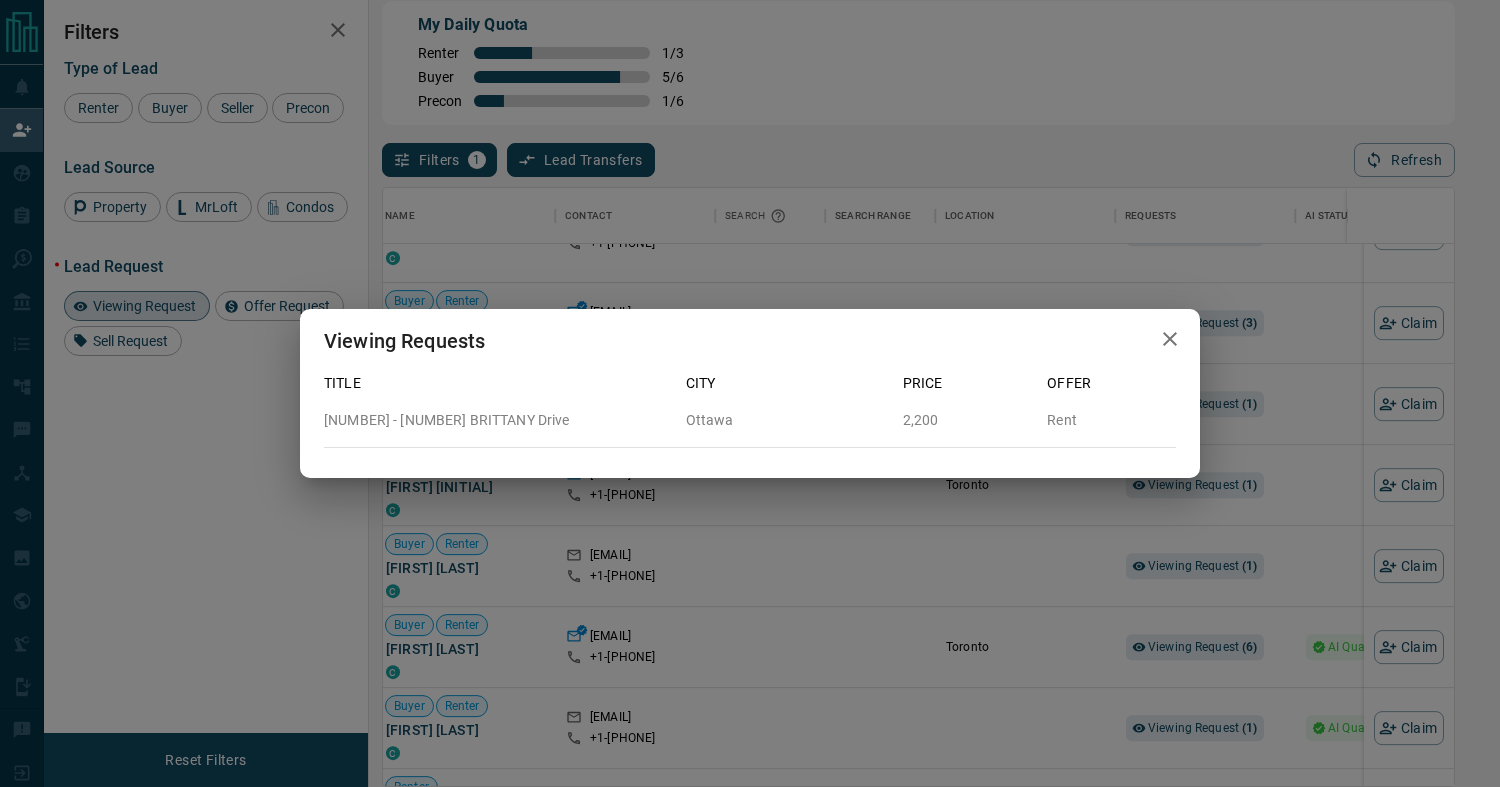 click on "Viewing Requests Title City Price Offer [NUMBER] - [NUMBER] [STREET] [CITY] [PRICE] Rent" at bounding box center [750, 393] 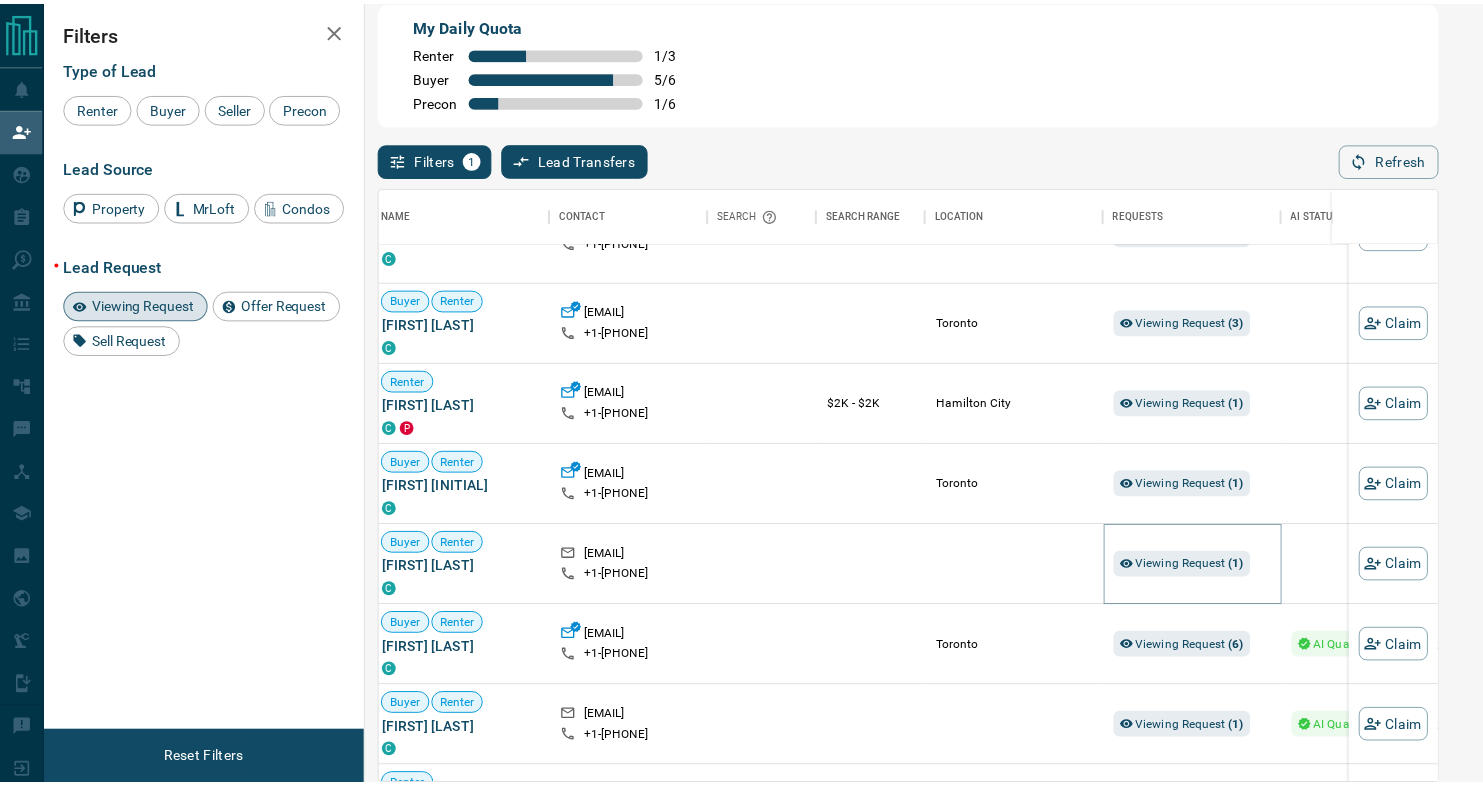 scroll, scrollTop: 17, scrollLeft: 17, axis: both 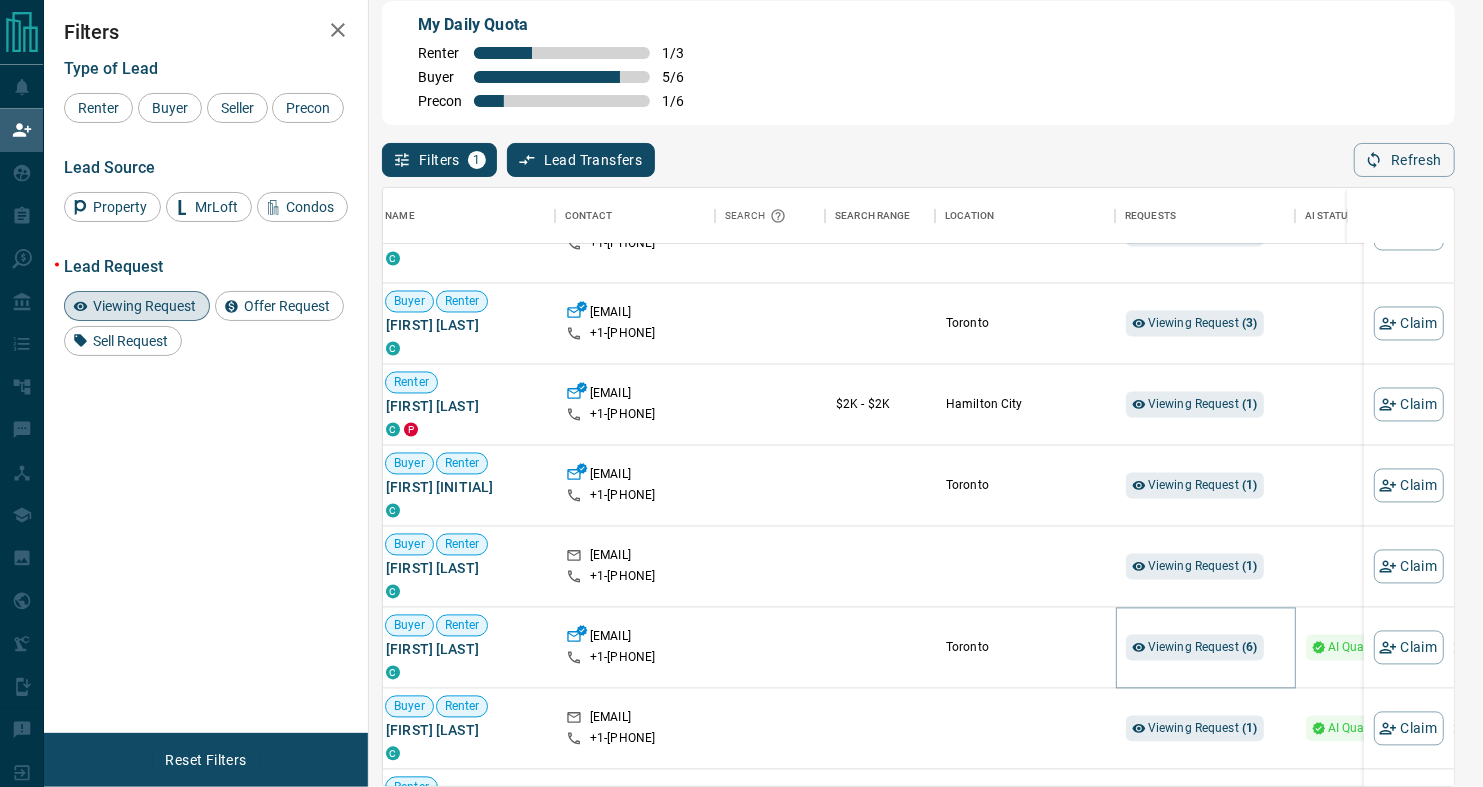 click on "Viewing Request   ( 6 )" at bounding box center (1203, 647) 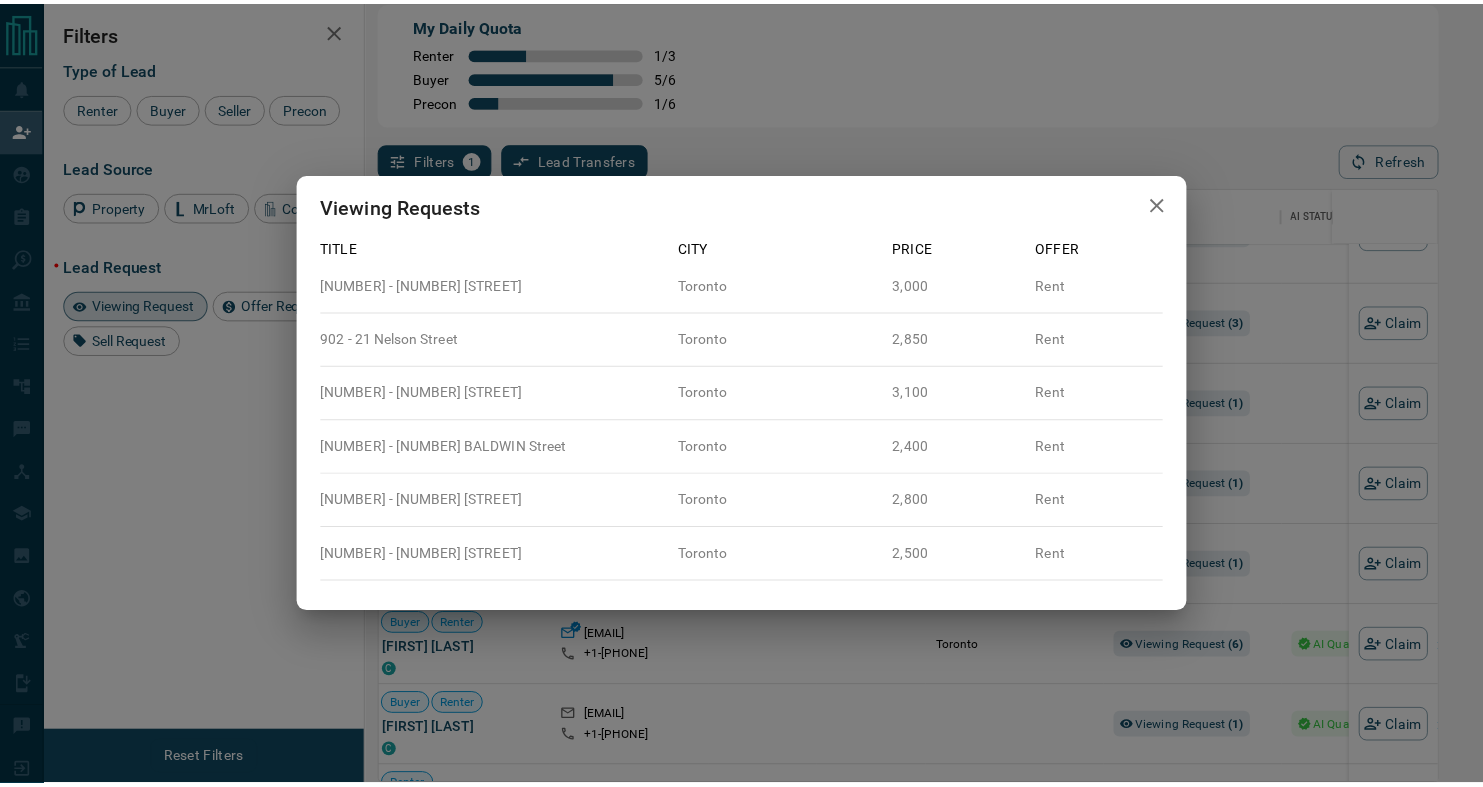 scroll, scrollTop: 581, scrollLeft: 1053, axis: both 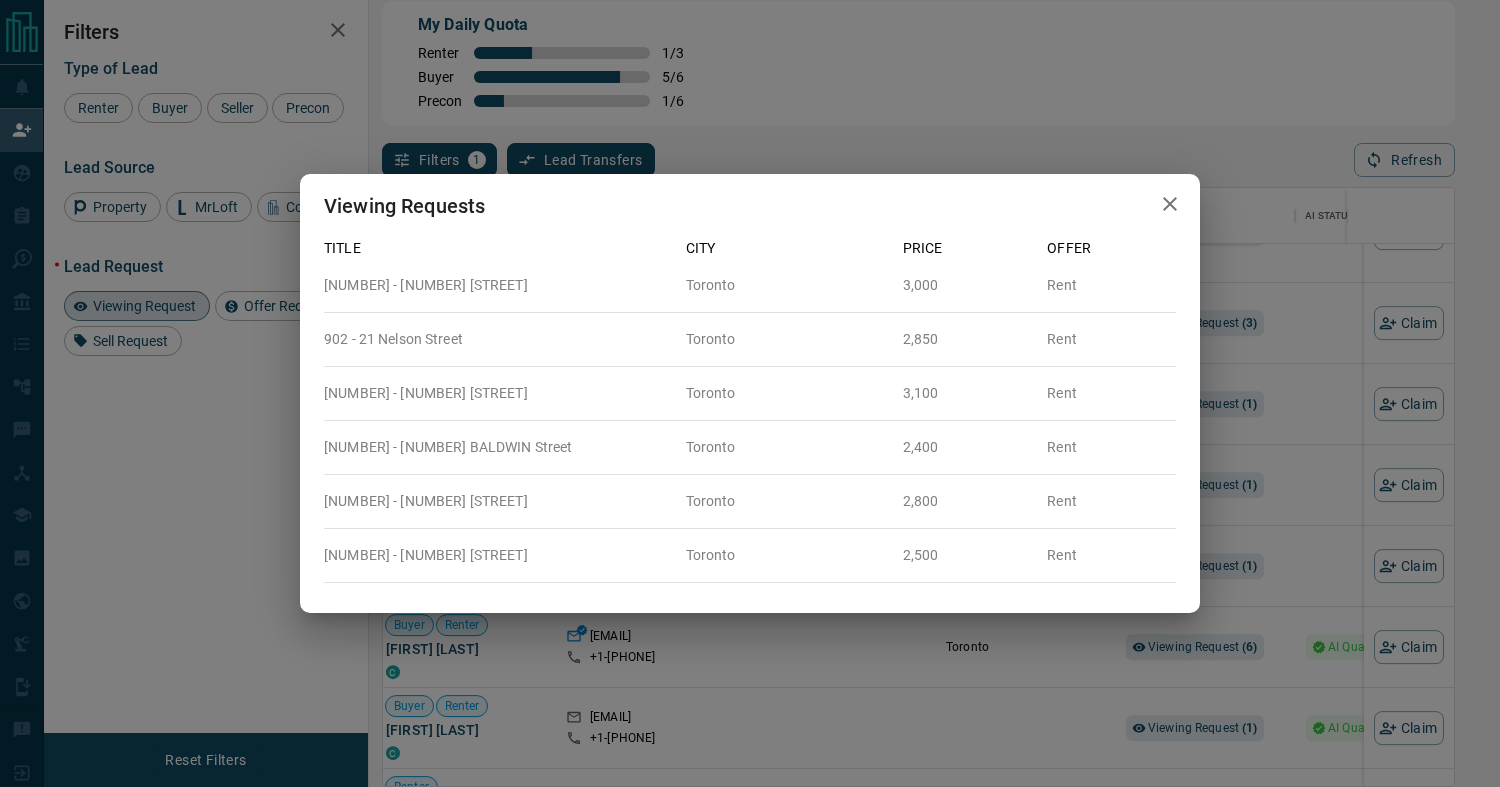 click on "Viewing Requests Title City Price Offer 818 - 111 Elizabeth Street [CITY] 3,000 Rent 902 - 21 Nelson Street [CITY] 2,850 Rent 1206 - 70 Temperance Street [CITY] 3,100 Rent 201 - 24 BALDWIN Street [CITY] 2,400 Rent 1008 - 215 Queen Street W [CITY] 2,800 Rent 2108 - 215 Queen Street W [CITY] 2,500 Rent" at bounding box center (750, 393) 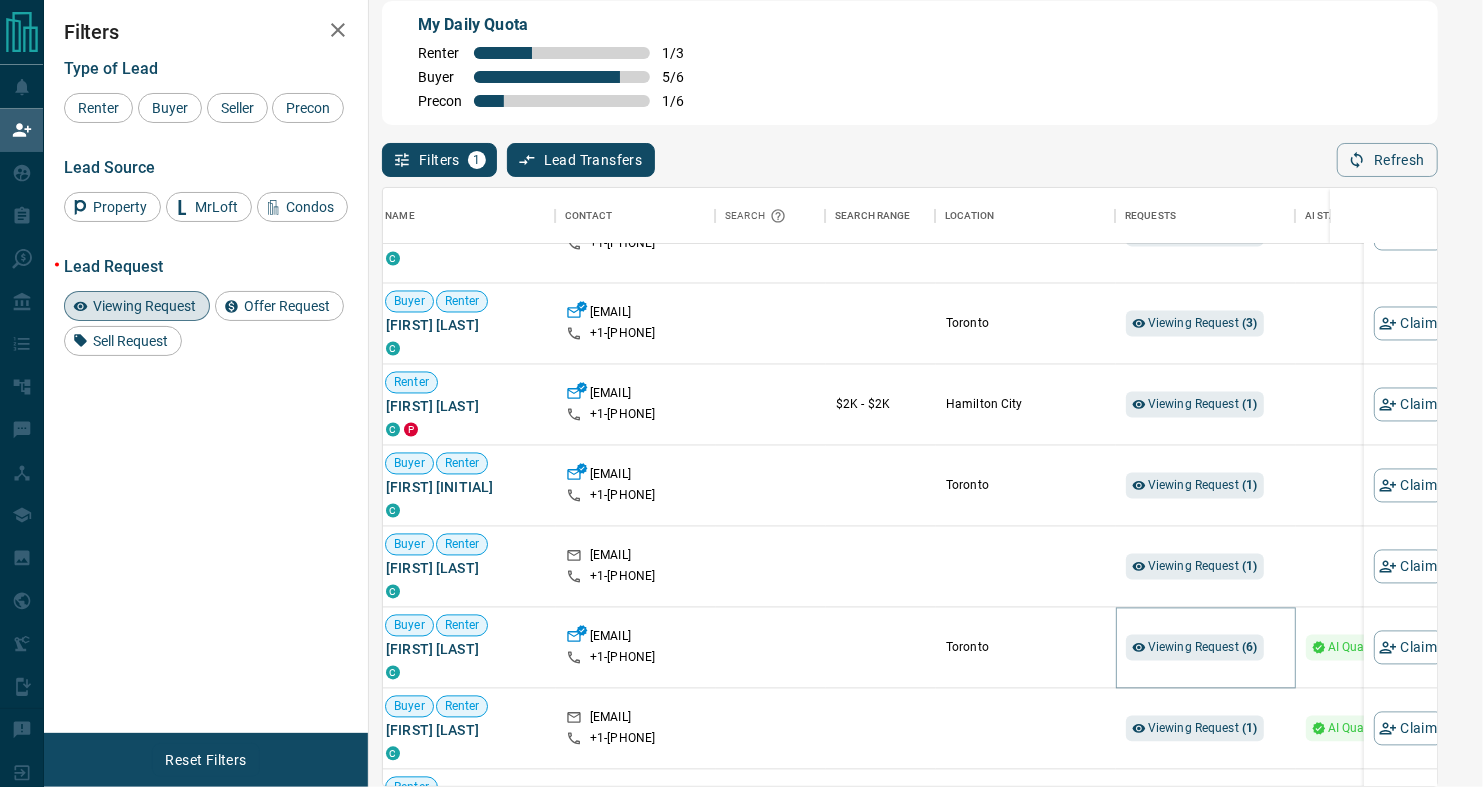 scroll, scrollTop: 17, scrollLeft: 17, axis: both 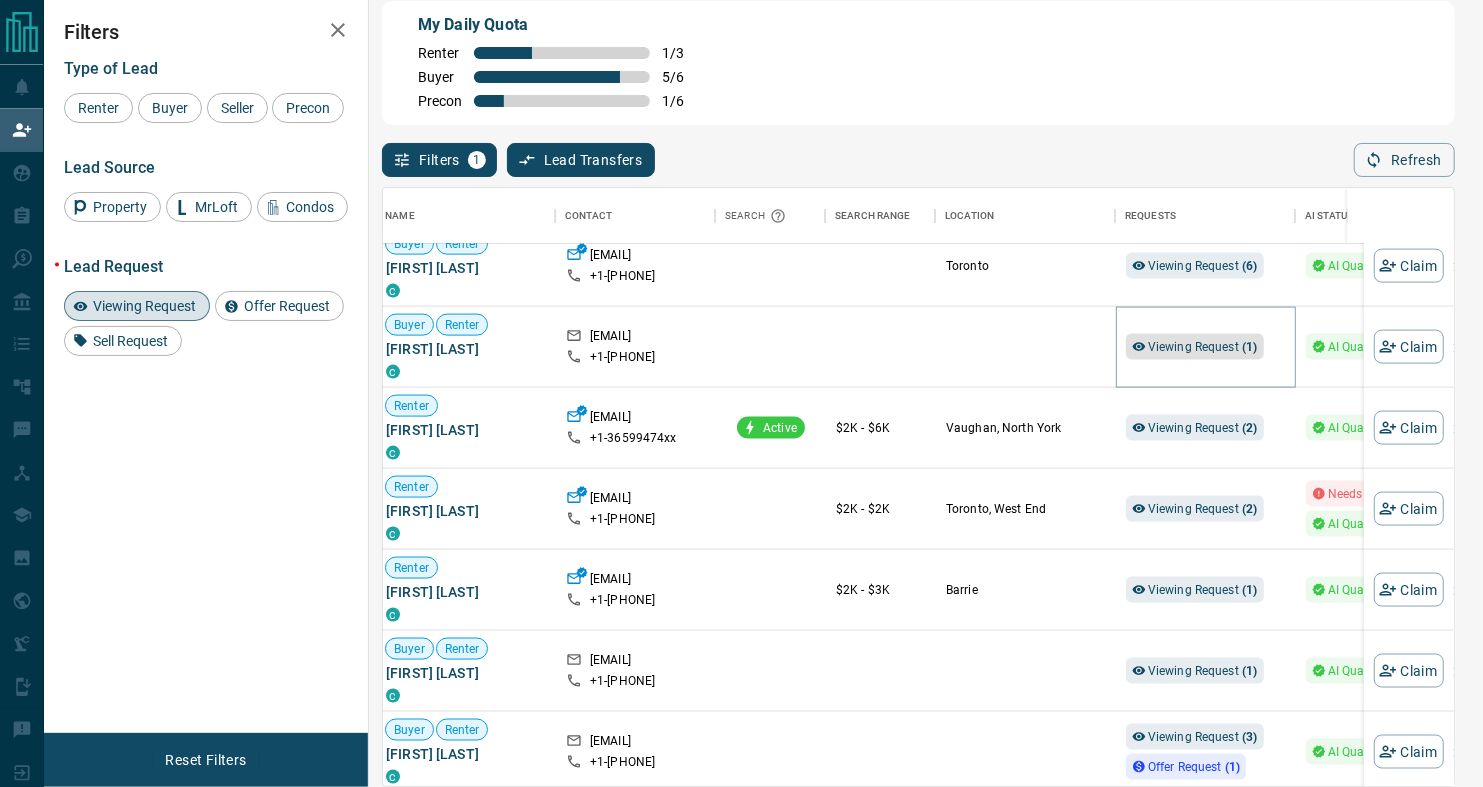 click on "Viewing Request   ( 1 )" at bounding box center [1203, 347] 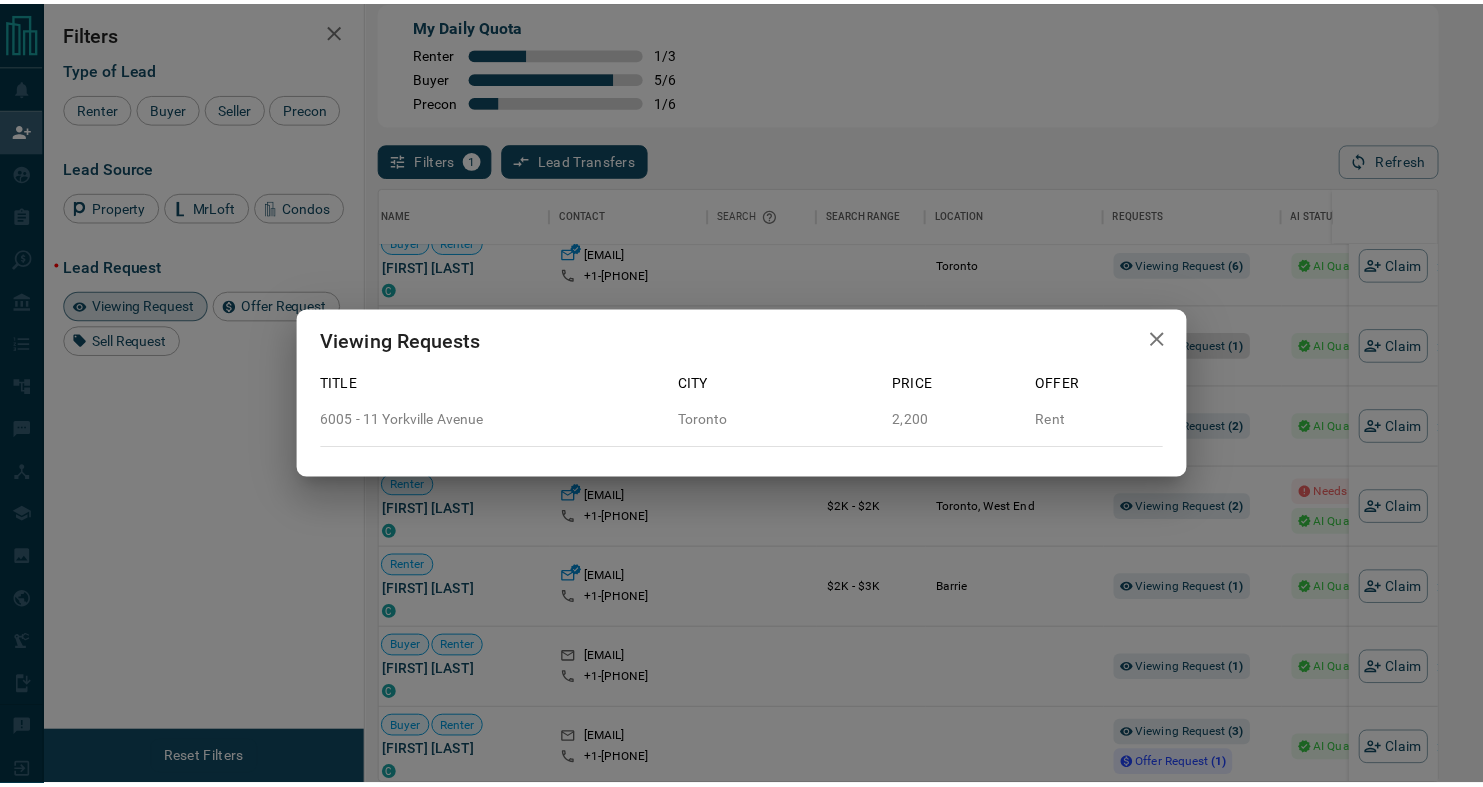scroll, scrollTop: 581, scrollLeft: 1053, axis: both 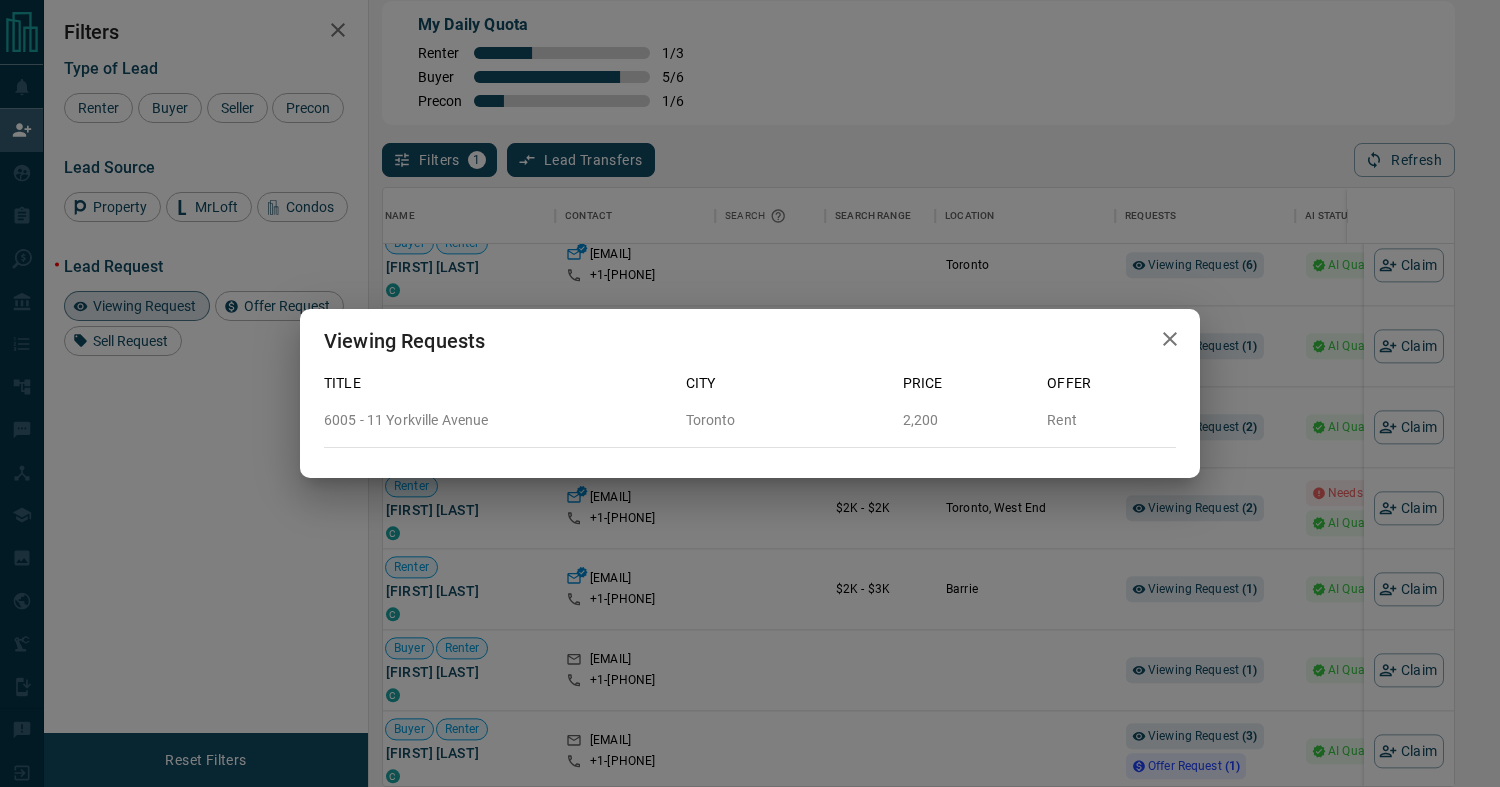 click 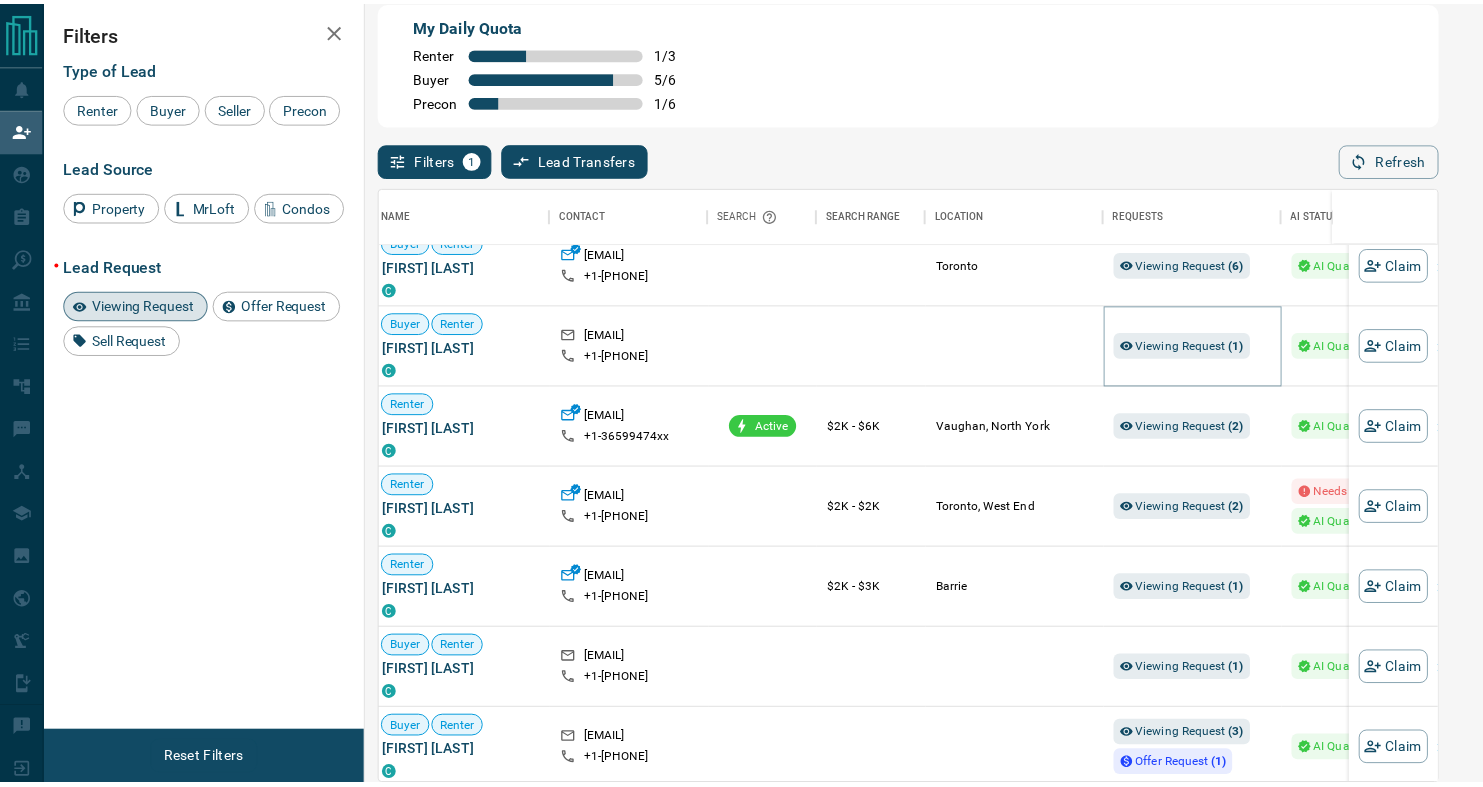scroll, scrollTop: 17, scrollLeft: 17, axis: both 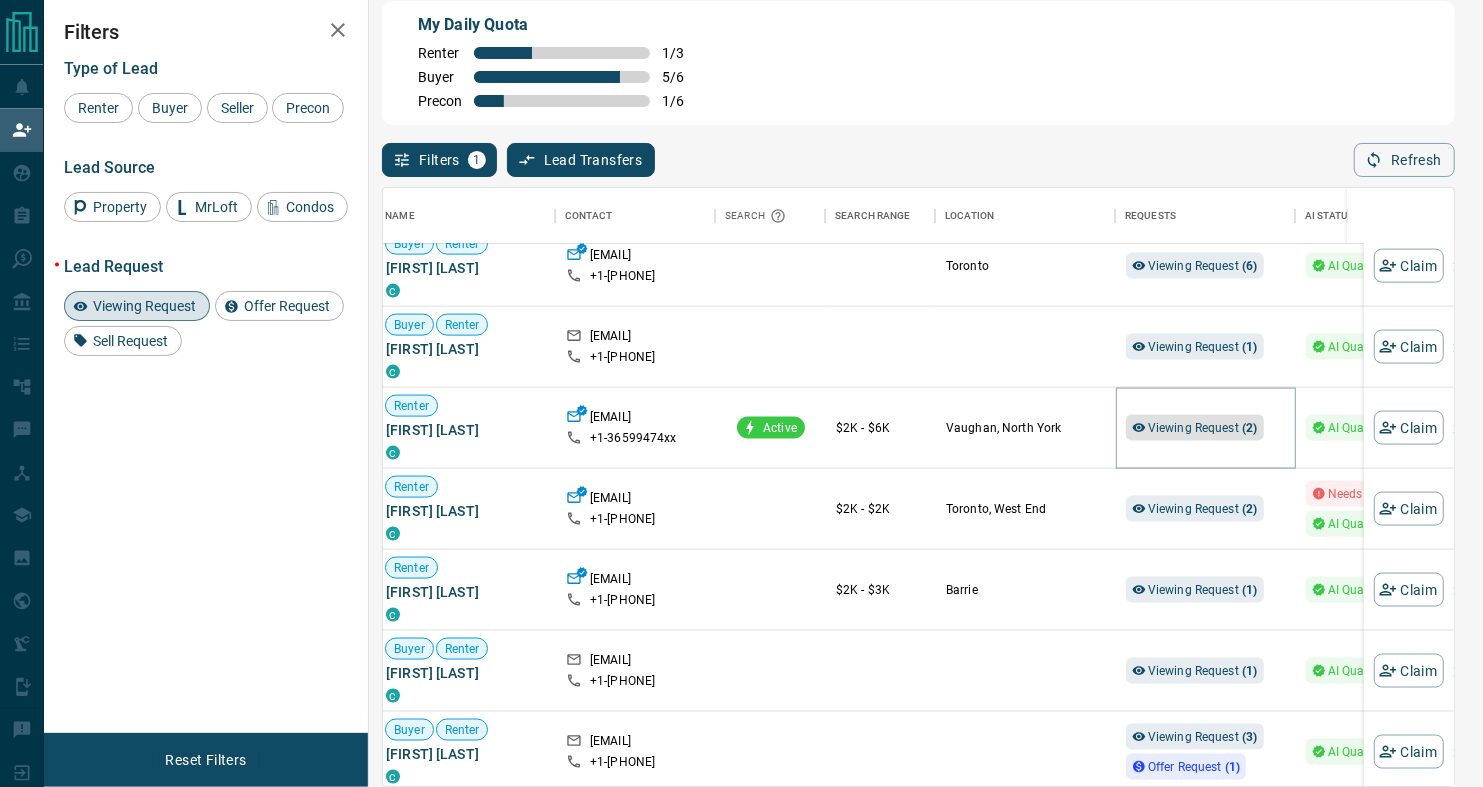 click on "Viewing Request   ( 2 )" at bounding box center (1203, 428) 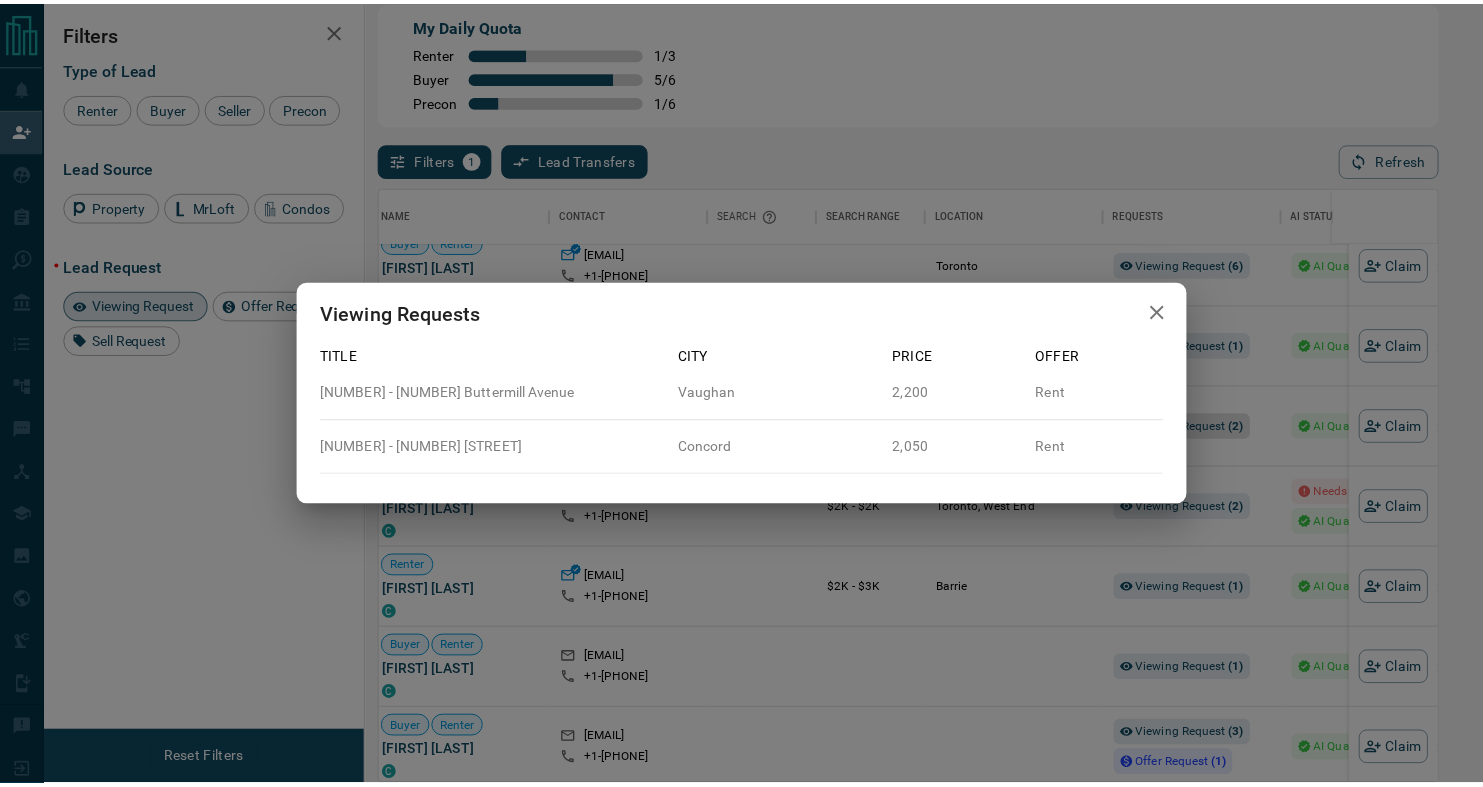 scroll, scrollTop: 581, scrollLeft: 1053, axis: both 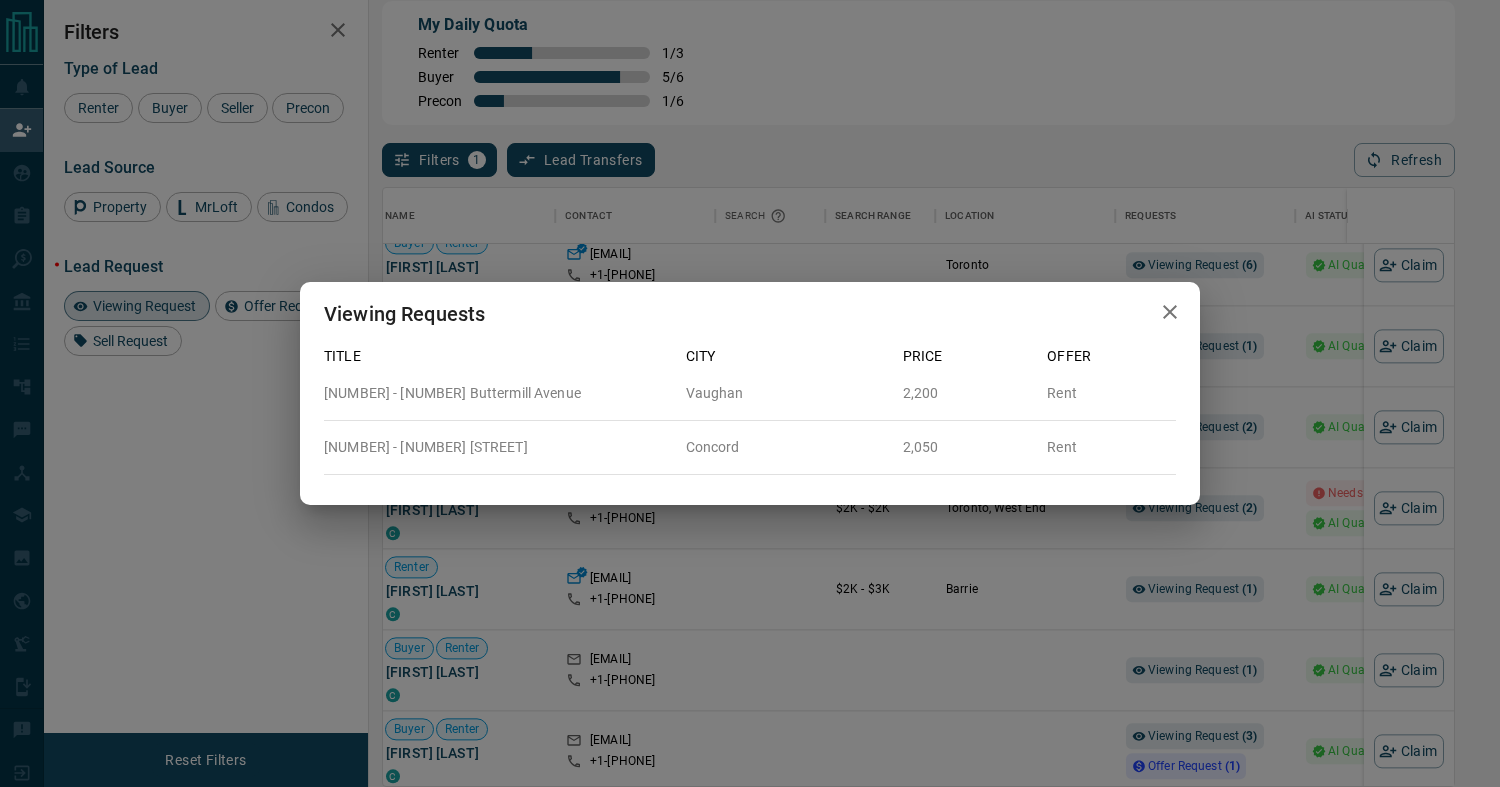 click on "Viewing Requests Title City Price Offer [NUMBER] - [NUMBER] [STREET] [CITY] [NUMBER] Rent [NUMBER] - [NUMBER] [STREET] [CITY] [NUMBER] Rent" at bounding box center [750, 393] 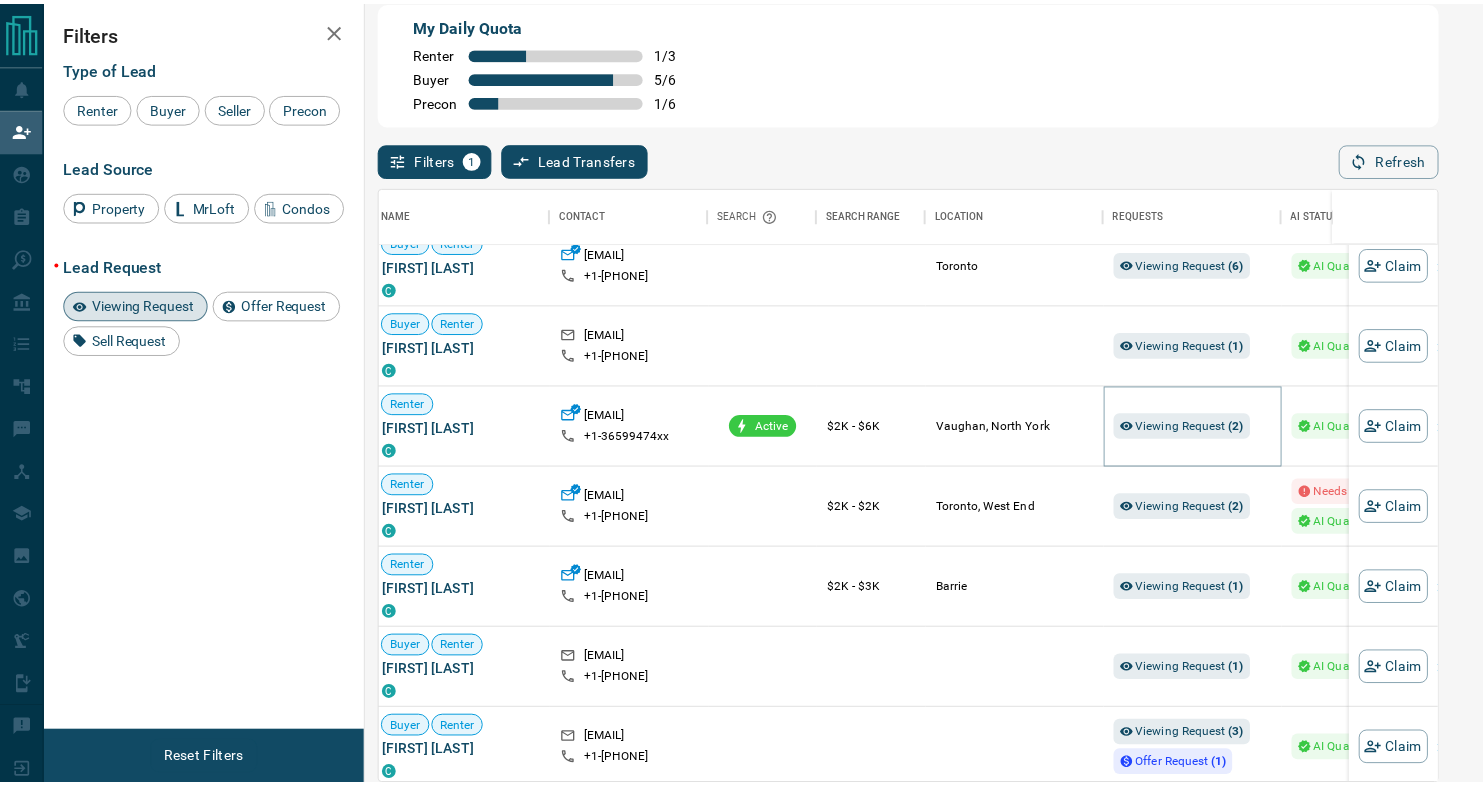 scroll, scrollTop: 17, scrollLeft: 17, axis: both 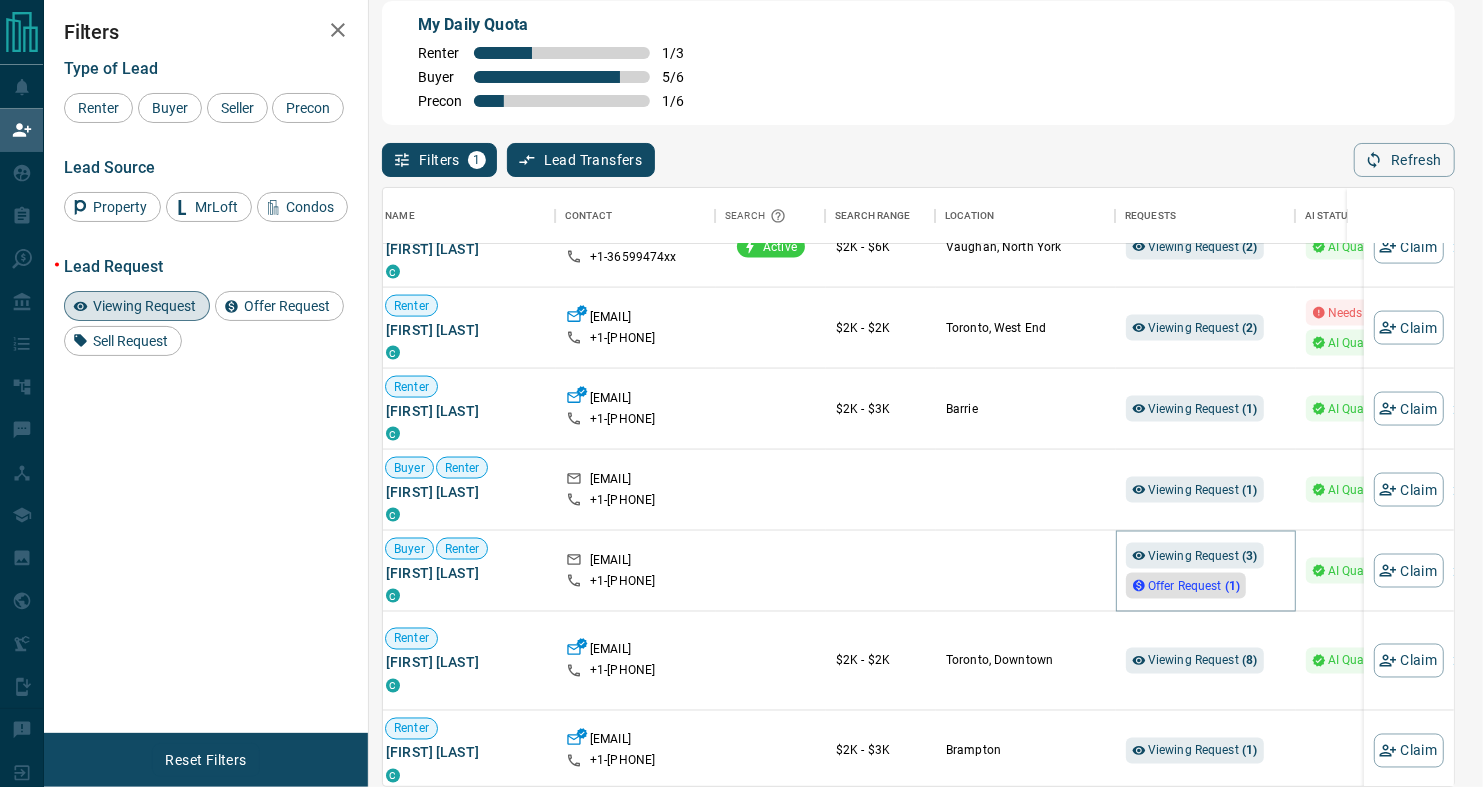click on "Offer Request   ( 1 )" at bounding box center [1194, 586] 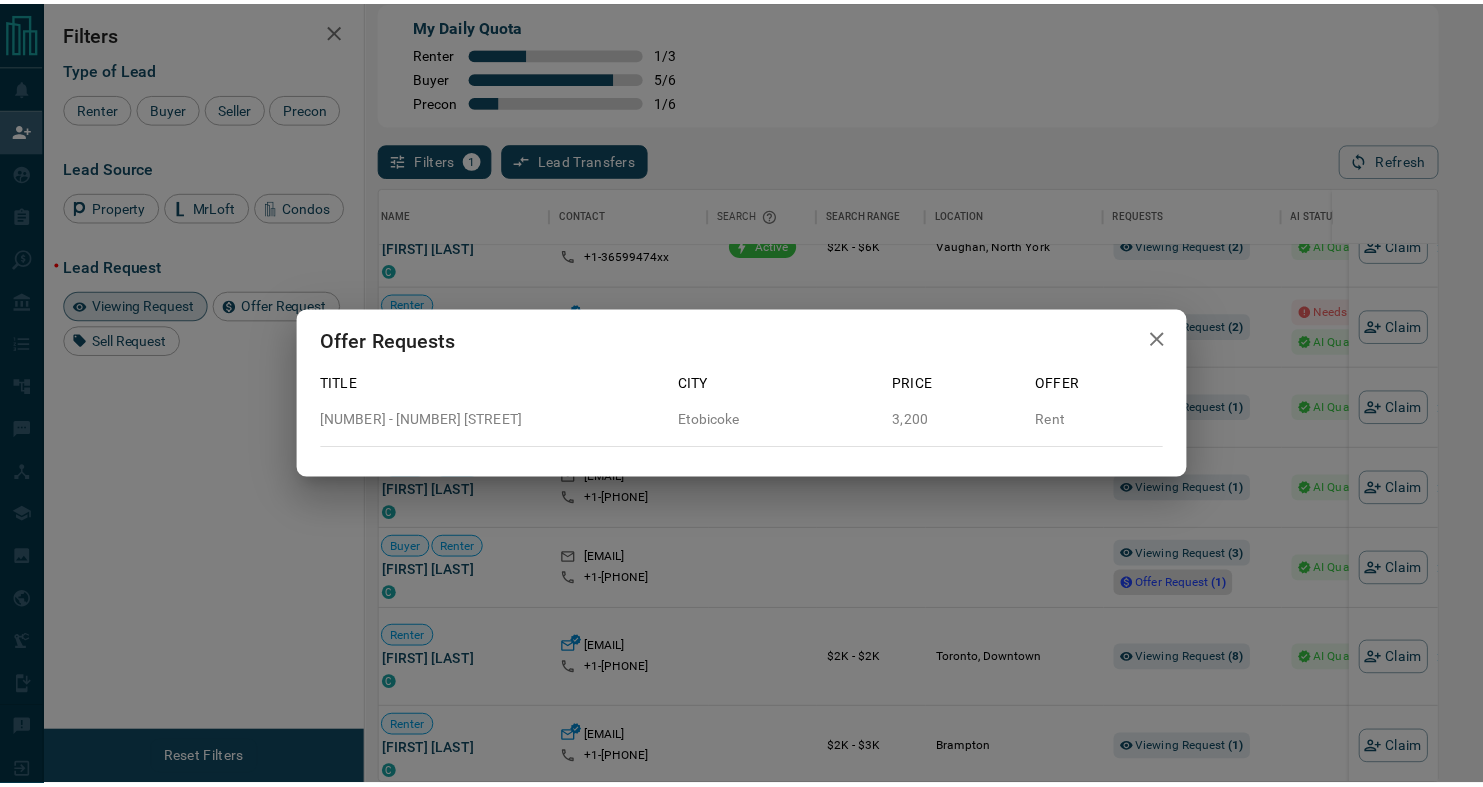 scroll, scrollTop: 581, scrollLeft: 1053, axis: both 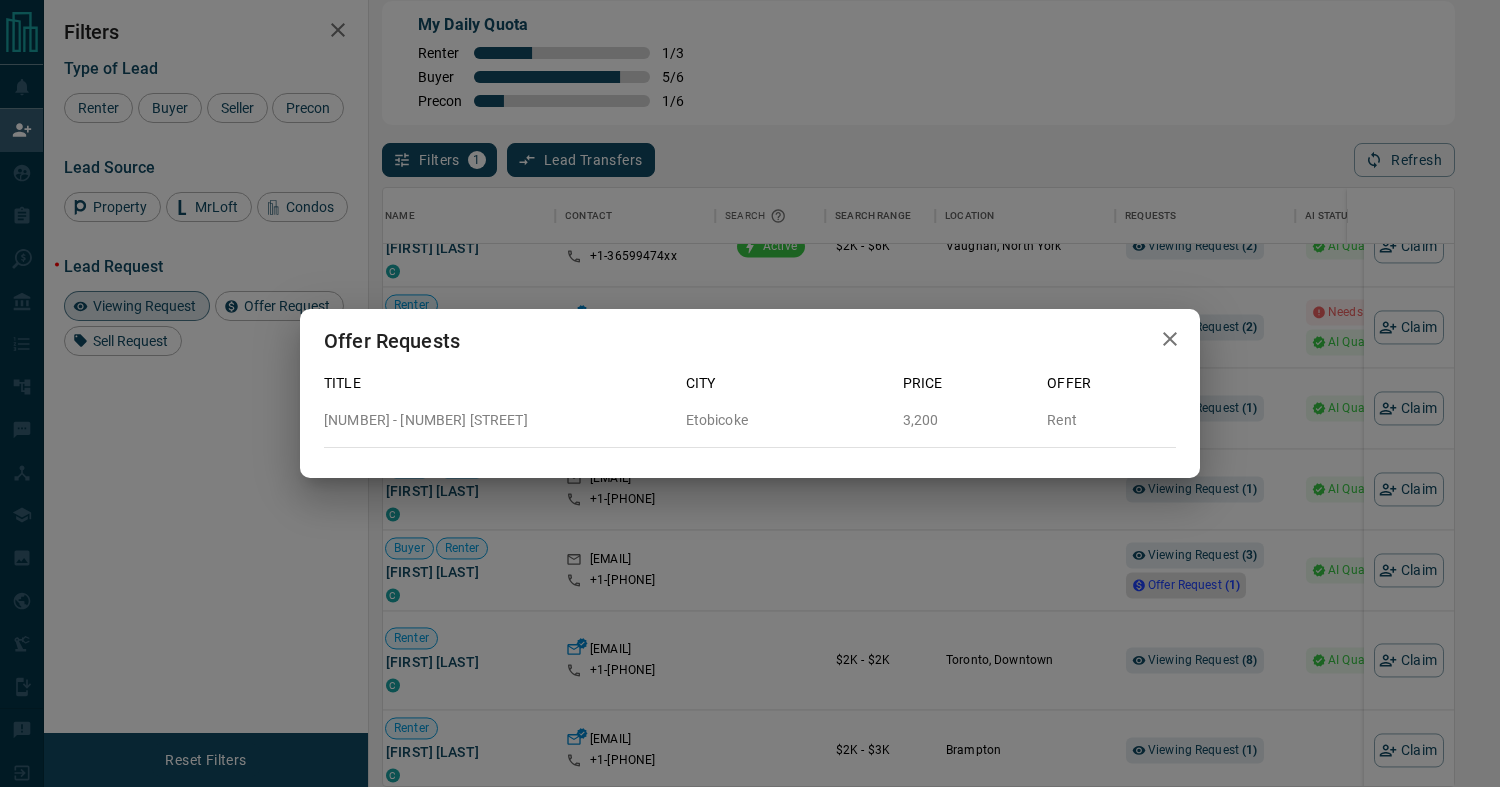 click on "Offer Requests Title City Price Offer [NUMBER] - [NUMBER] [STREET] [CITY] [NUMBER] Rent" at bounding box center [750, 393] 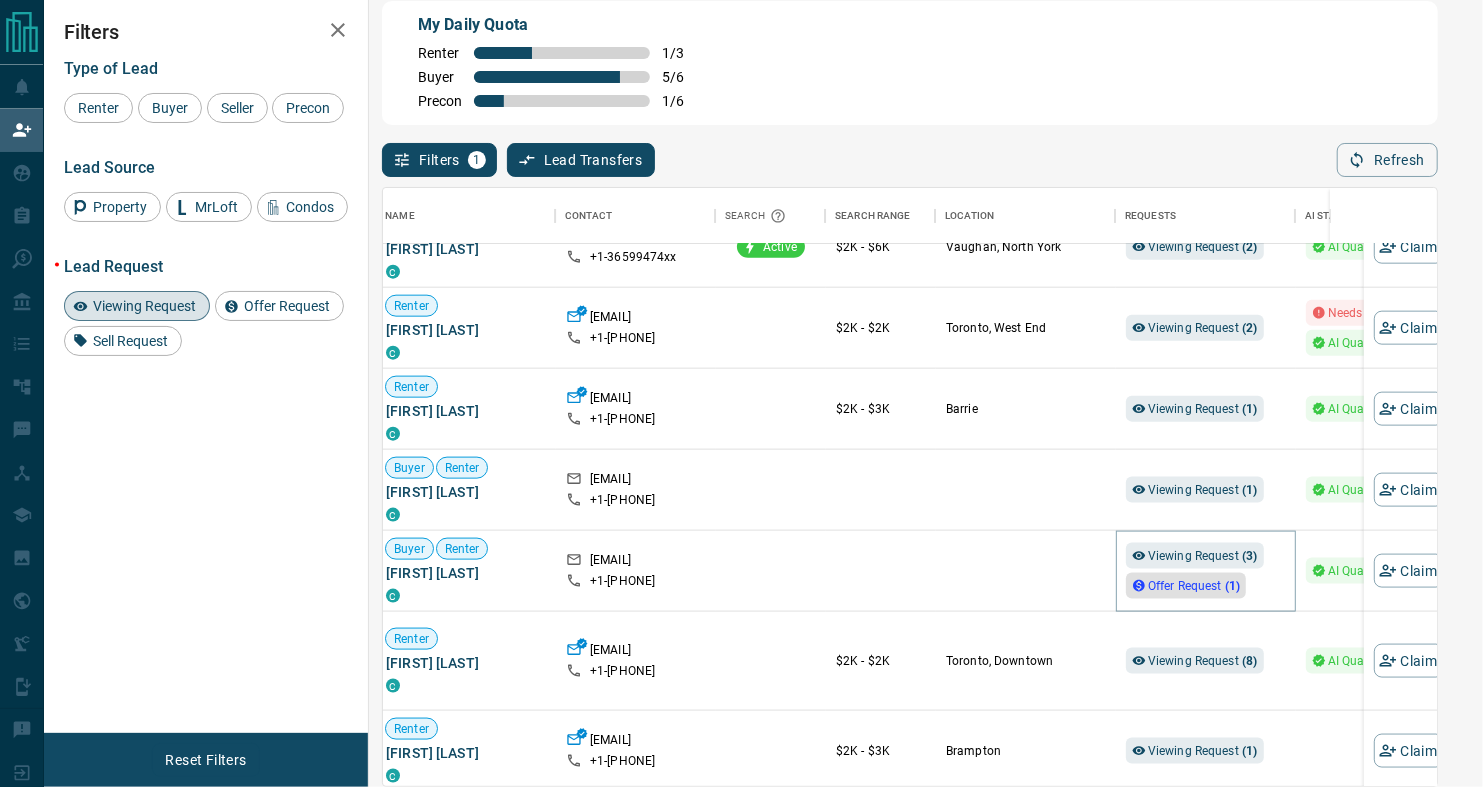 scroll, scrollTop: 17, scrollLeft: 17, axis: both 